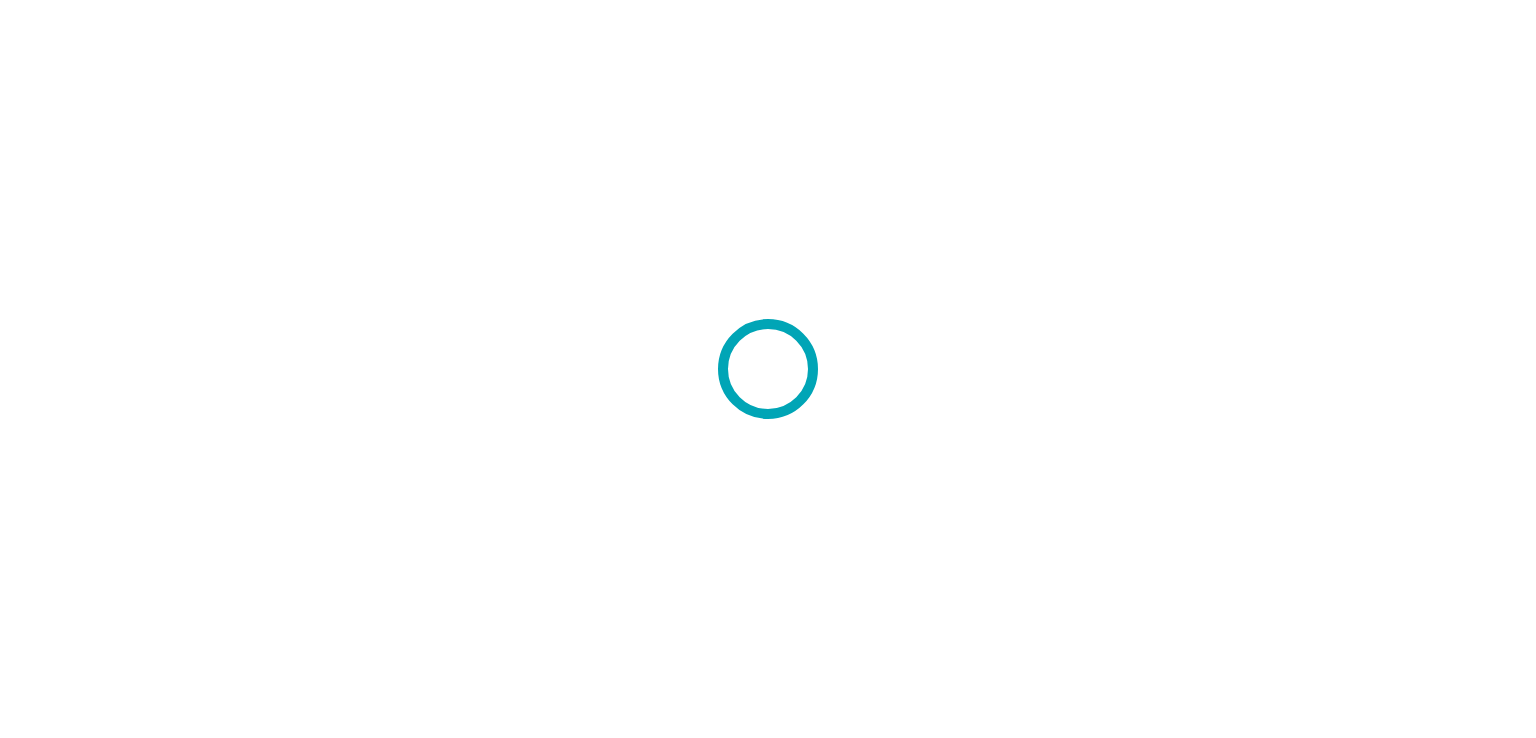 scroll, scrollTop: 0, scrollLeft: 0, axis: both 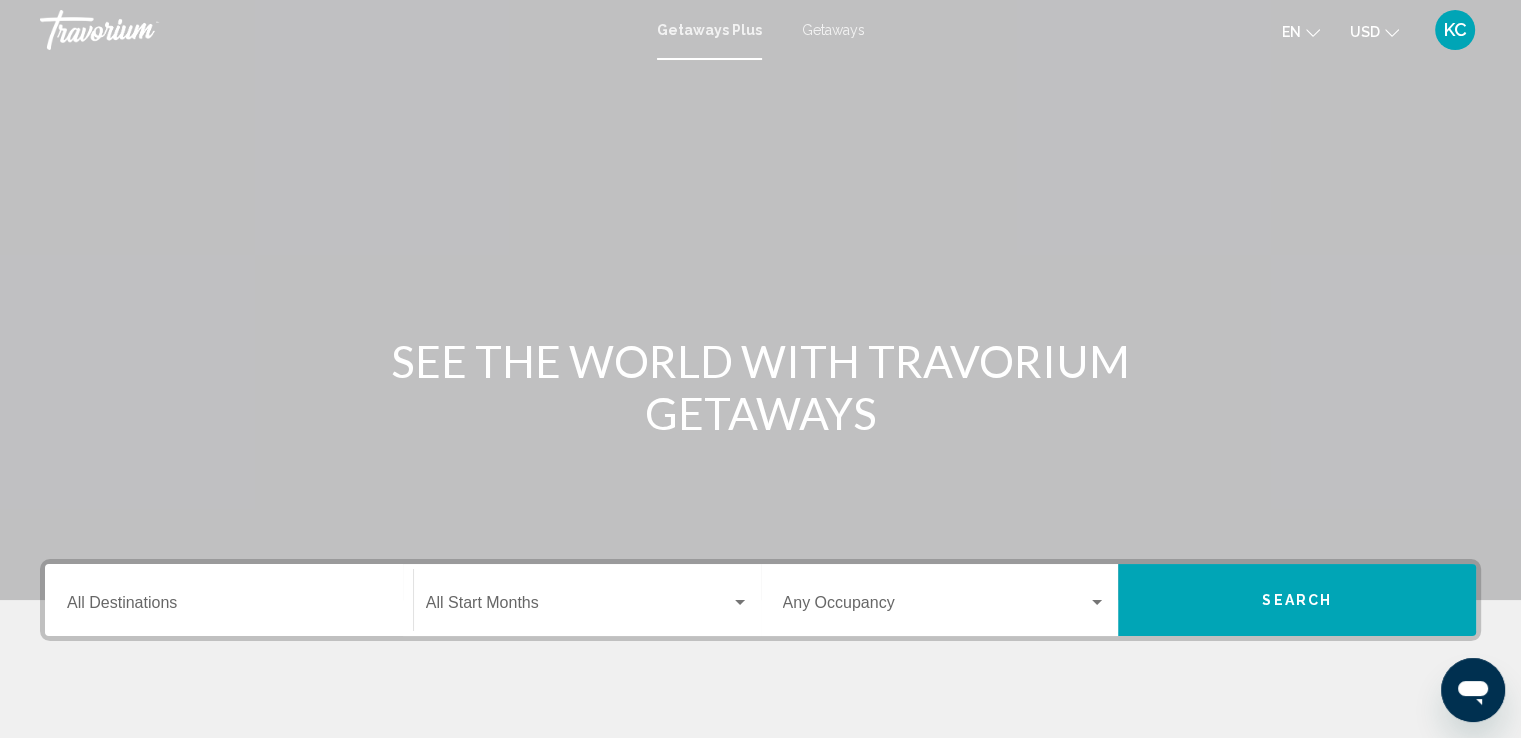 click on "Destination All Destinations" at bounding box center (229, 607) 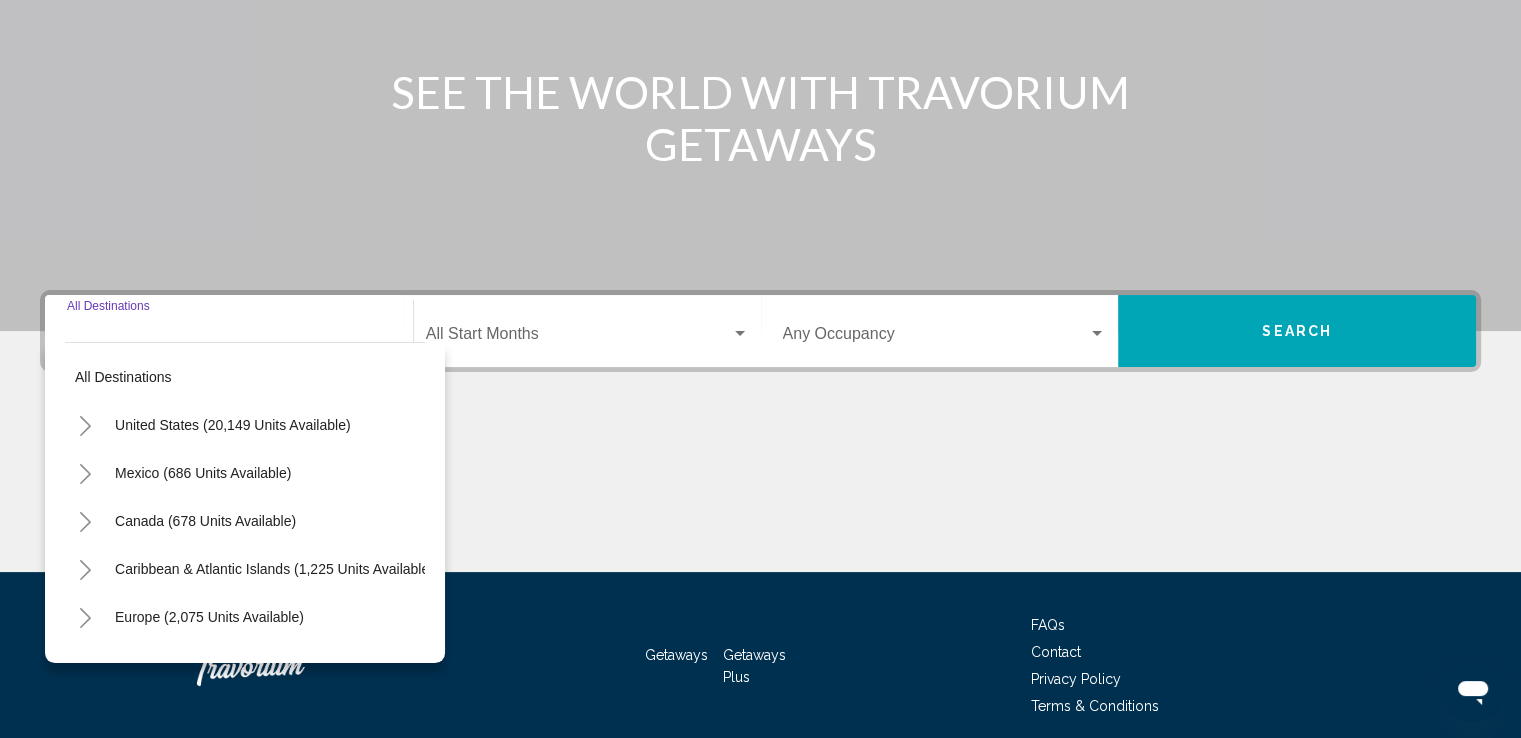 scroll, scrollTop: 348, scrollLeft: 0, axis: vertical 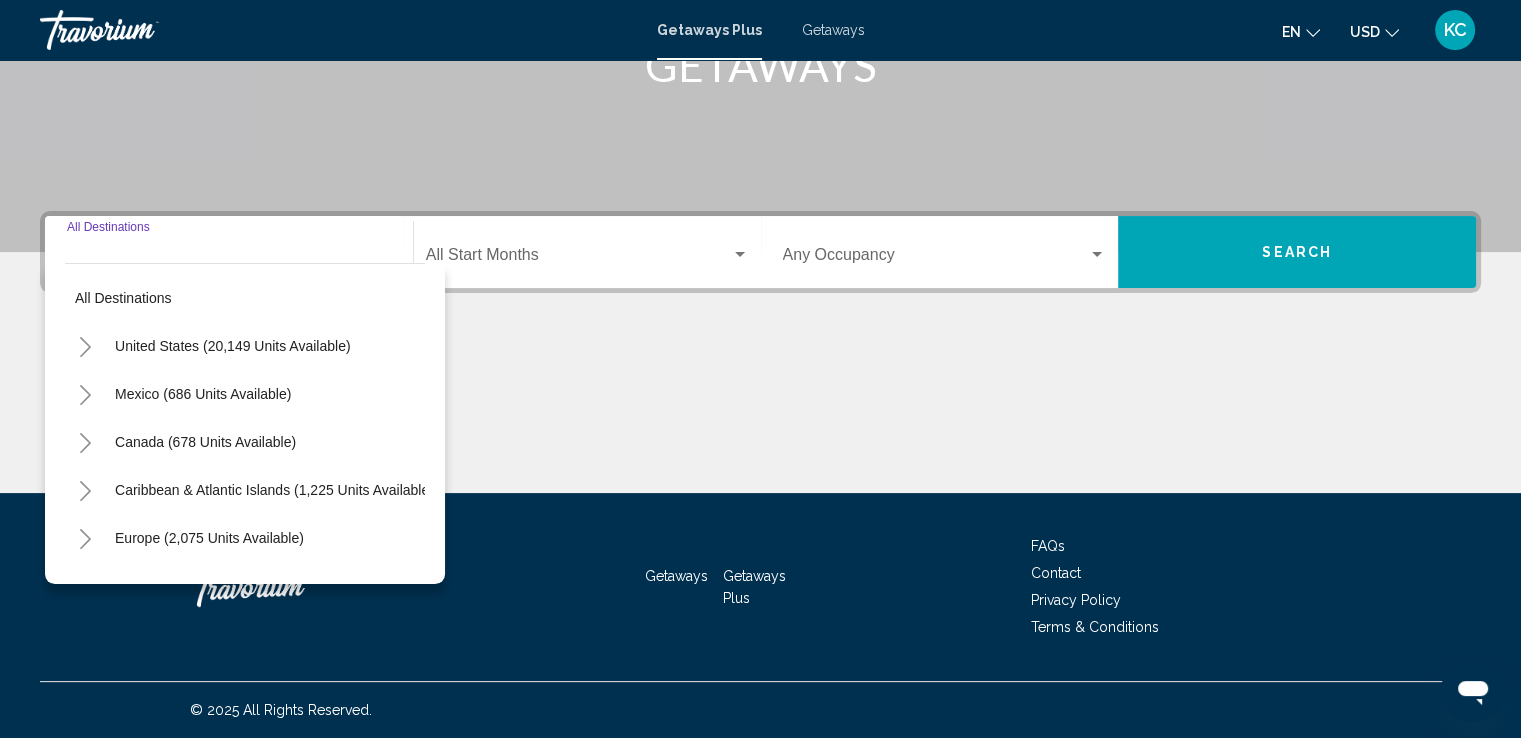 click on "Getaways Getaways Plus FAQs Contact Privacy Policy Terms & Conditions" at bounding box center [760, 587] 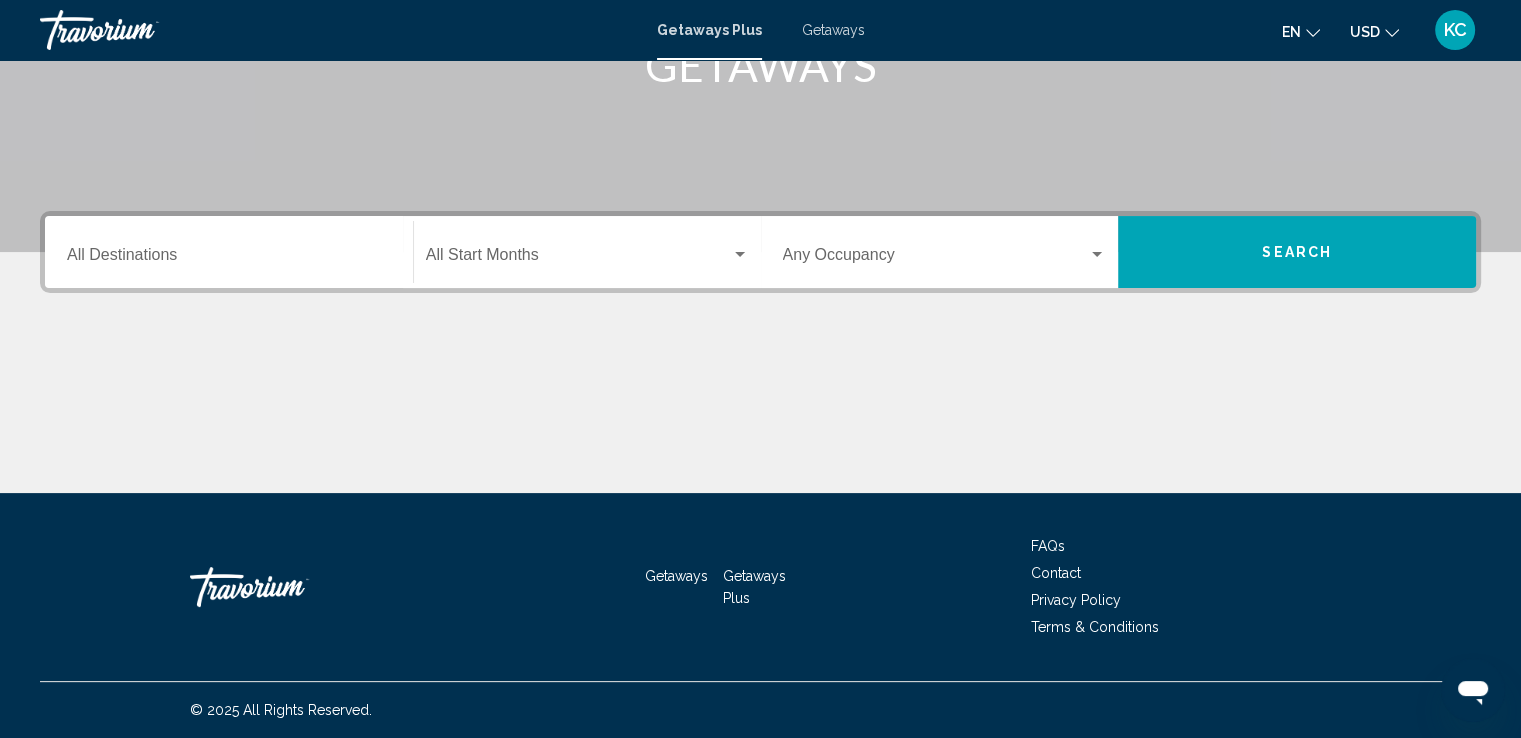 click on "Destination All Destinations" at bounding box center (229, 259) 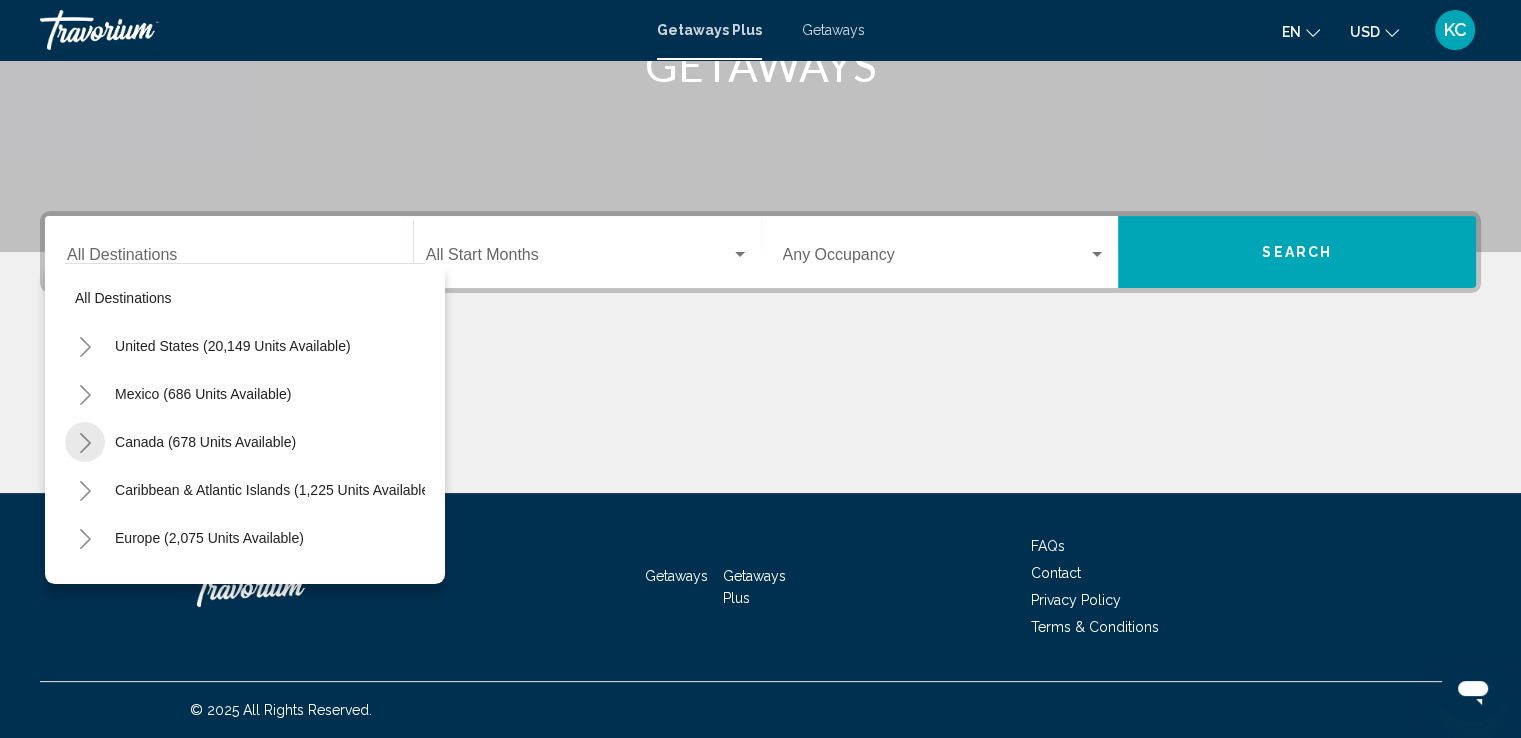click 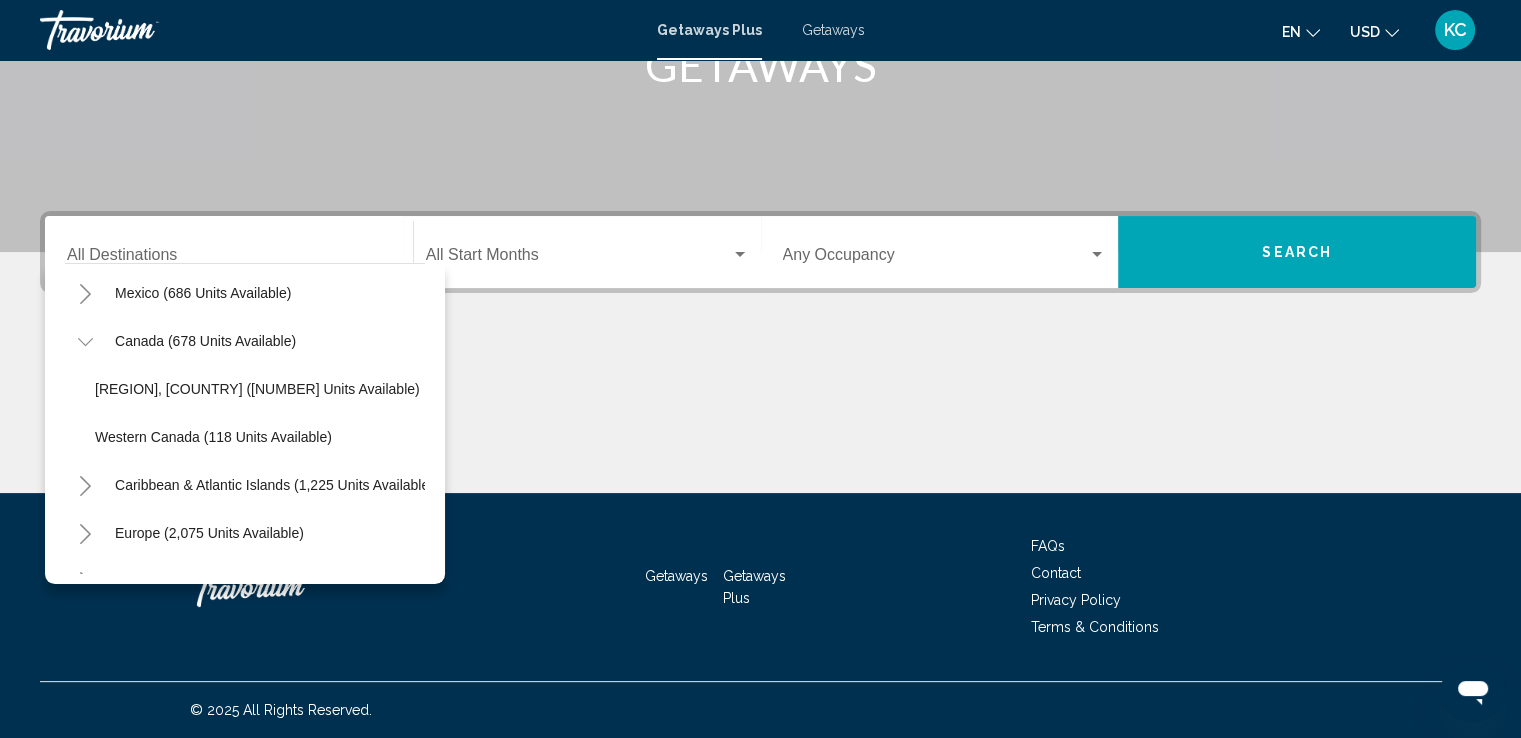 scroll, scrollTop: 105, scrollLeft: 0, axis: vertical 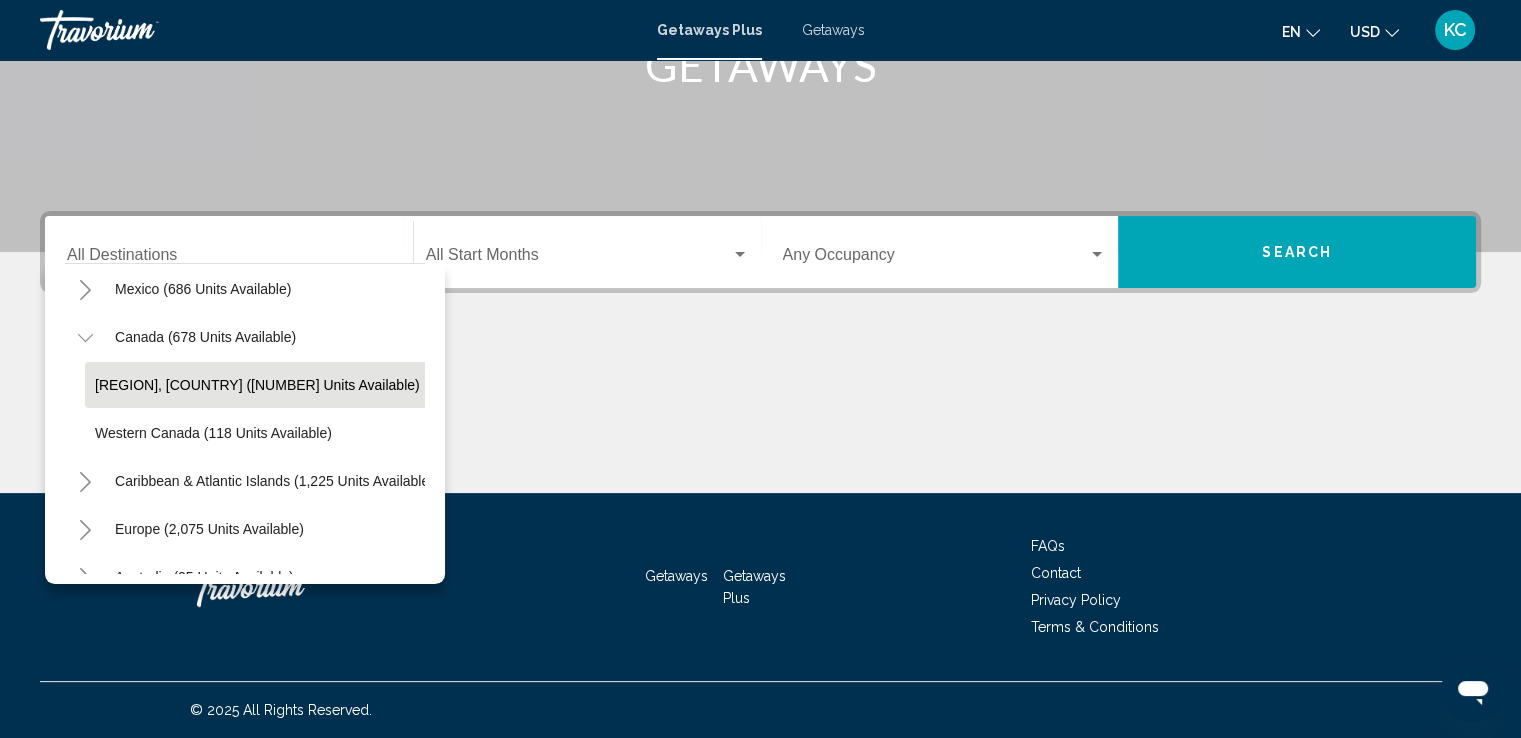 click on "Eastern Canada (560 units available)" 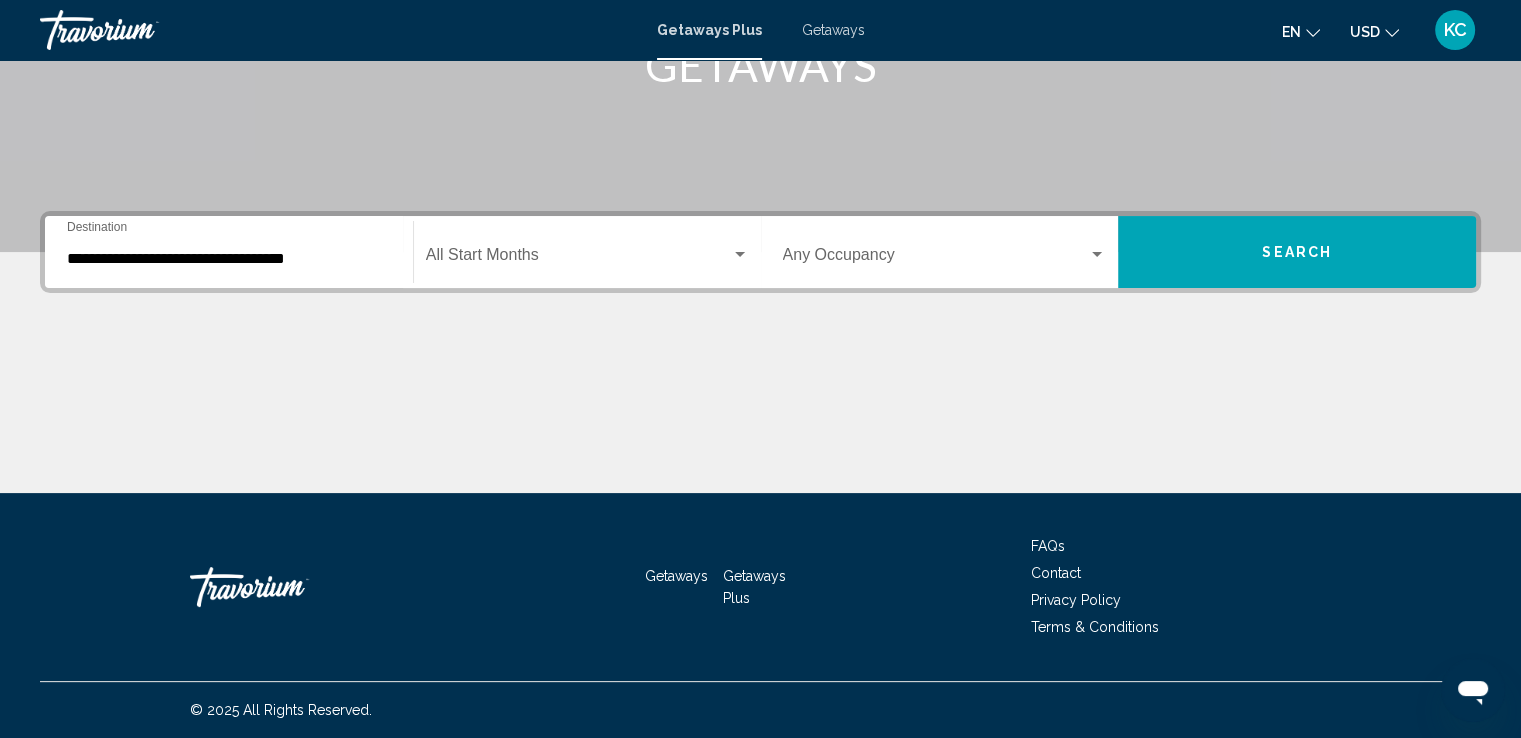 click on "Start Month All Start Months" 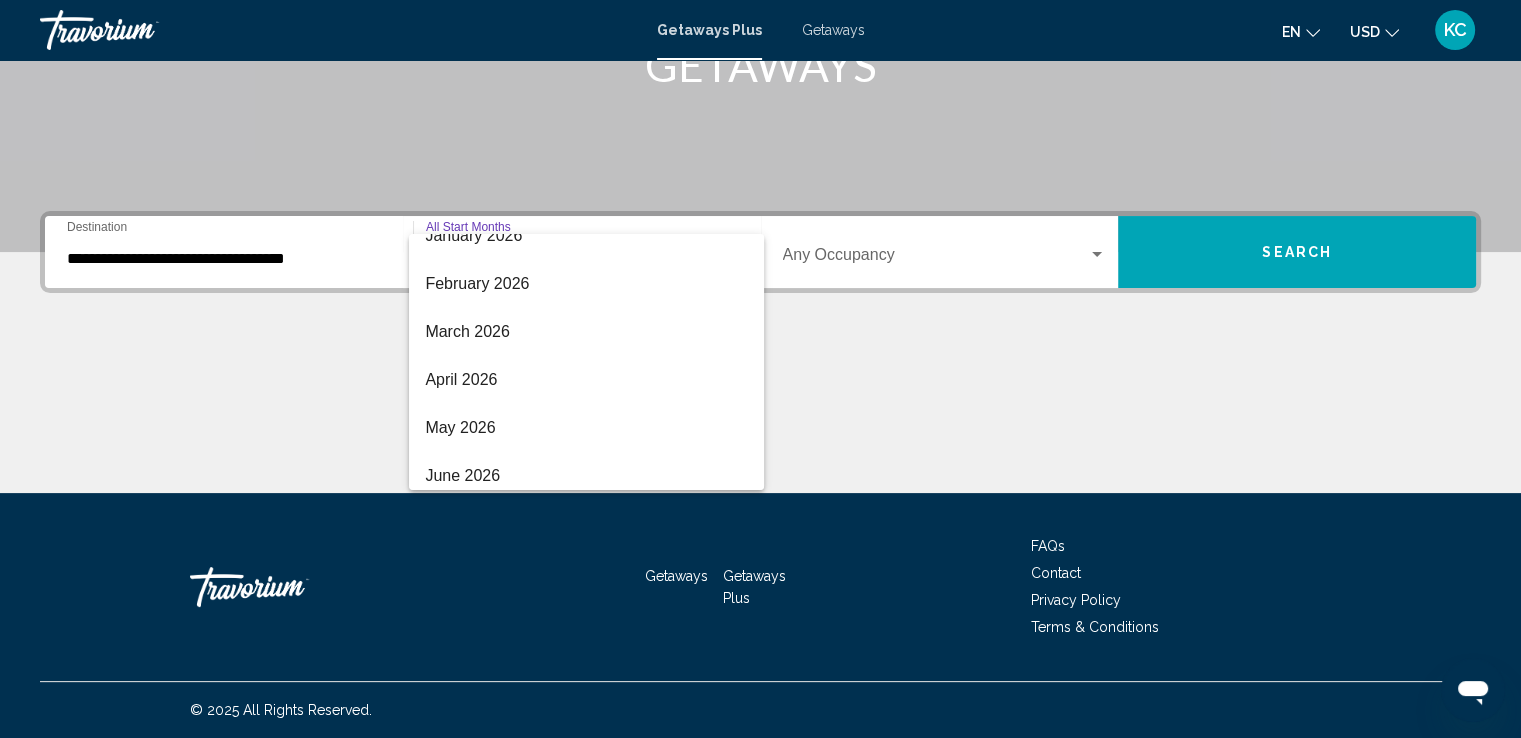 scroll, scrollTop: 365, scrollLeft: 0, axis: vertical 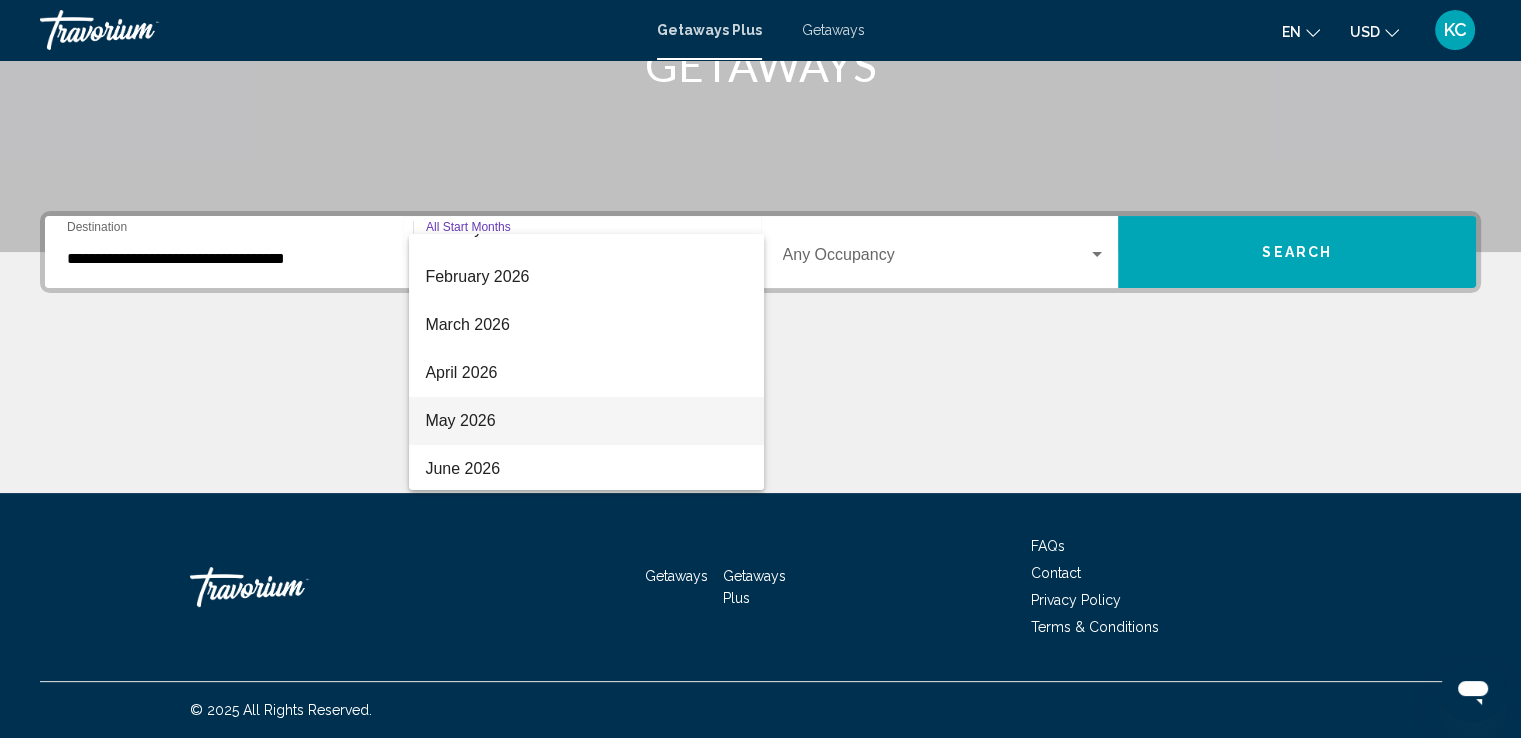 click on "May 2026" at bounding box center [586, 421] 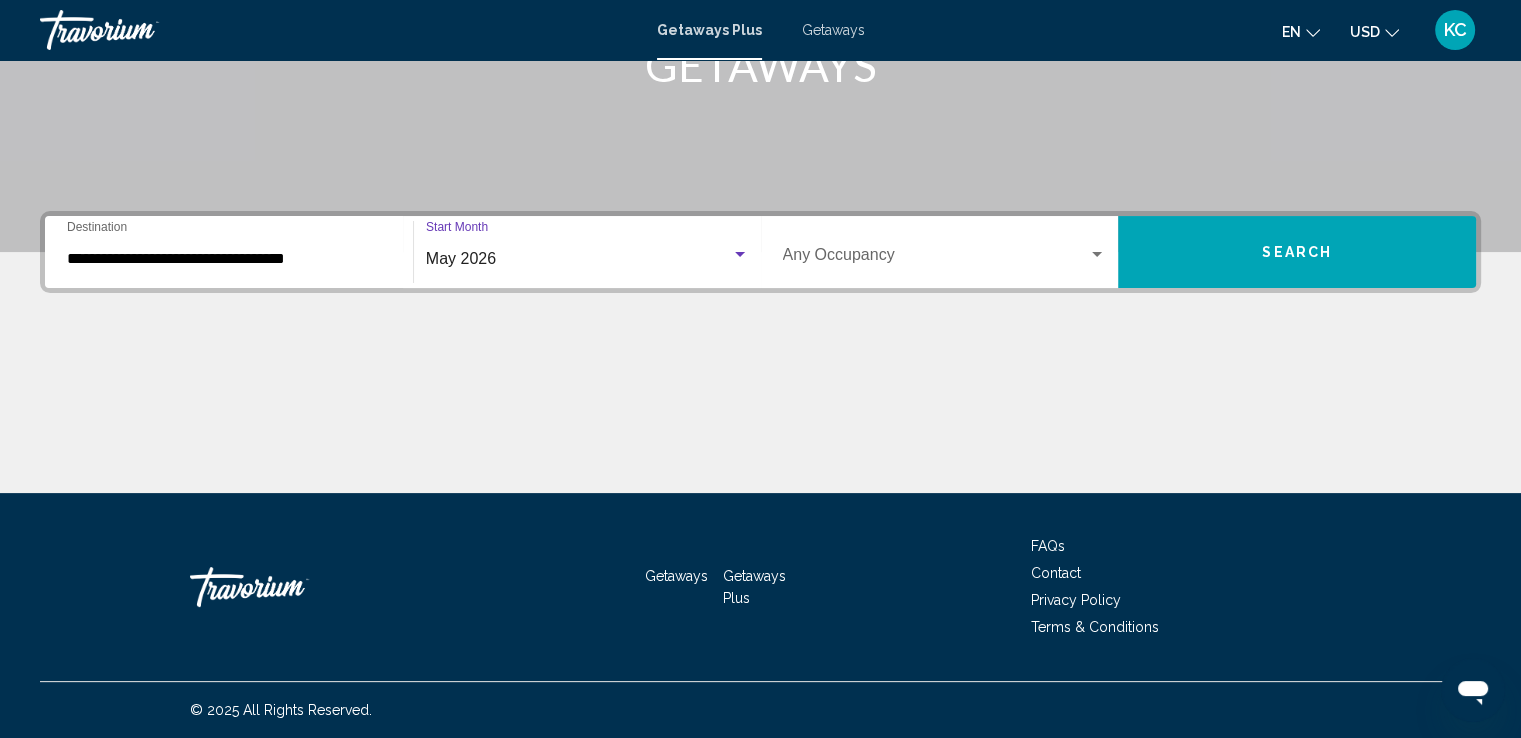 click on "Search" at bounding box center (1297, 253) 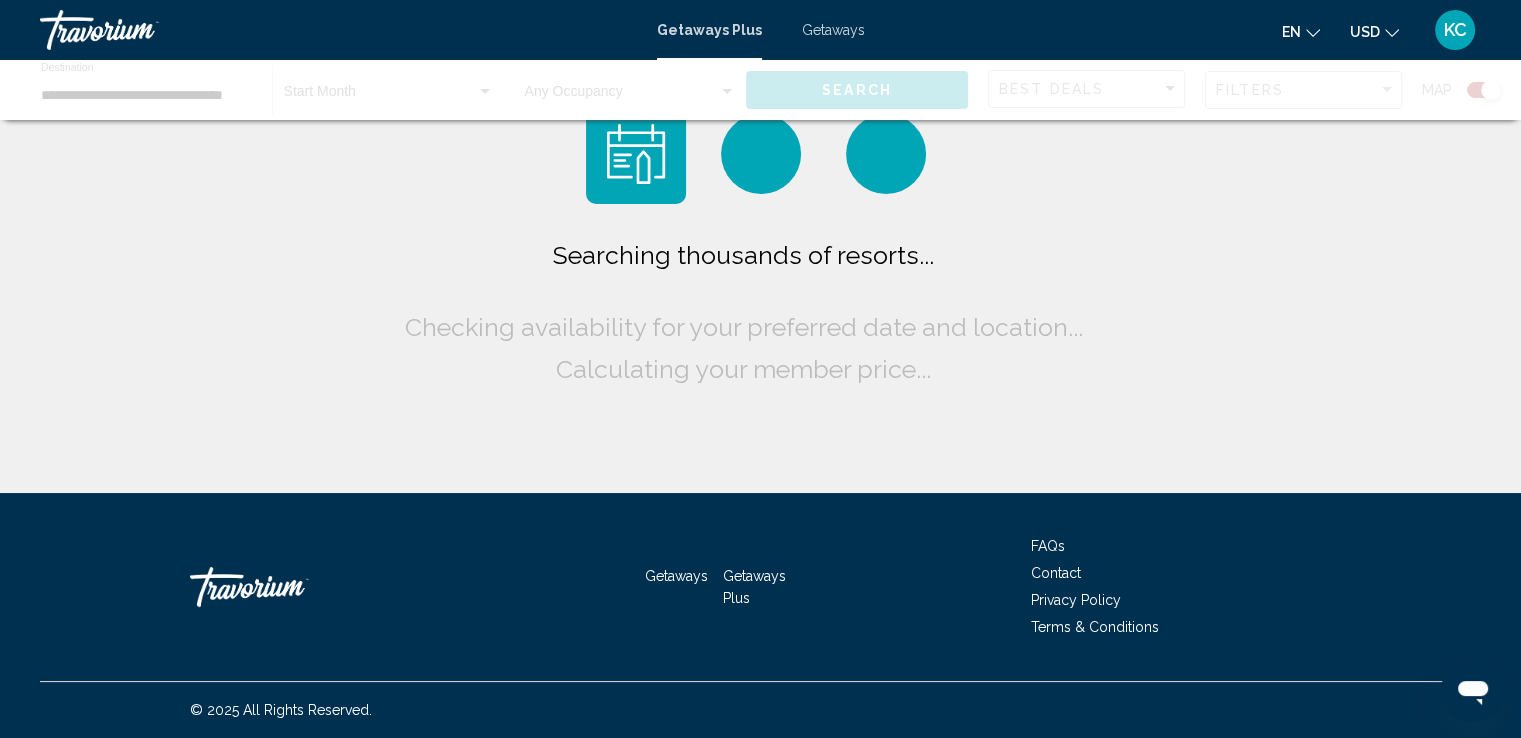 scroll, scrollTop: 0, scrollLeft: 0, axis: both 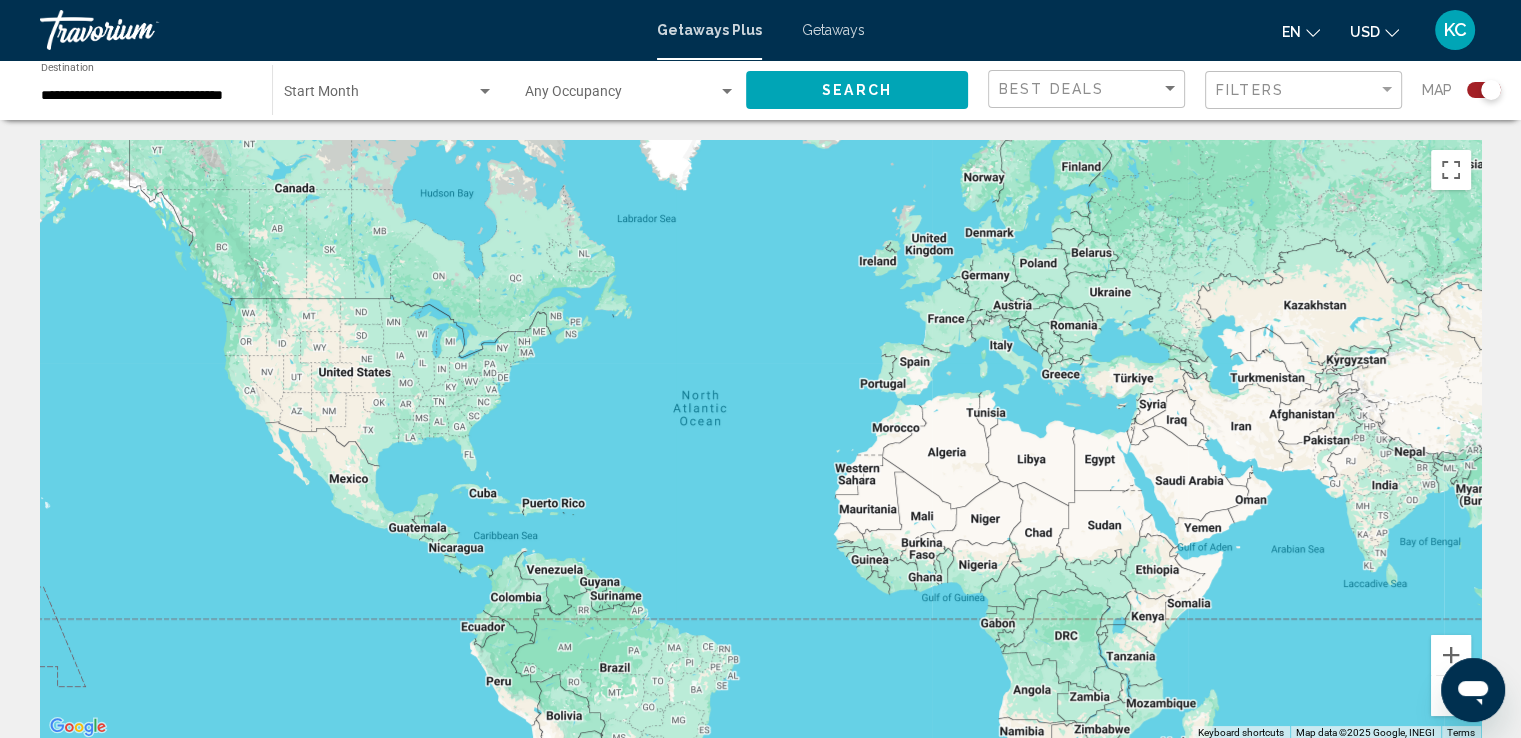 click on "**********" at bounding box center [146, 96] 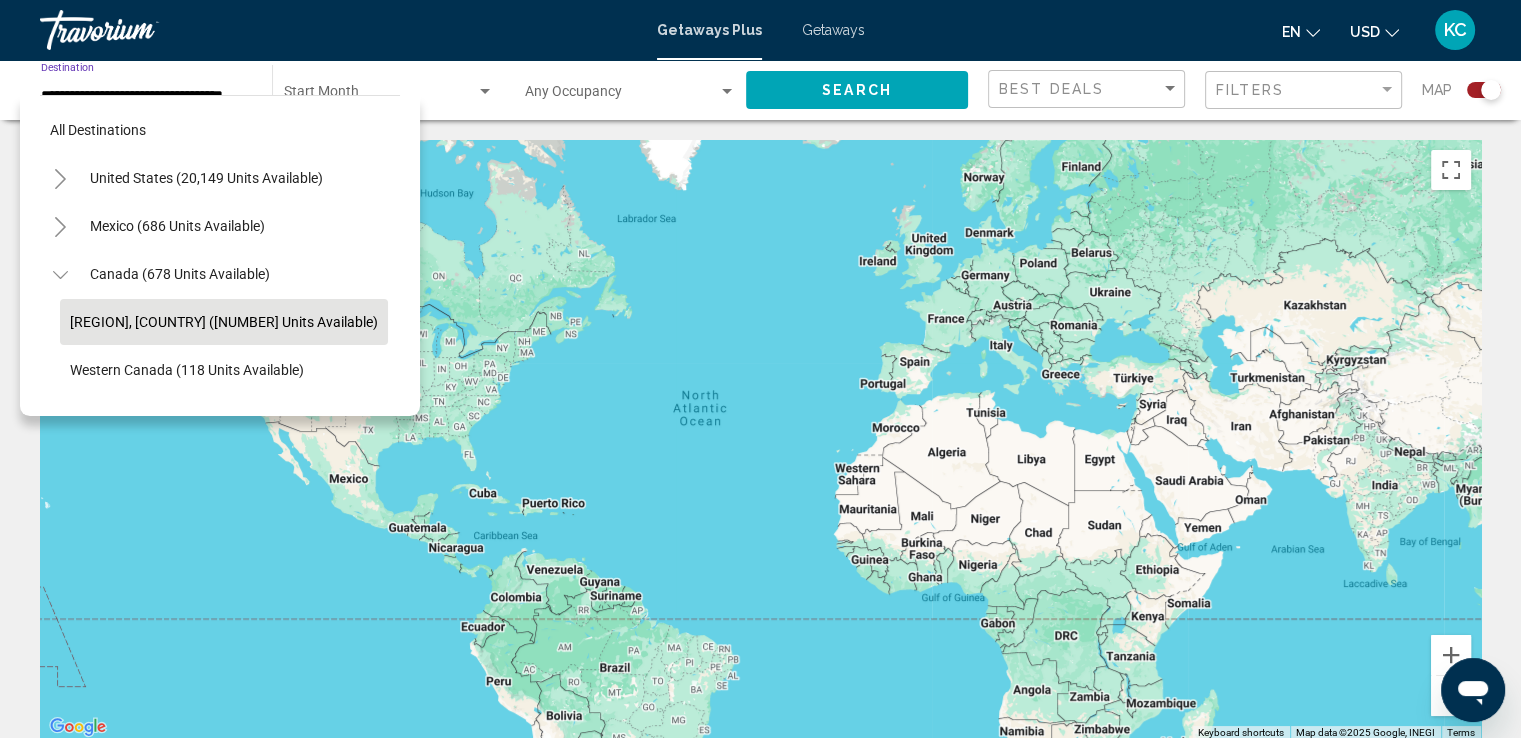scroll, scrollTop: 78, scrollLeft: 0, axis: vertical 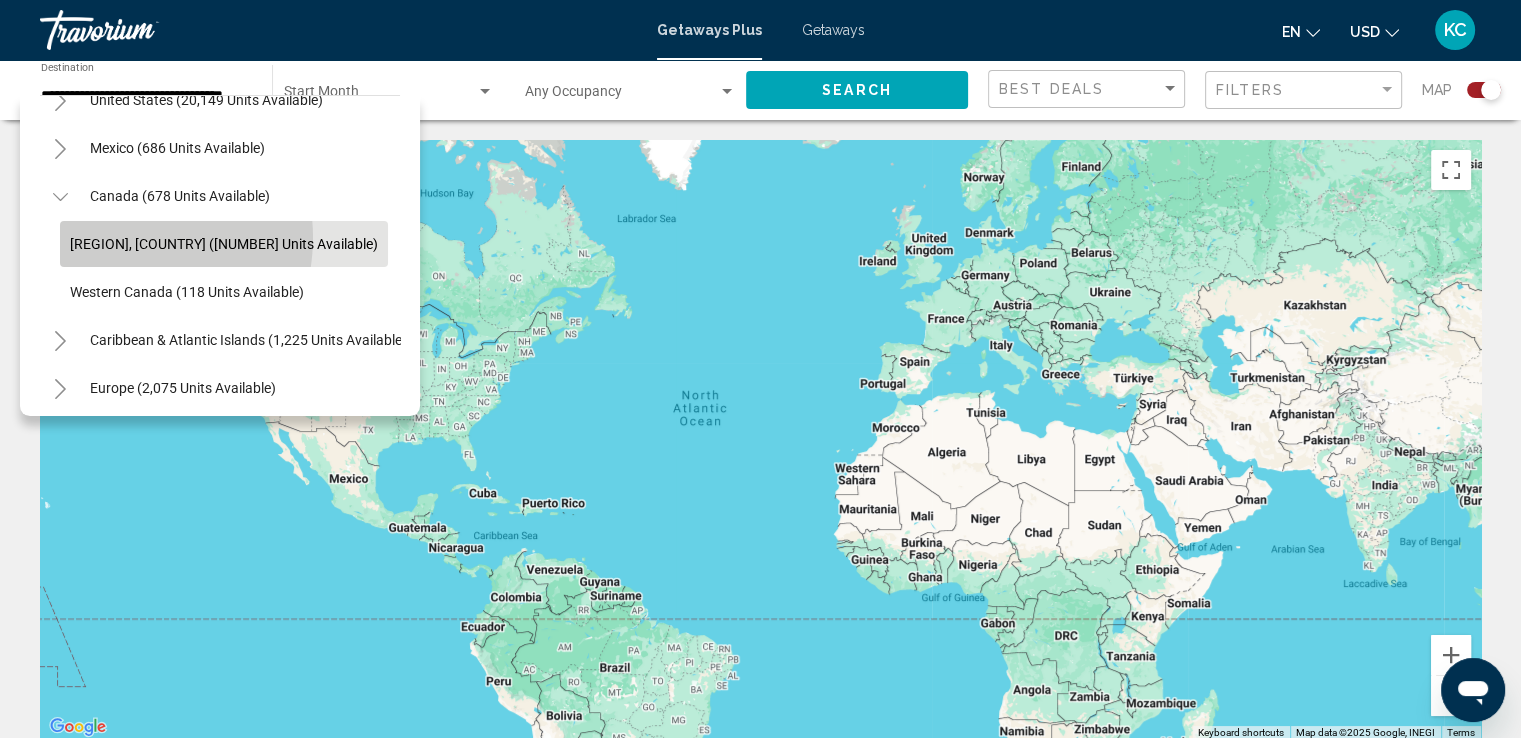click on "Eastern Canada (560 units available)" 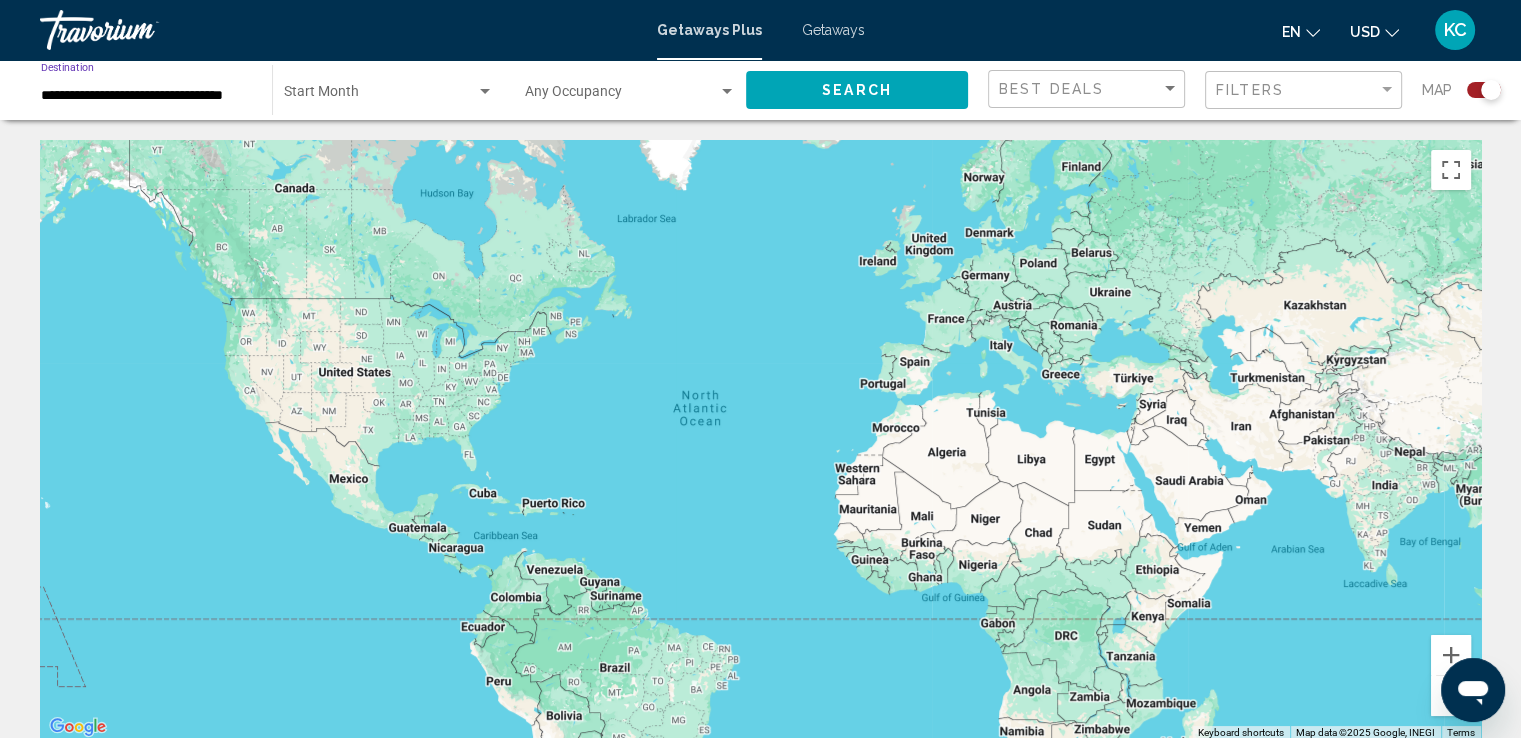 click on "Search" 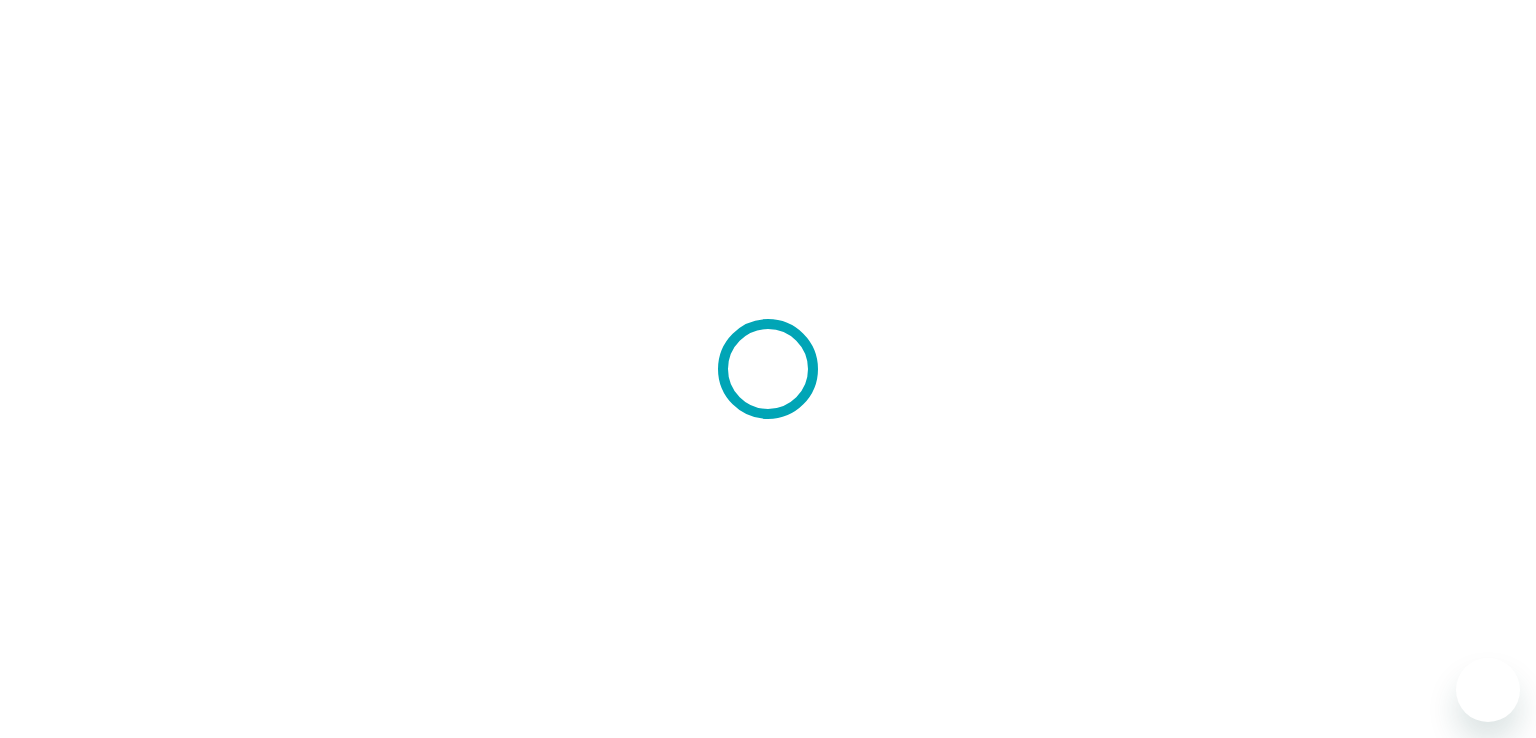 scroll, scrollTop: 0, scrollLeft: 0, axis: both 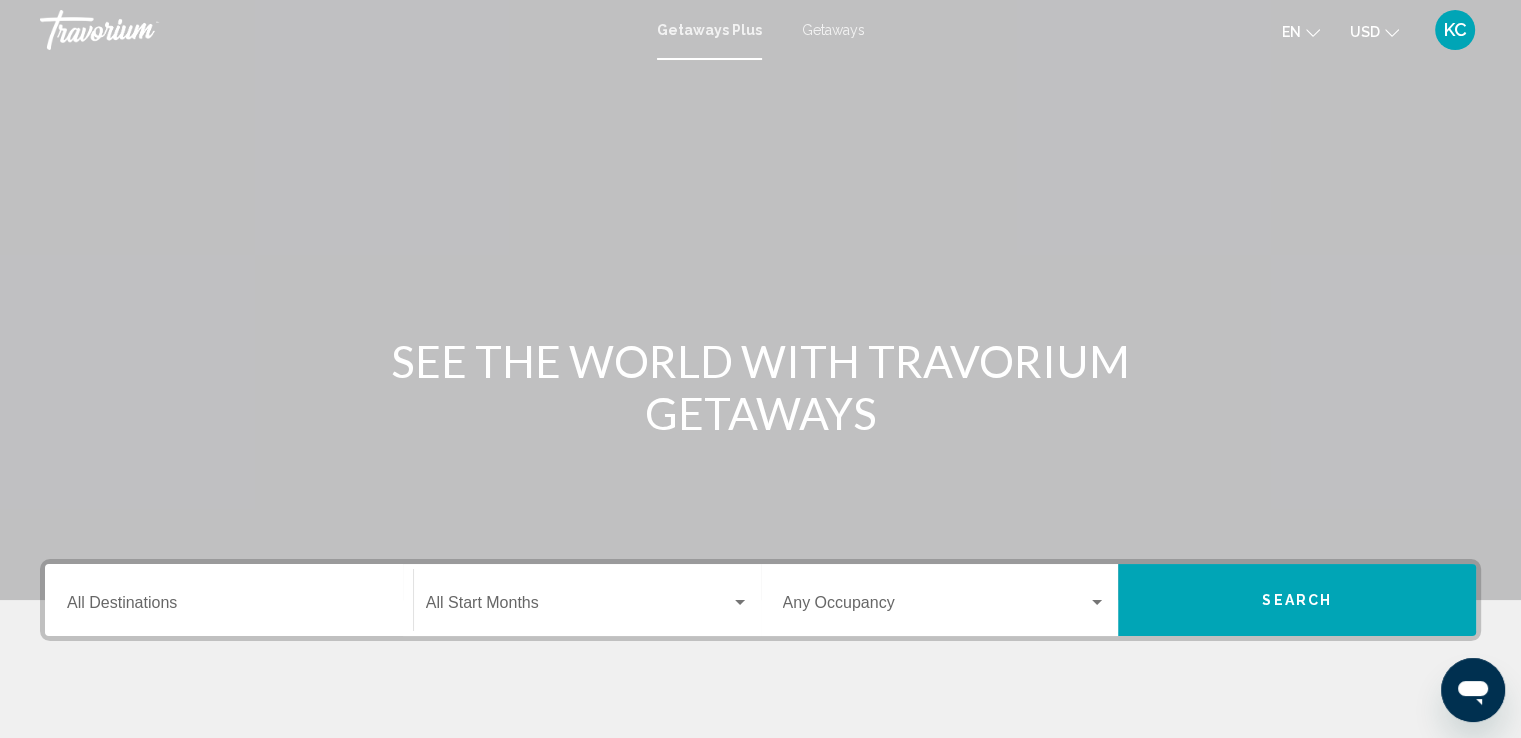 click on "Getaways" at bounding box center [833, 30] 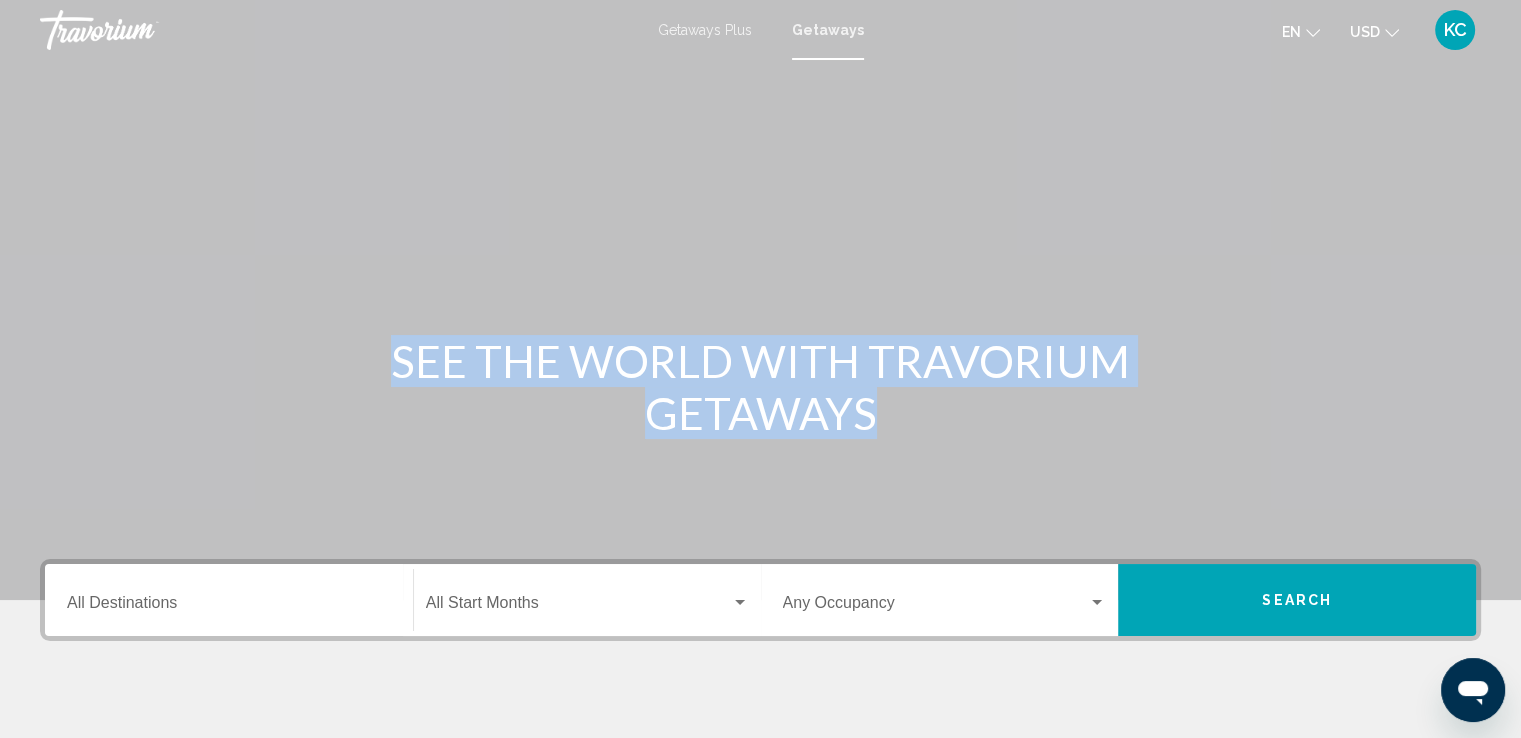 drag, startPoint x: 200, startPoint y: 555, endPoint x: 172, endPoint y: 584, distance: 40.311287 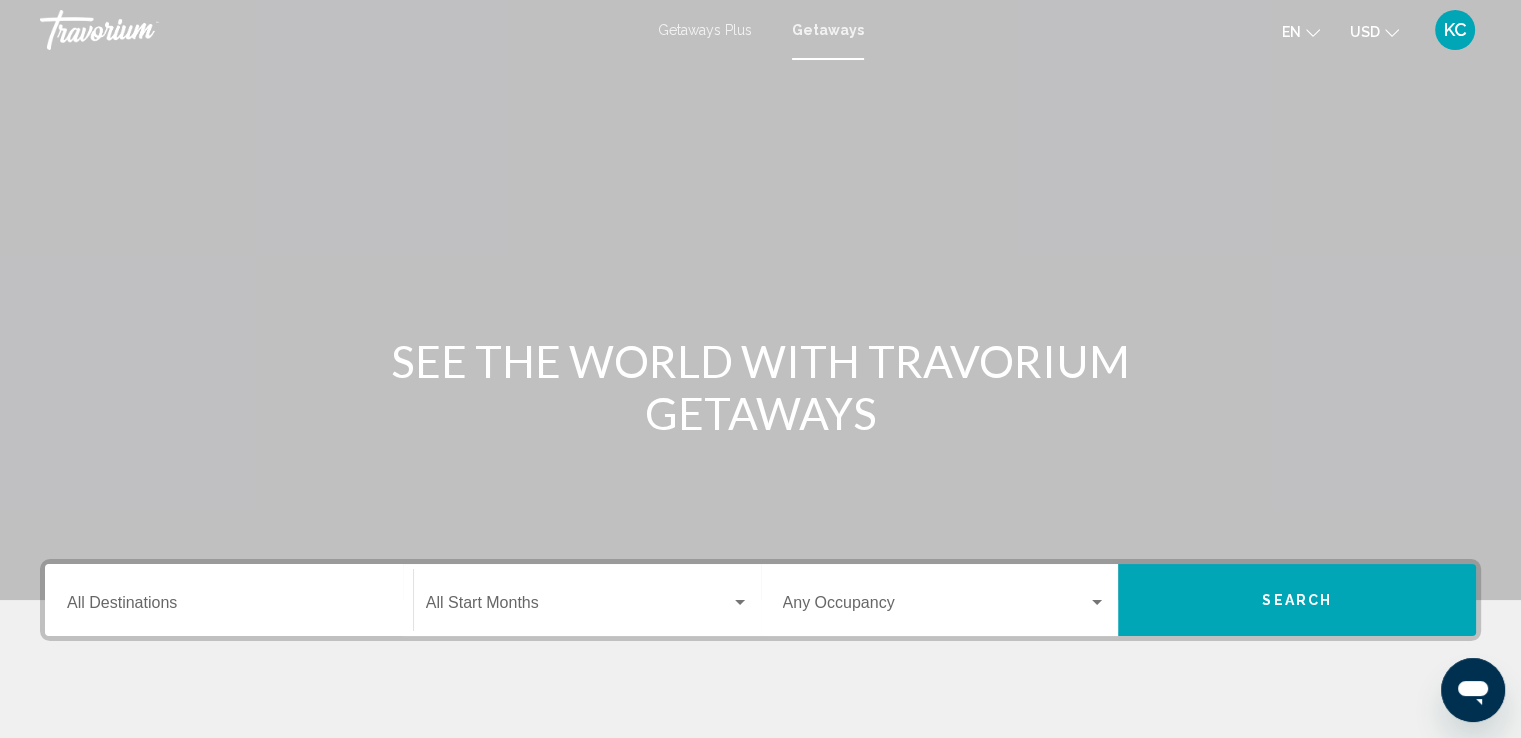 click on "Destination All Destinations" at bounding box center (229, 607) 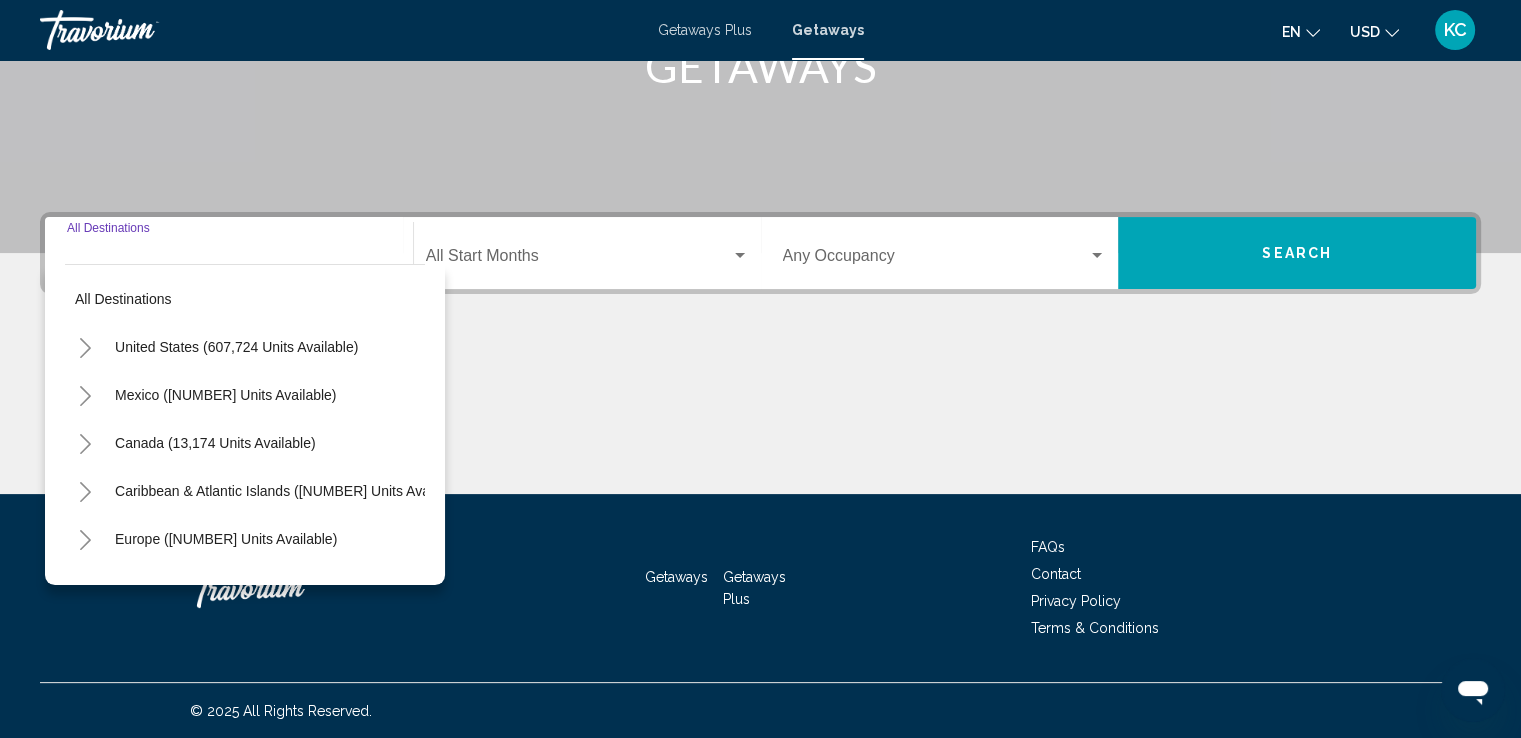 scroll, scrollTop: 348, scrollLeft: 0, axis: vertical 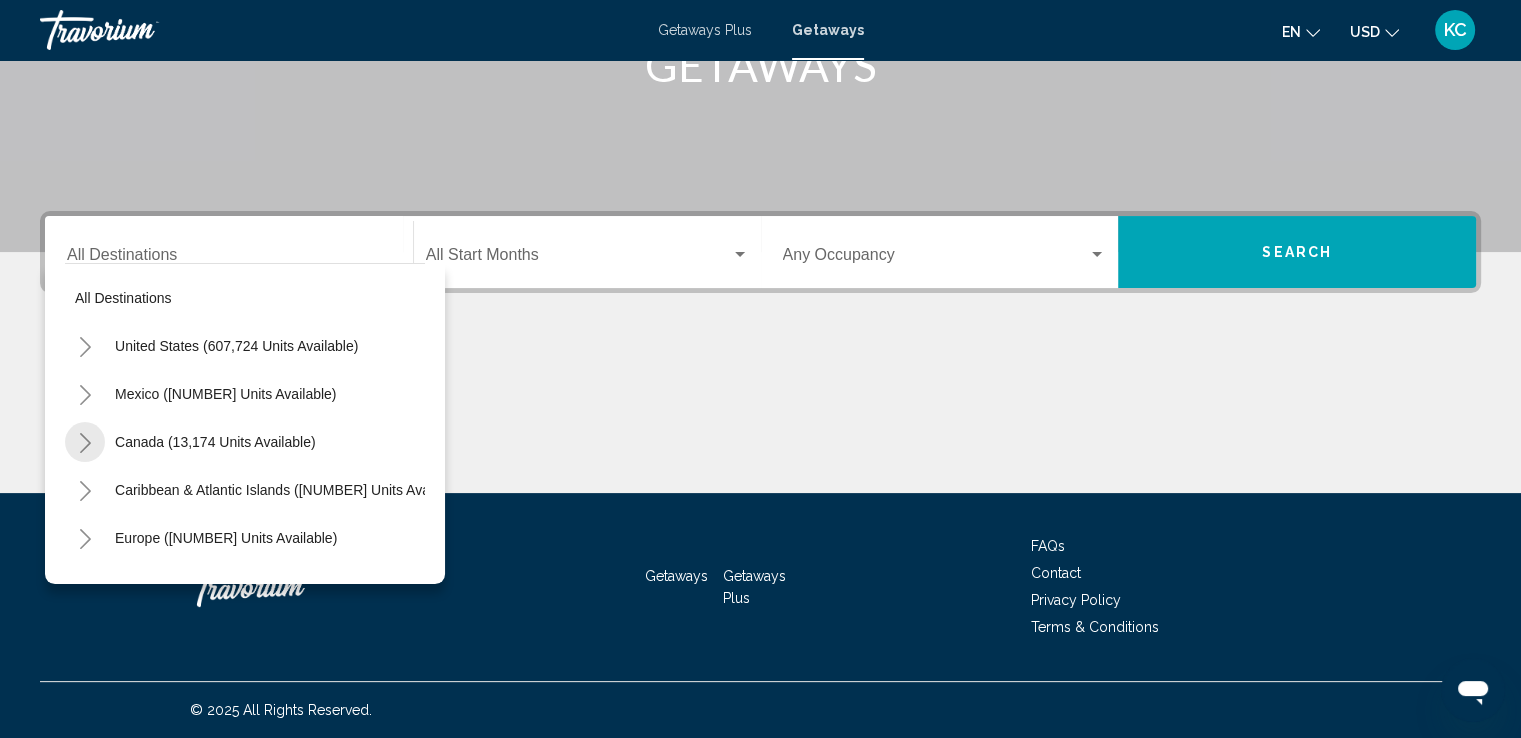 click 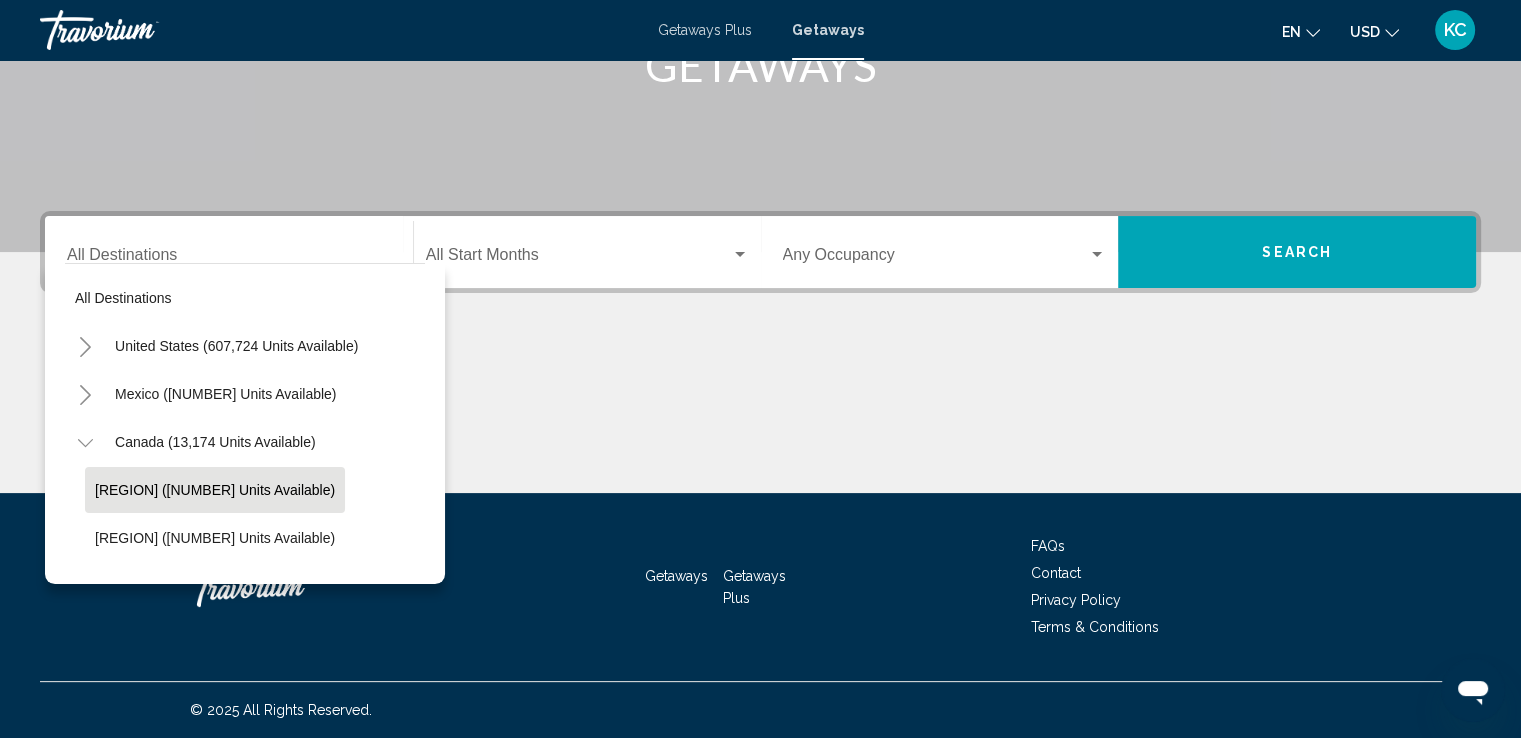click on "Eastern Canada (6,685 units available)" 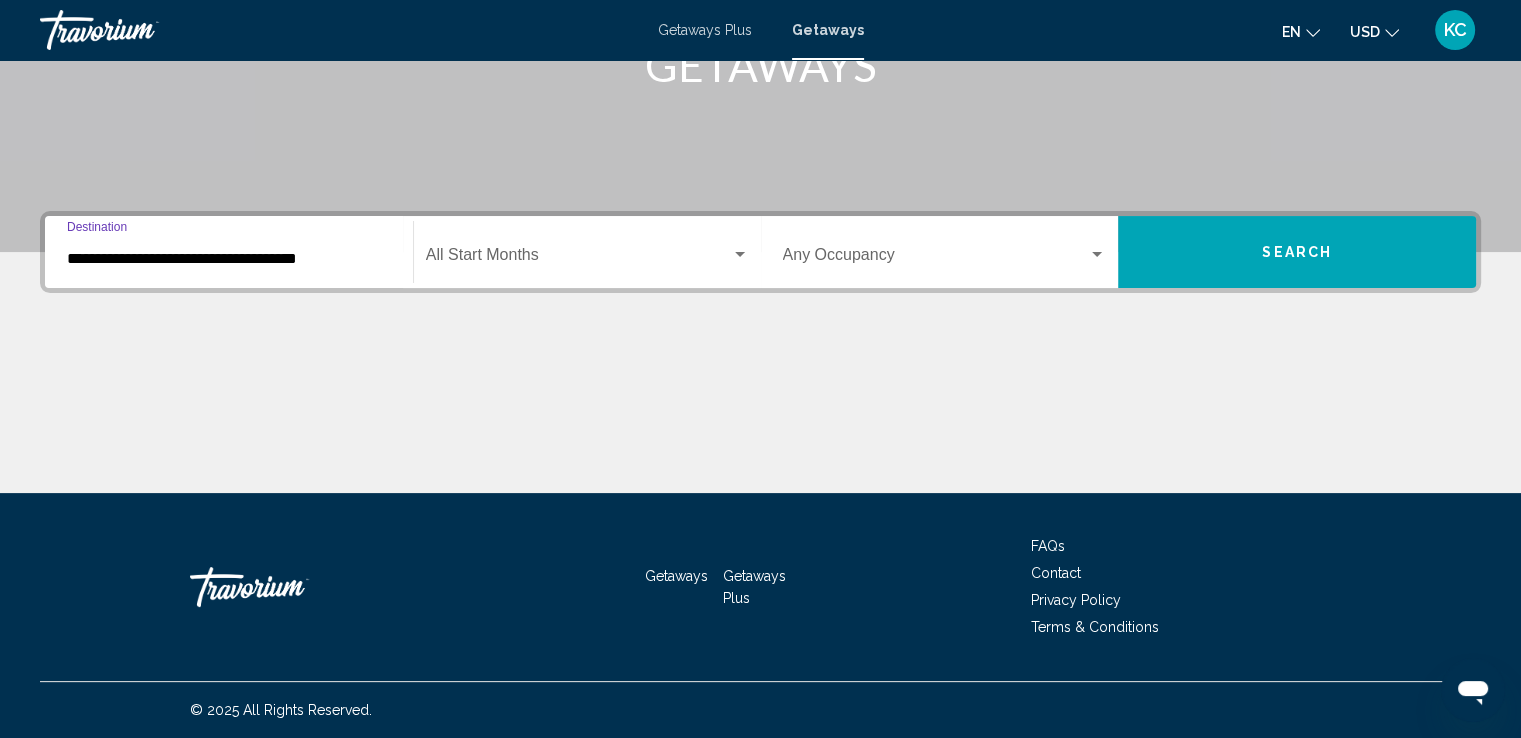 click on "**********" at bounding box center (229, 259) 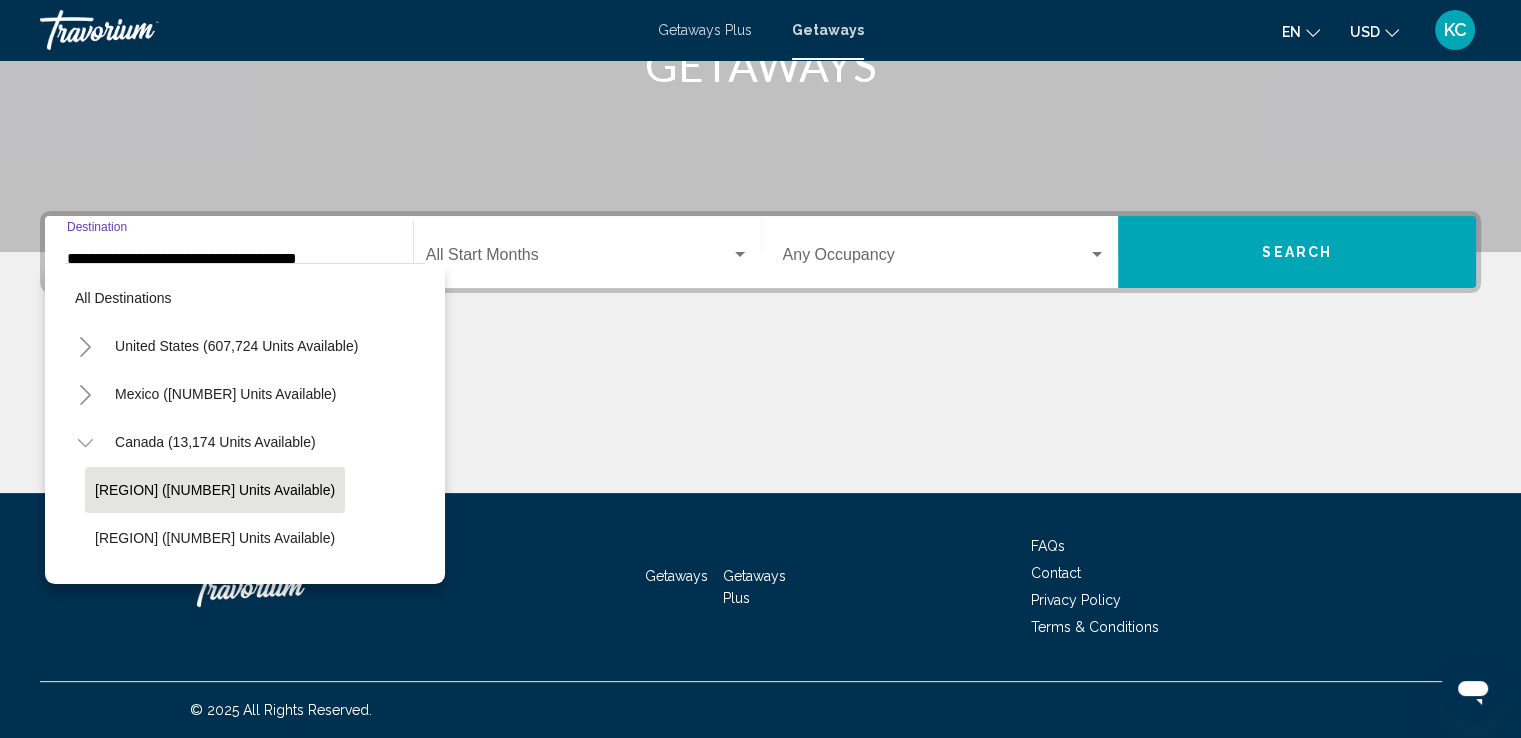 scroll, scrollTop: 78, scrollLeft: 0, axis: vertical 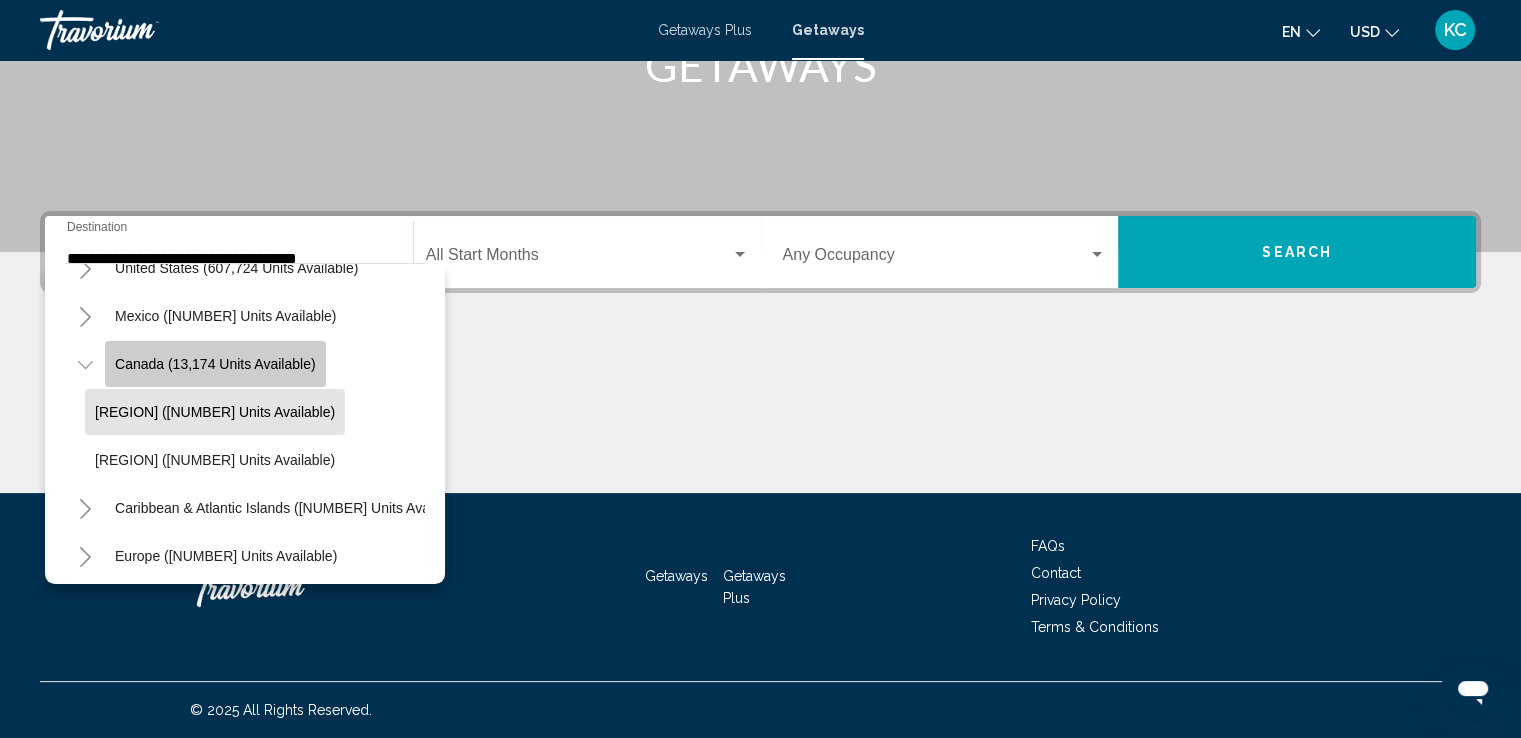 click on "Canada (13,174 units available)" 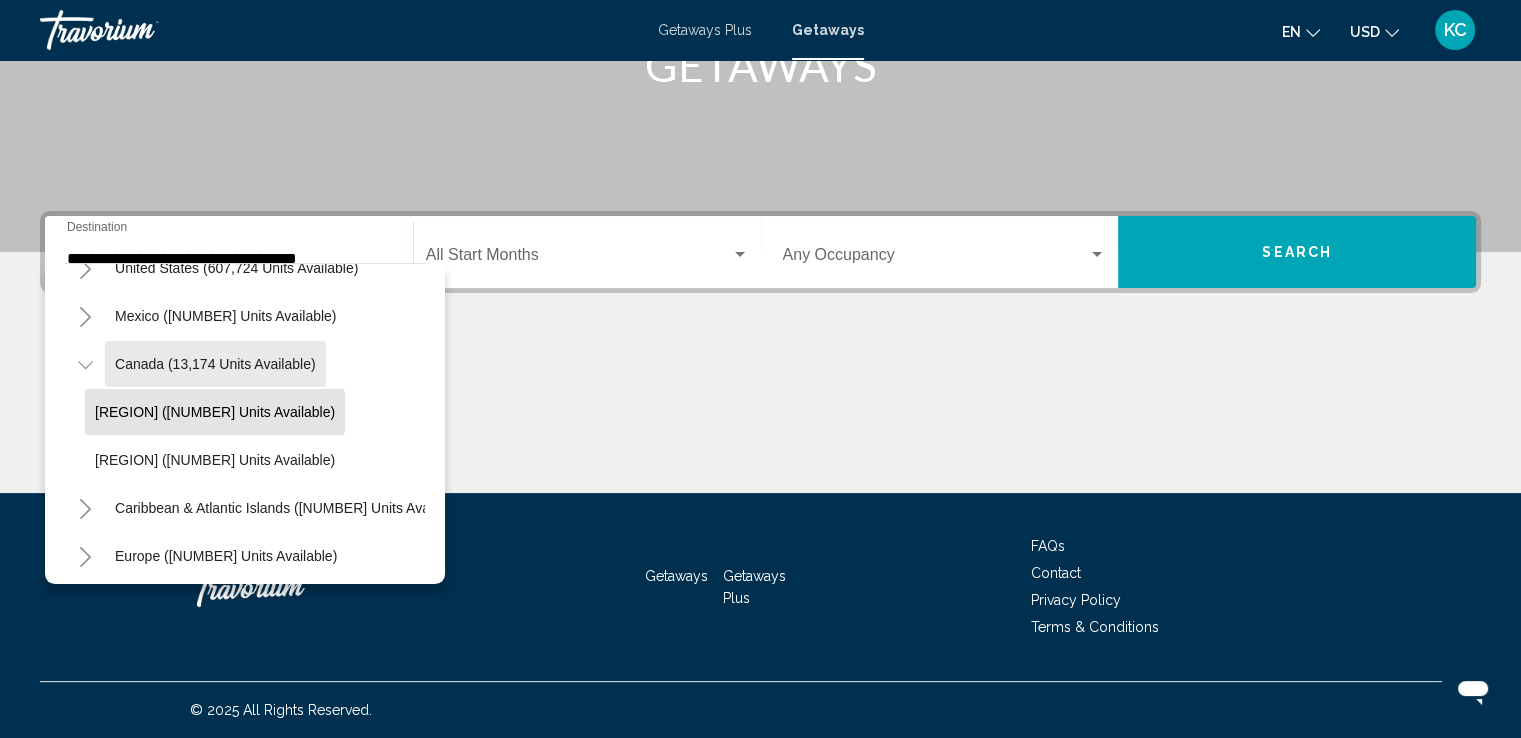 type on "**********" 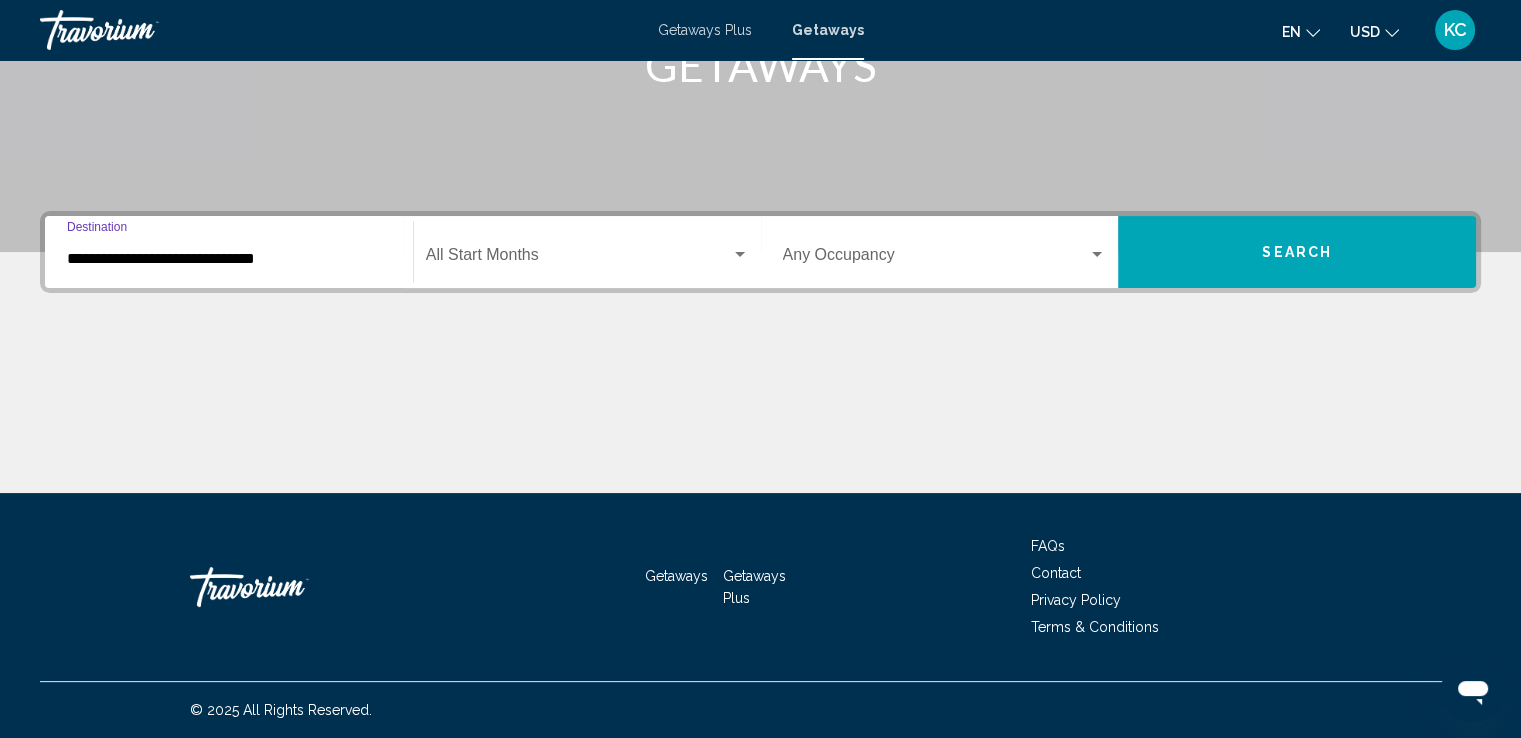 click on "Search" at bounding box center (1297, 253) 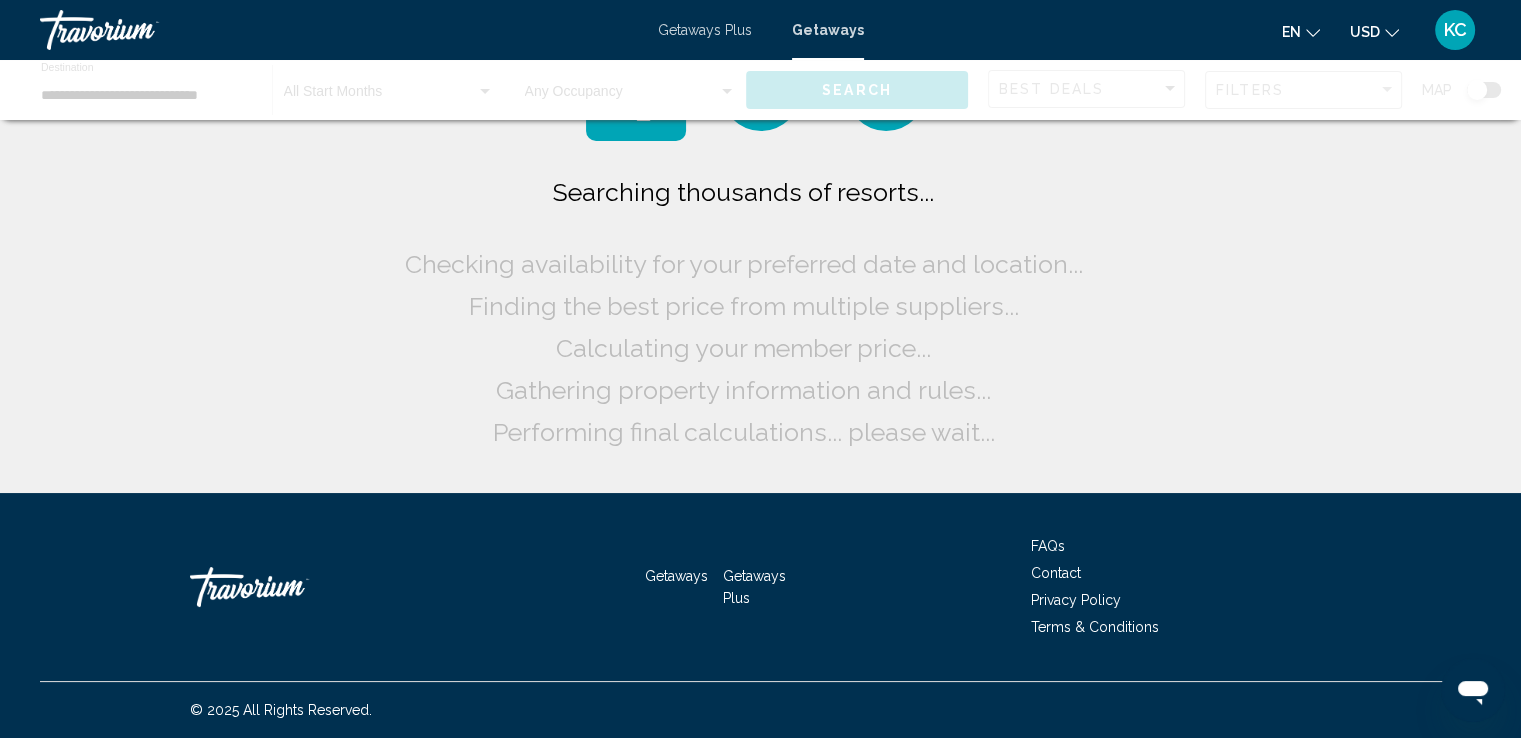 scroll, scrollTop: 0, scrollLeft: 0, axis: both 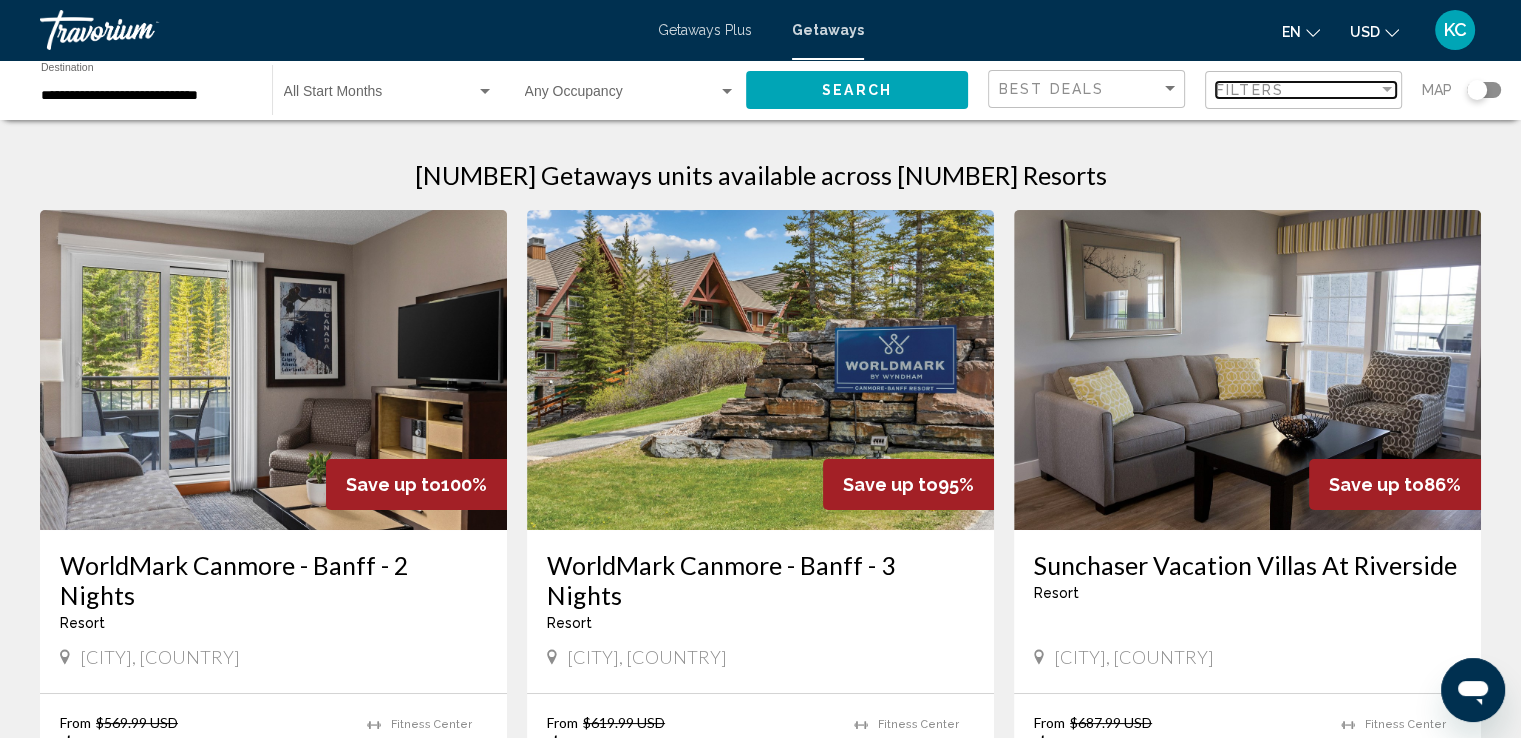 click on "Filters" at bounding box center [1297, 90] 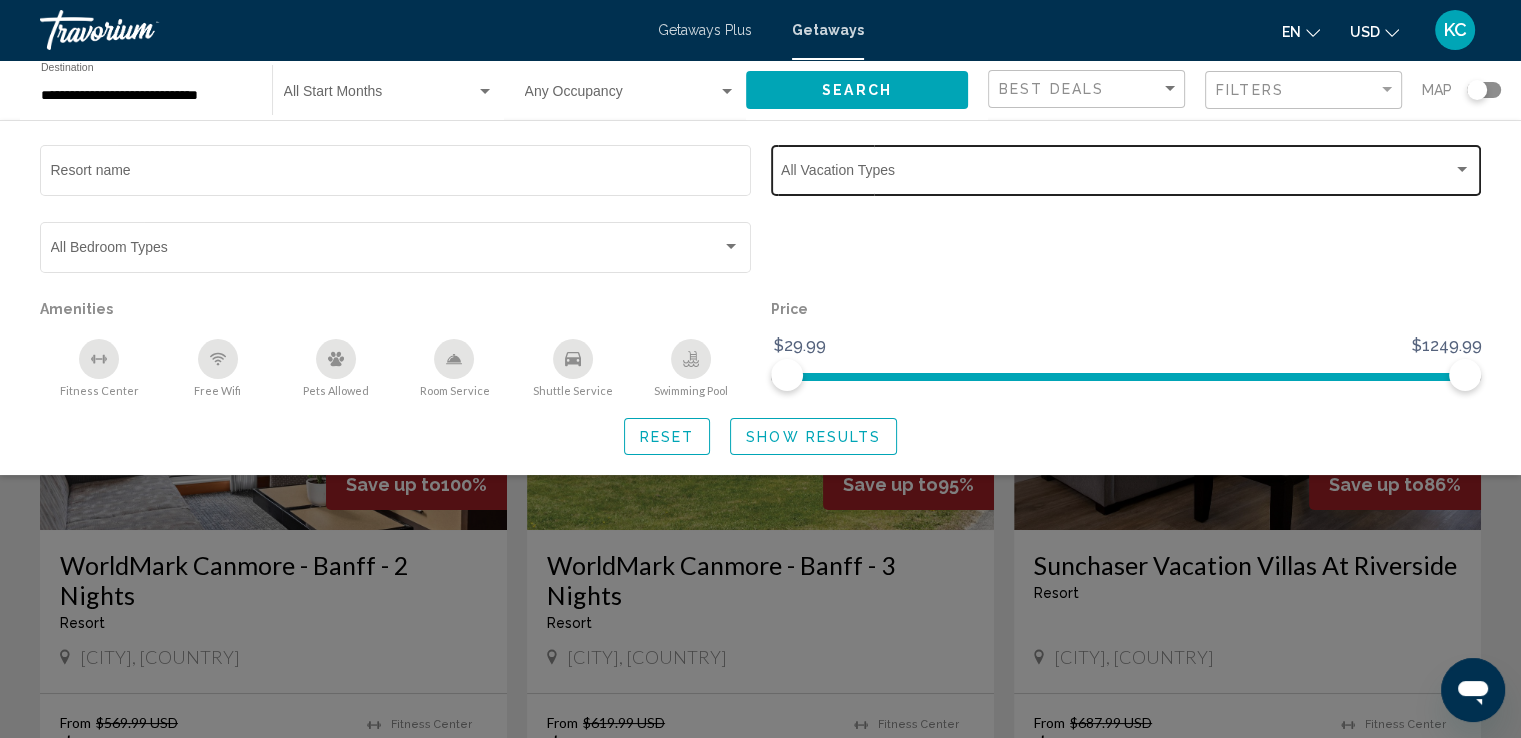 click at bounding box center [1117, 174] 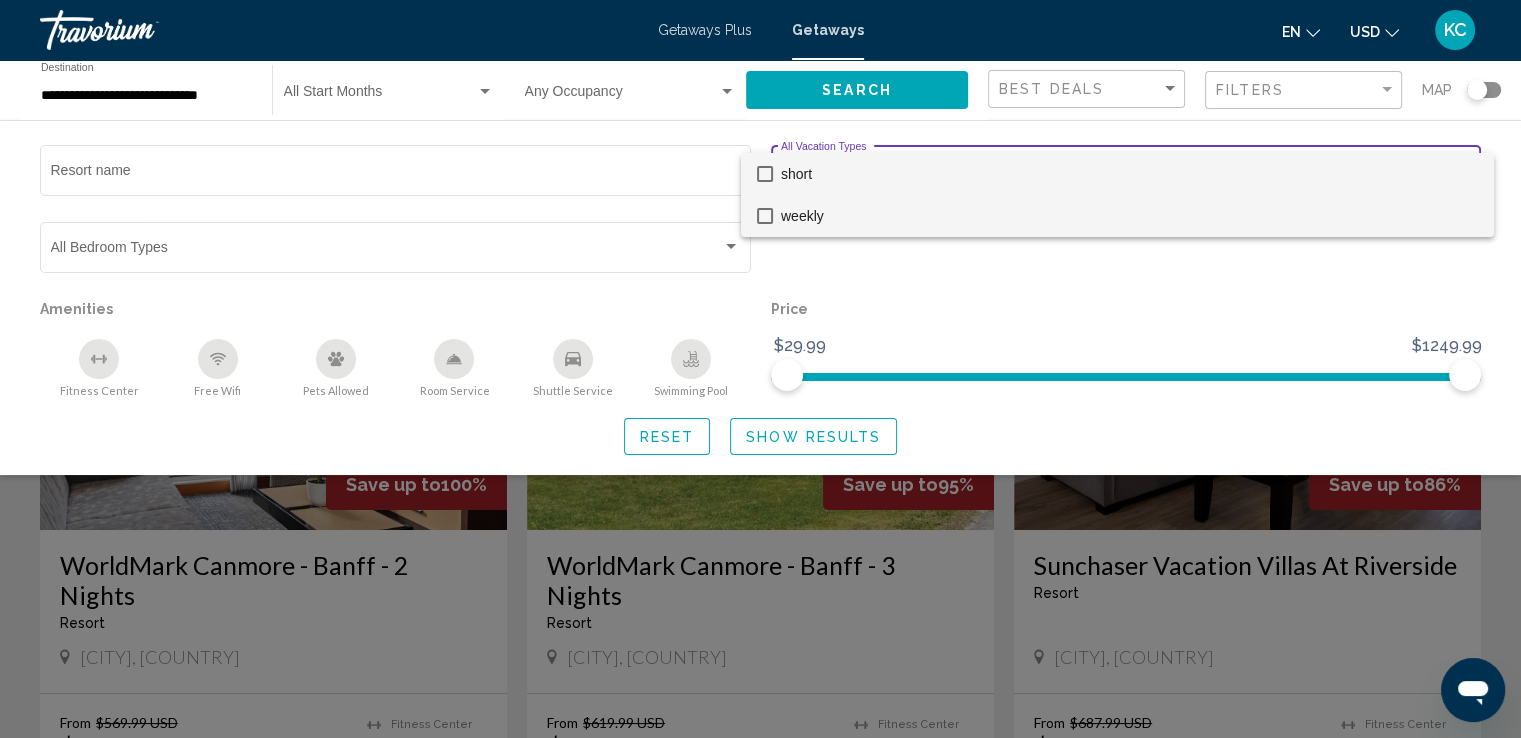 click on "weekly" at bounding box center (1117, 216) 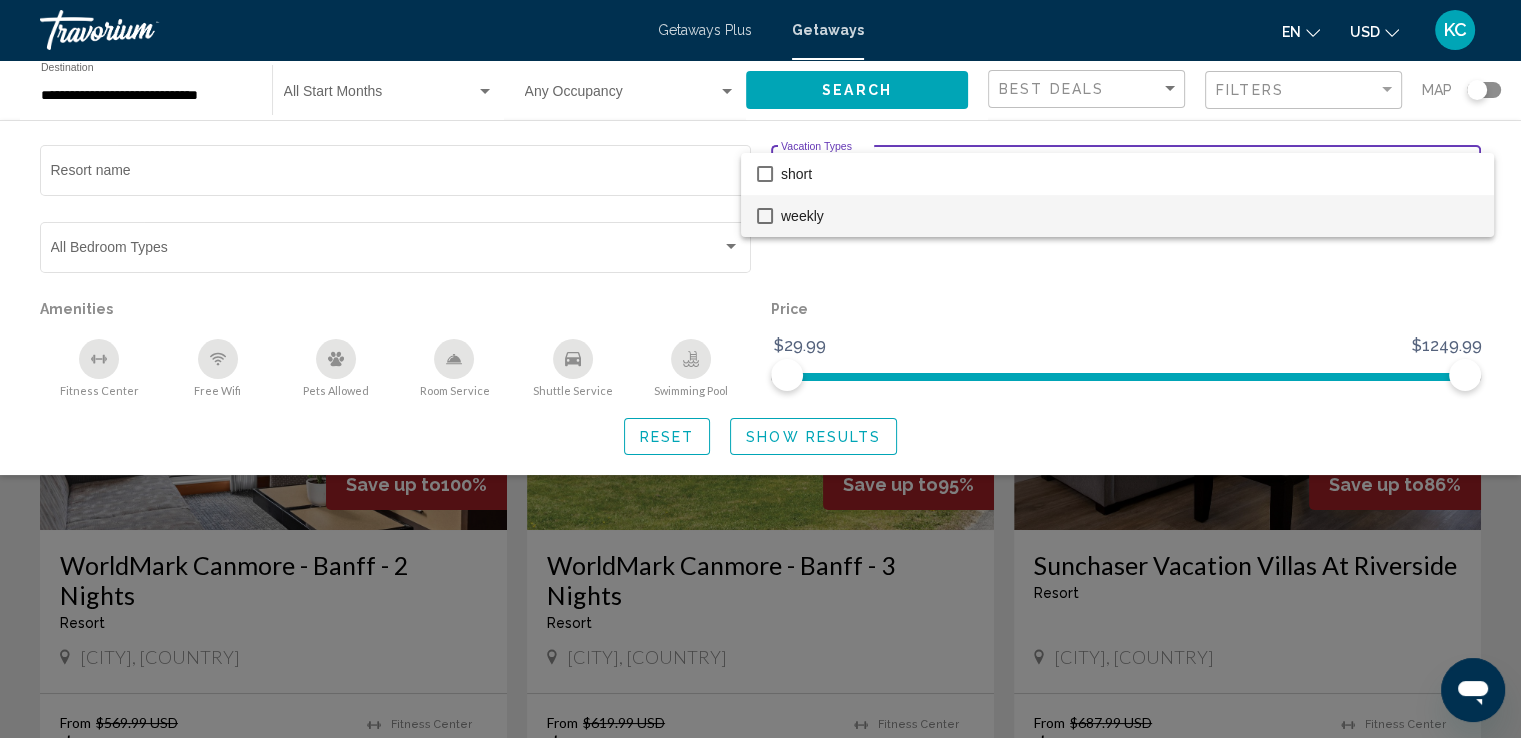 click at bounding box center [765, 216] 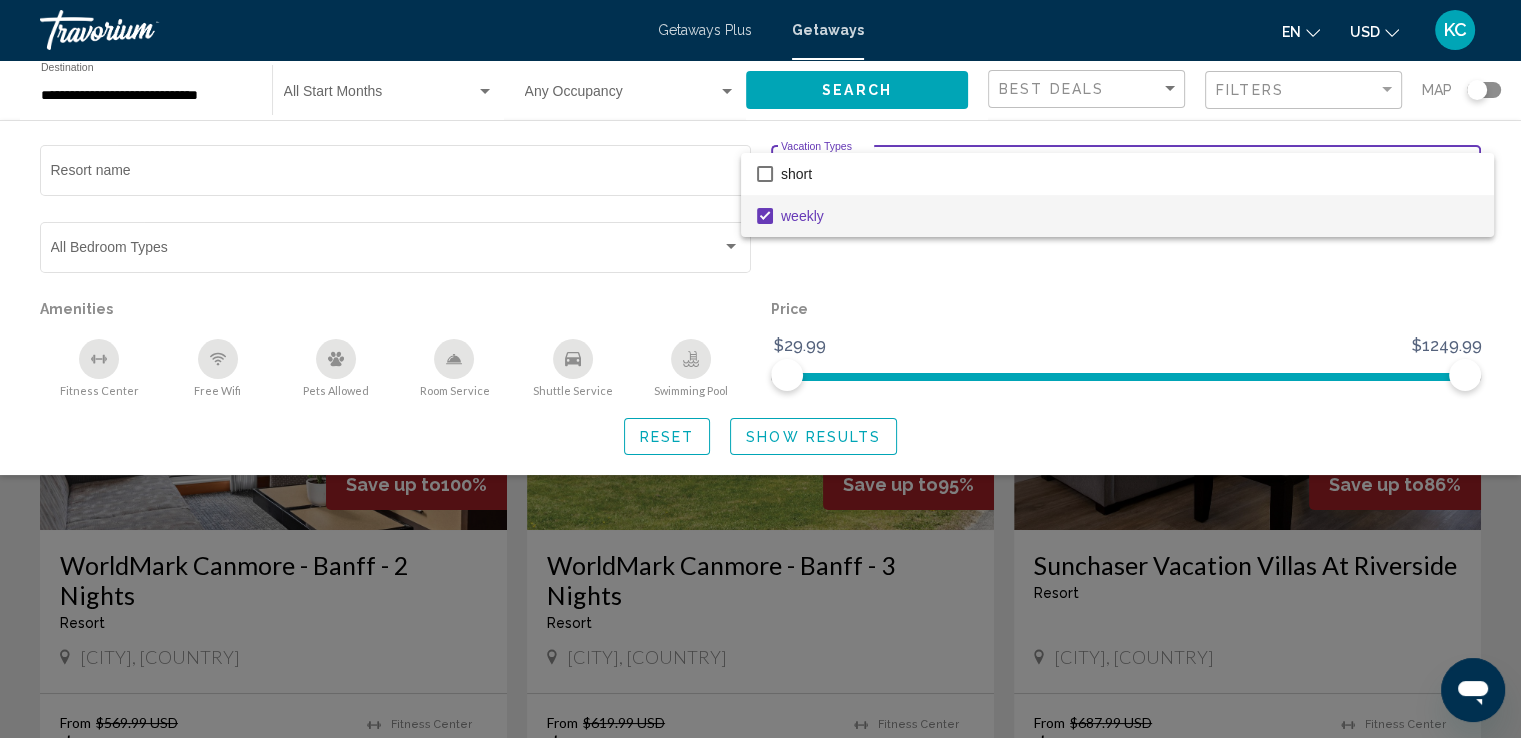 click at bounding box center (760, 369) 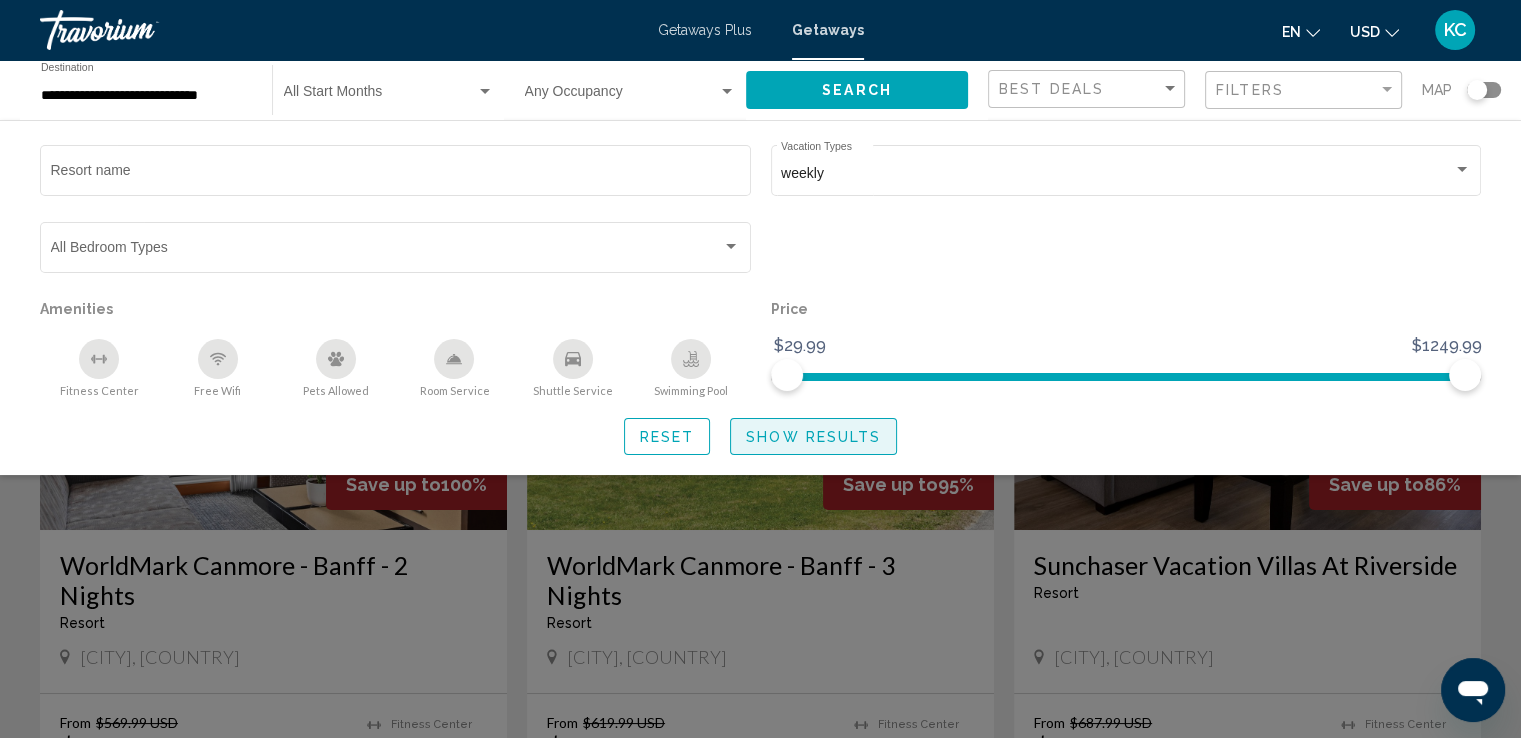click on "Show Results" 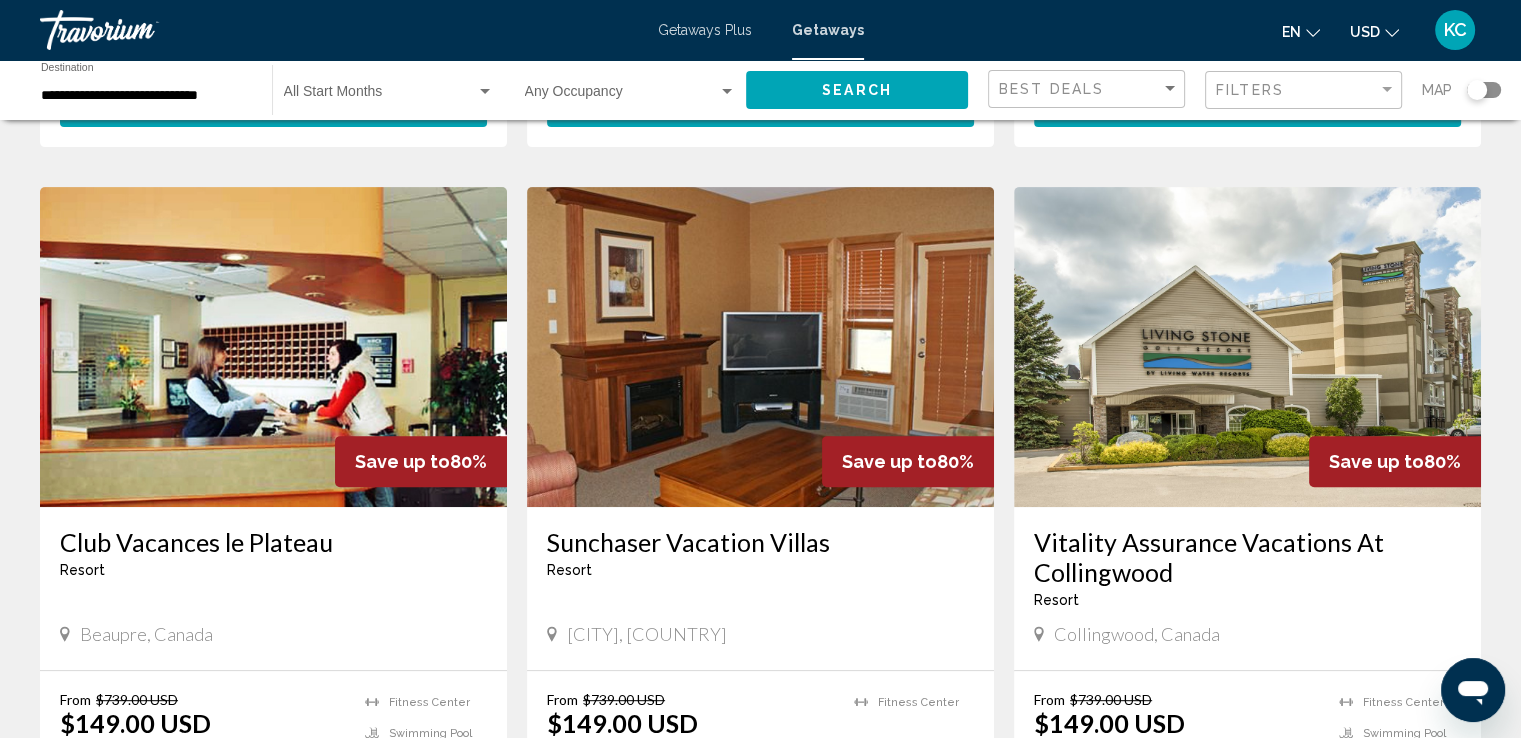 scroll, scrollTop: 731, scrollLeft: 0, axis: vertical 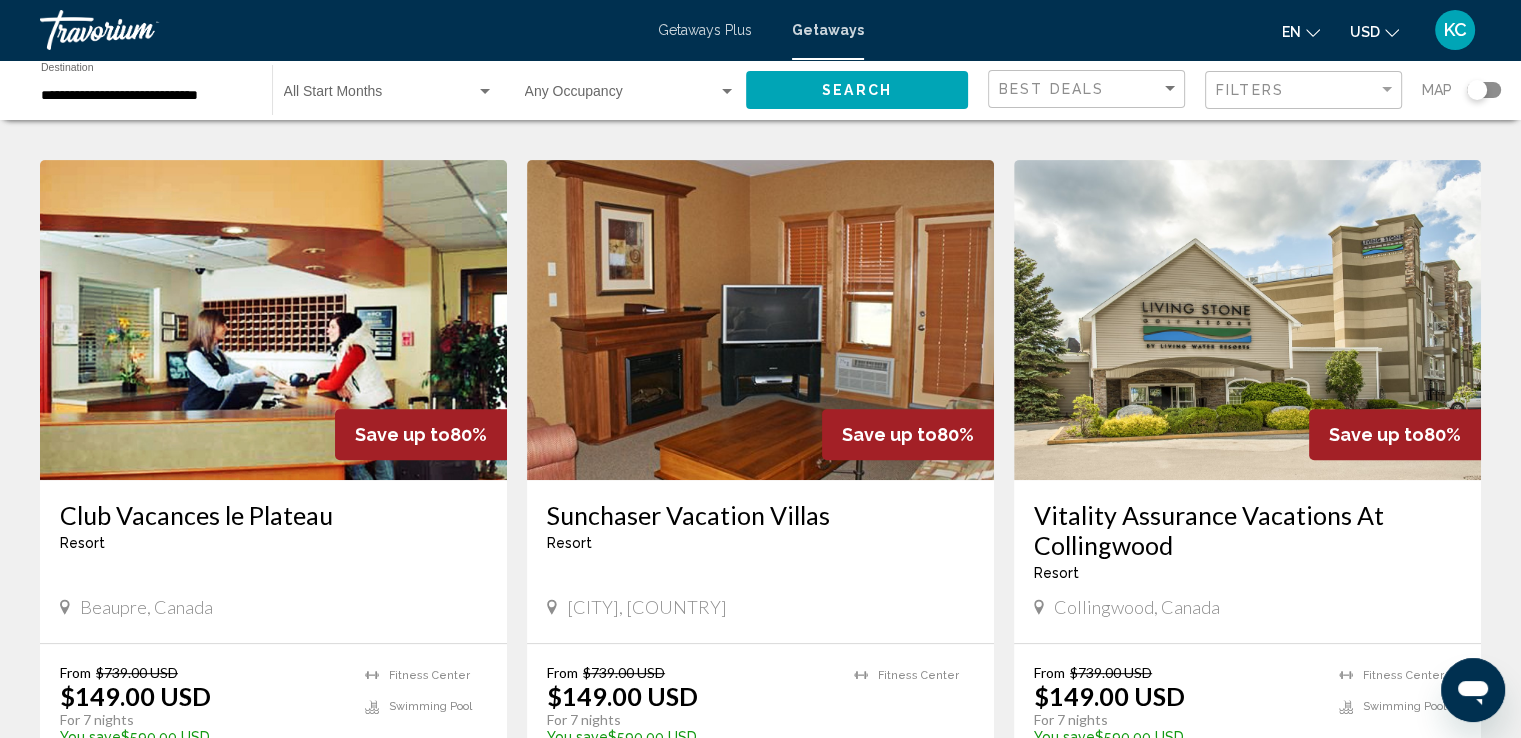 click 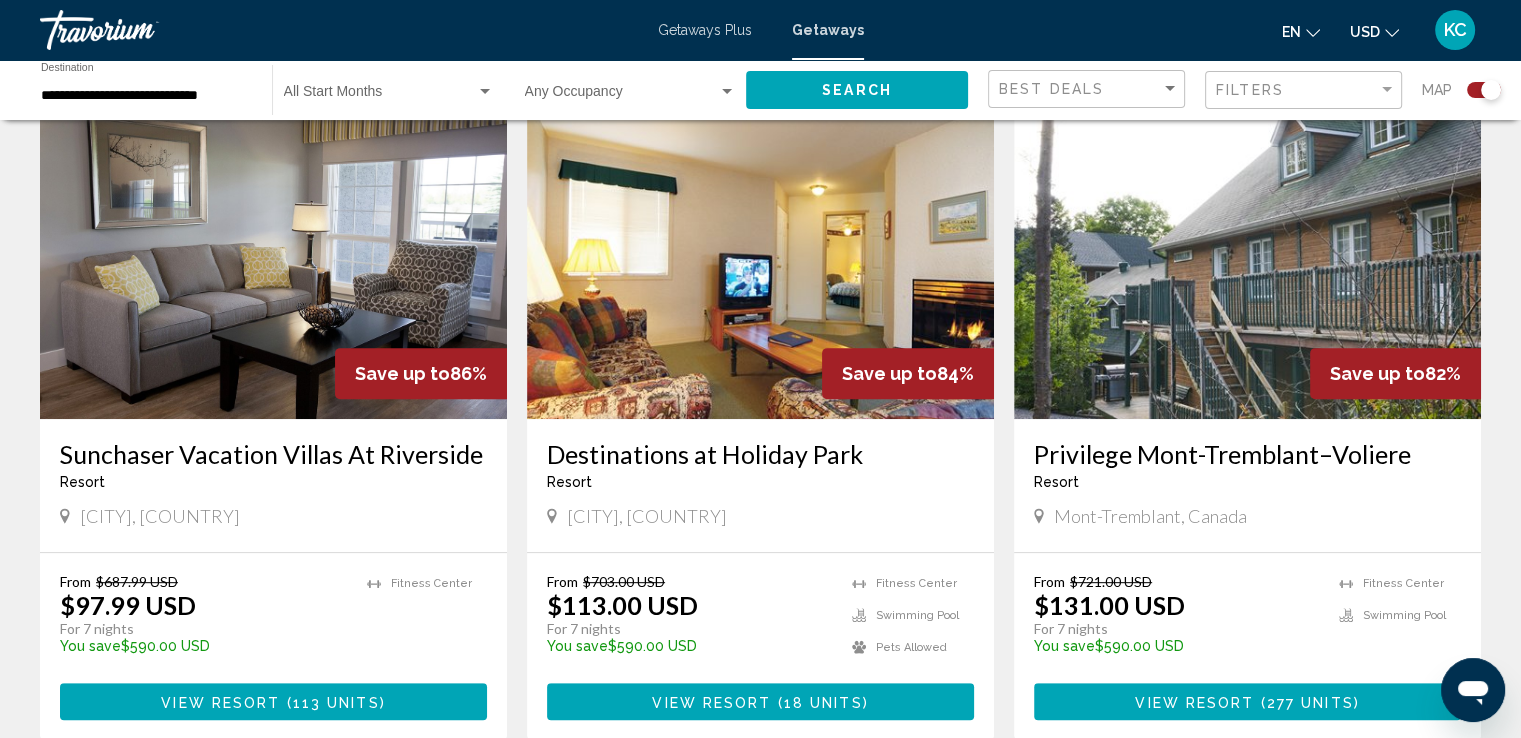 scroll, scrollTop: 1351, scrollLeft: 0, axis: vertical 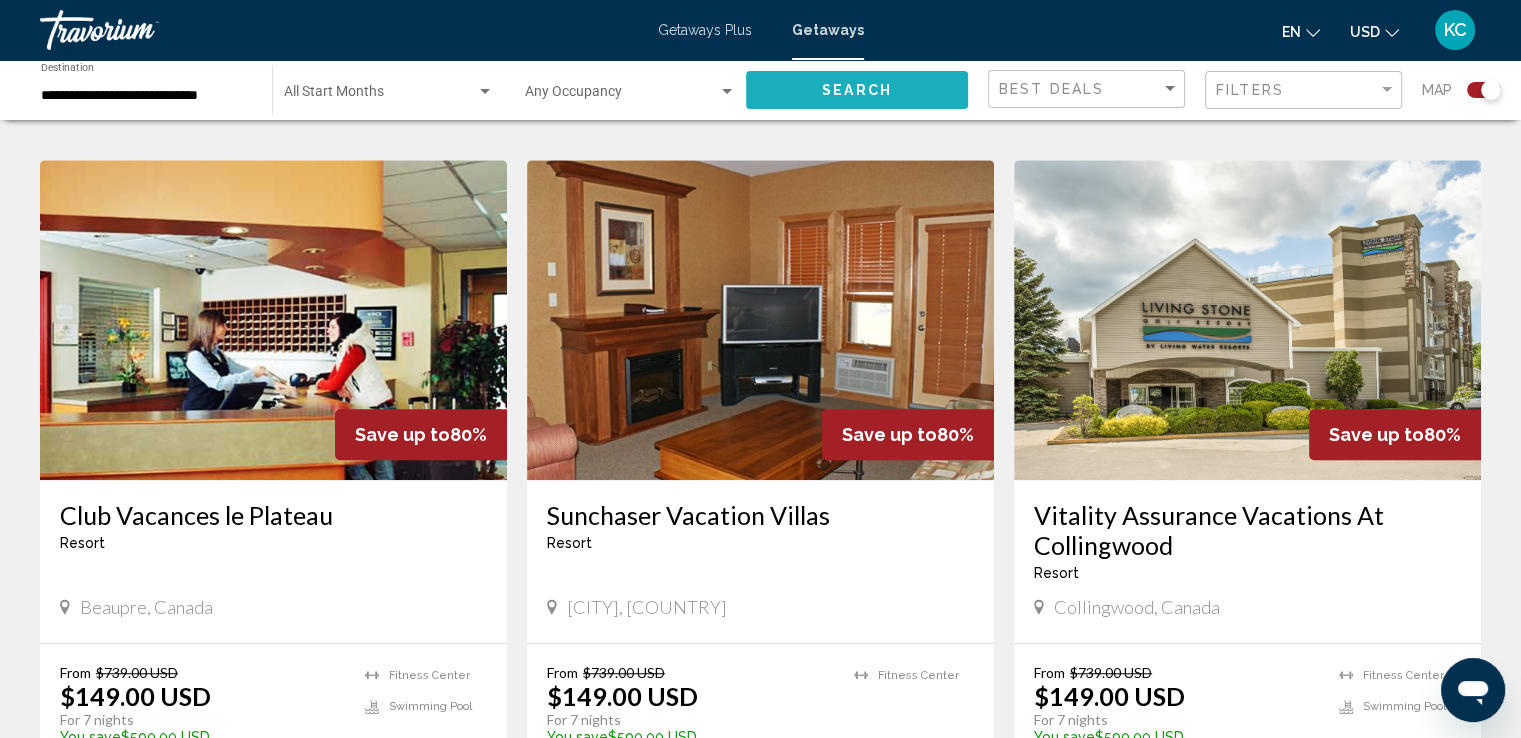 click on "Search" 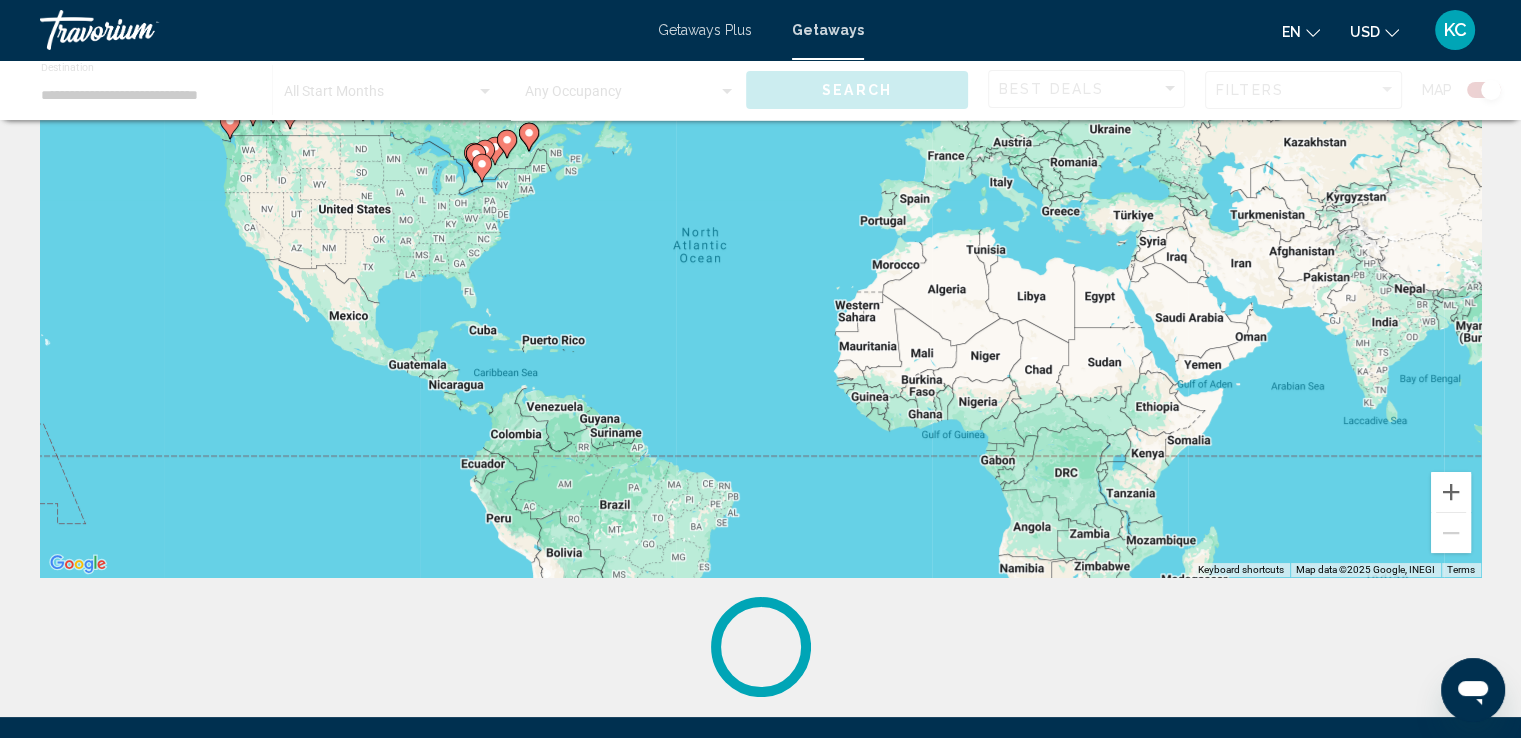 scroll, scrollTop: 0, scrollLeft: 0, axis: both 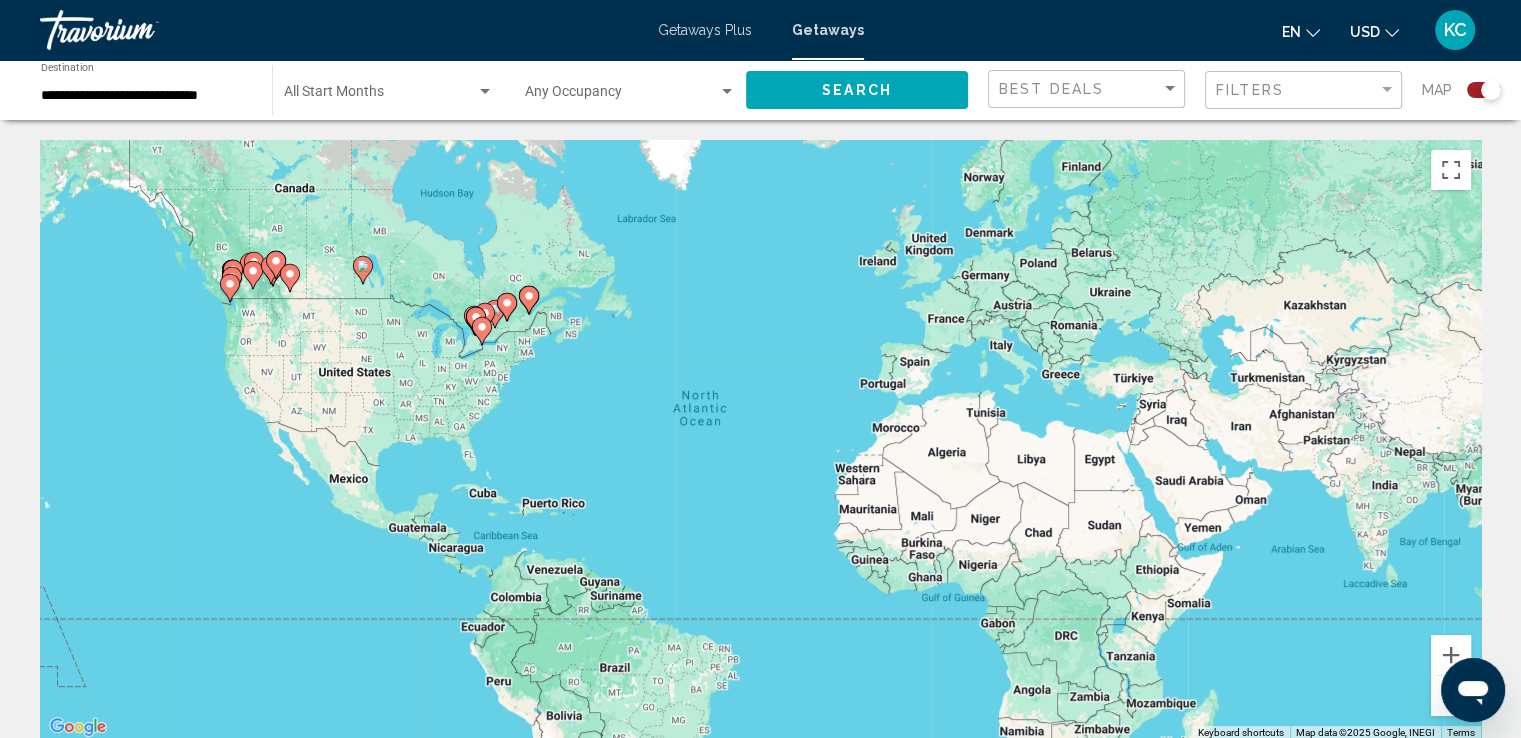 click at bounding box center [507, 307] 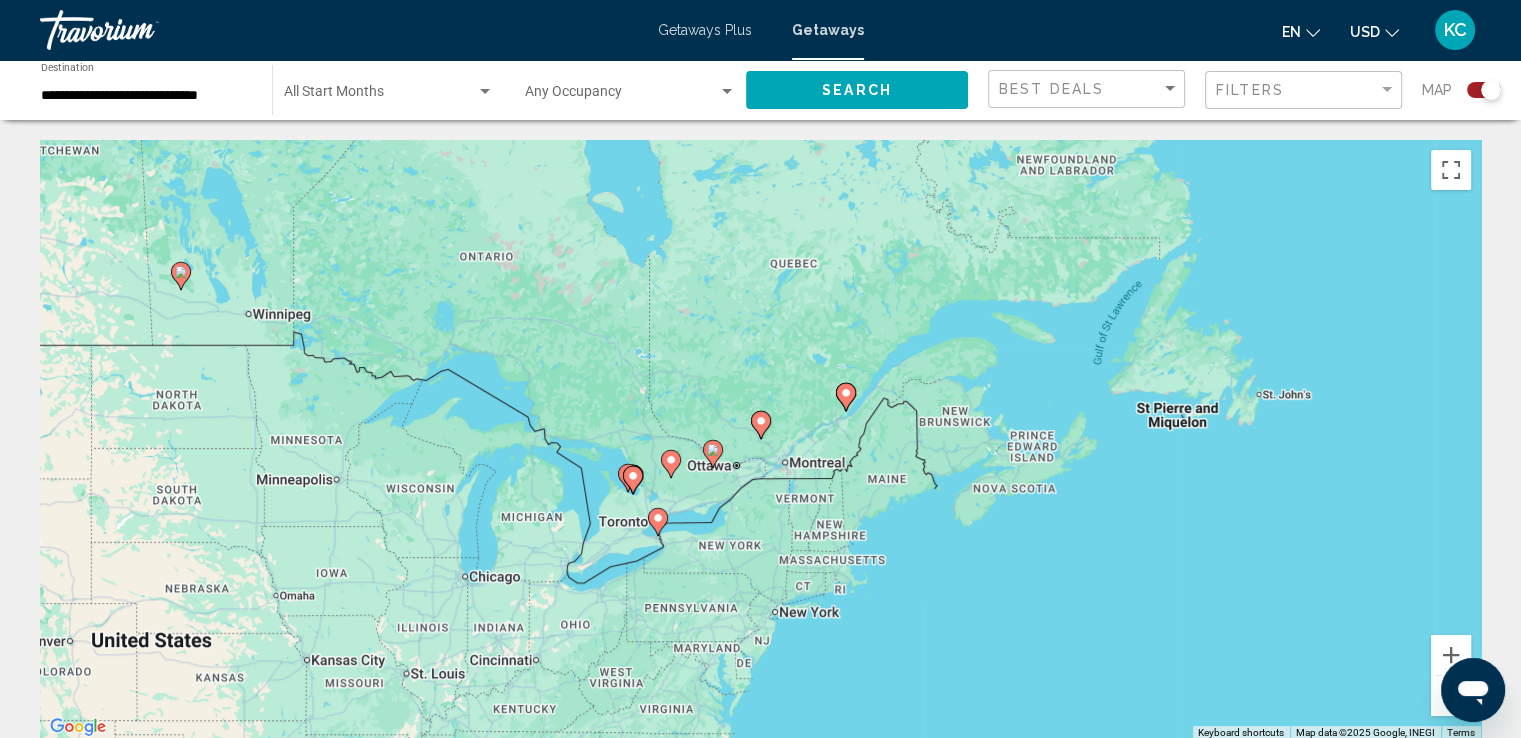 scroll, scrollTop: 0, scrollLeft: 0, axis: both 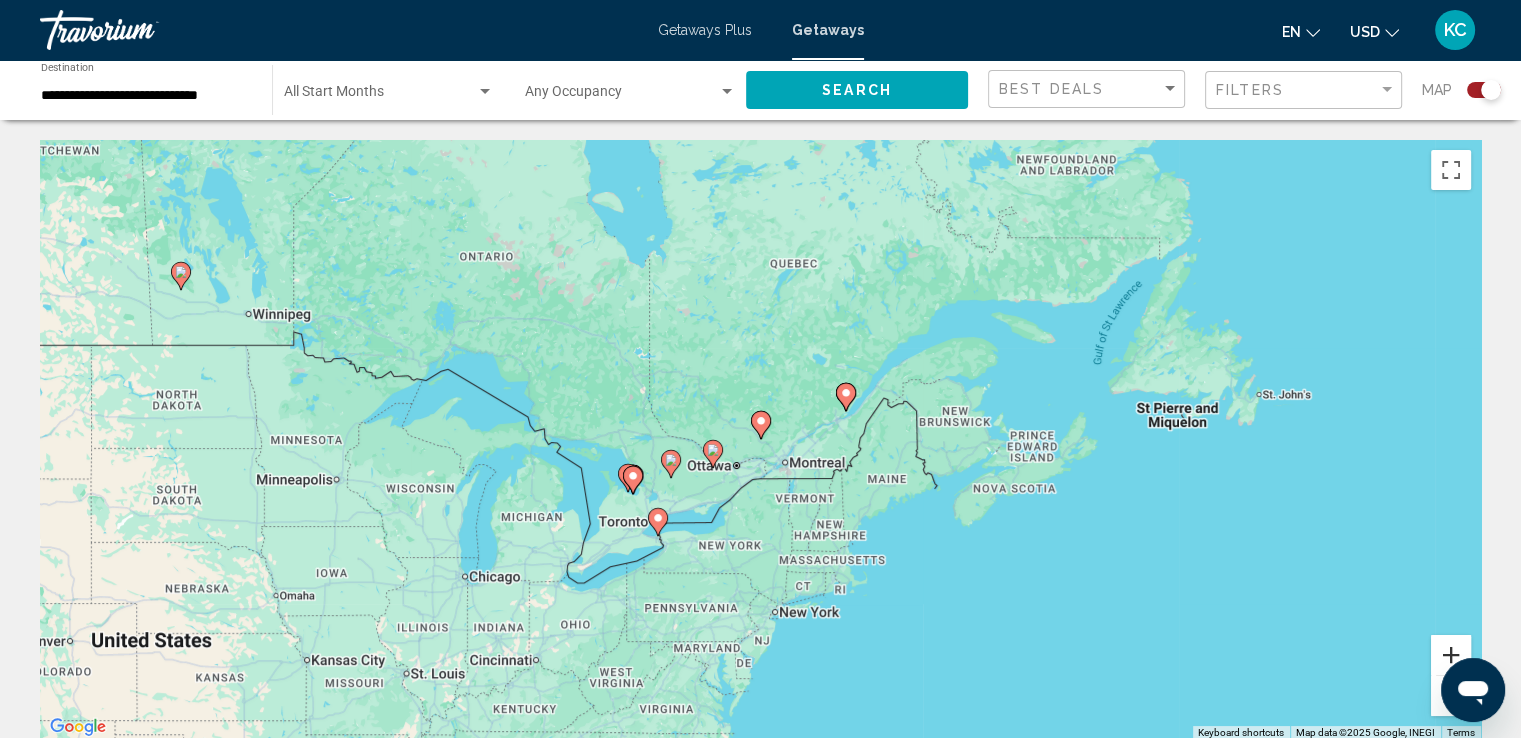 click at bounding box center (1451, 655) 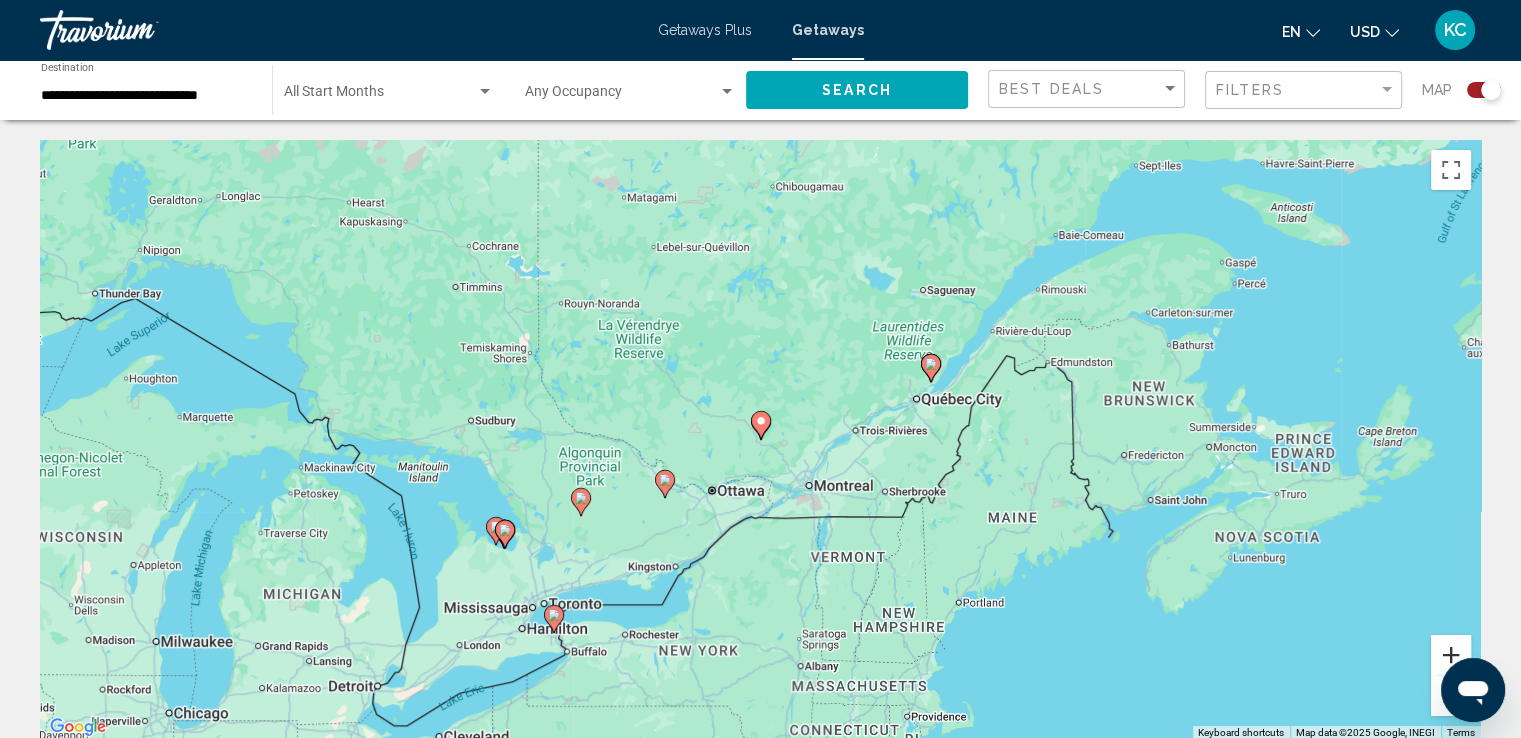 click at bounding box center (1451, 655) 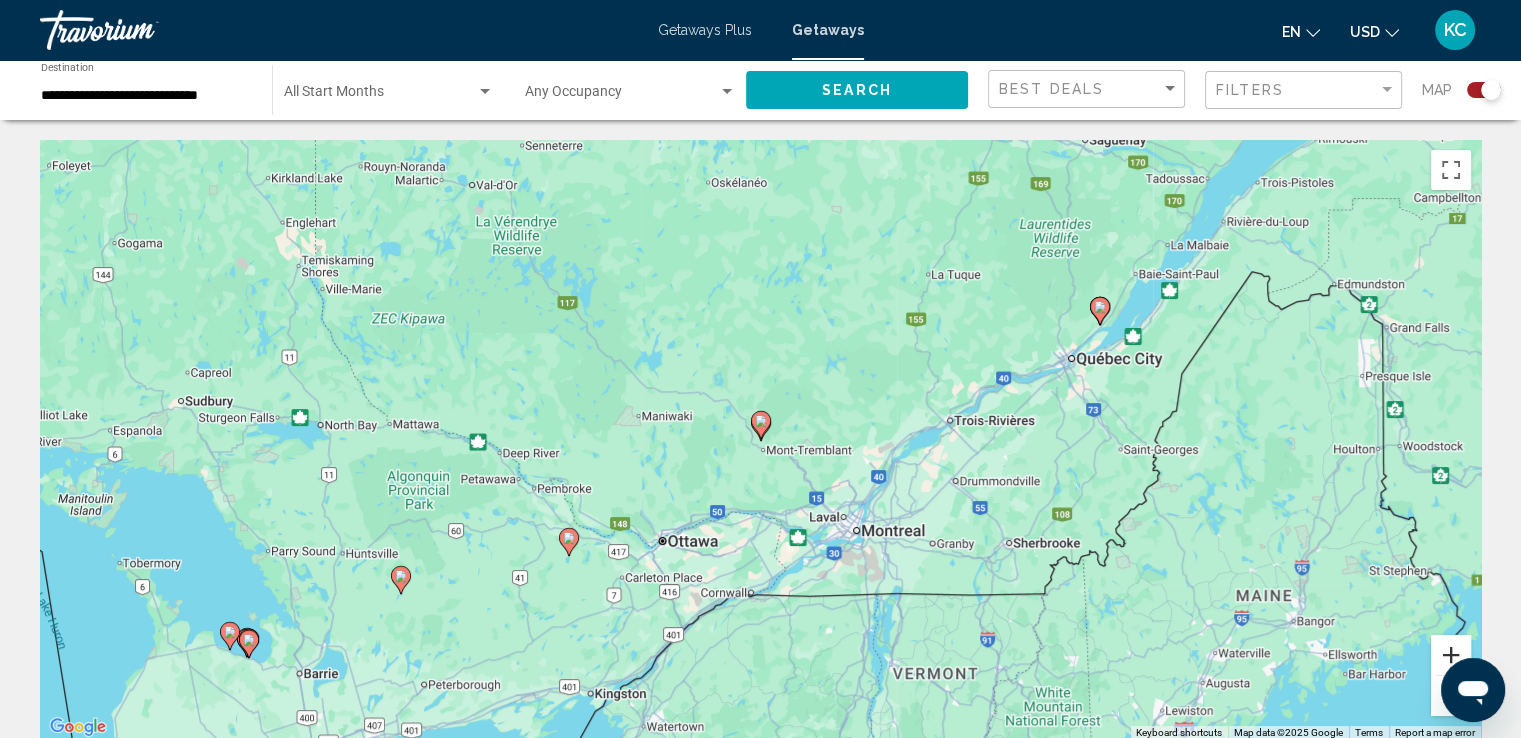 click at bounding box center (1451, 655) 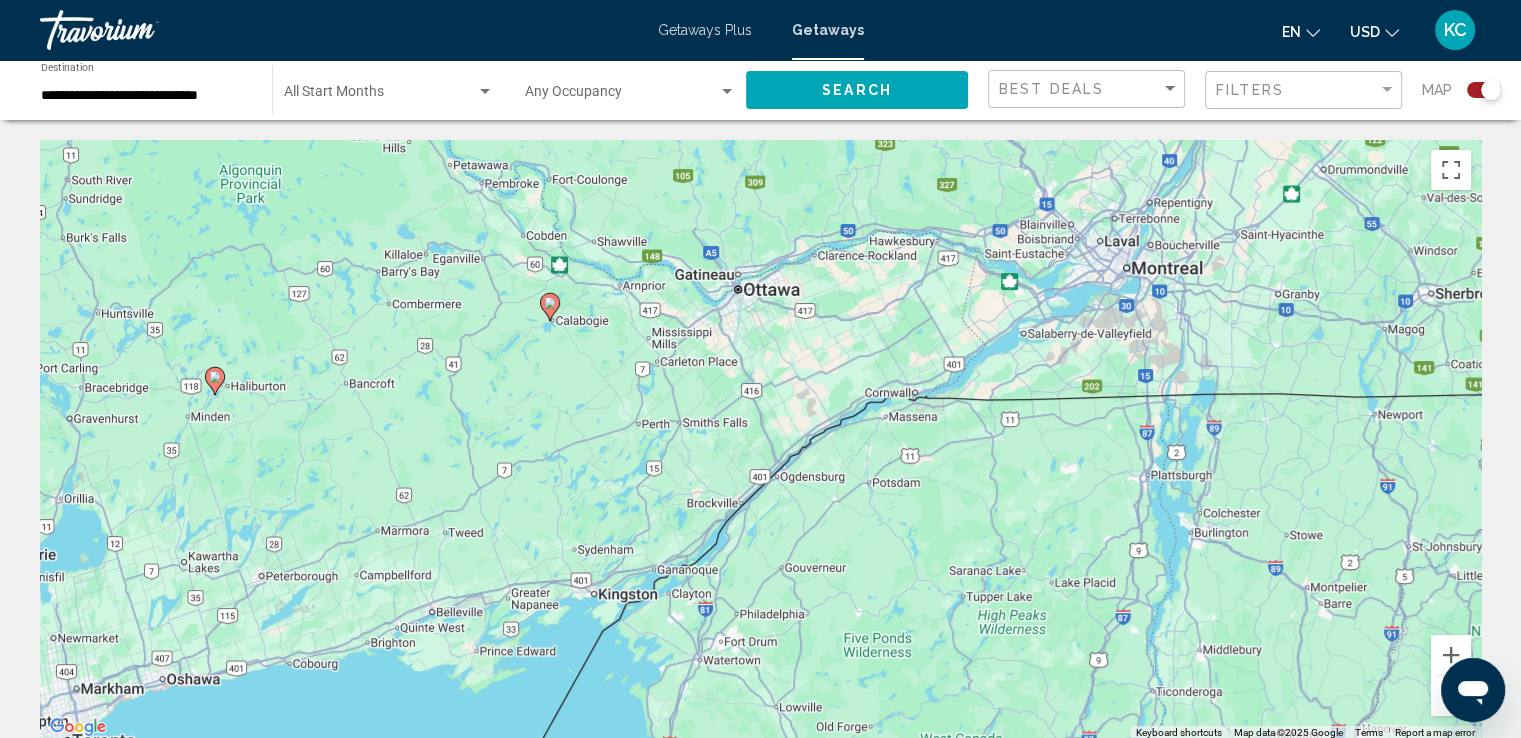 drag, startPoint x: 802, startPoint y: 635, endPoint x: 976, endPoint y: 282, distance: 393.55432 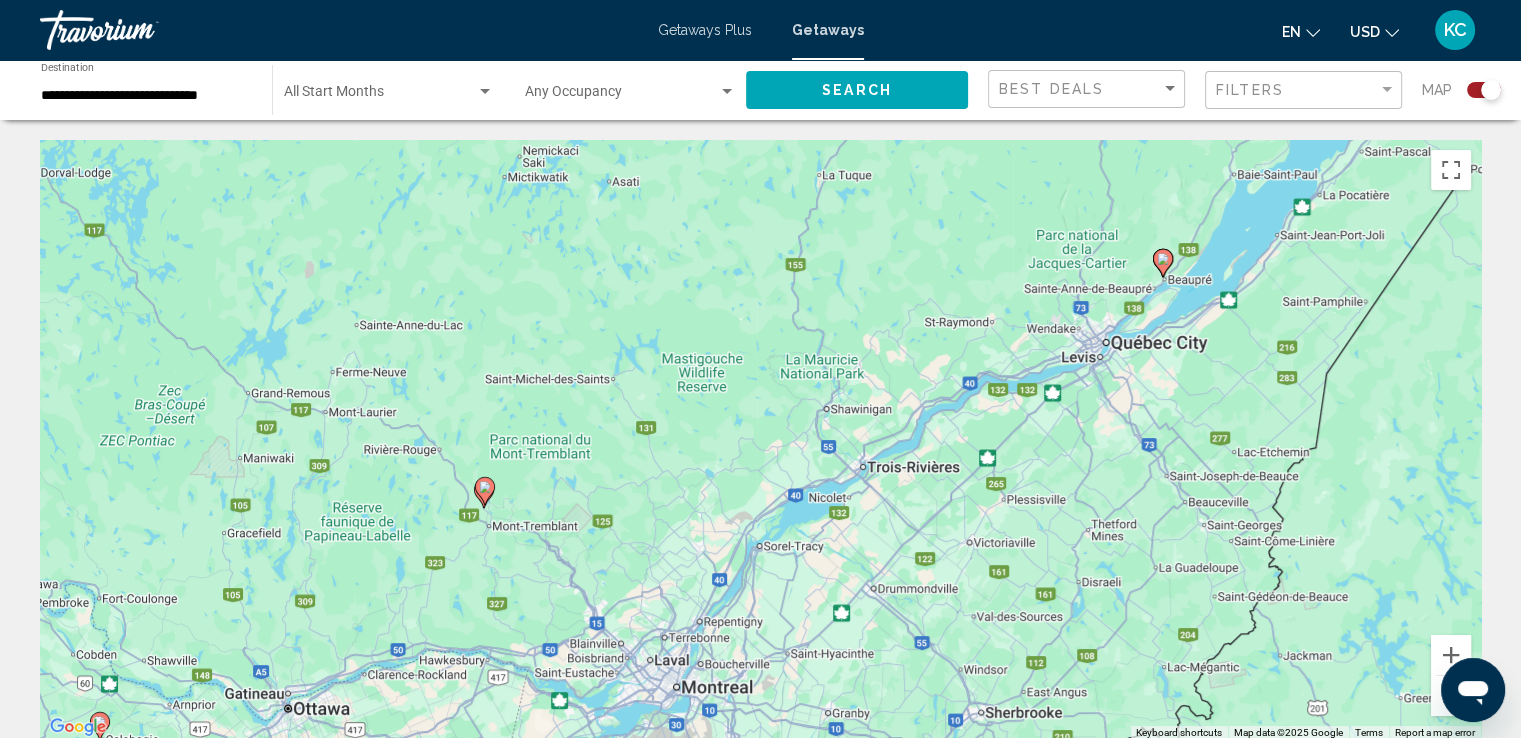 drag, startPoint x: 1161, startPoint y: 277, endPoint x: 709, endPoint y: 697, distance: 617.01215 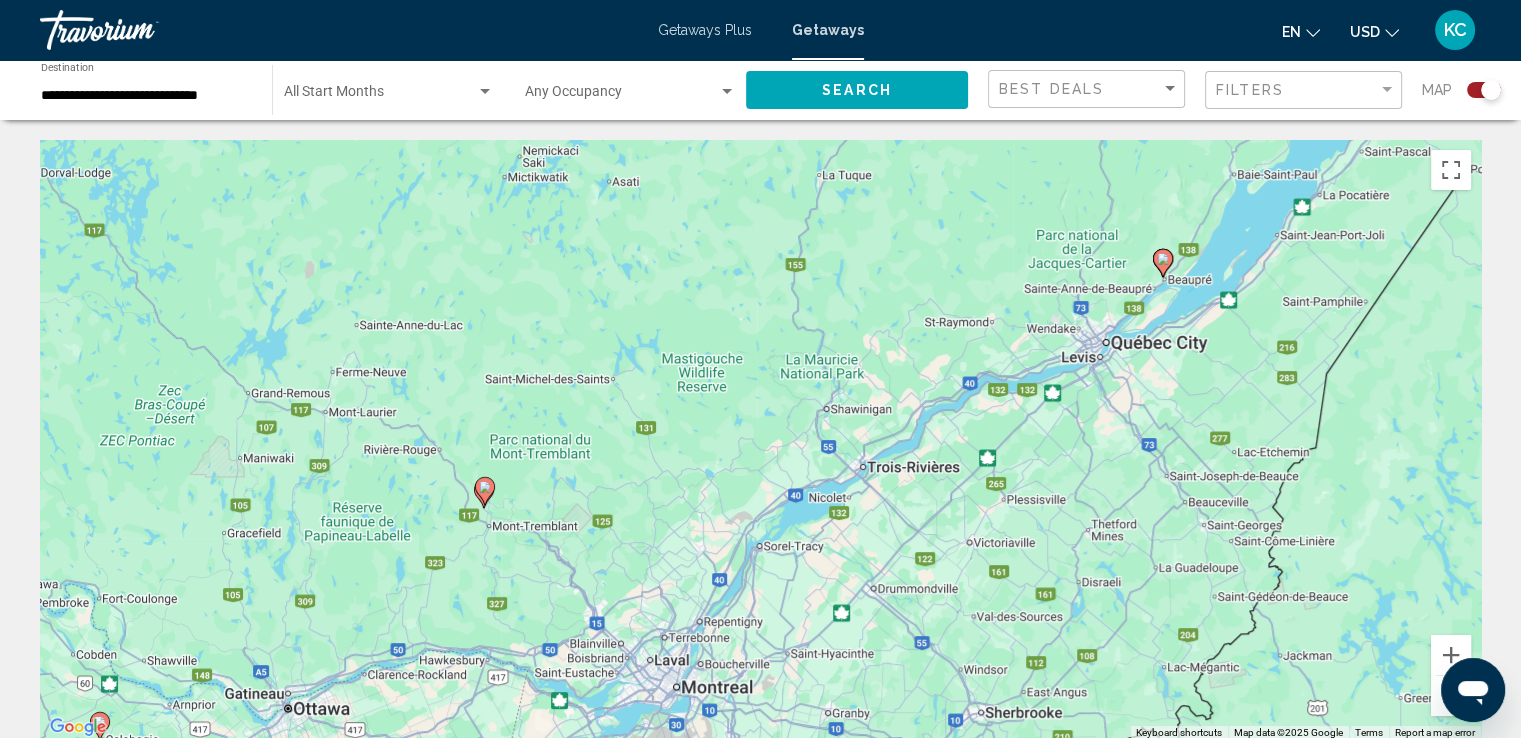 click 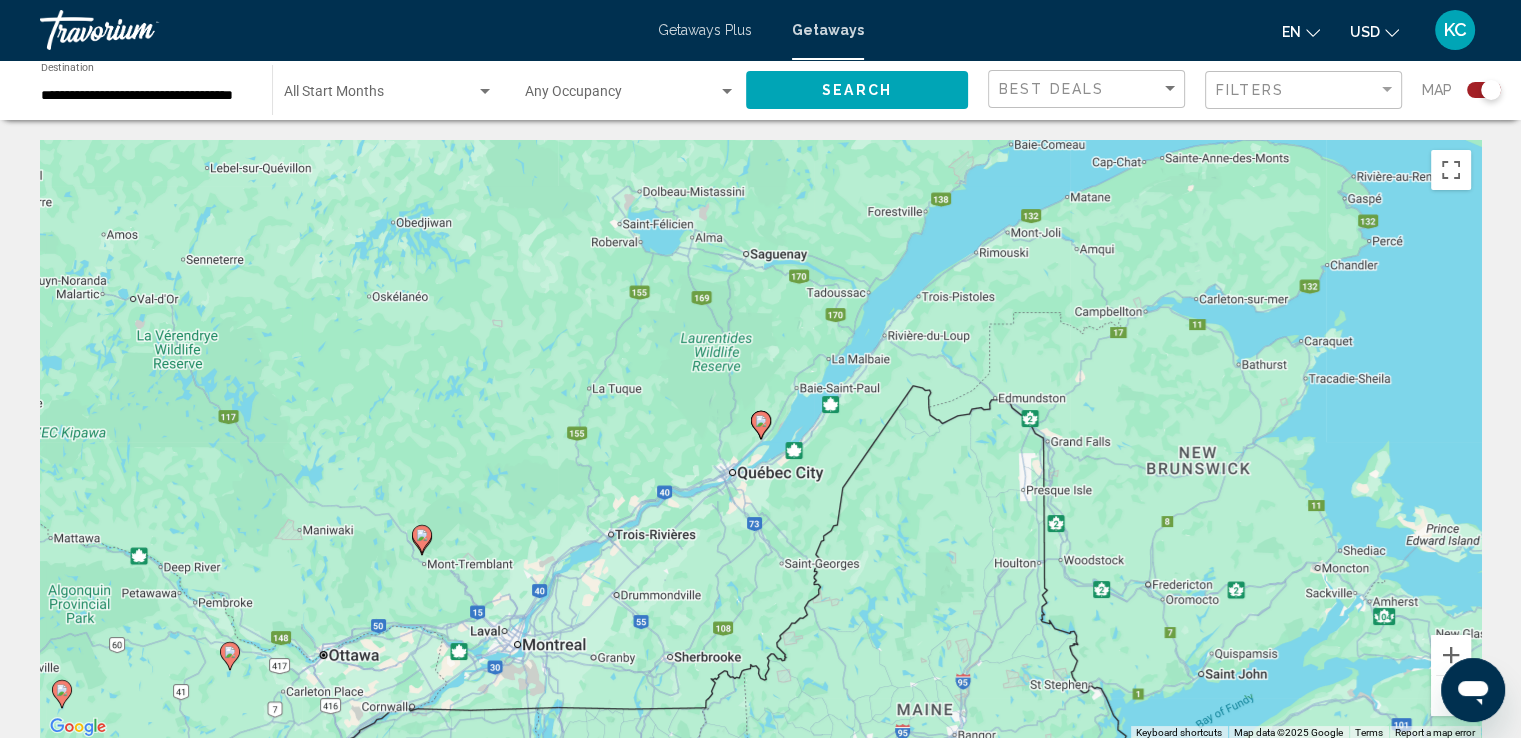 click 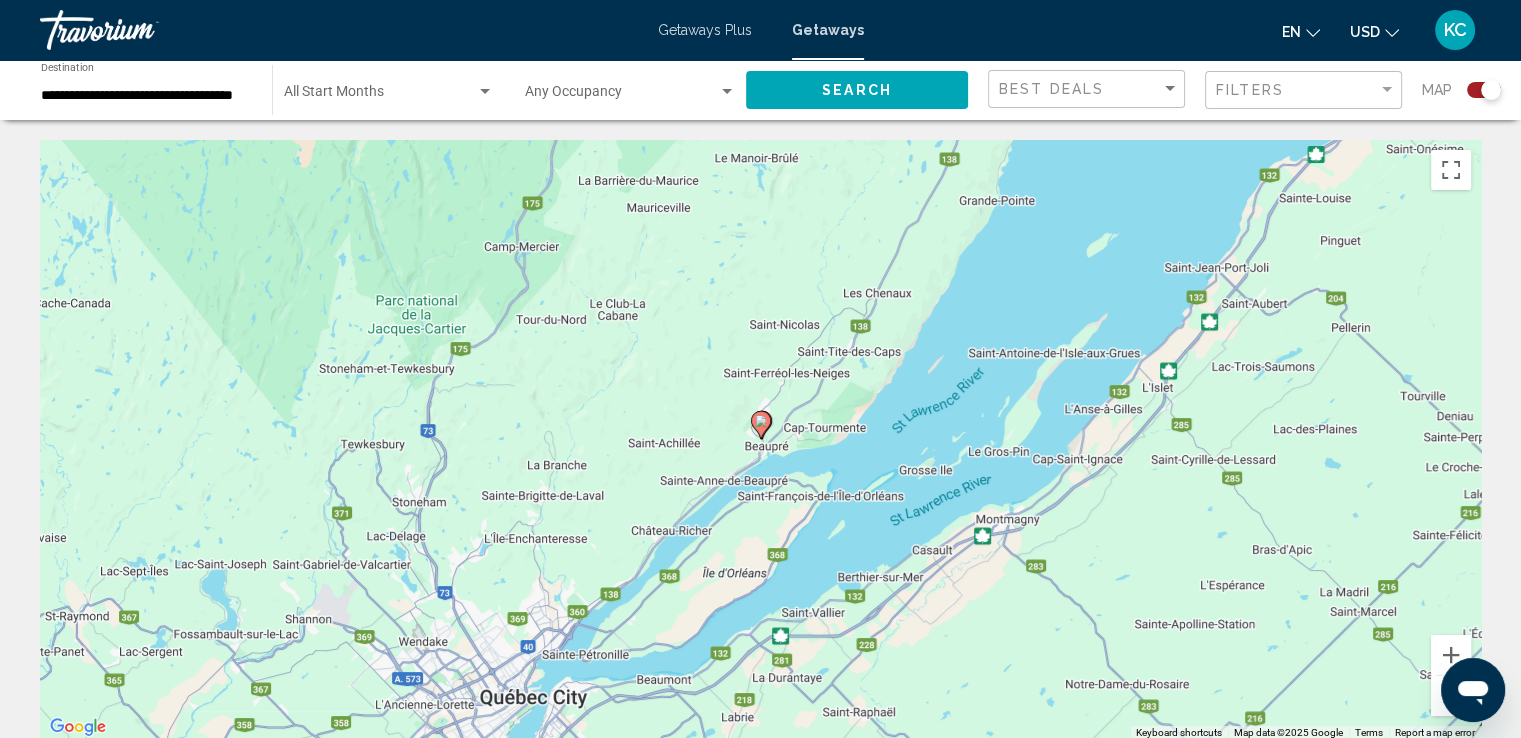click 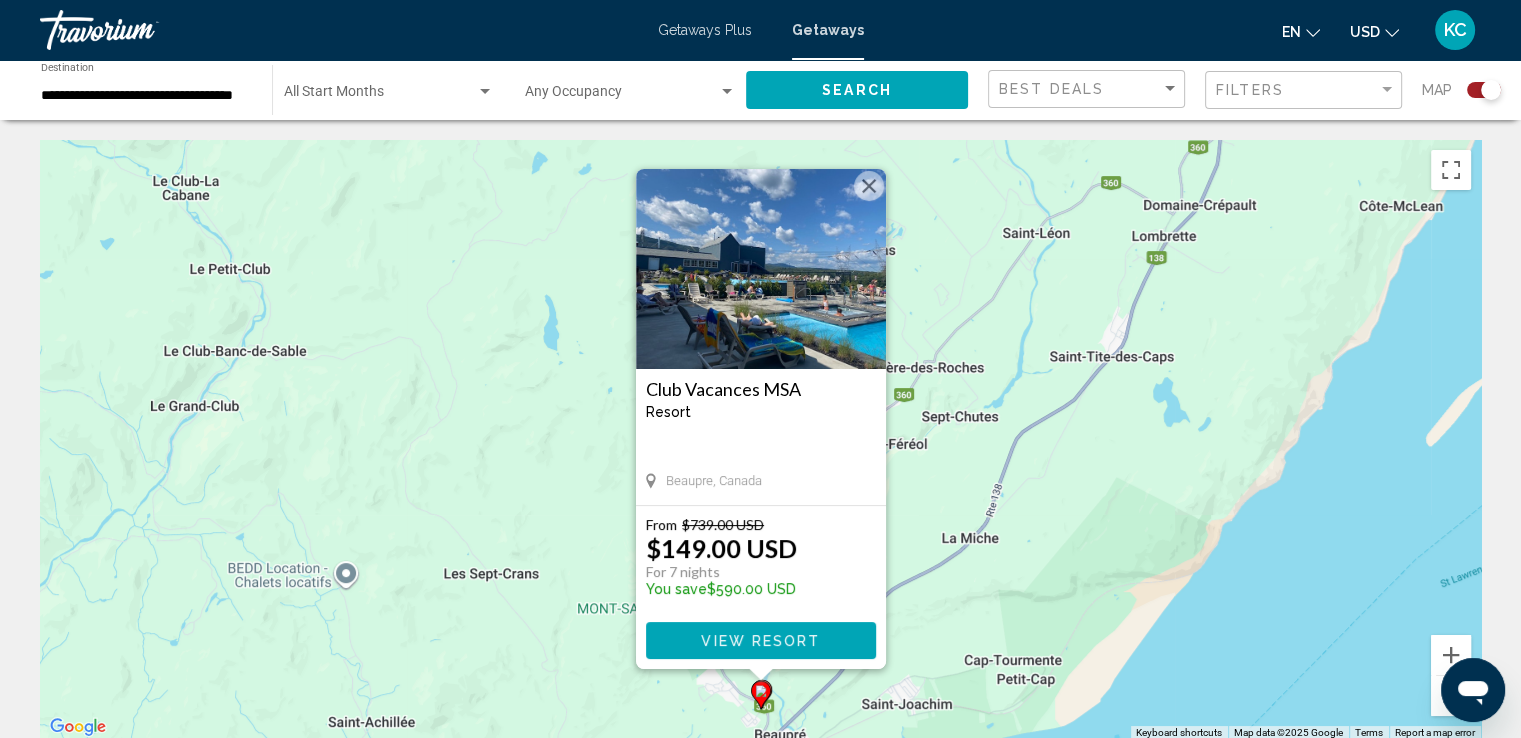 click on "Resort  -  This is an adults only resort" at bounding box center (761, 412) 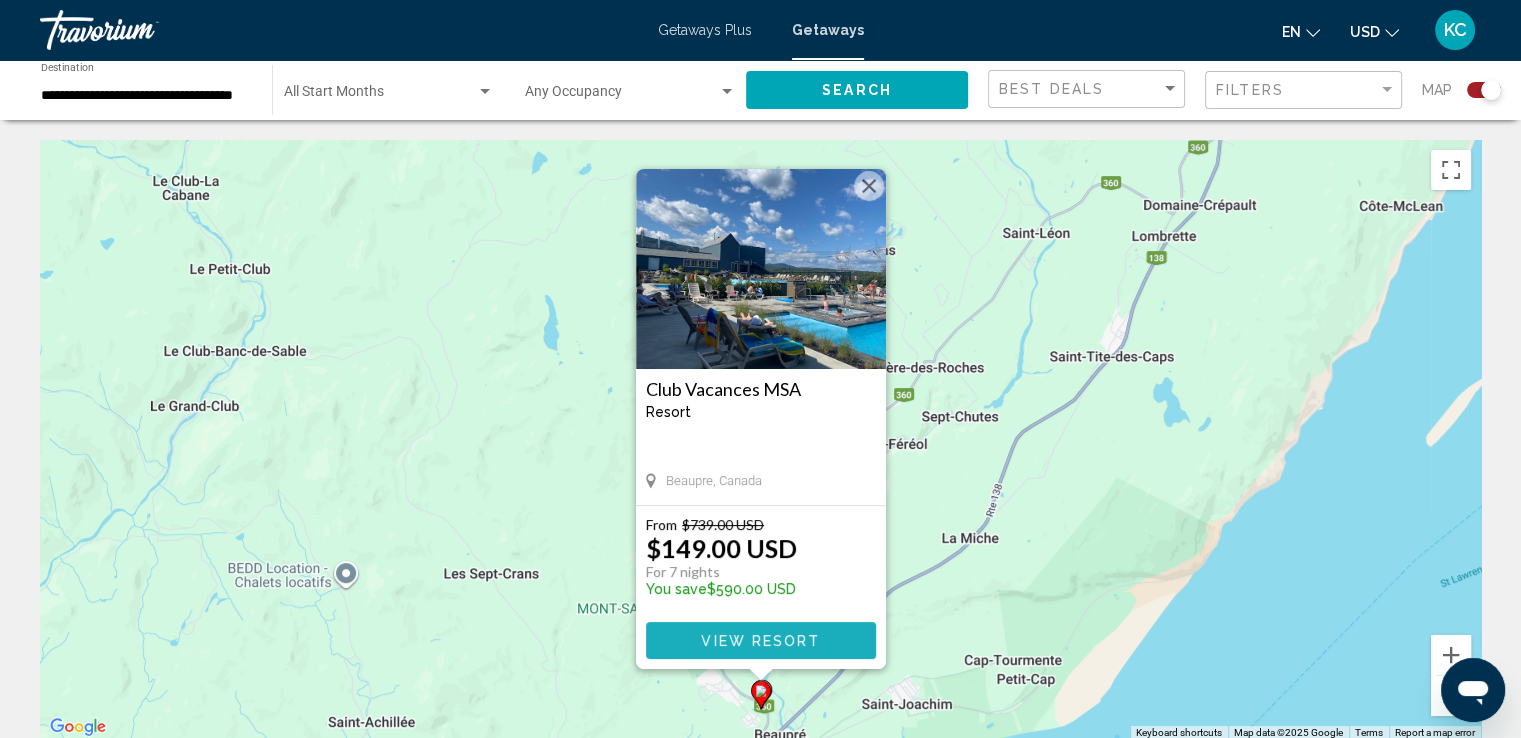 click on "View Resort" at bounding box center (760, 641) 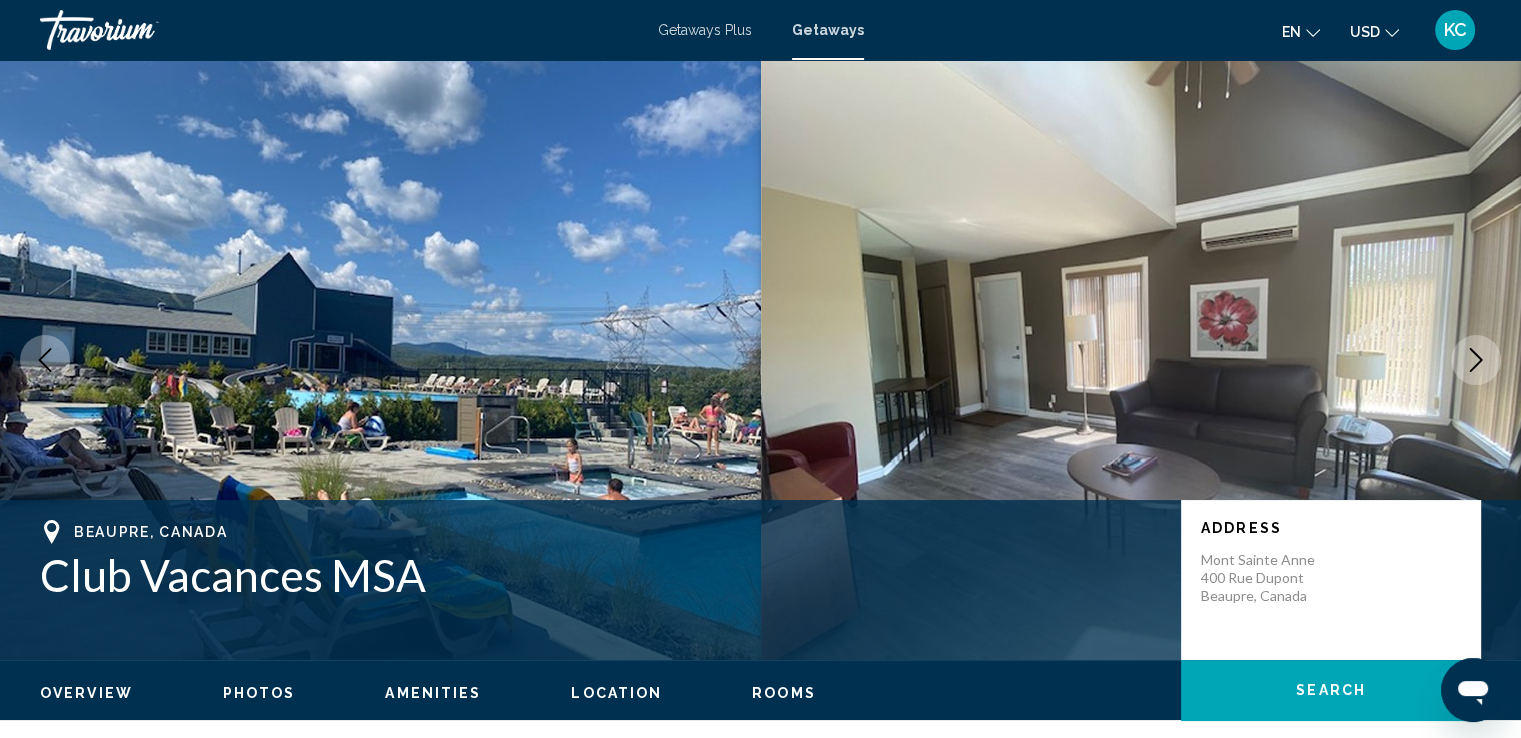 click on "Beaupre, Canada Club Vacances MSA Address Mont Sainte Anne 400 Rue Dupont Beaupre, Canada" at bounding box center (760, 580) 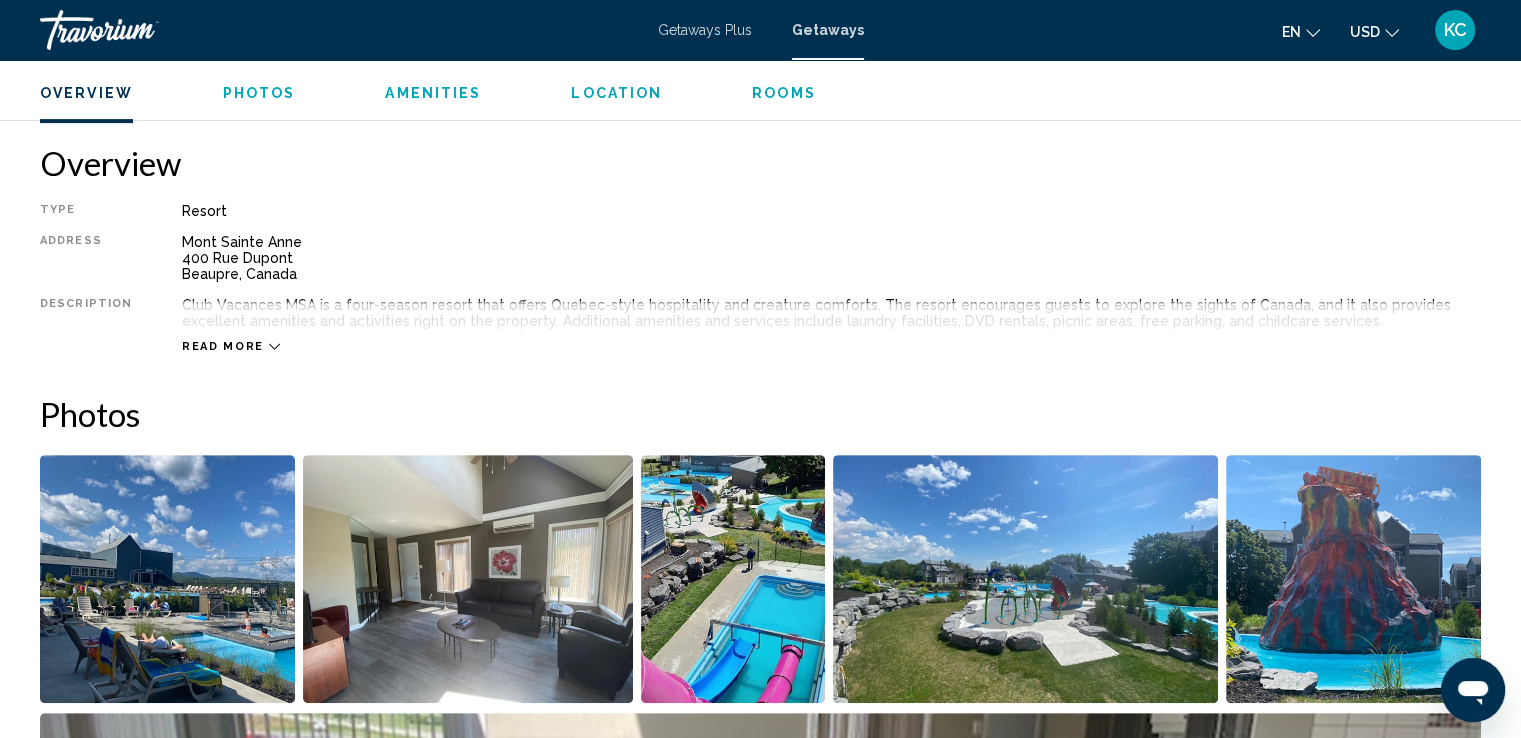 scroll, scrollTop: 604, scrollLeft: 0, axis: vertical 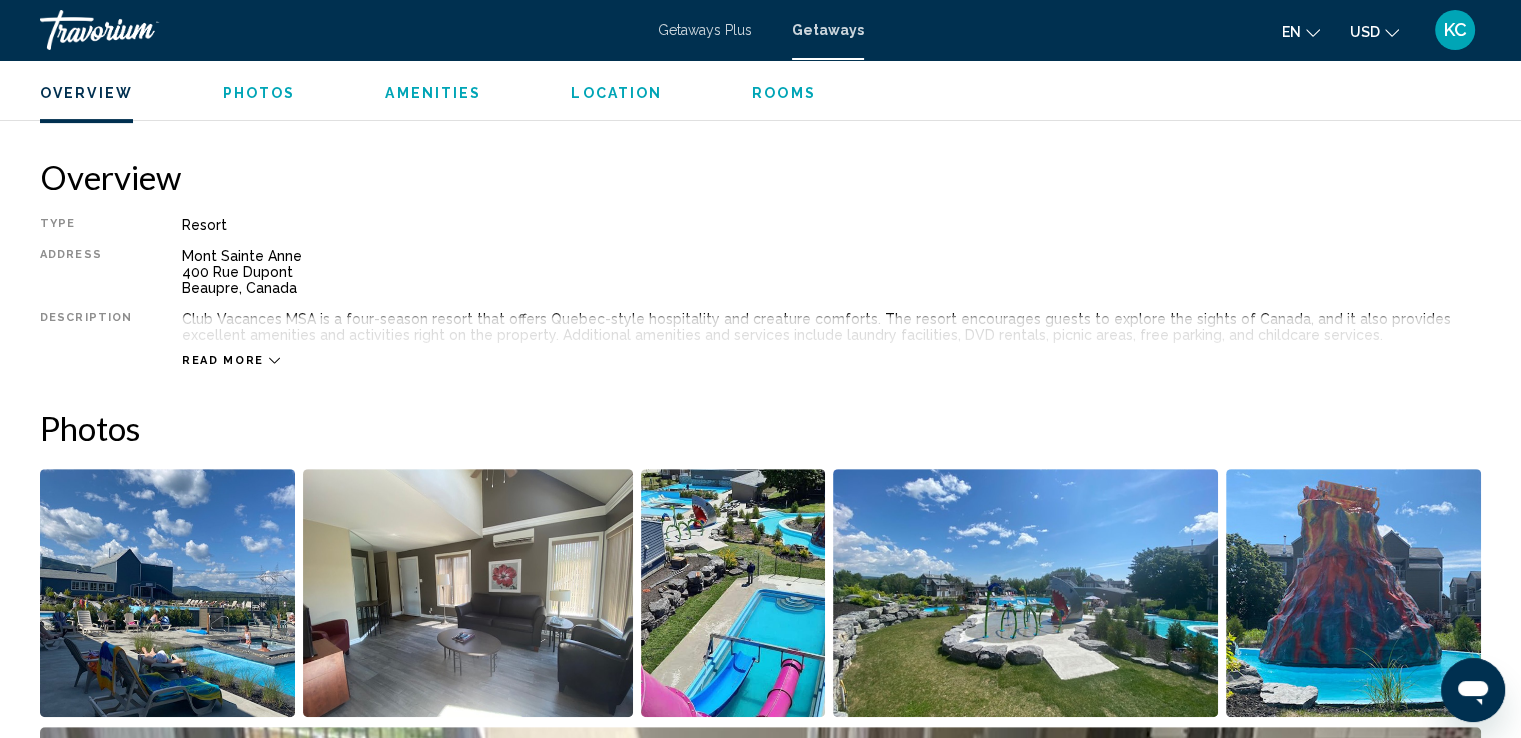 click on "Read more" at bounding box center [223, 360] 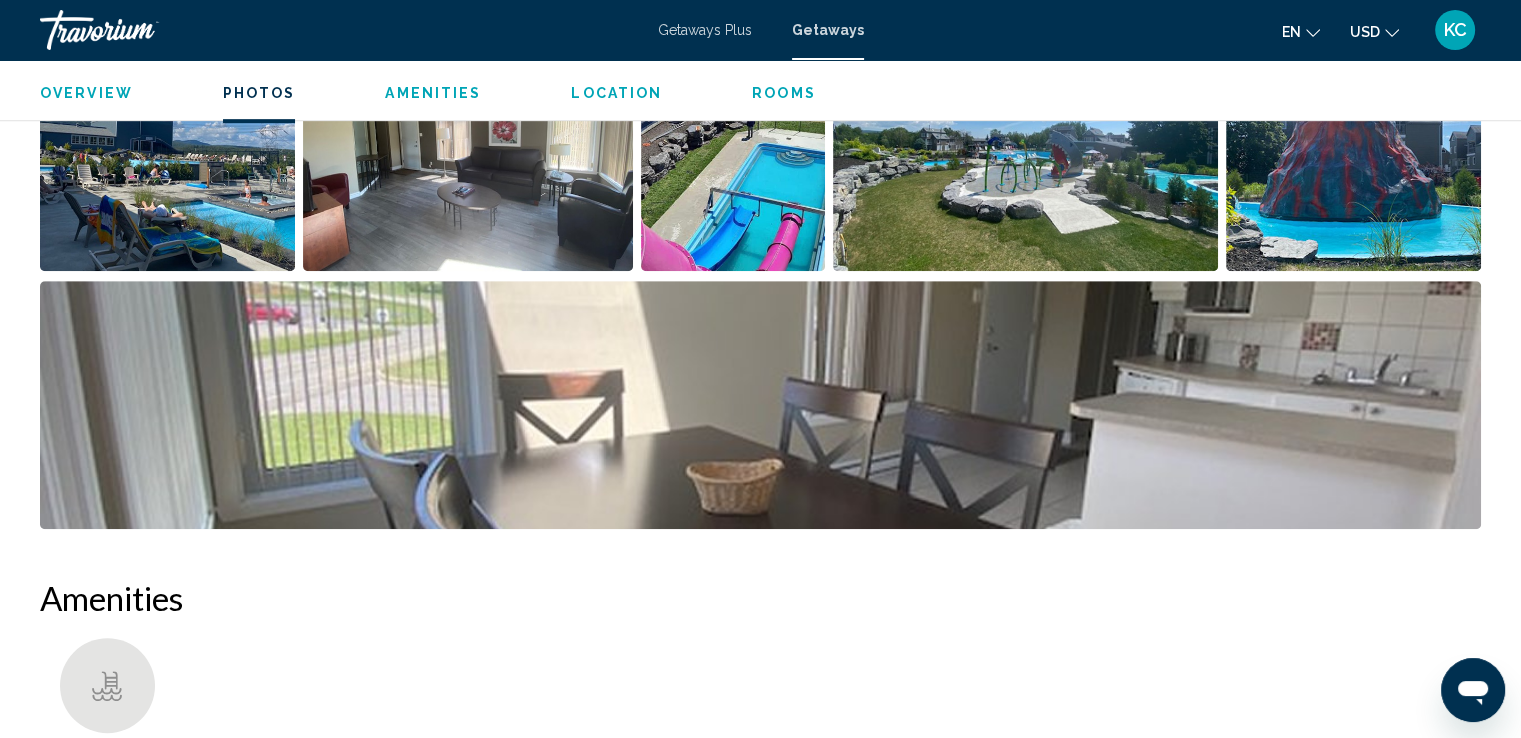 scroll, scrollTop: 1695, scrollLeft: 0, axis: vertical 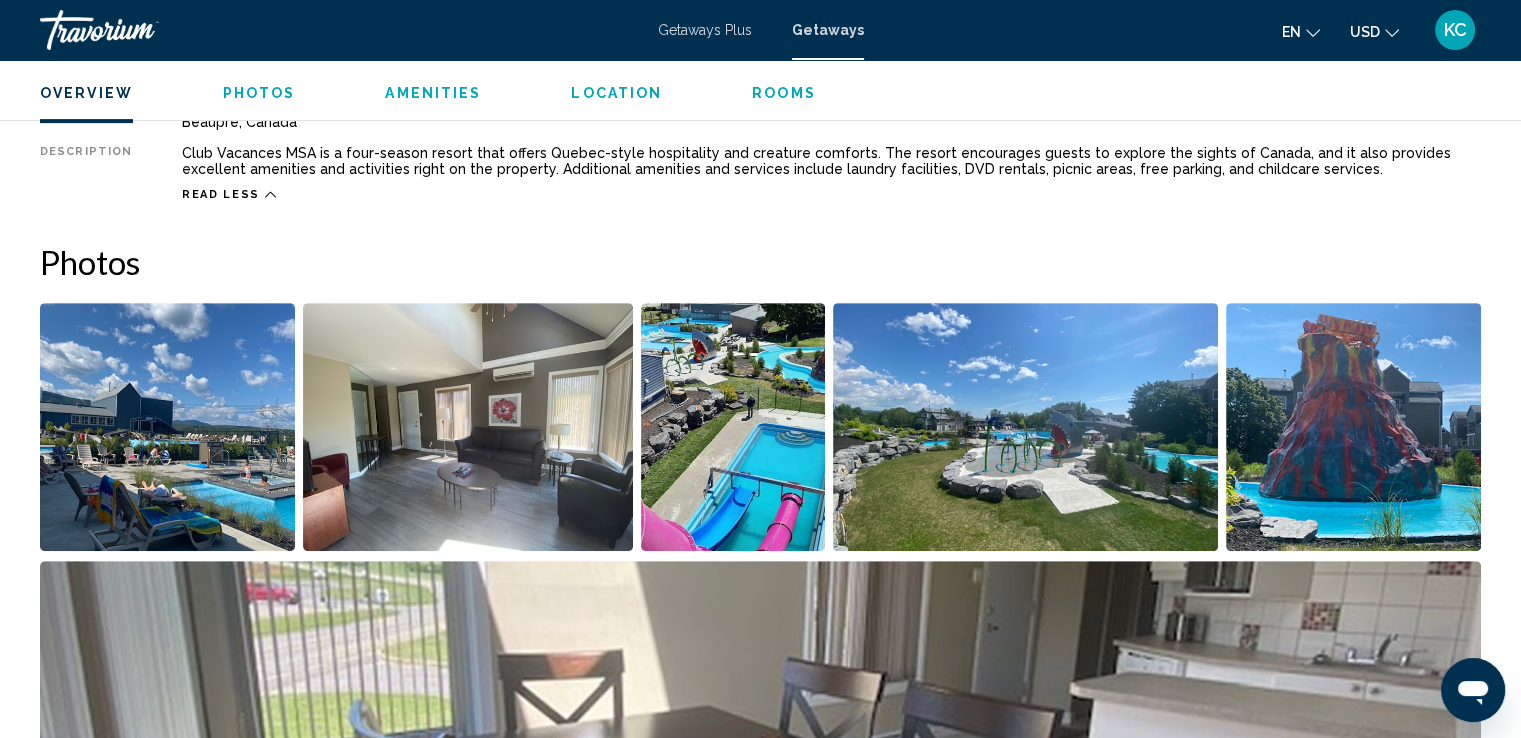 click at bounding box center [167, 427] 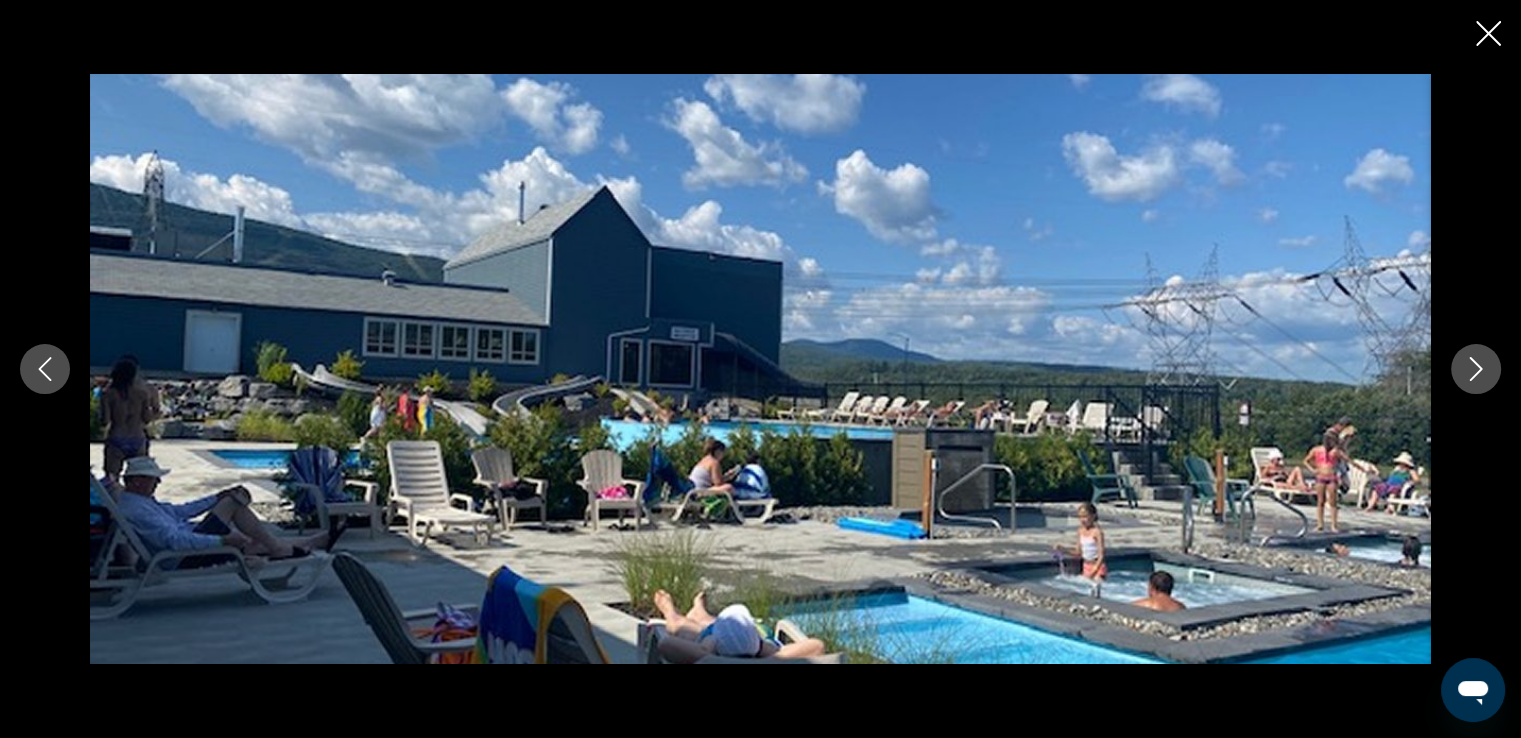 click 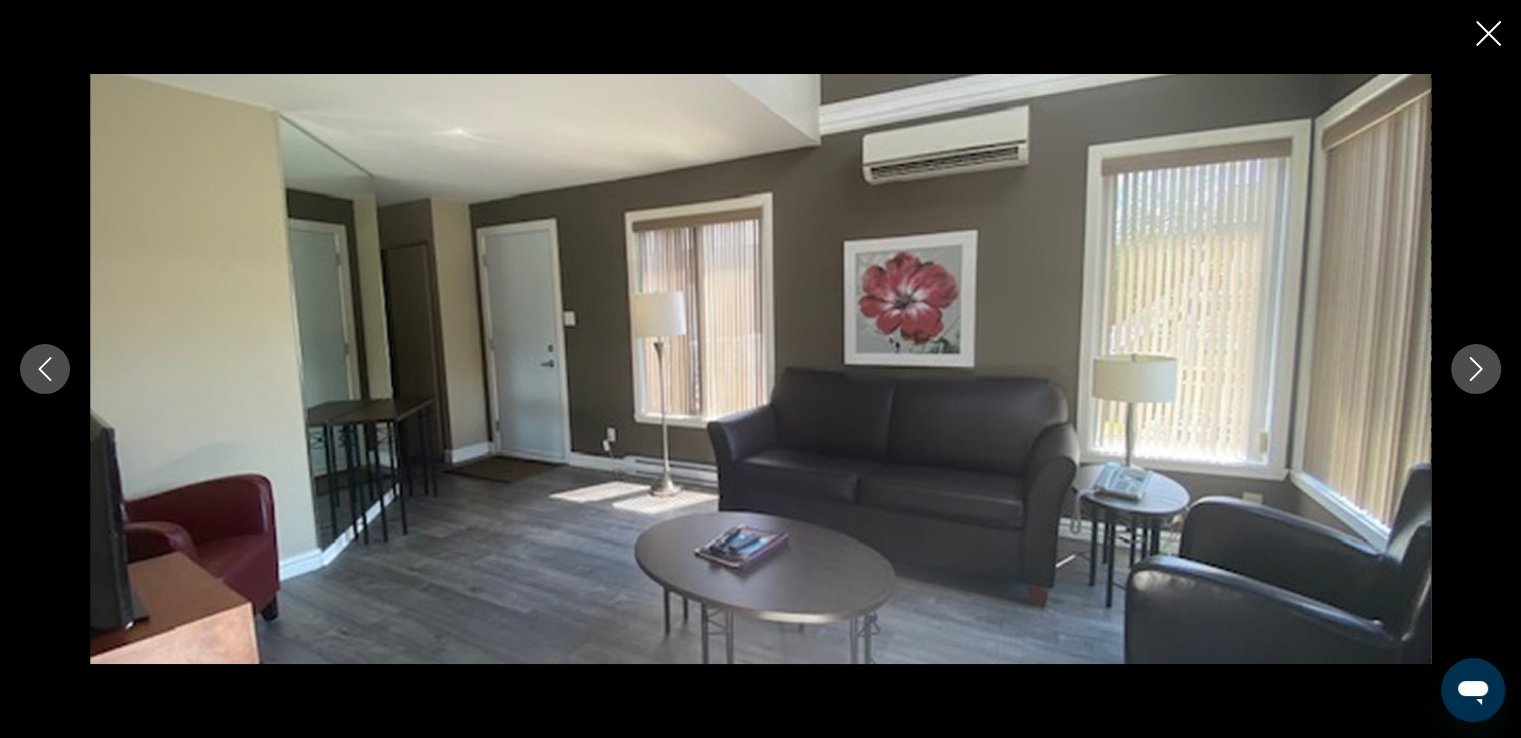 click 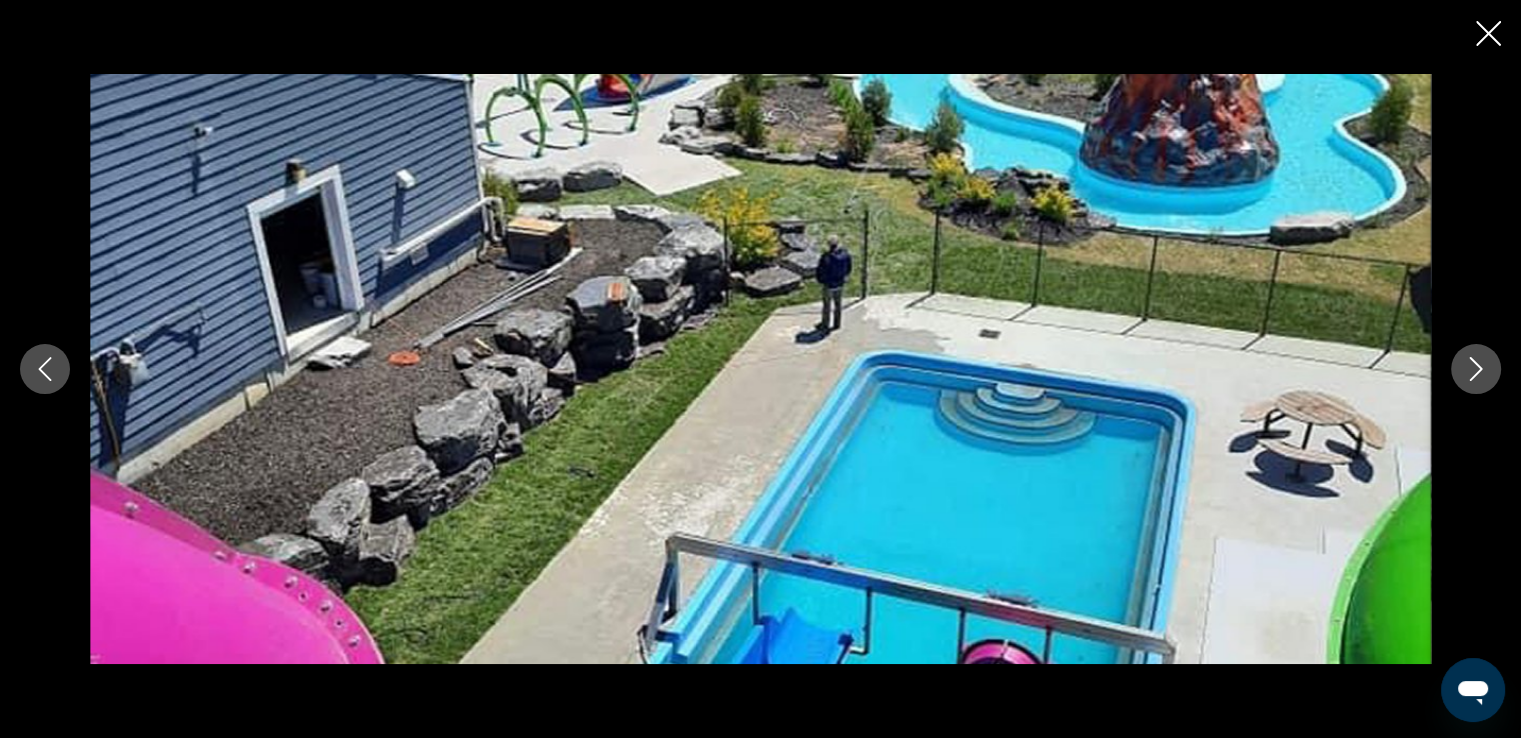 click 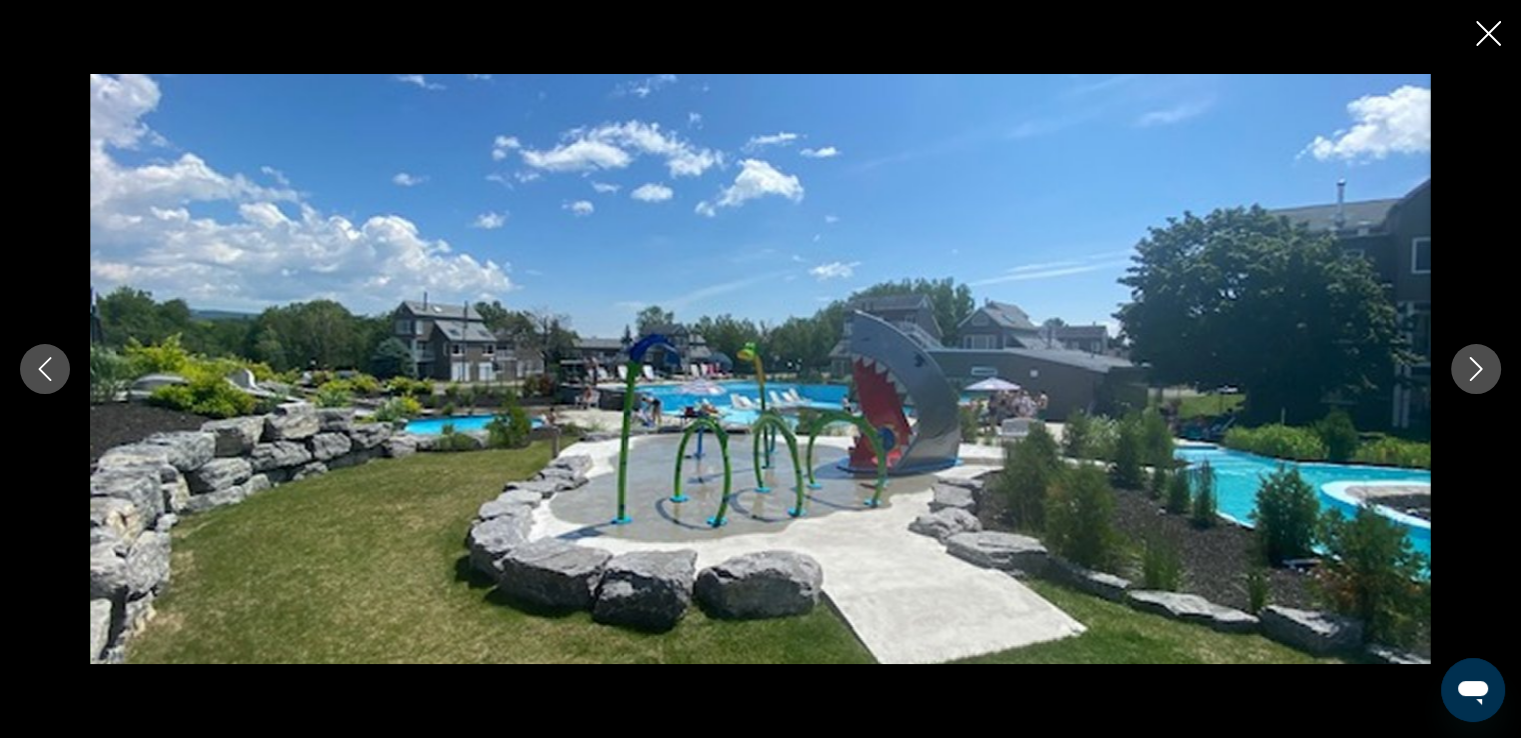 click 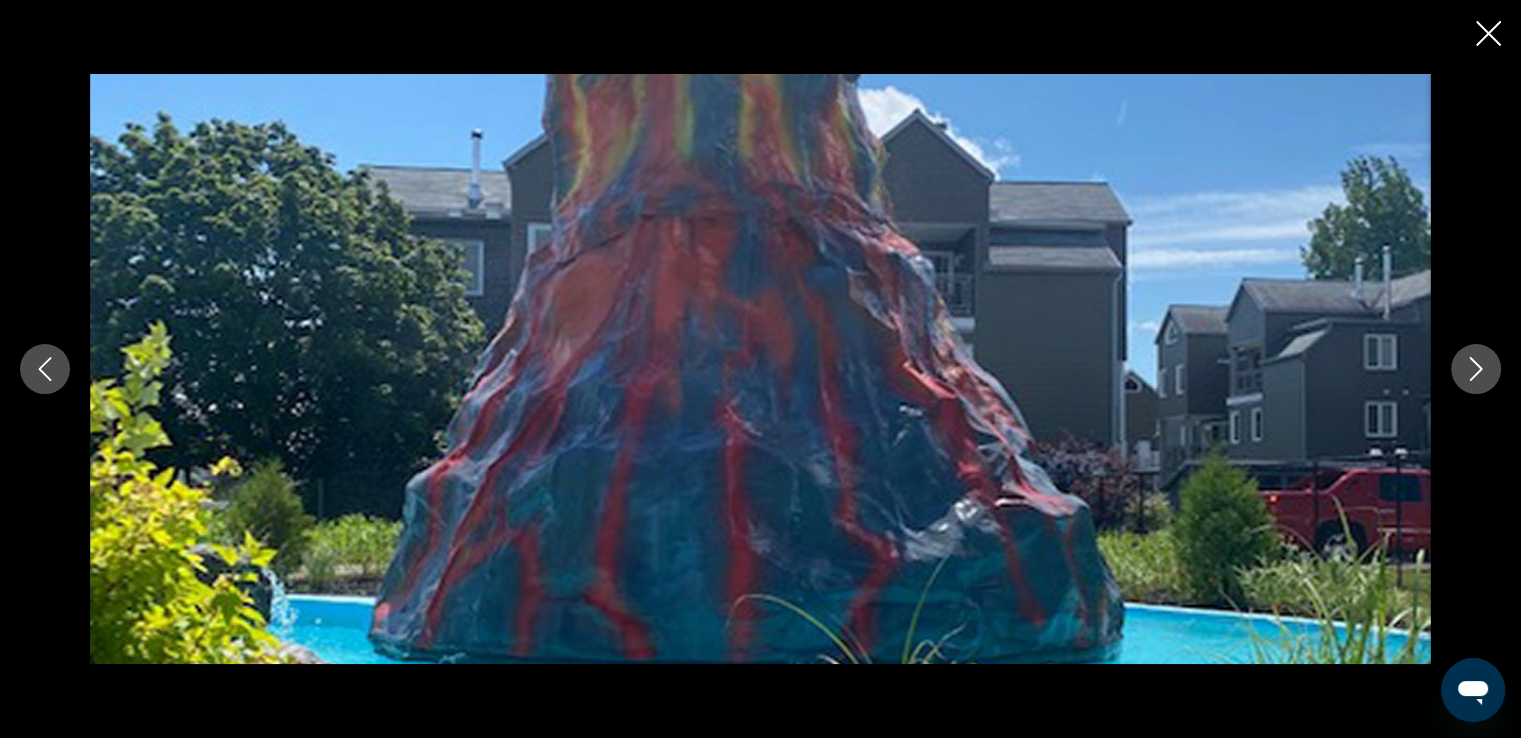 click 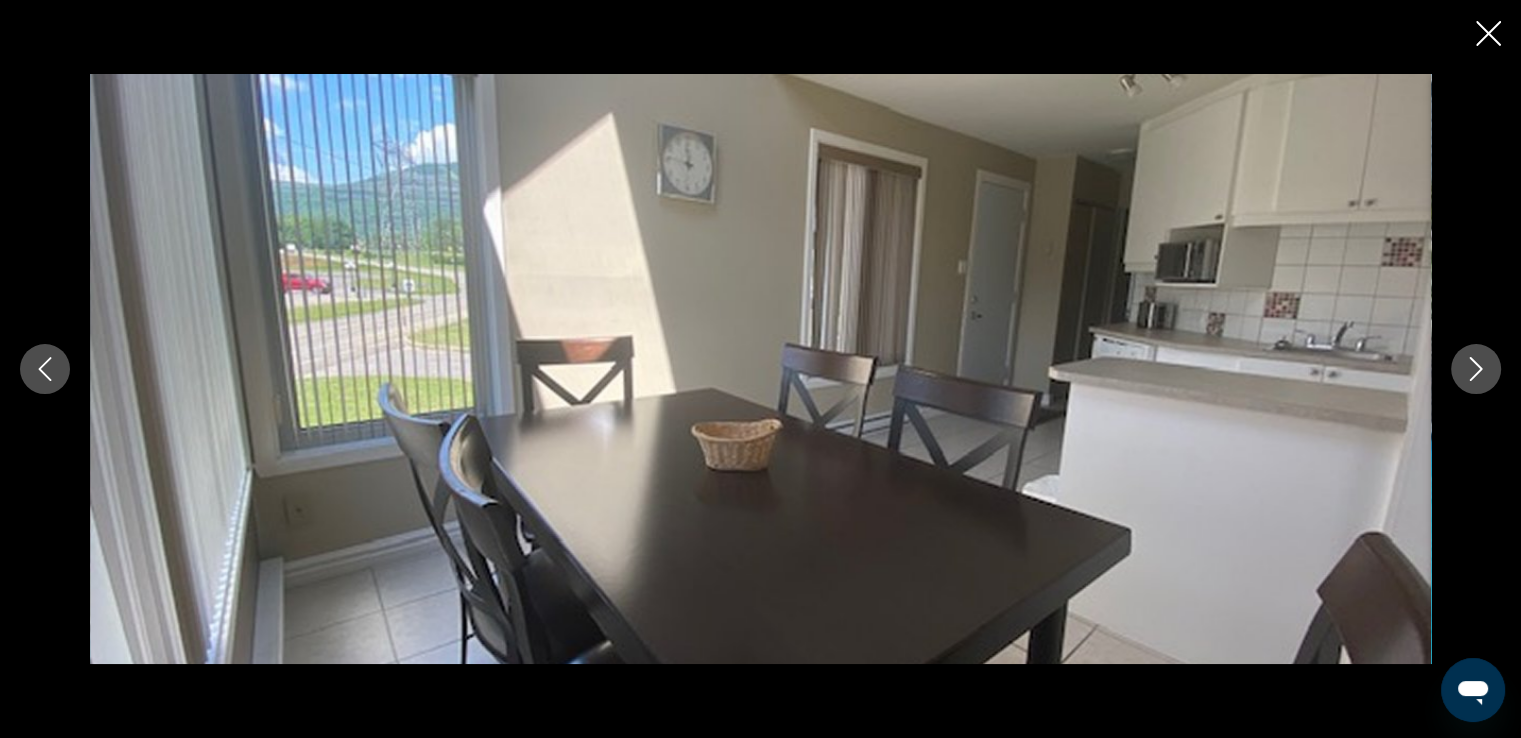 click 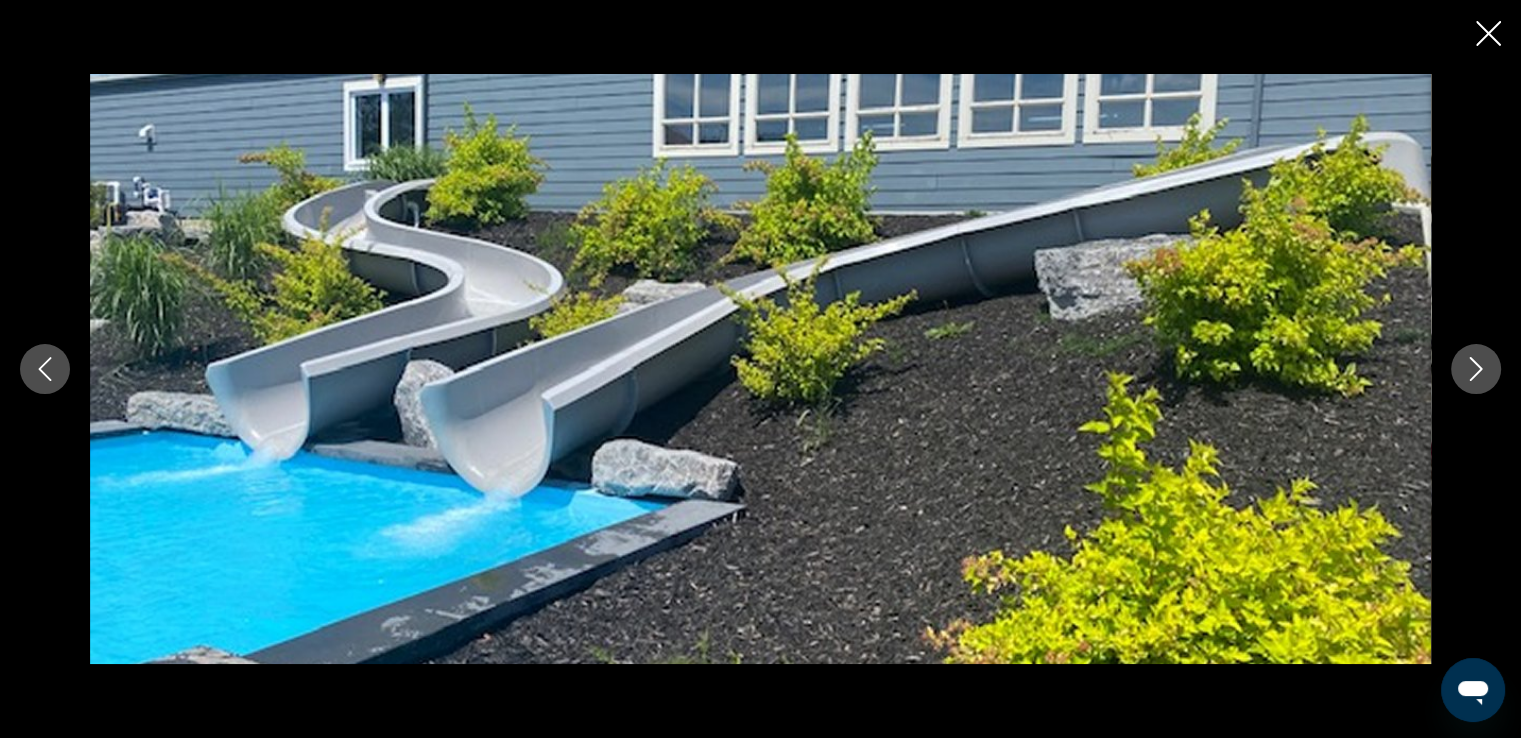 click 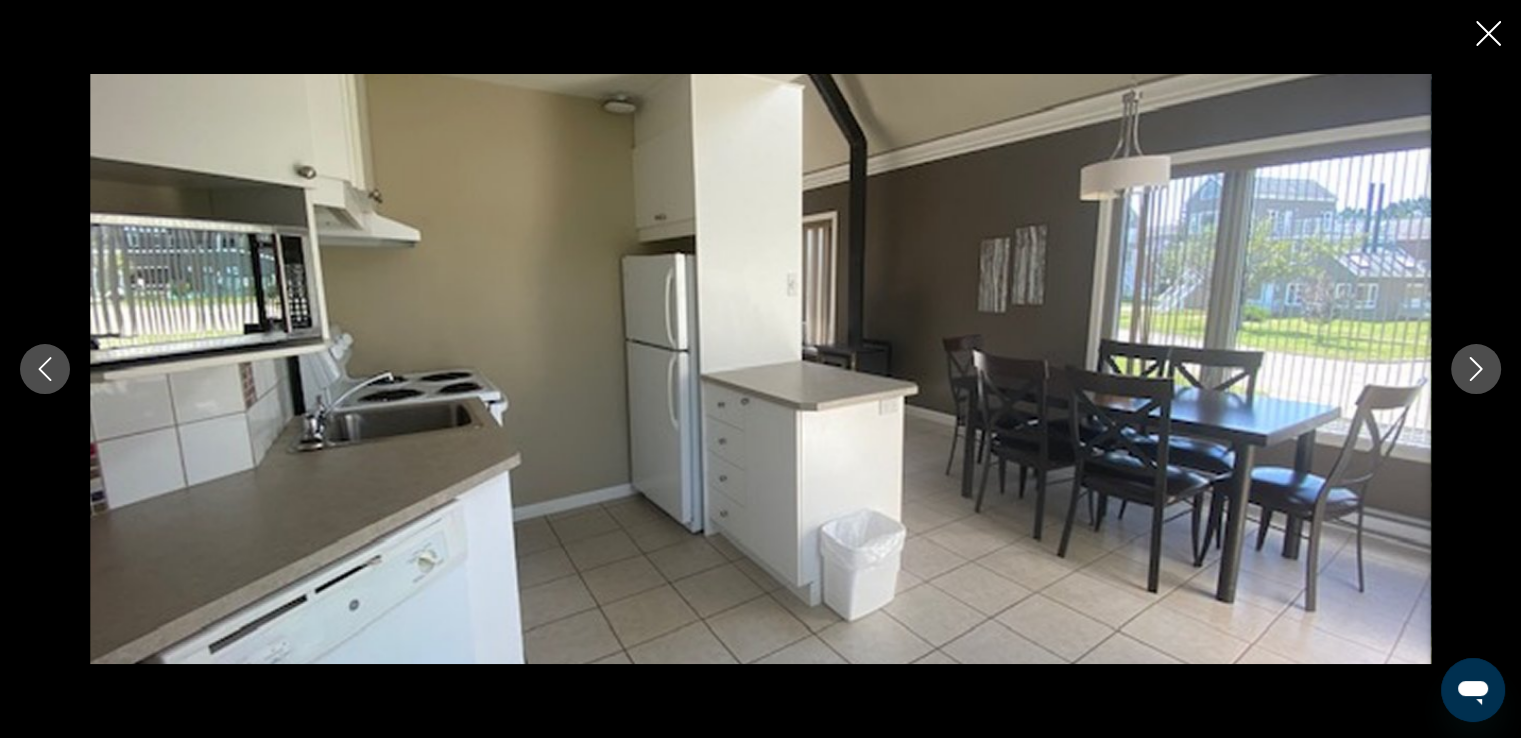 click 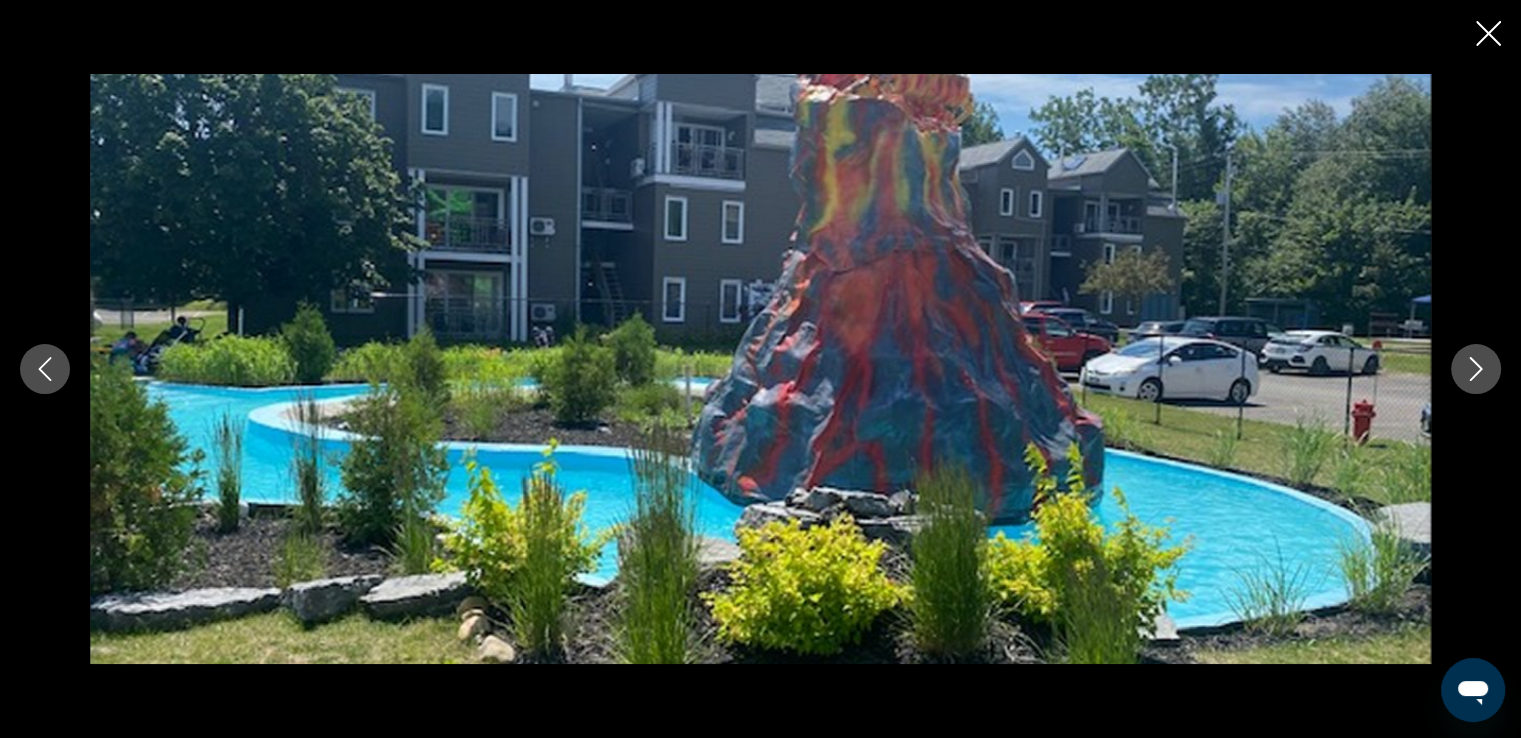 click 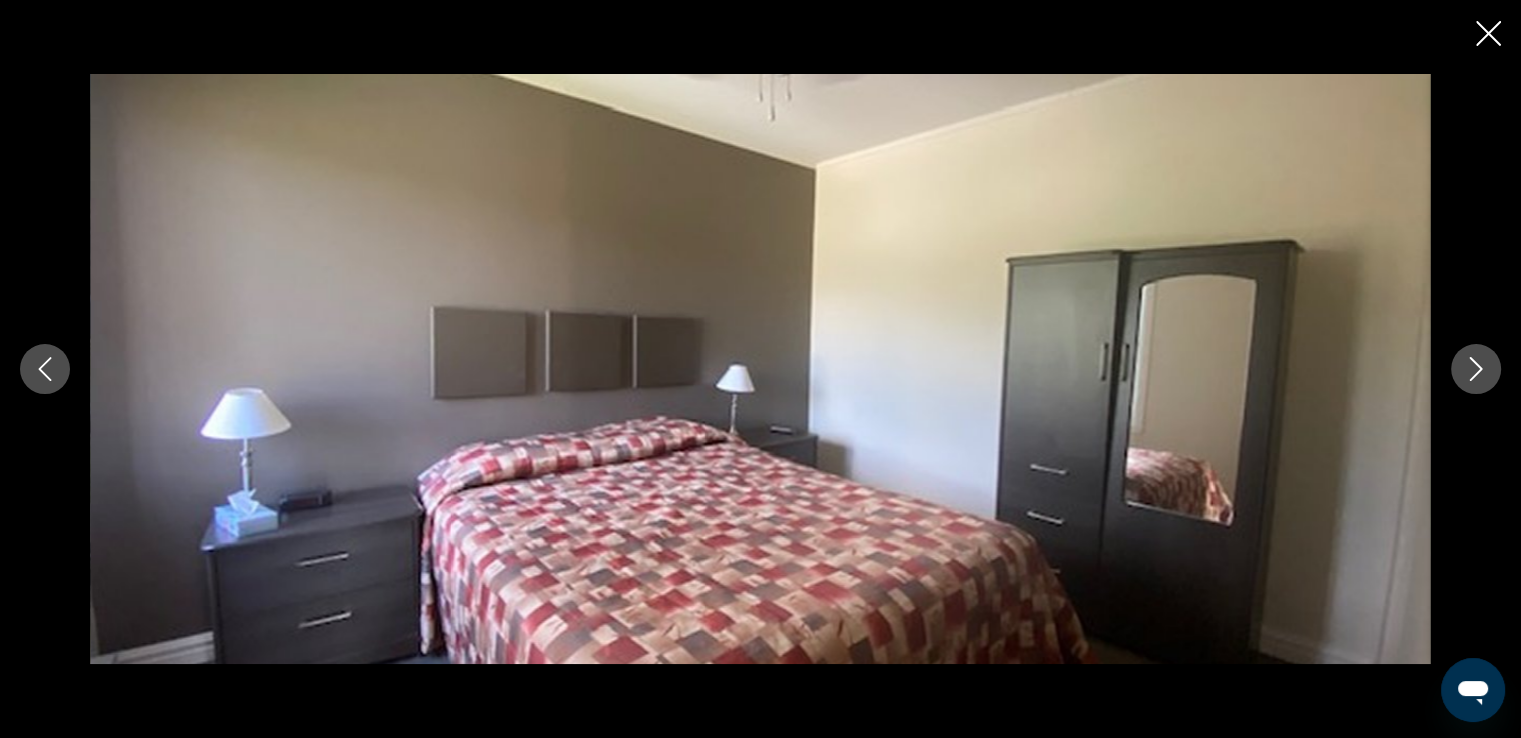 click 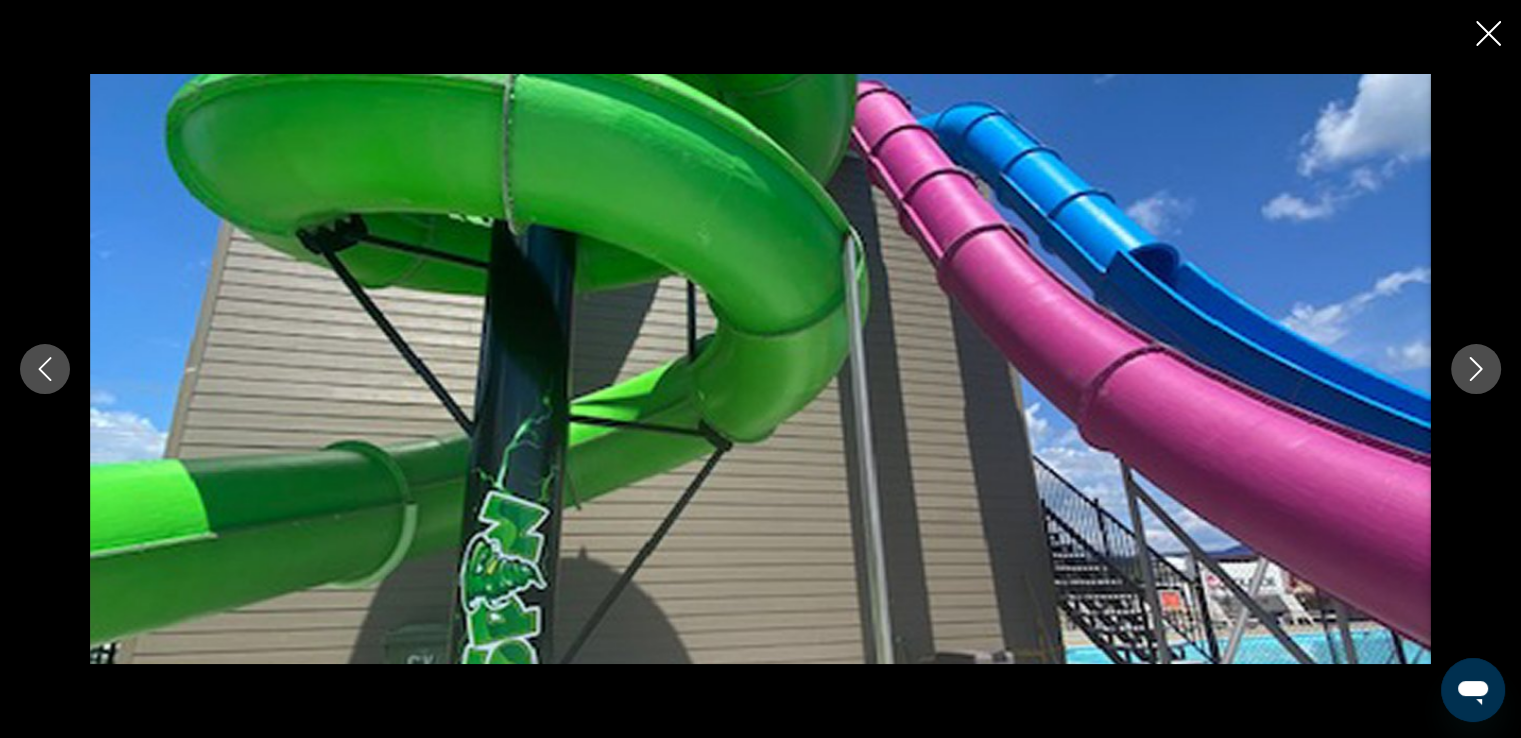 click 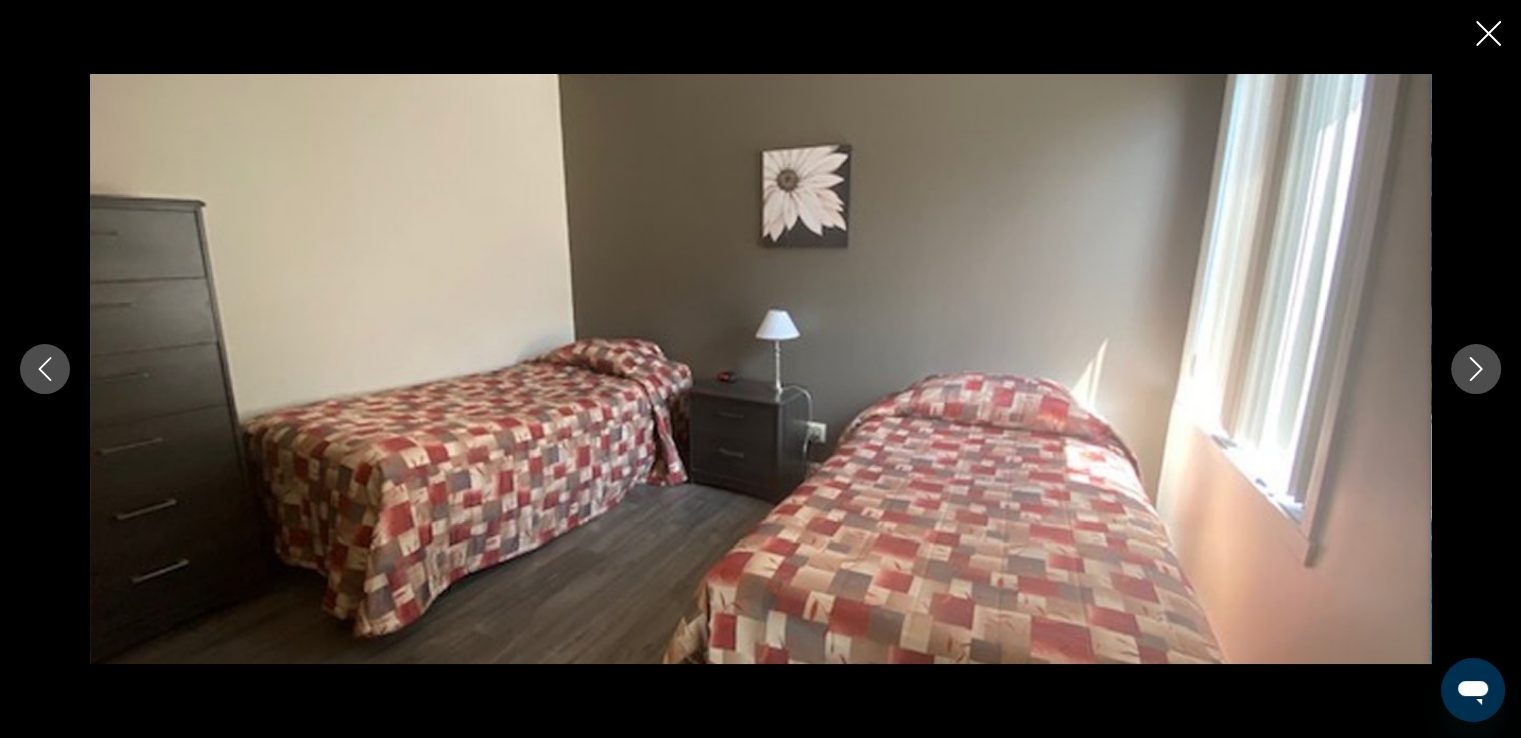 click 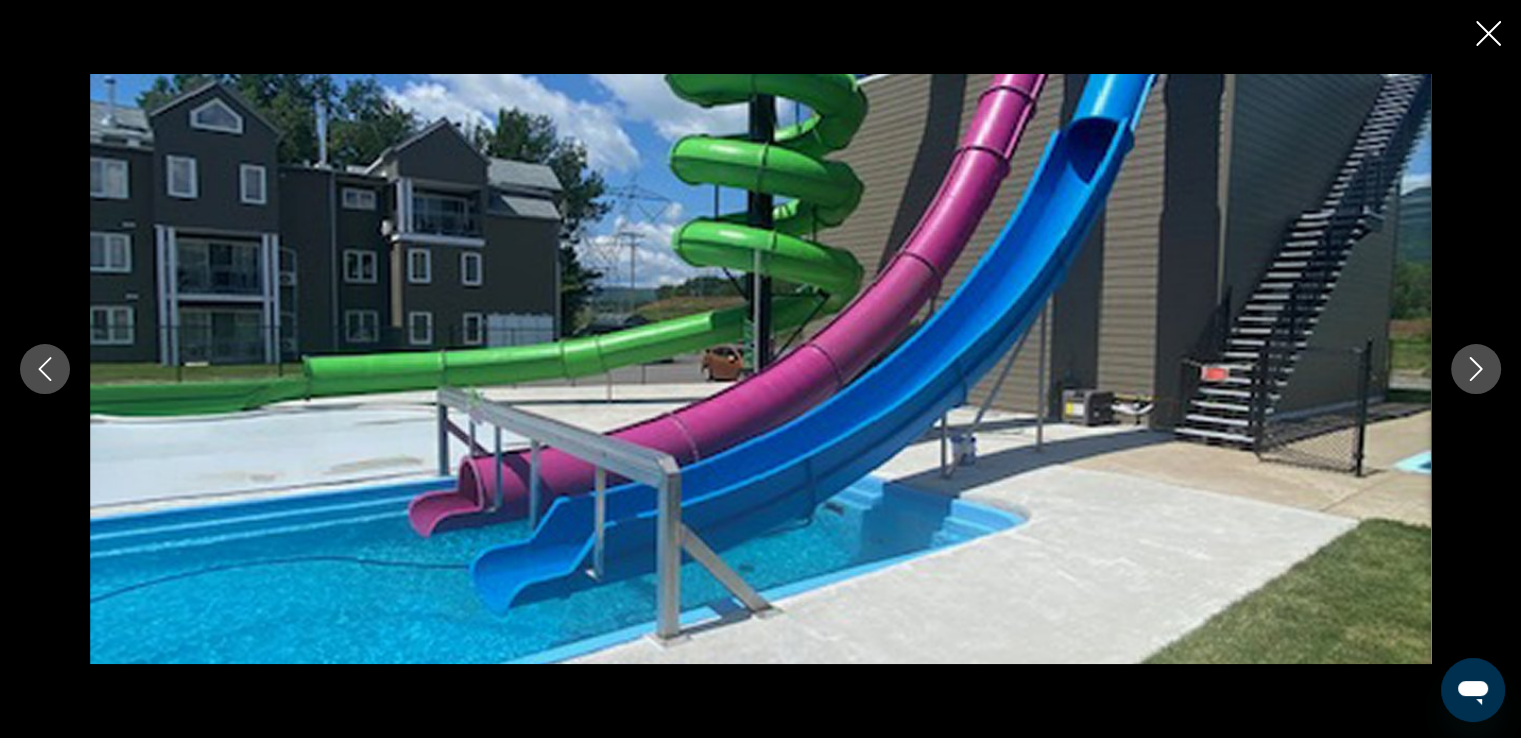 click 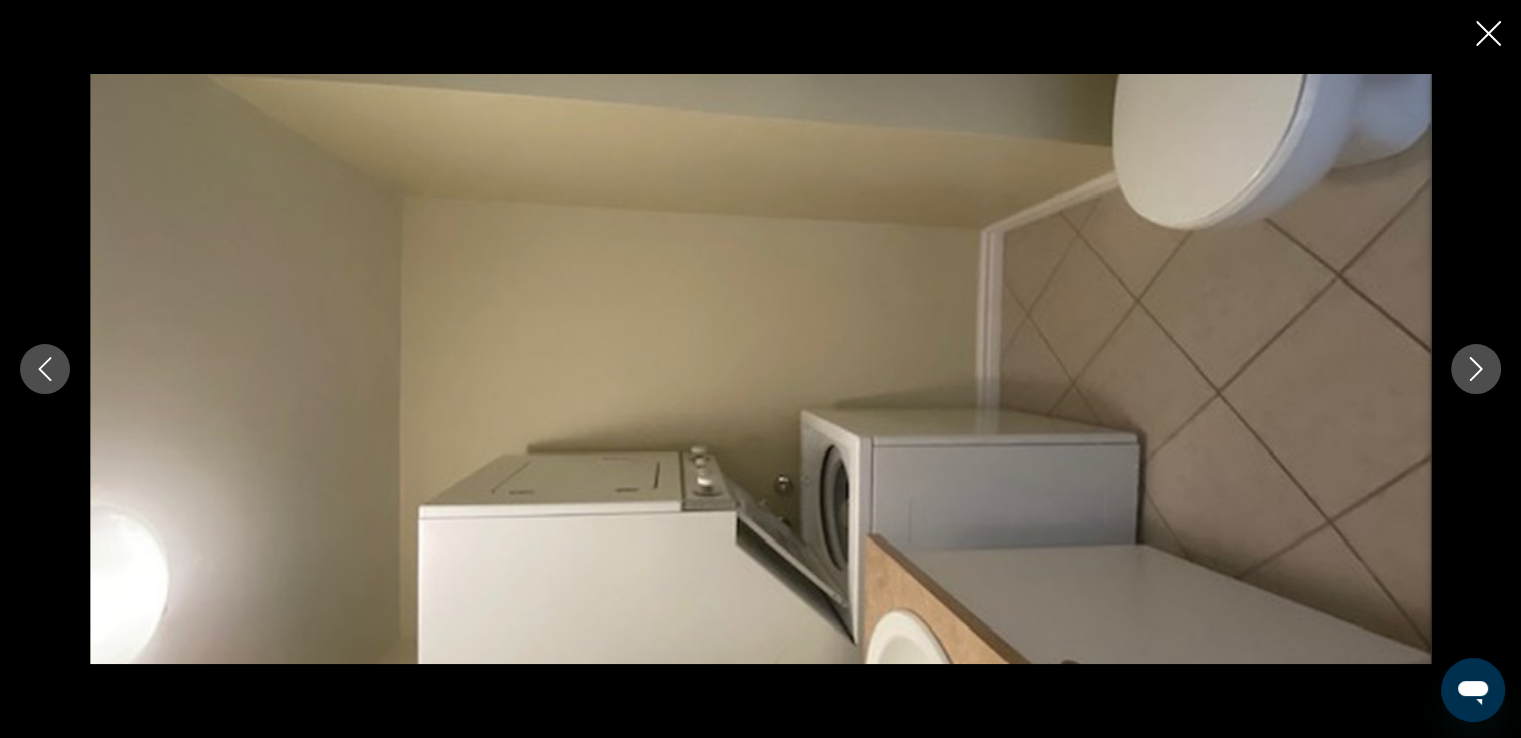 click 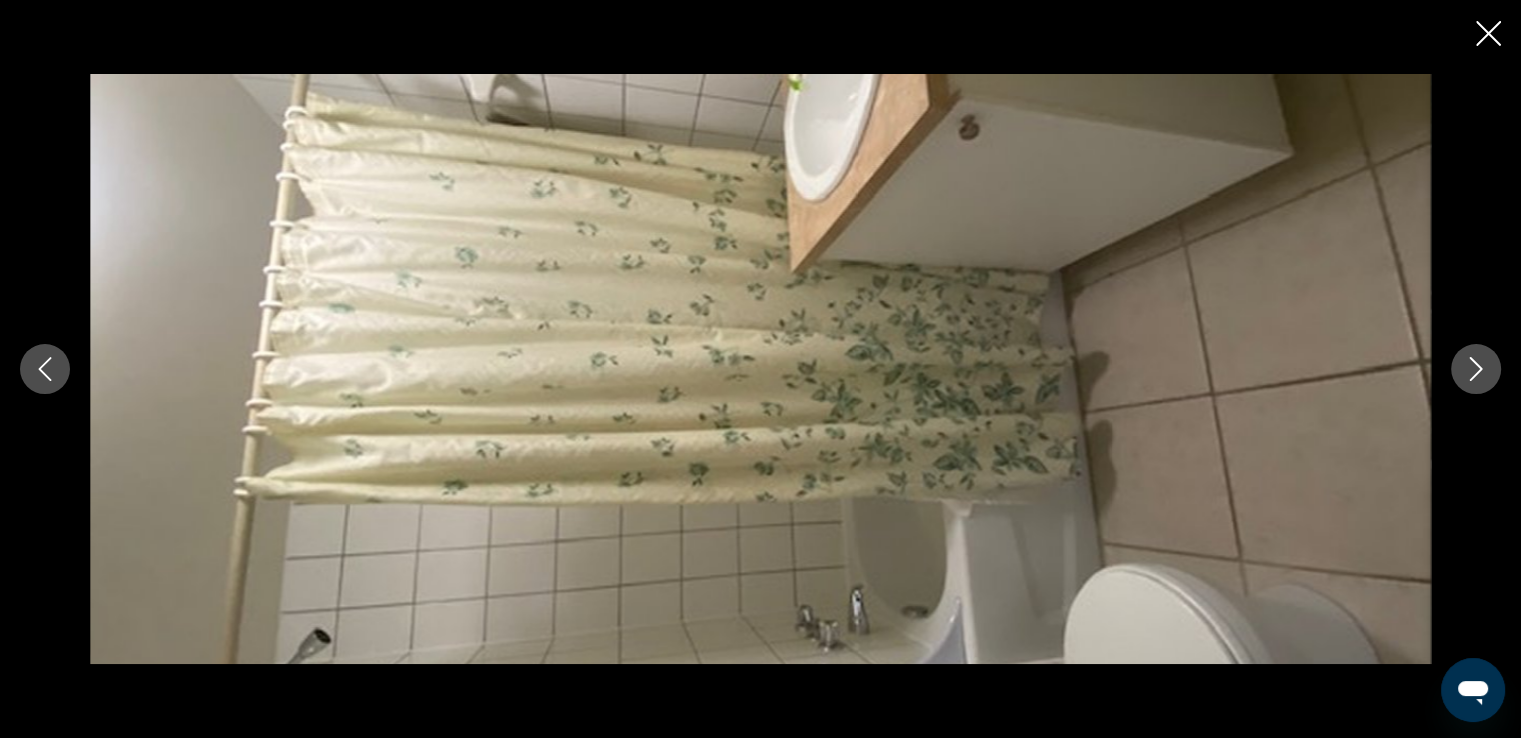 click 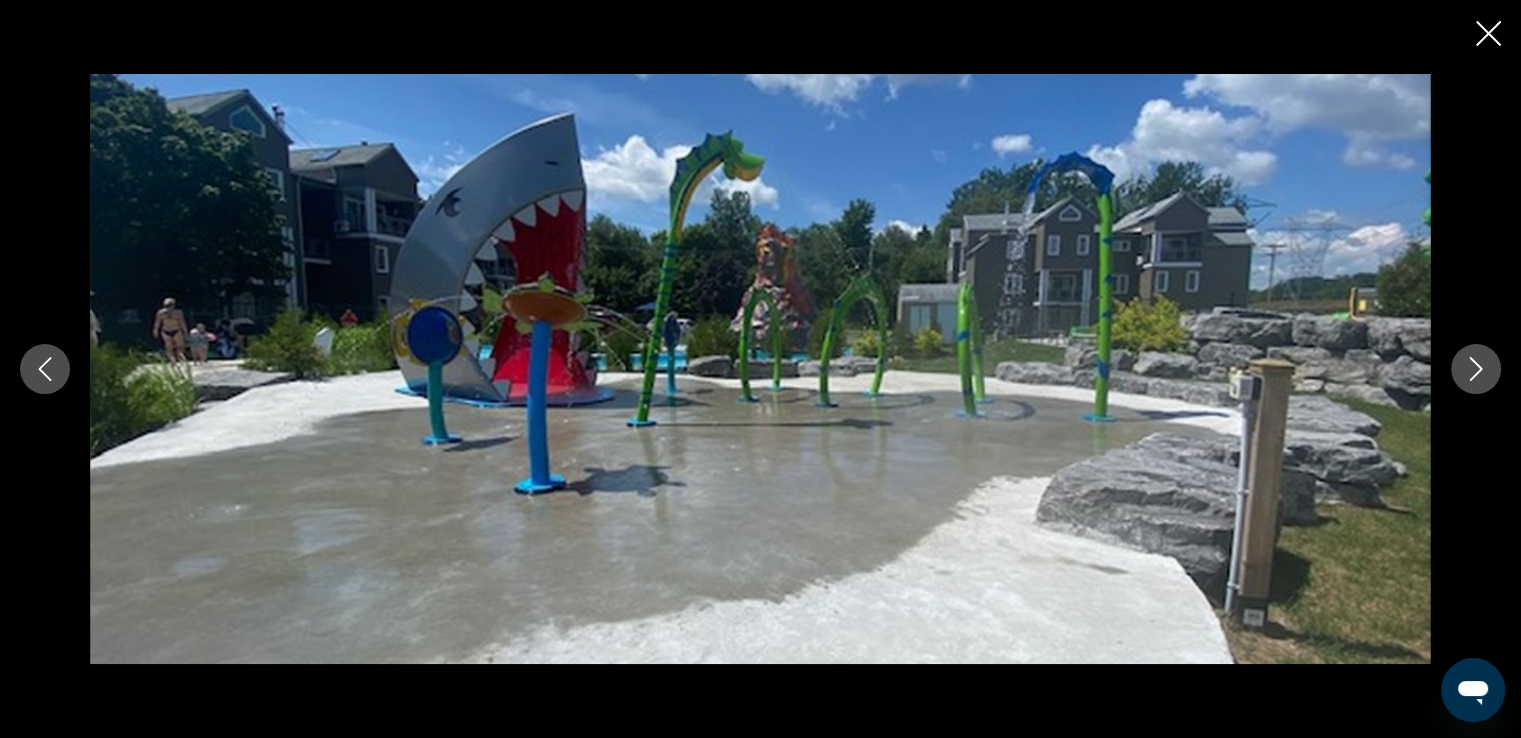click 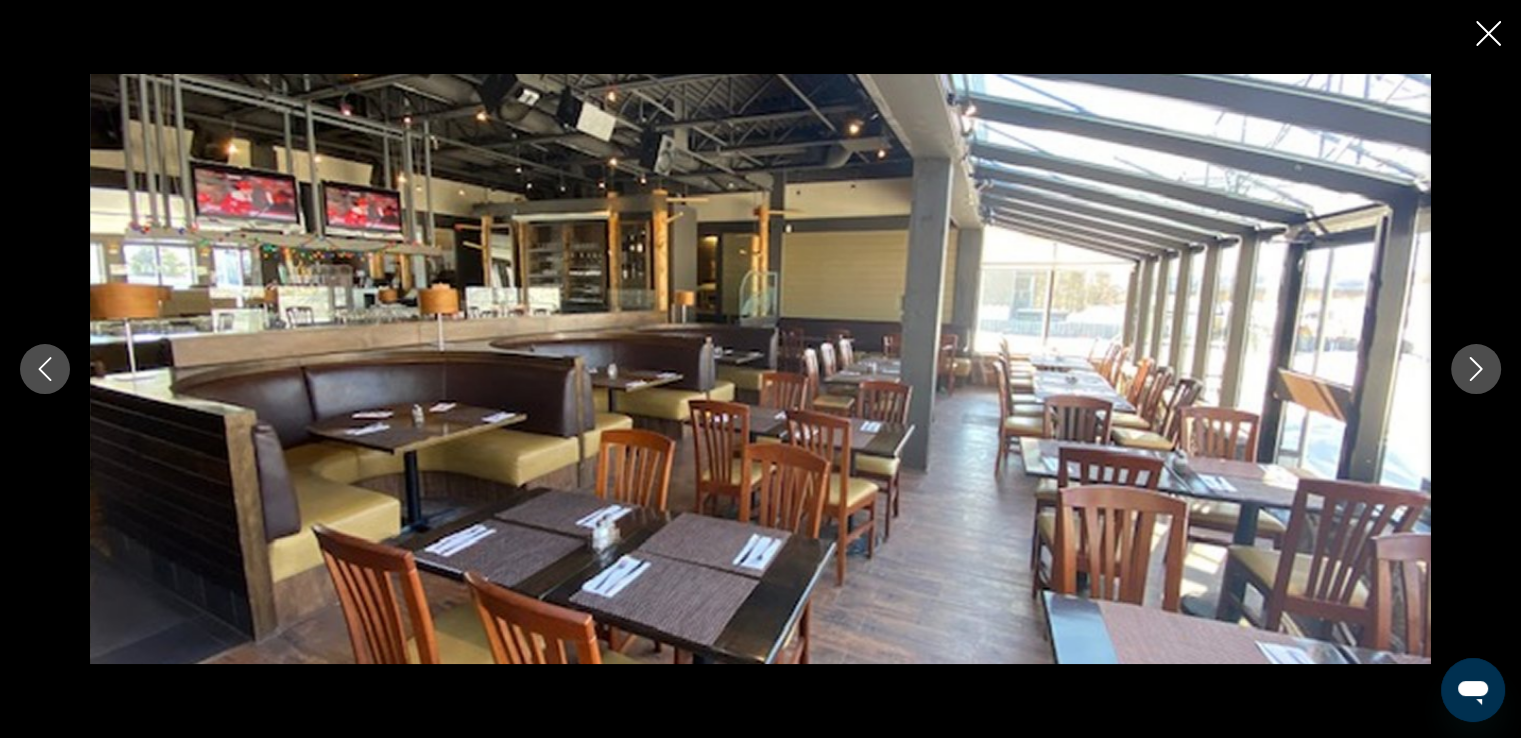 click 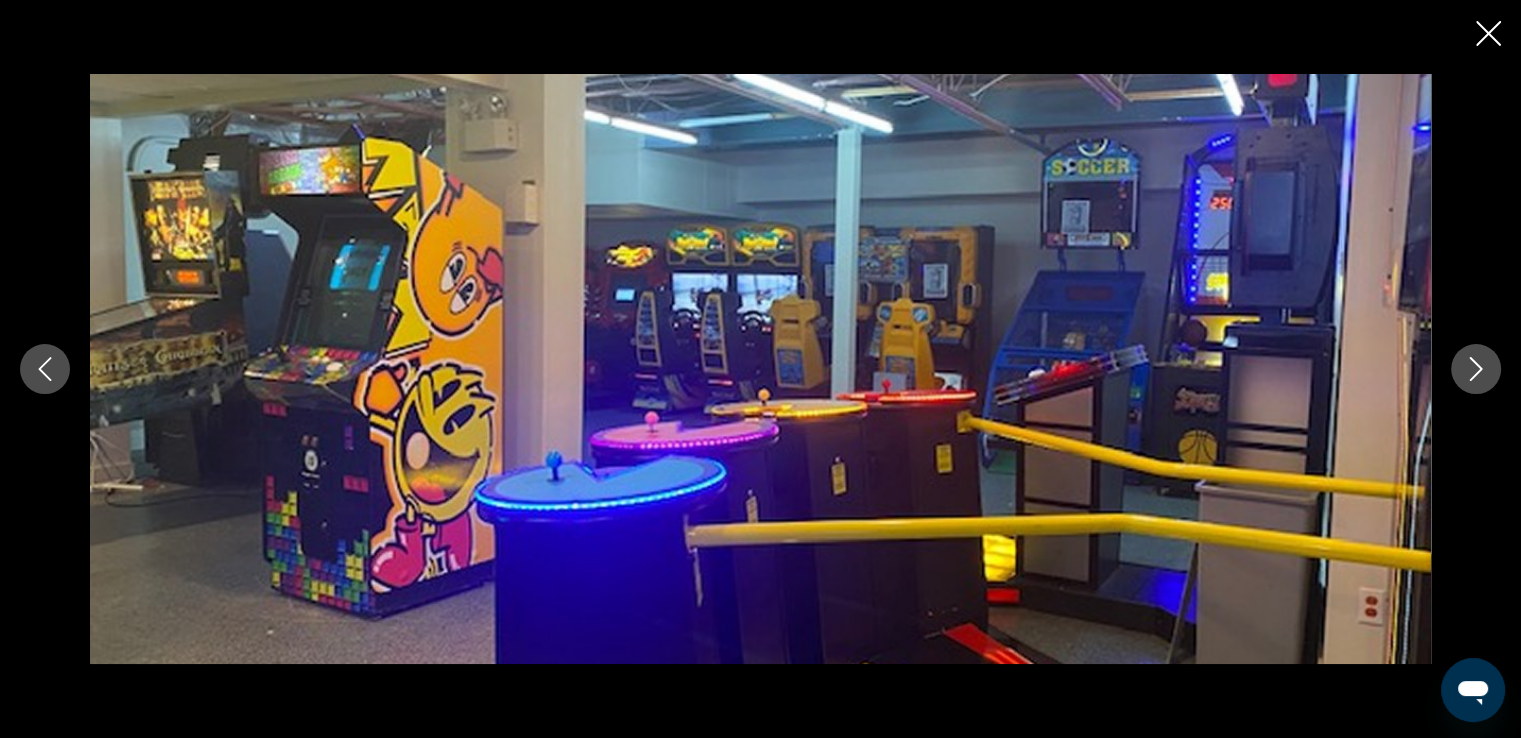 click 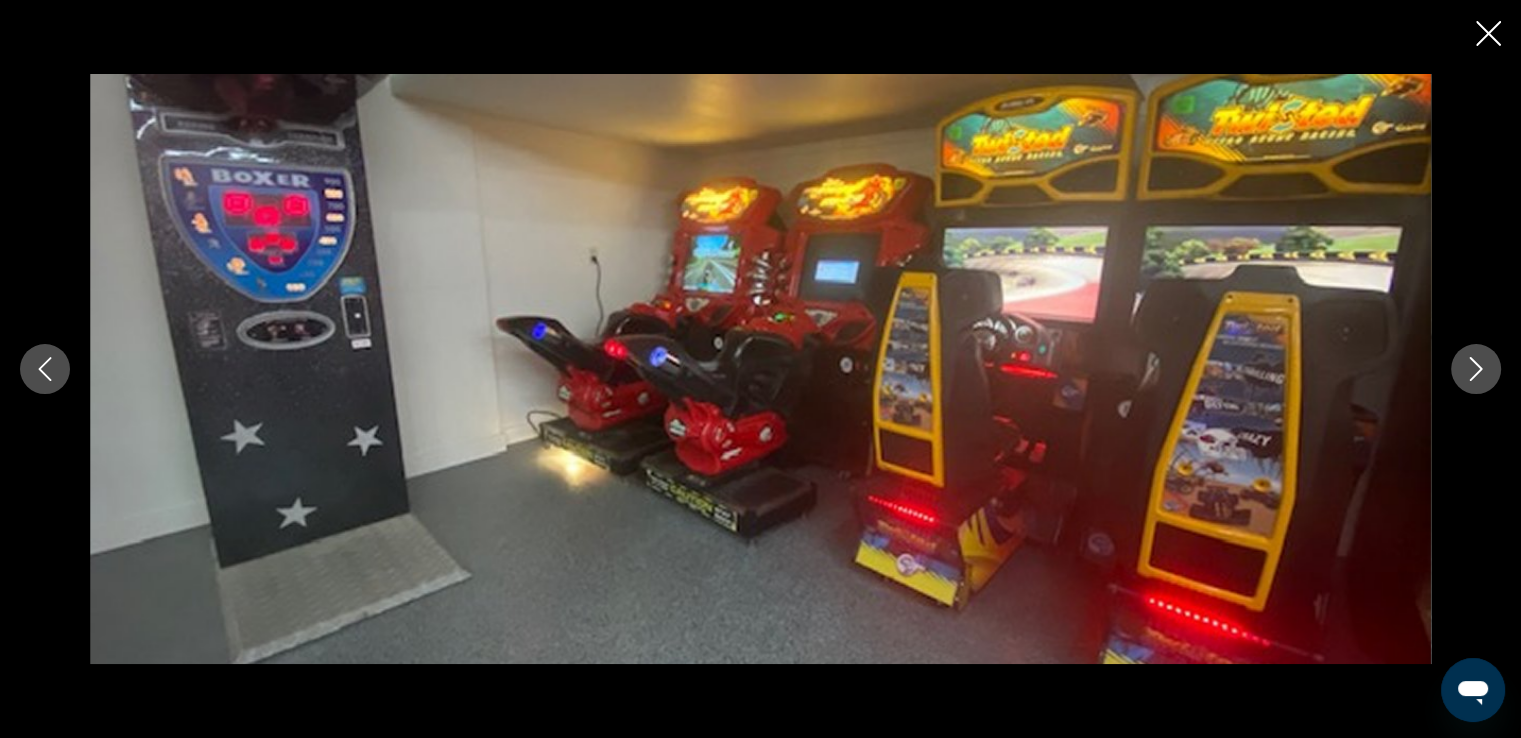 click 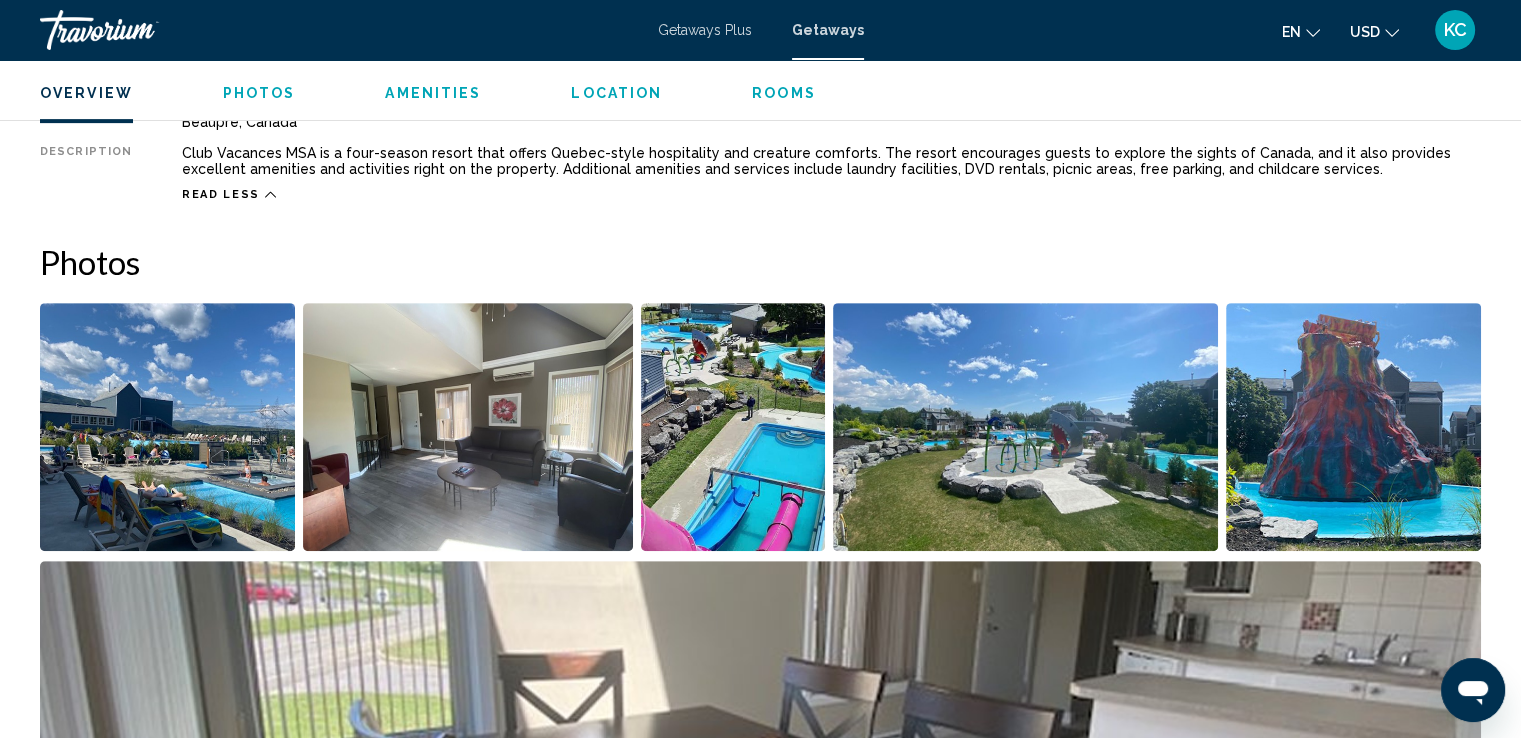 click on "Overview
Photos
Amenities
Location
Rooms
Search" 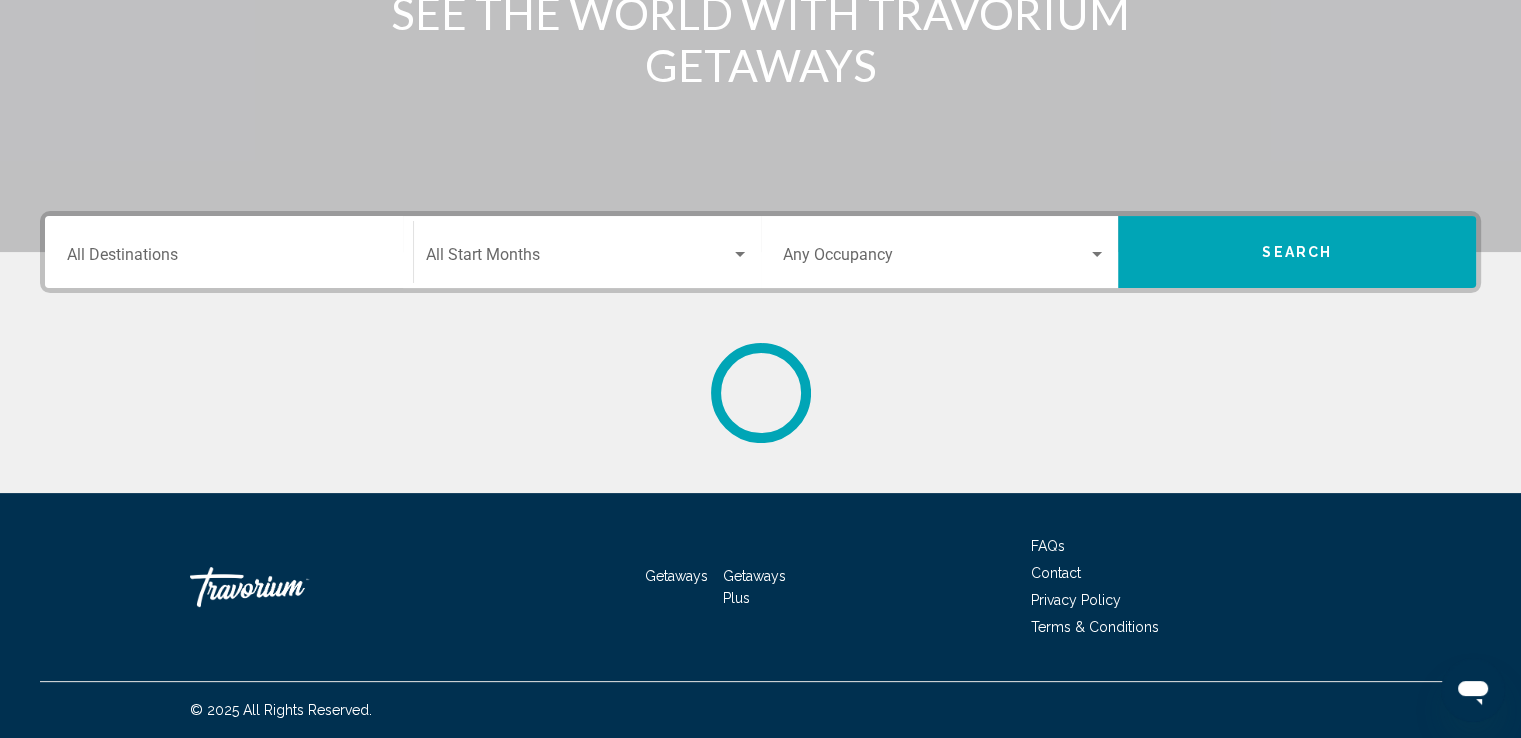 scroll, scrollTop: 0, scrollLeft: 0, axis: both 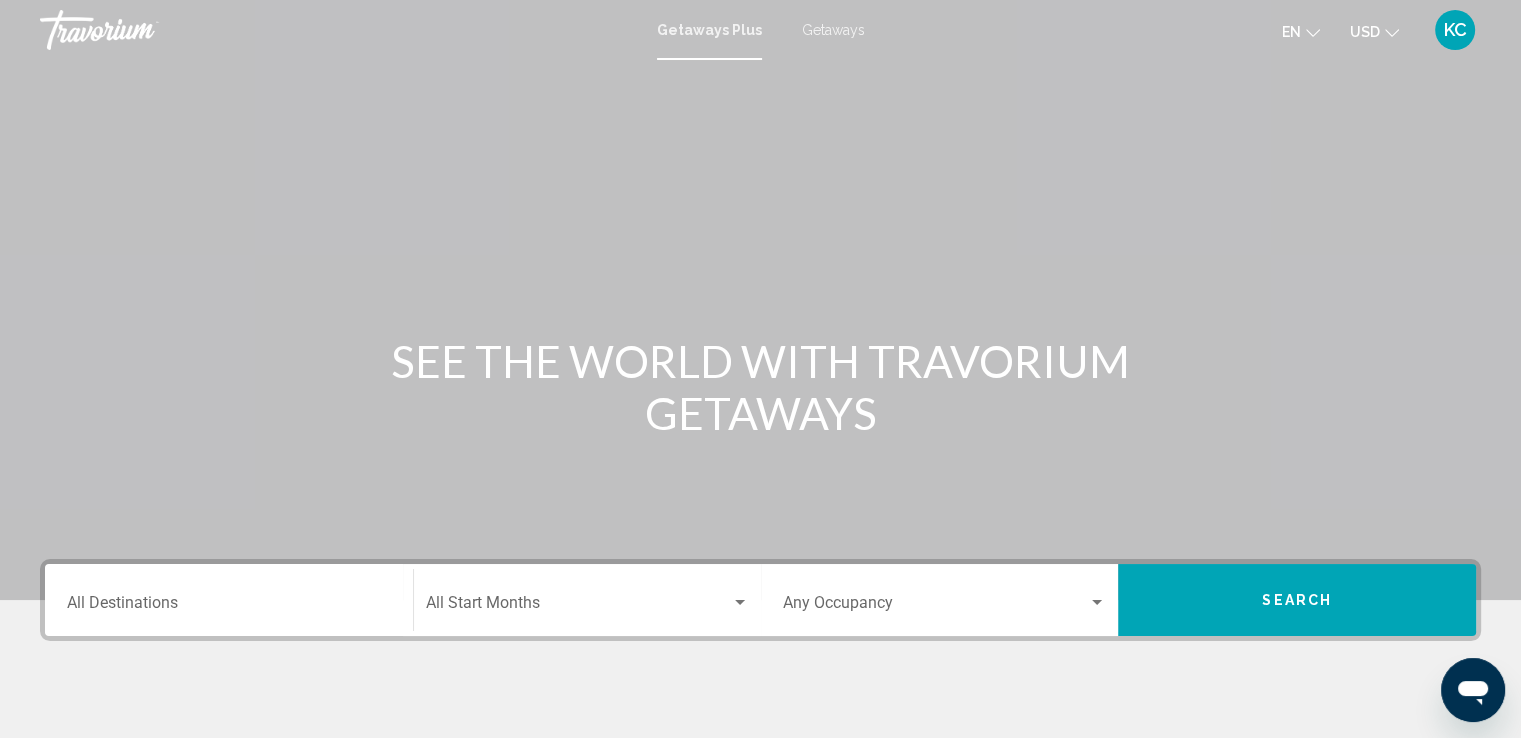 click on "Destination All Destinations" at bounding box center [229, 600] 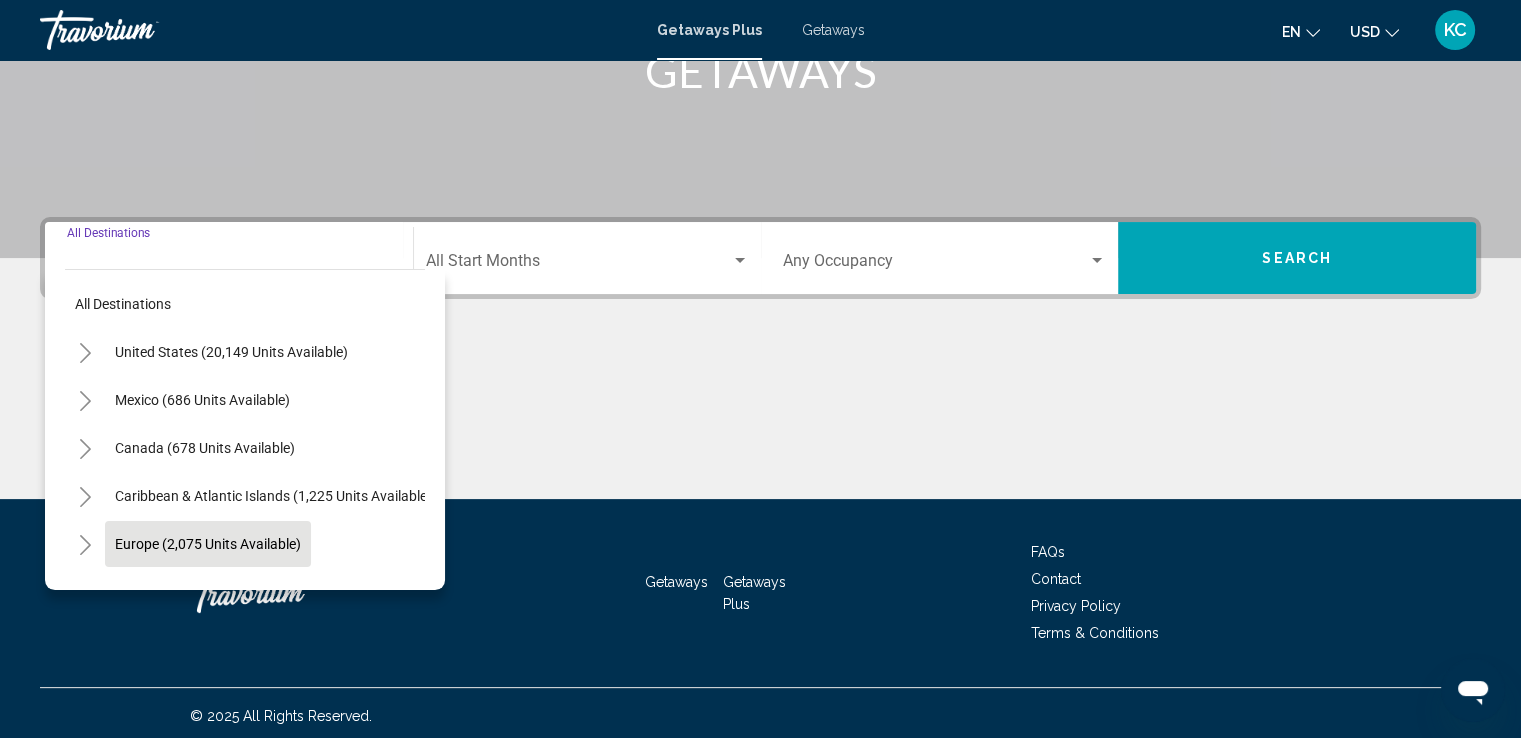 scroll, scrollTop: 348, scrollLeft: 0, axis: vertical 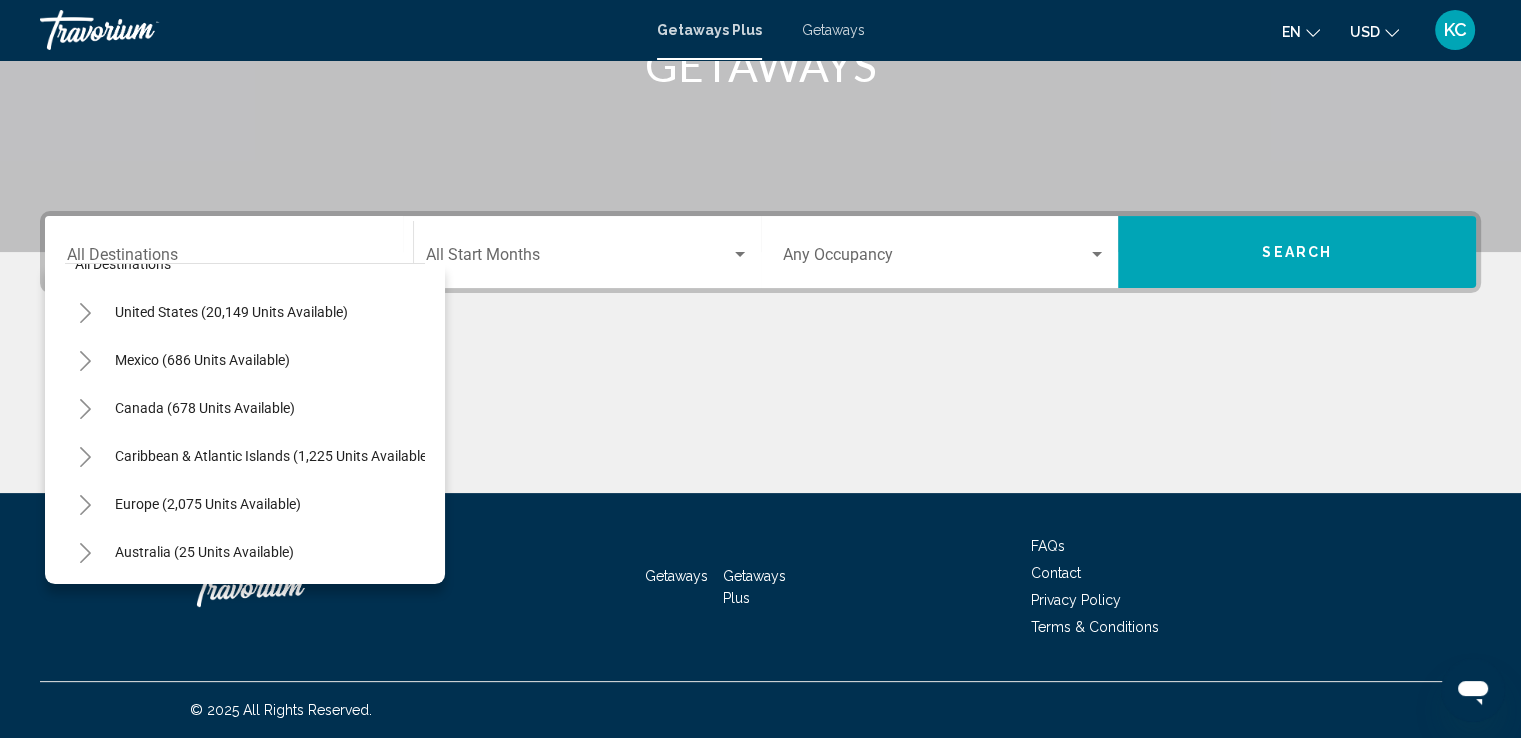 click 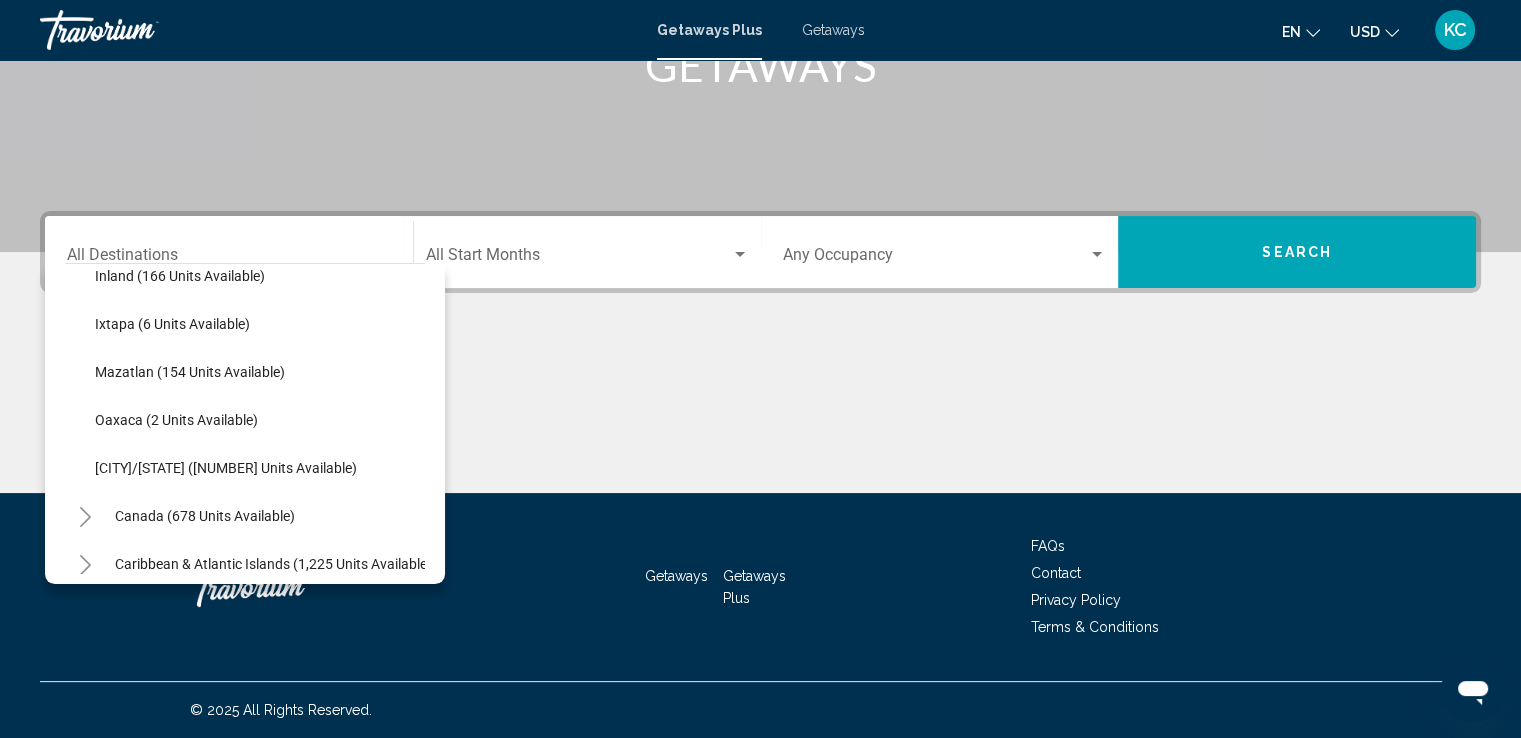 scroll, scrollTop: 371, scrollLeft: 0, axis: vertical 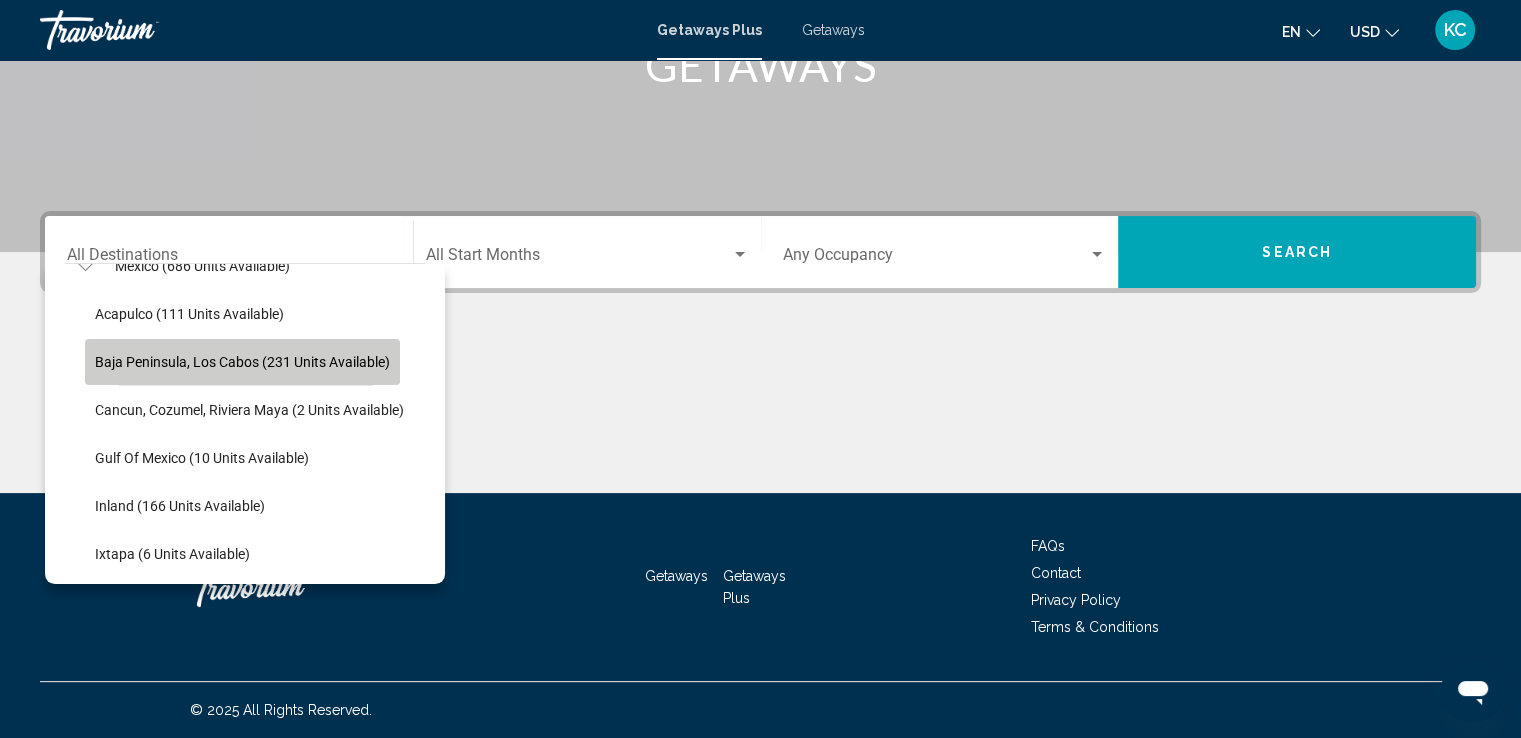 click on "Baja Peninsula, Los Cabos (231 units available)" 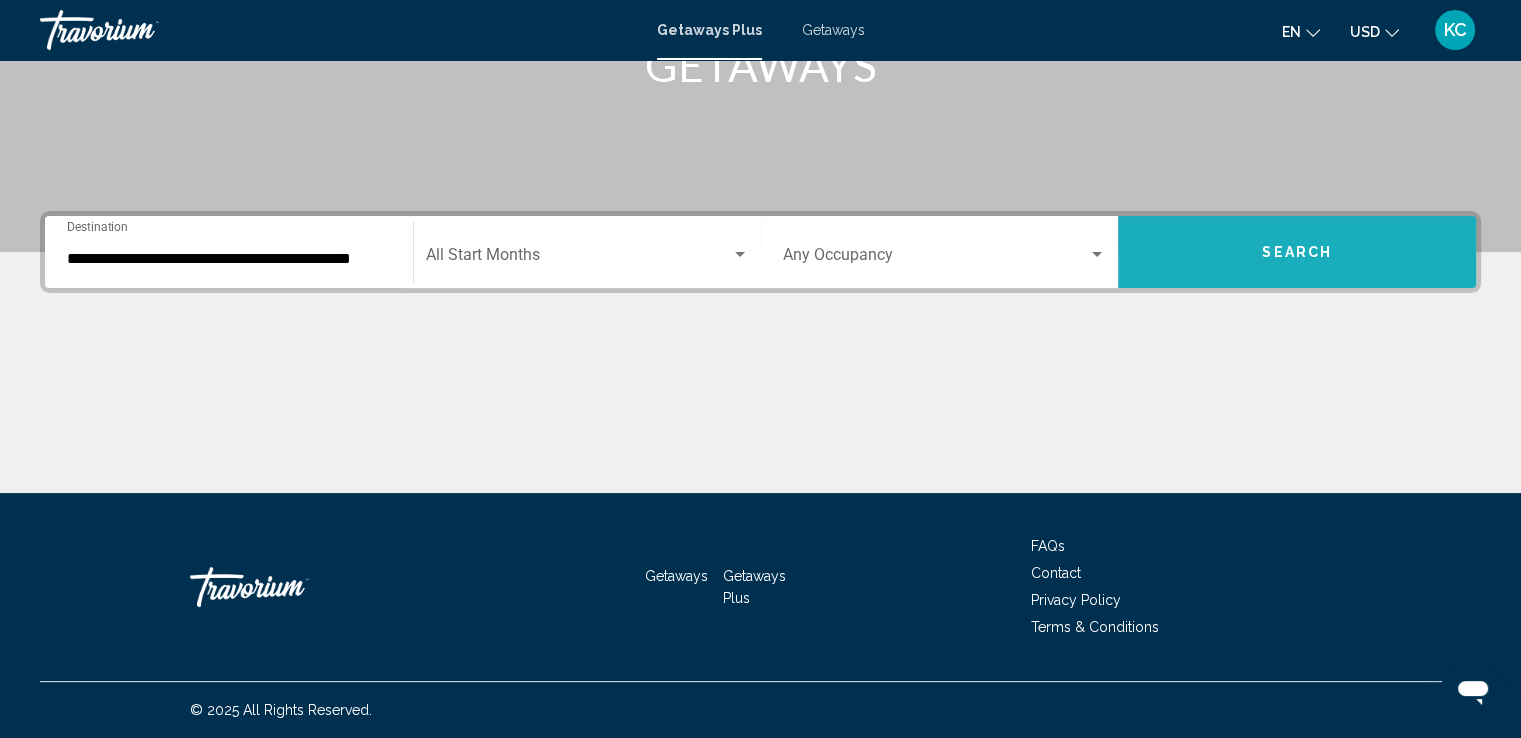 click on "Search" at bounding box center [1297, 253] 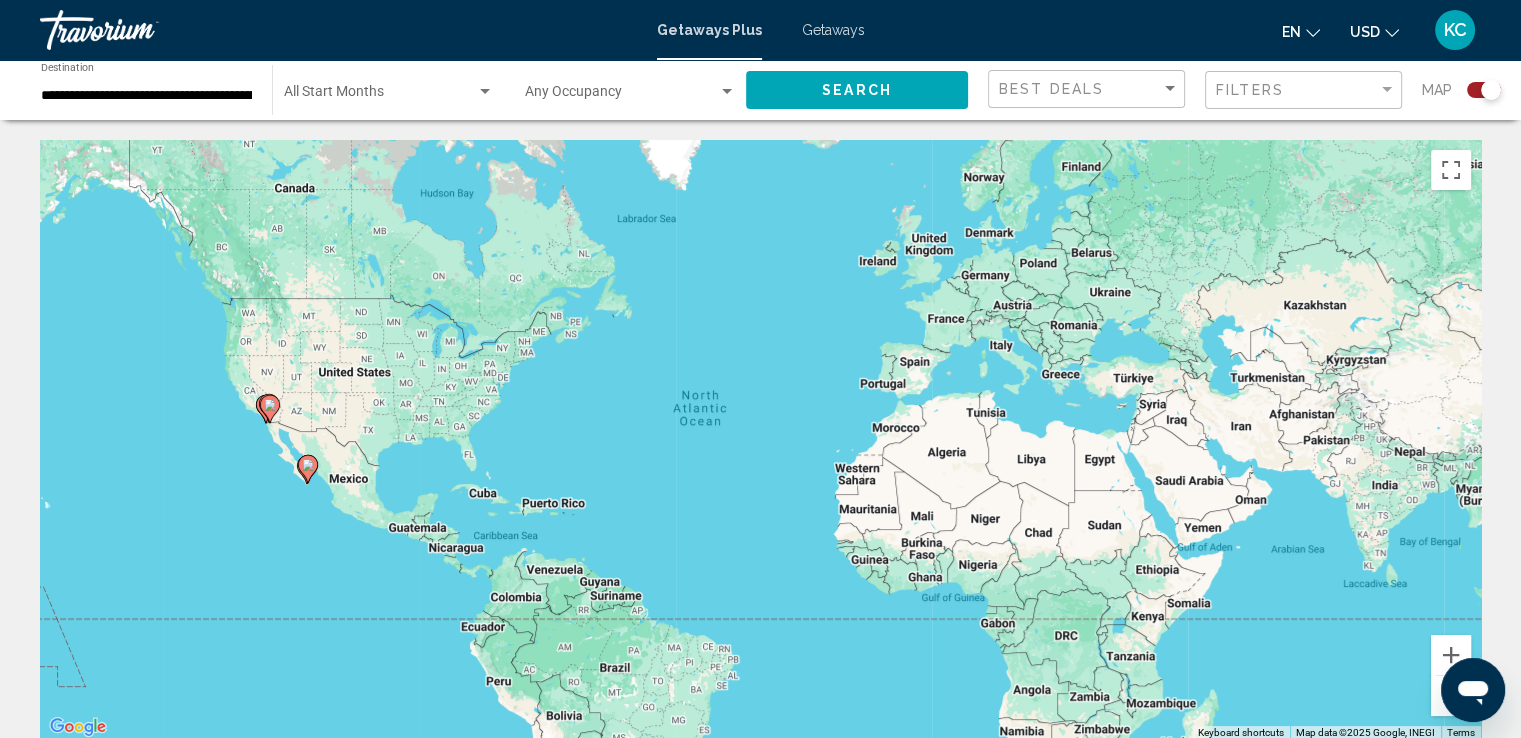 click at bounding box center [308, 469] 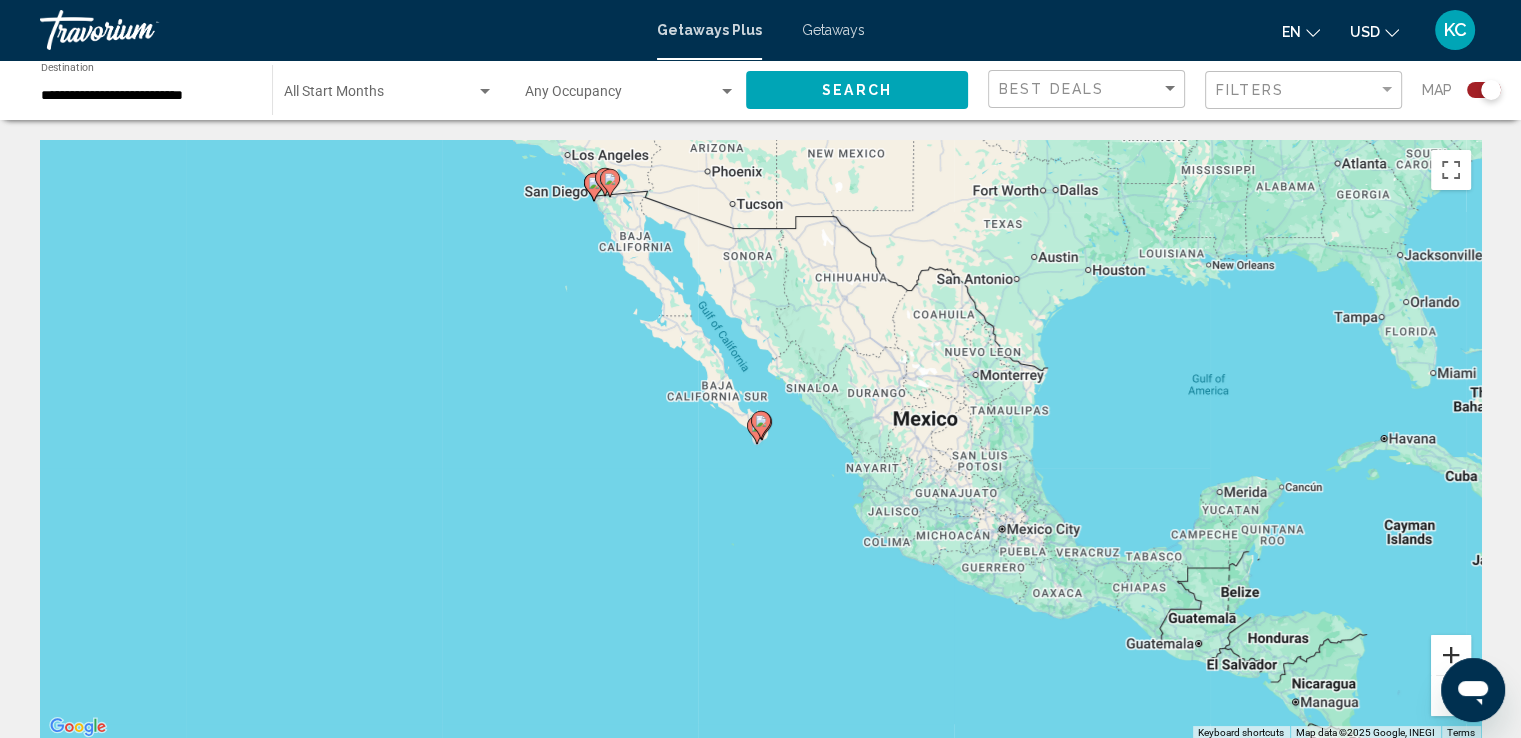 click at bounding box center [1451, 655] 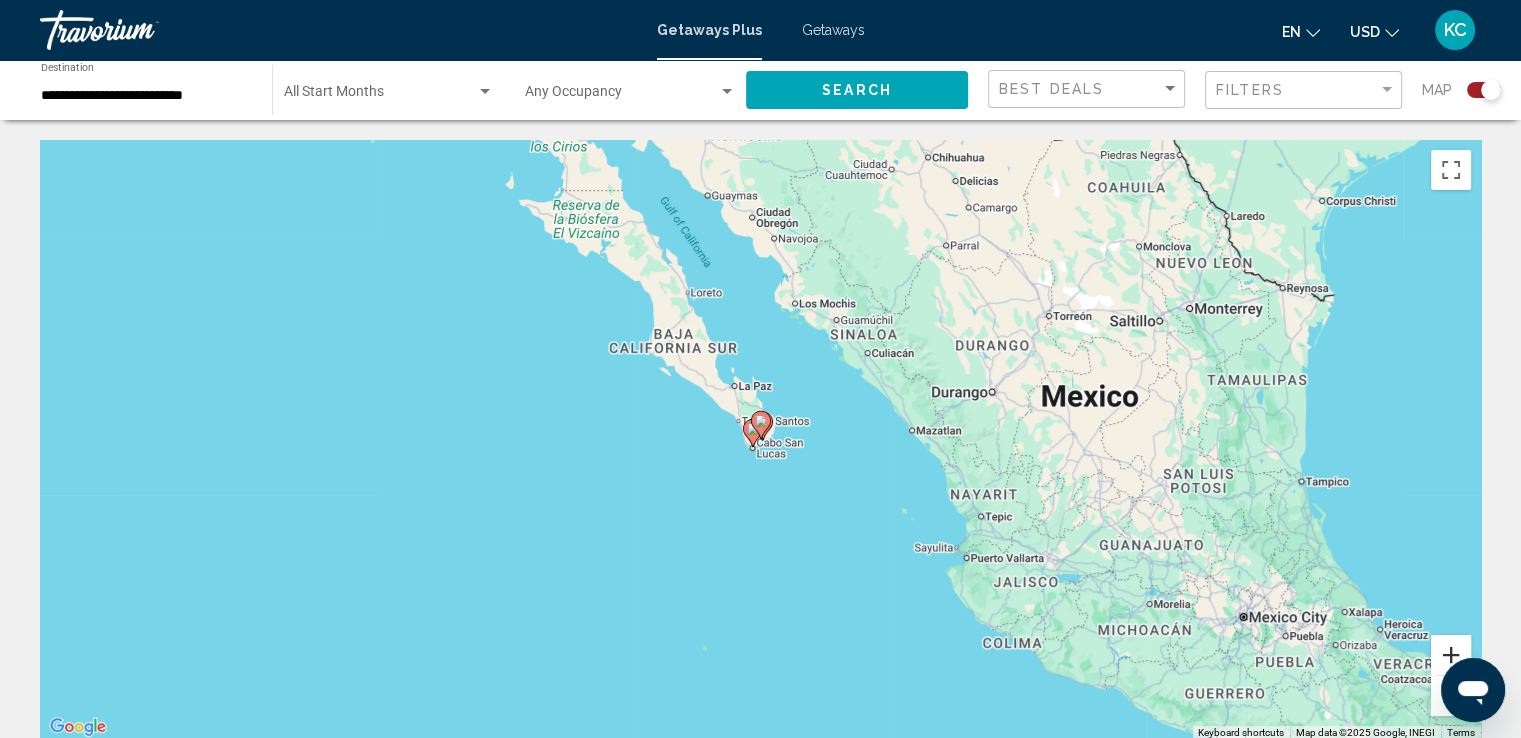 click at bounding box center [1451, 655] 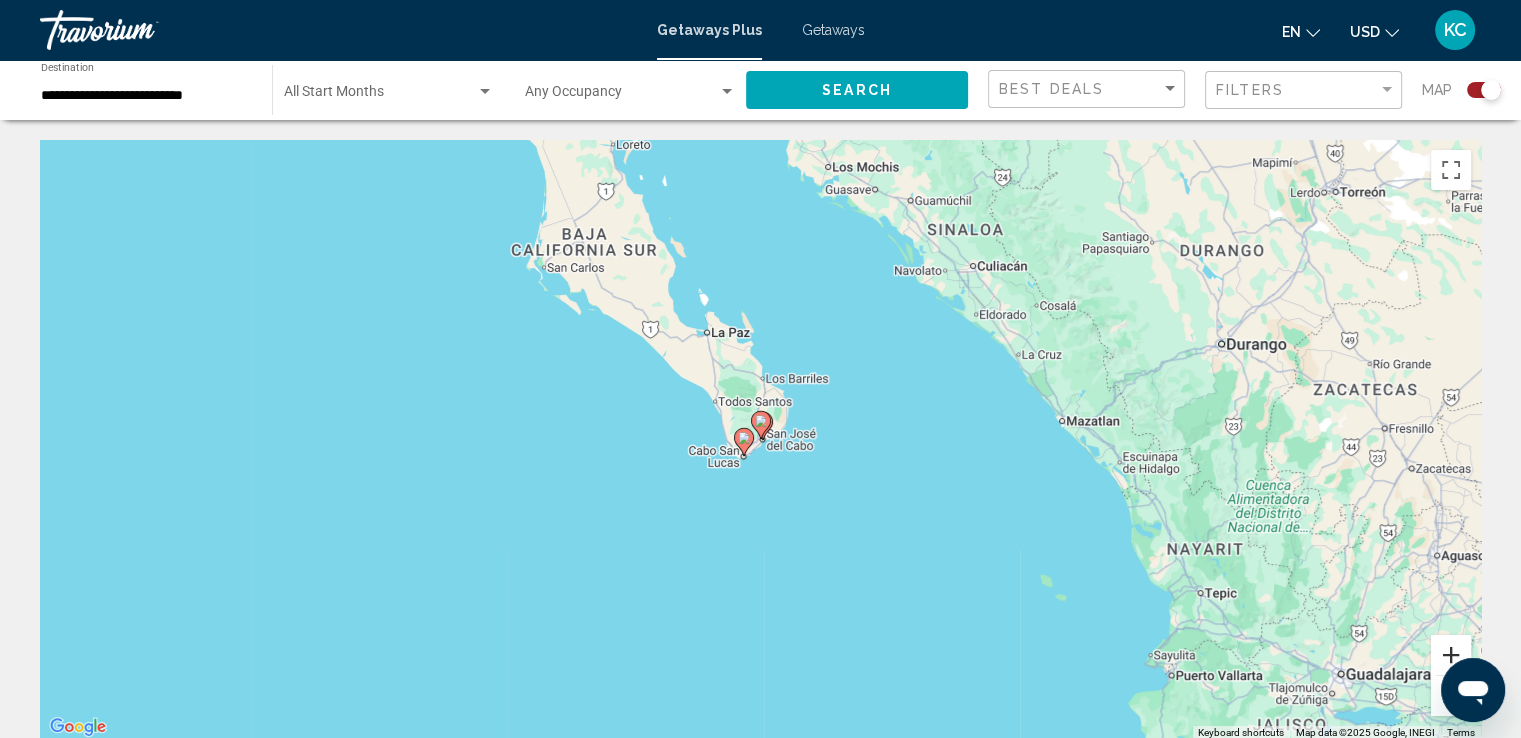 click at bounding box center [1451, 655] 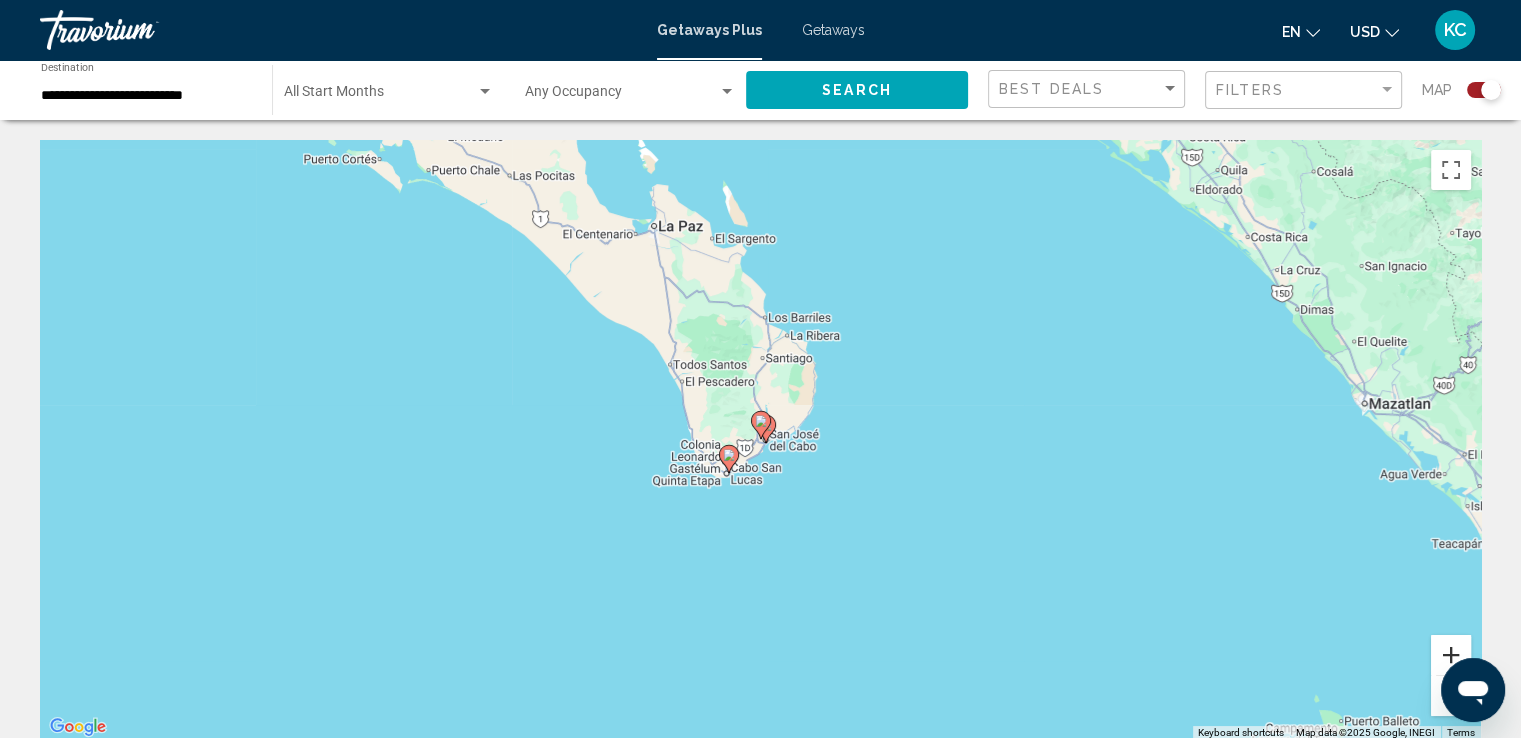 click at bounding box center (1451, 655) 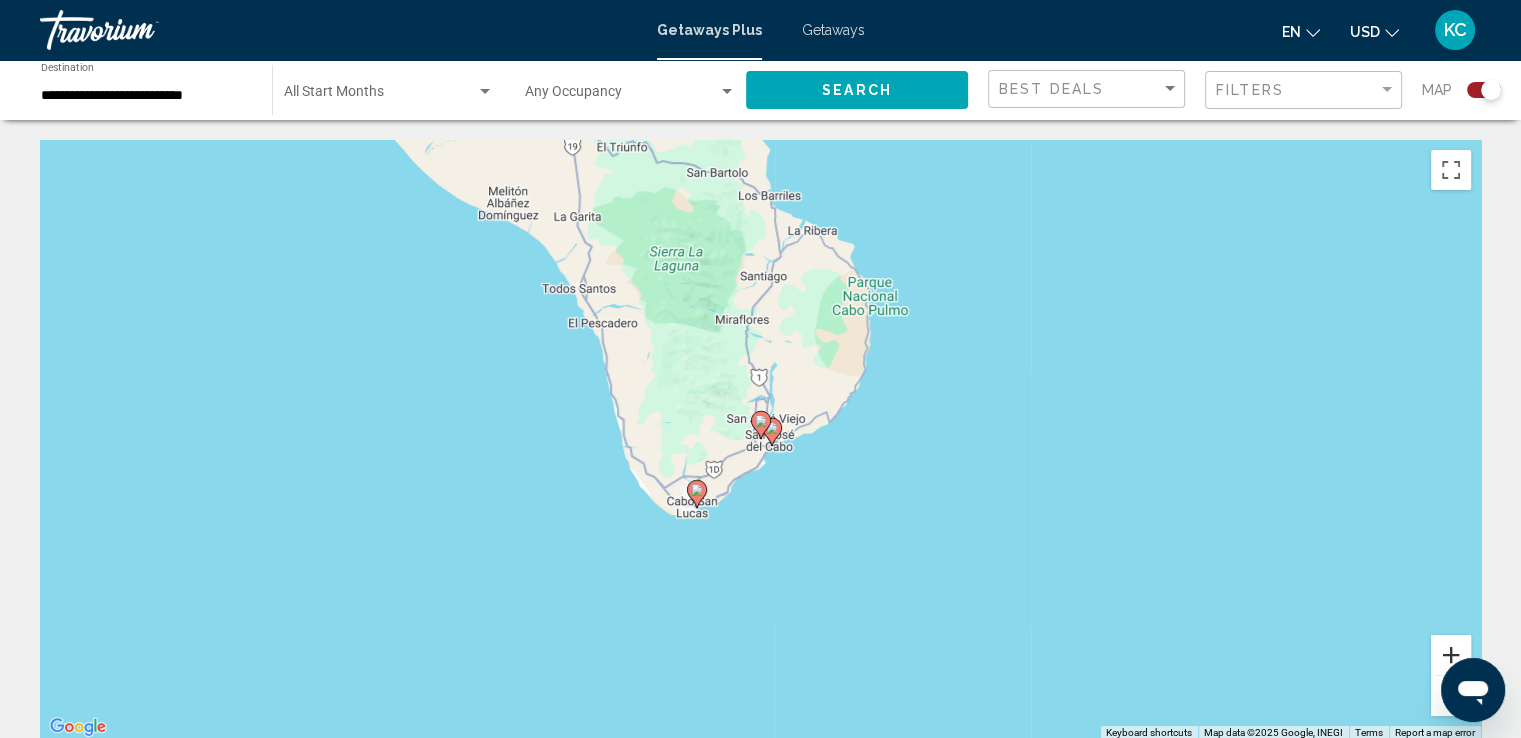 click at bounding box center [1451, 655] 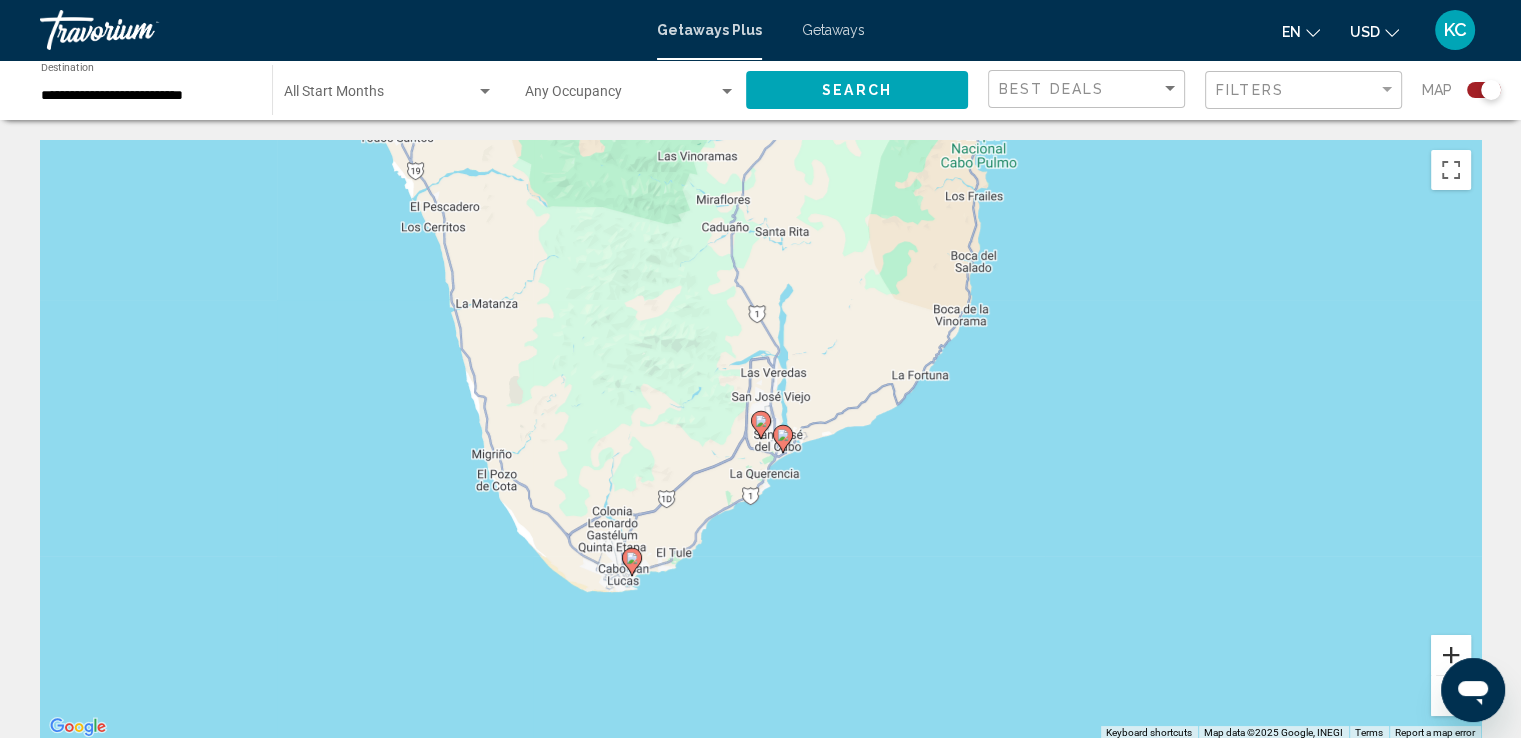 click at bounding box center (1451, 655) 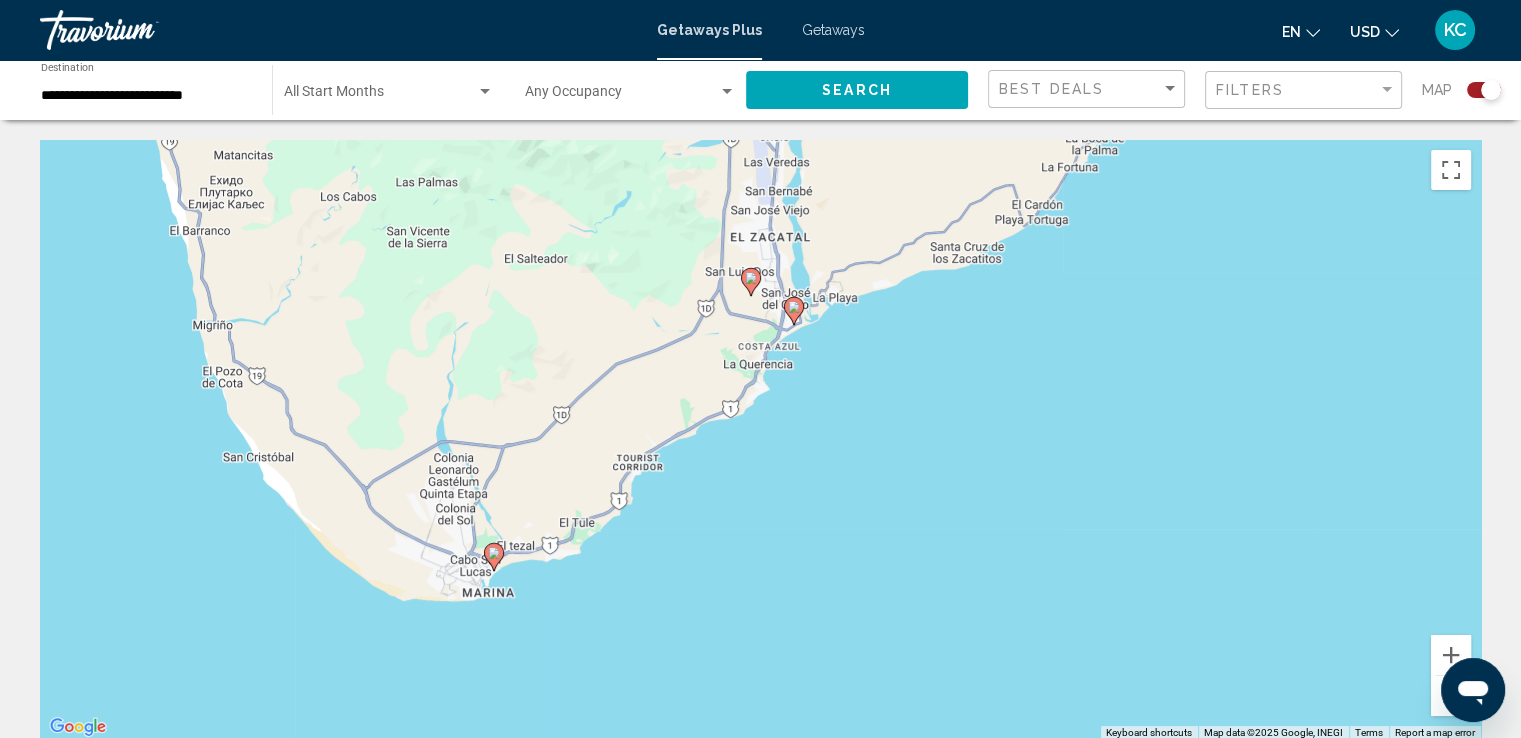 drag, startPoint x: 877, startPoint y: 624, endPoint x: 837, endPoint y: 470, distance: 159.11003 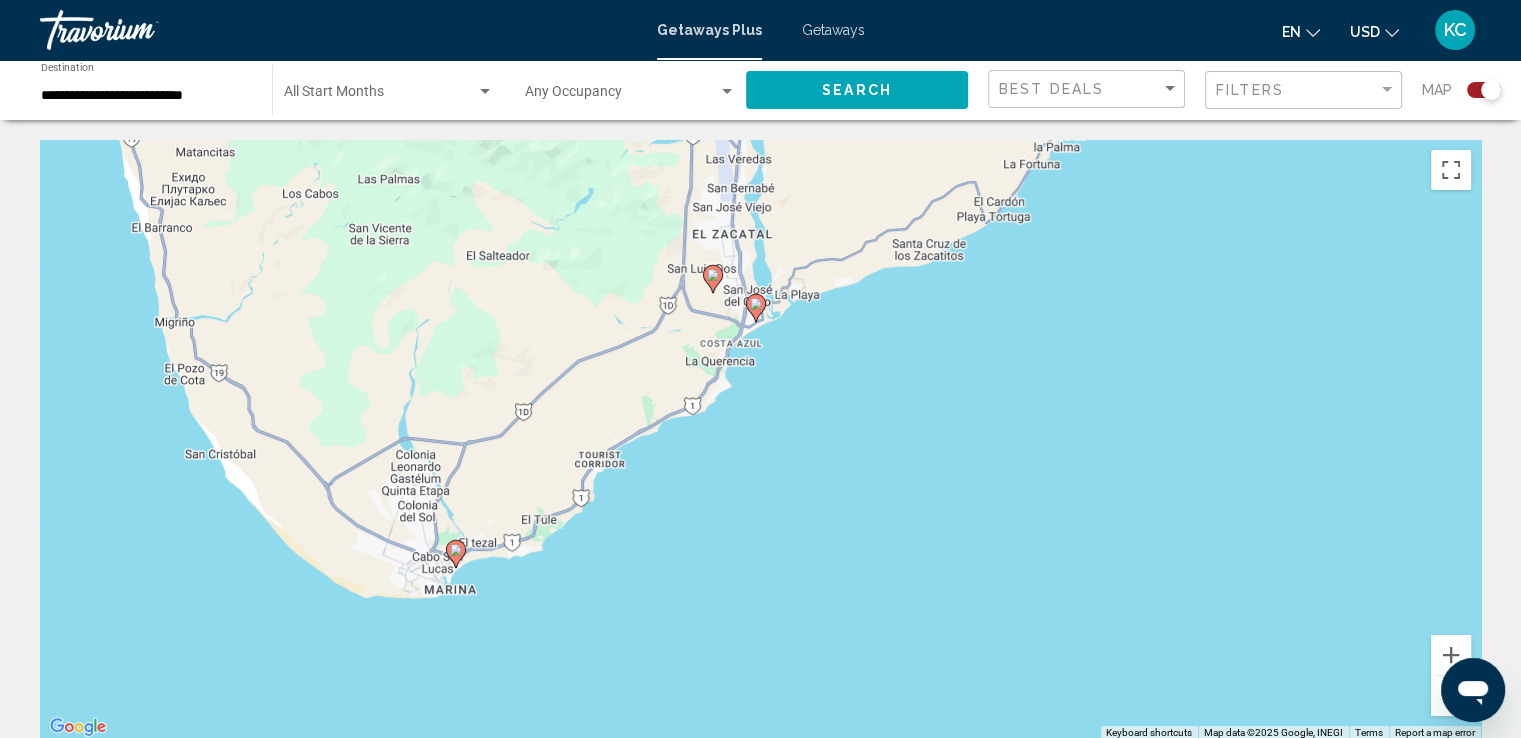 click 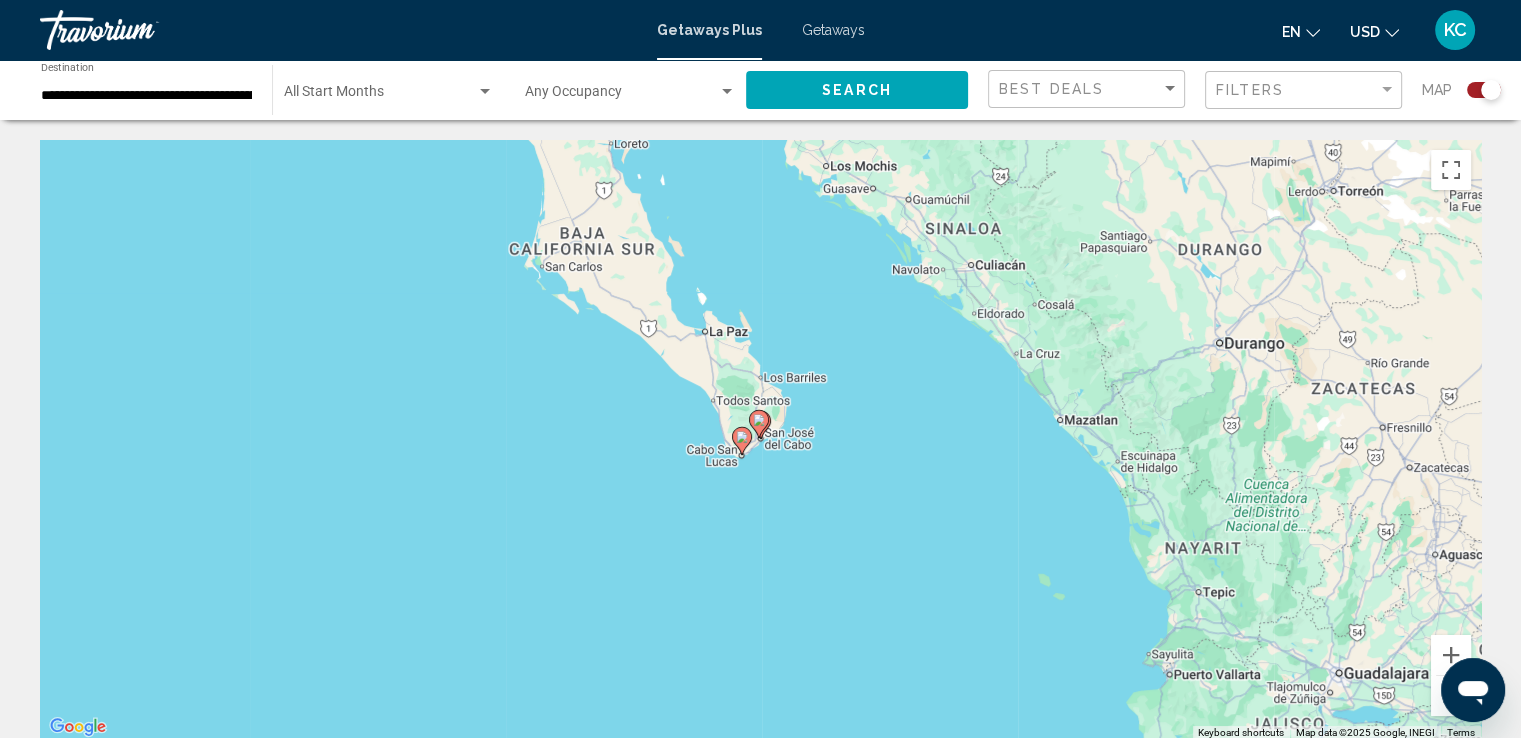 click 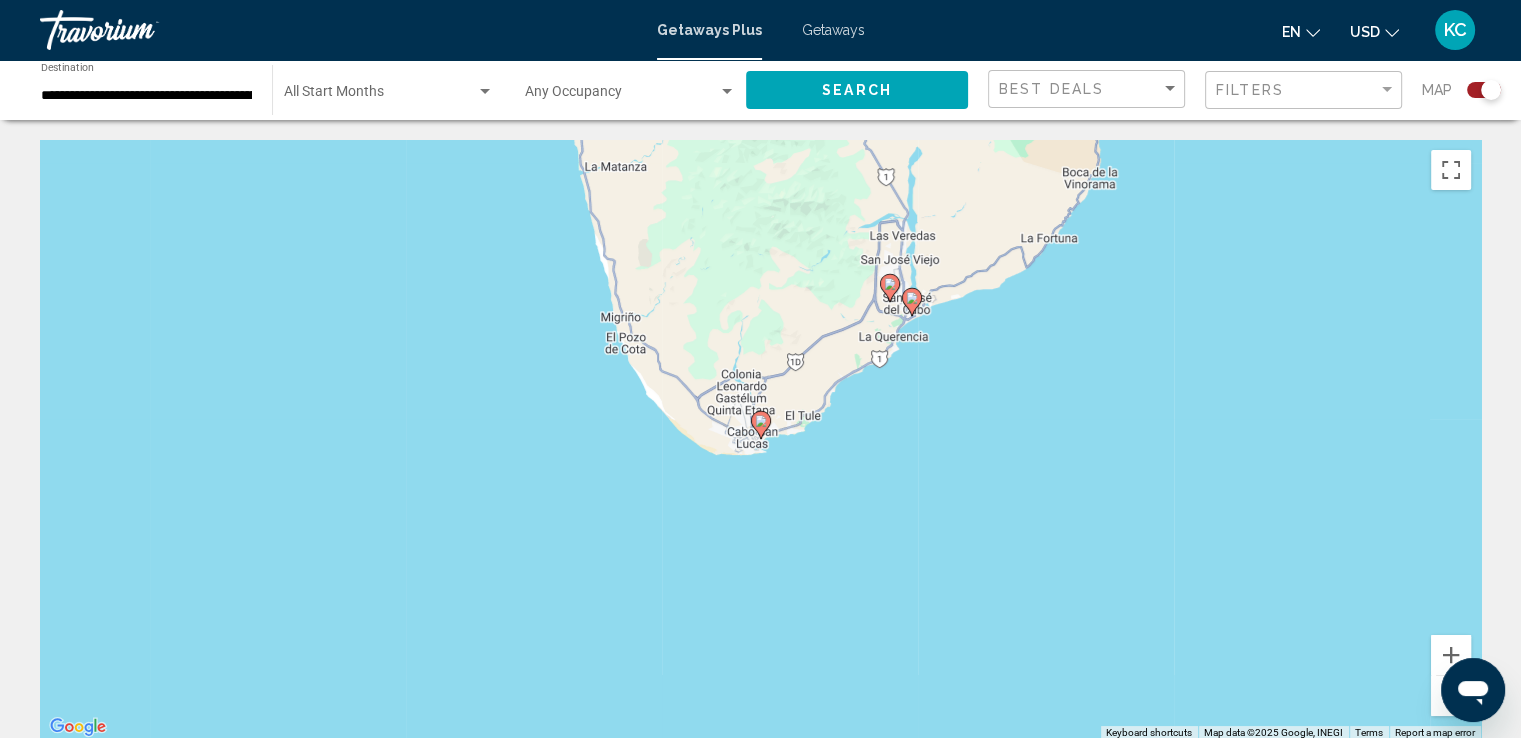 click 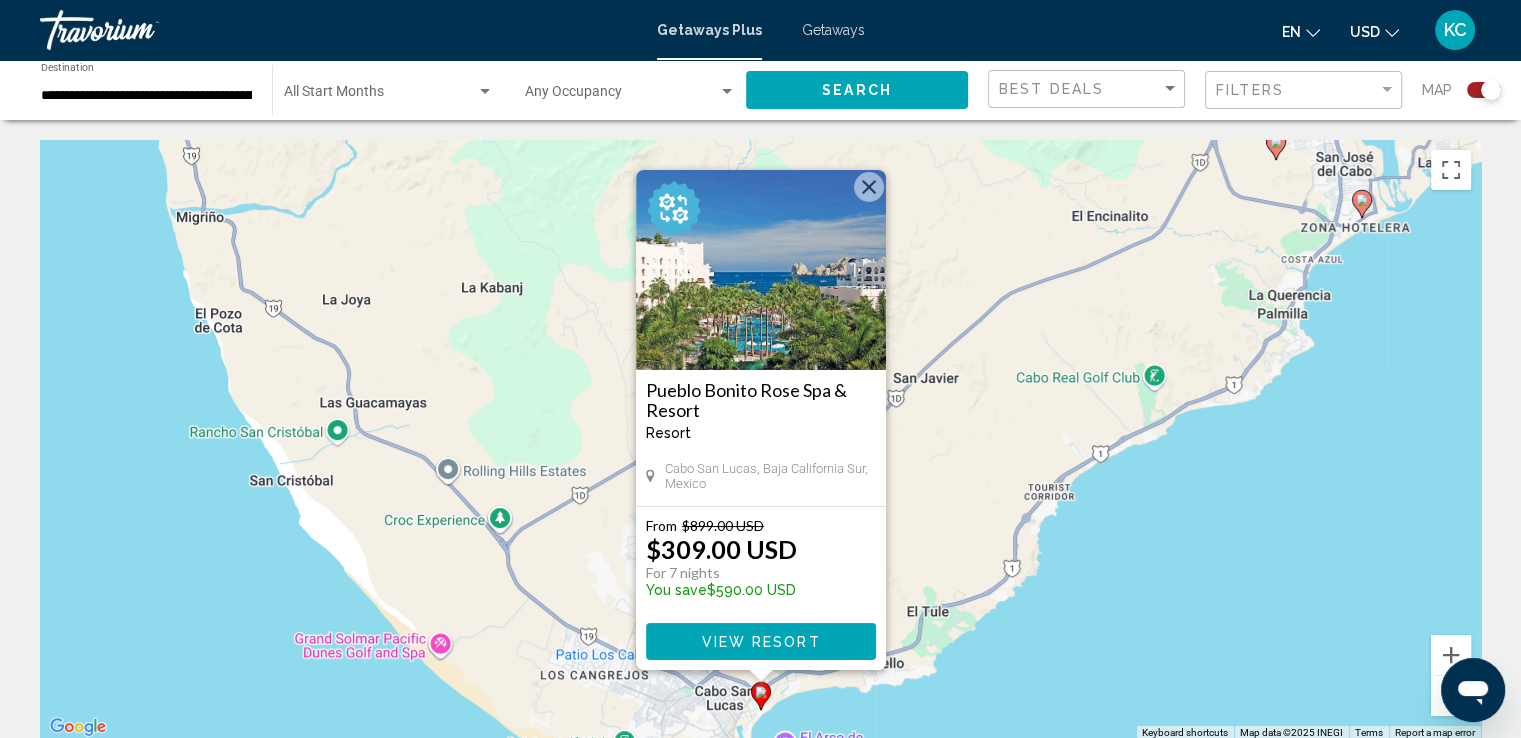 click on "View Resort" at bounding box center (760, 642) 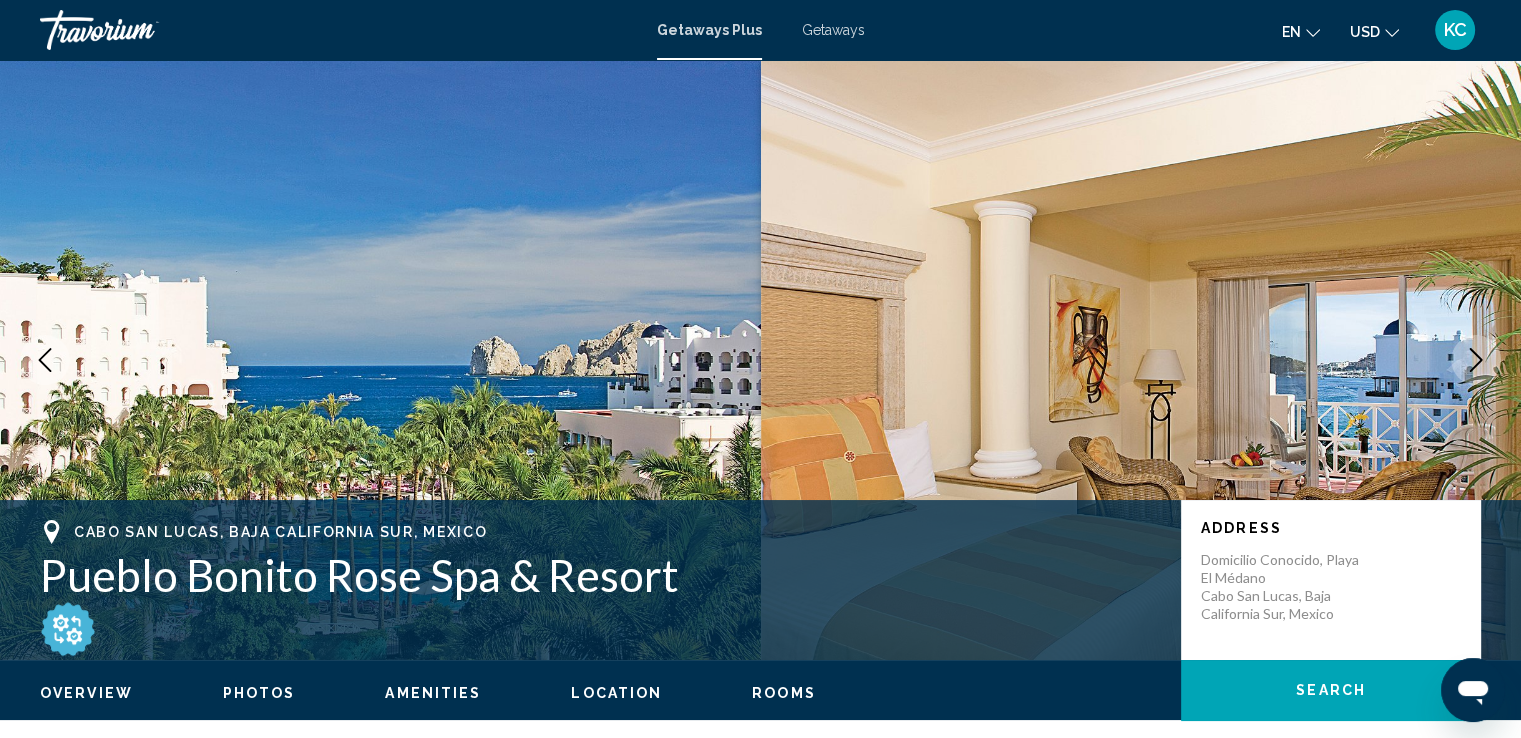 click at bounding box center [1141, 360] 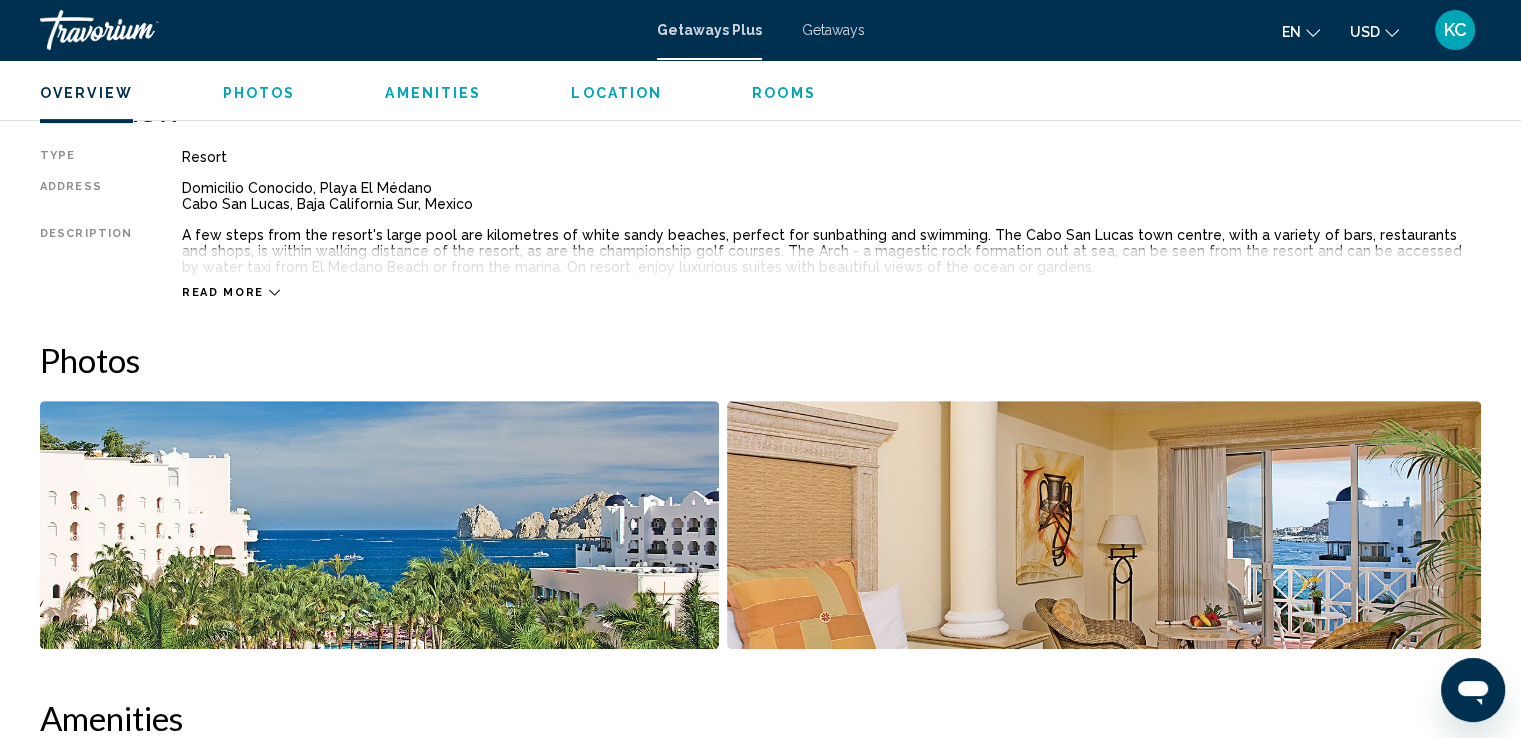 scroll, scrollTop: 880, scrollLeft: 0, axis: vertical 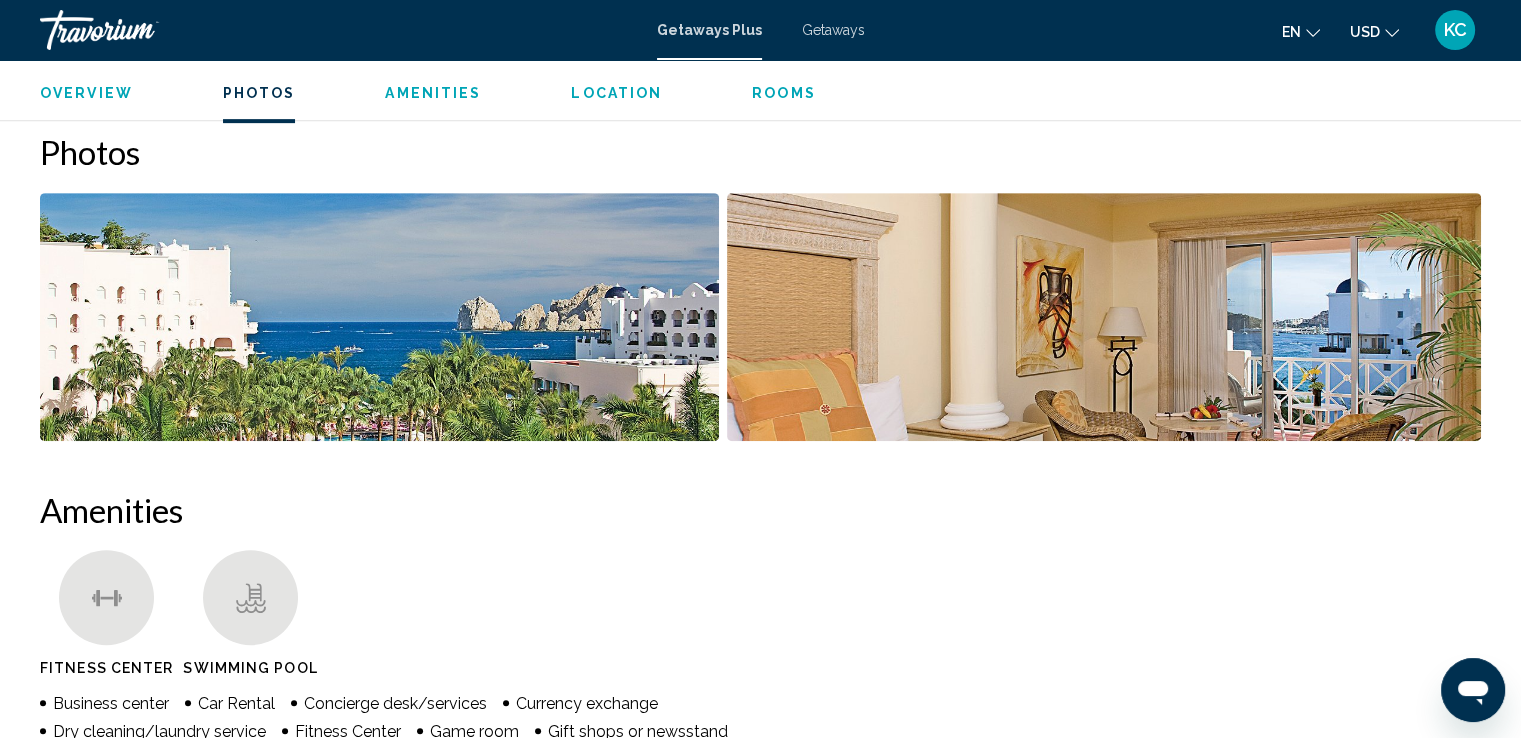 click at bounding box center (379, 317) 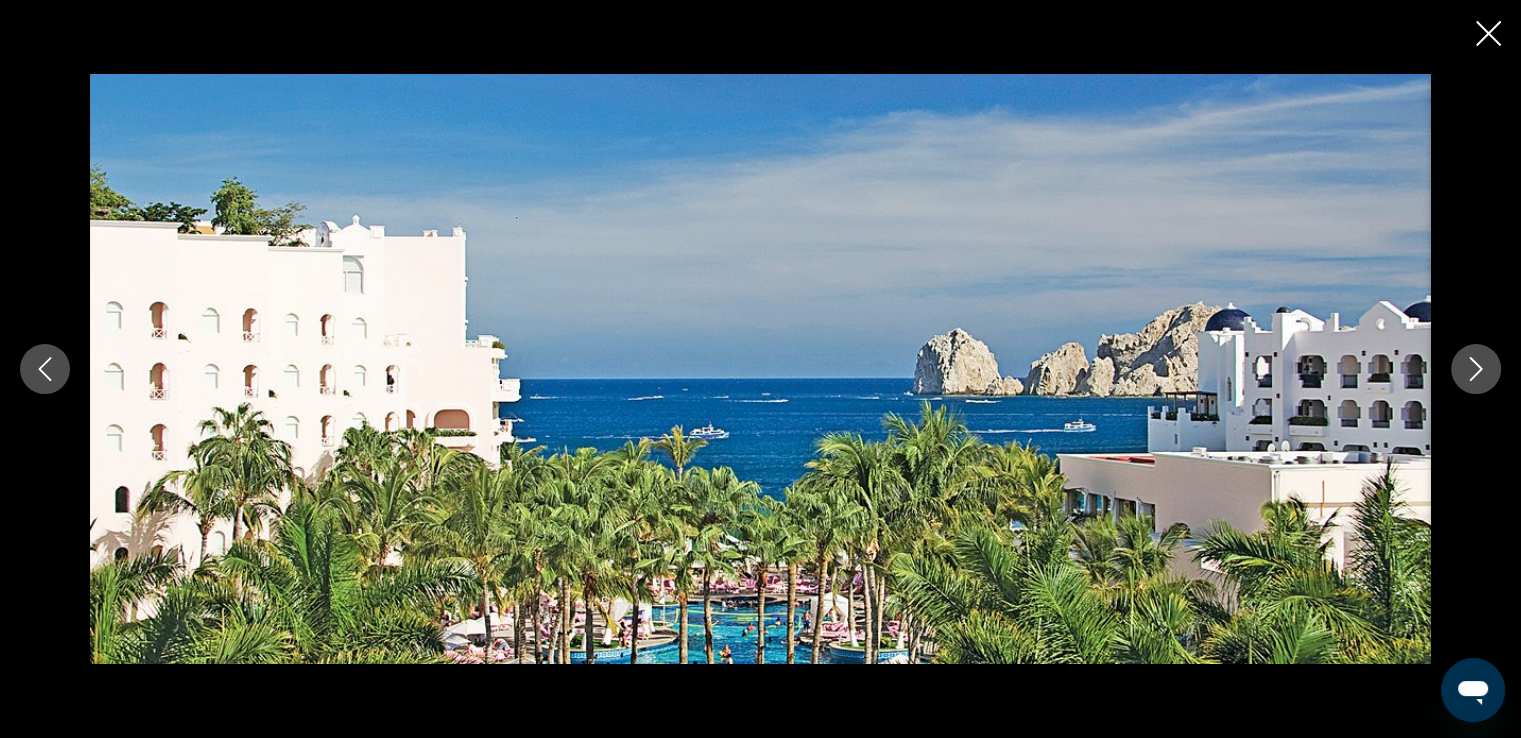 click 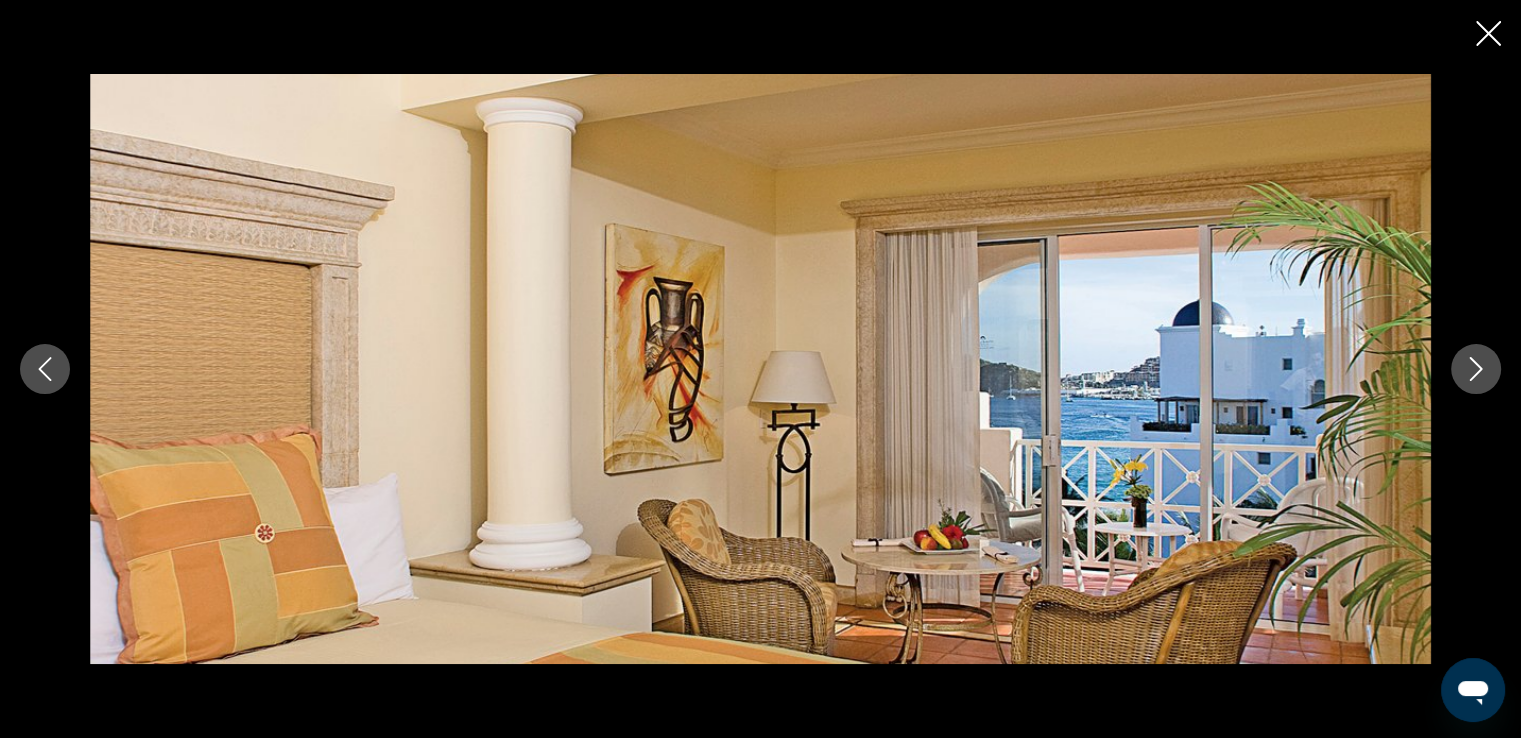 click 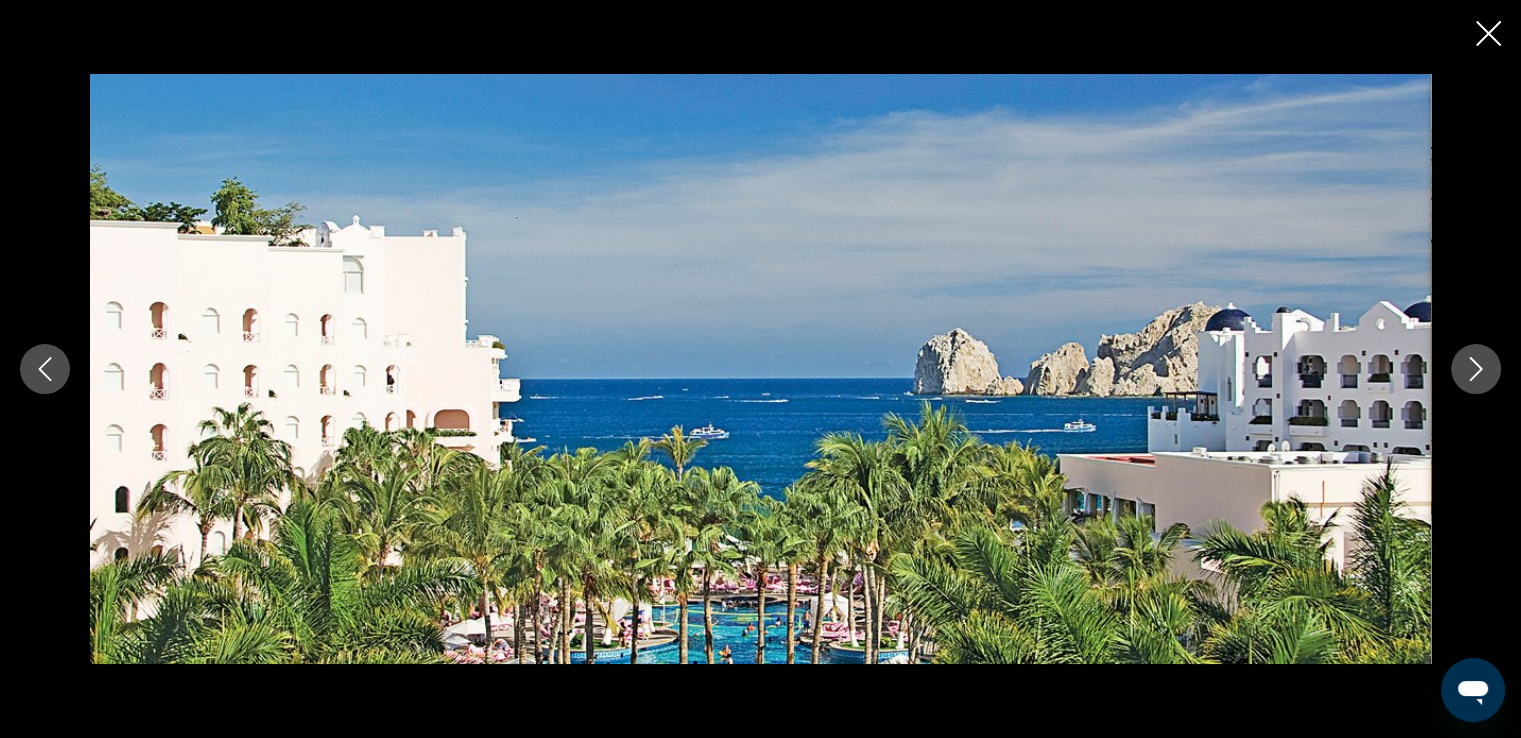 click 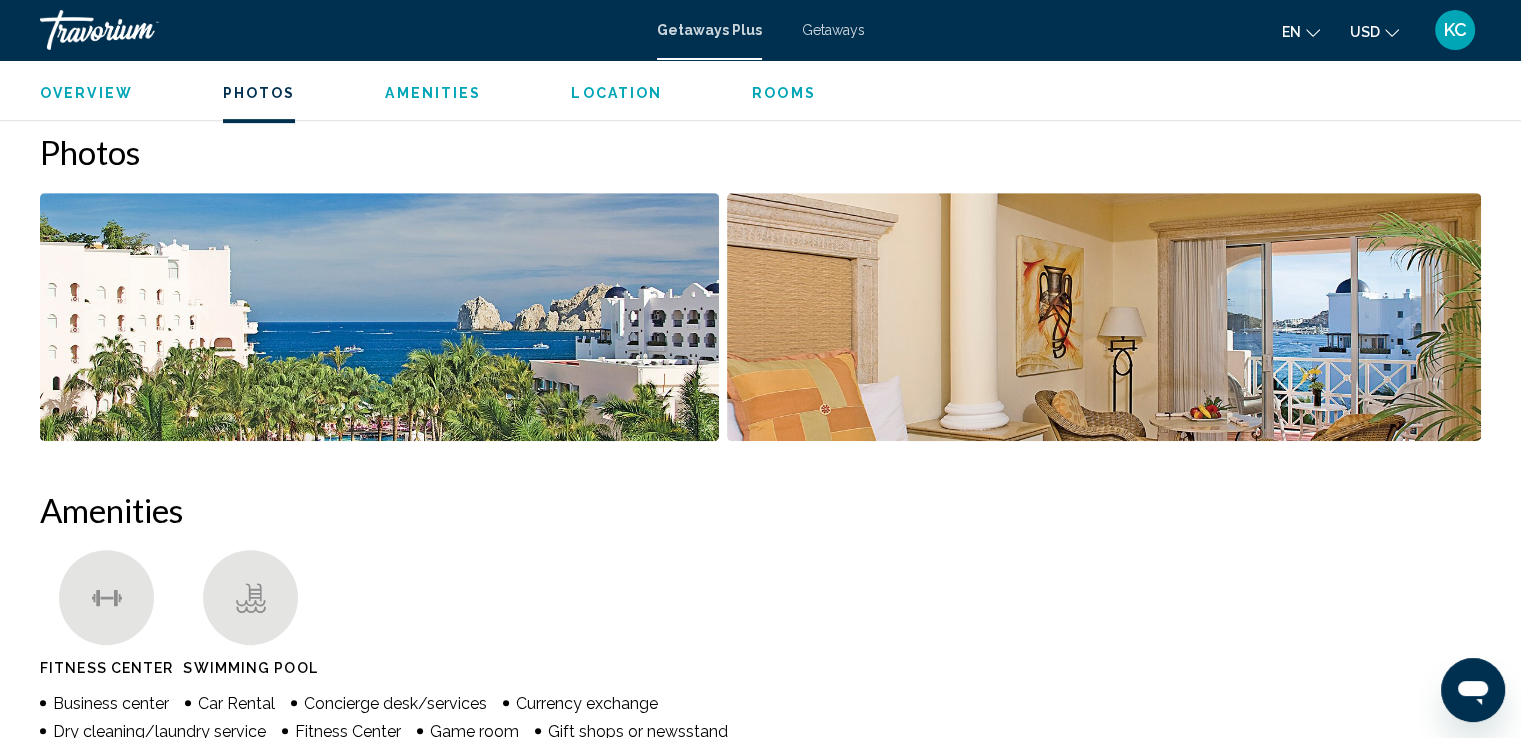 click on "Getaways Plus  Getaways en
English Español Français Italiano Português русский USD
USD ($) MXN (Mex$) CAD (Can$) GBP (£) EUR (€) AUD (A$) NZD (NZ$) CNY (CN¥) KC Login" at bounding box center [760, 30] 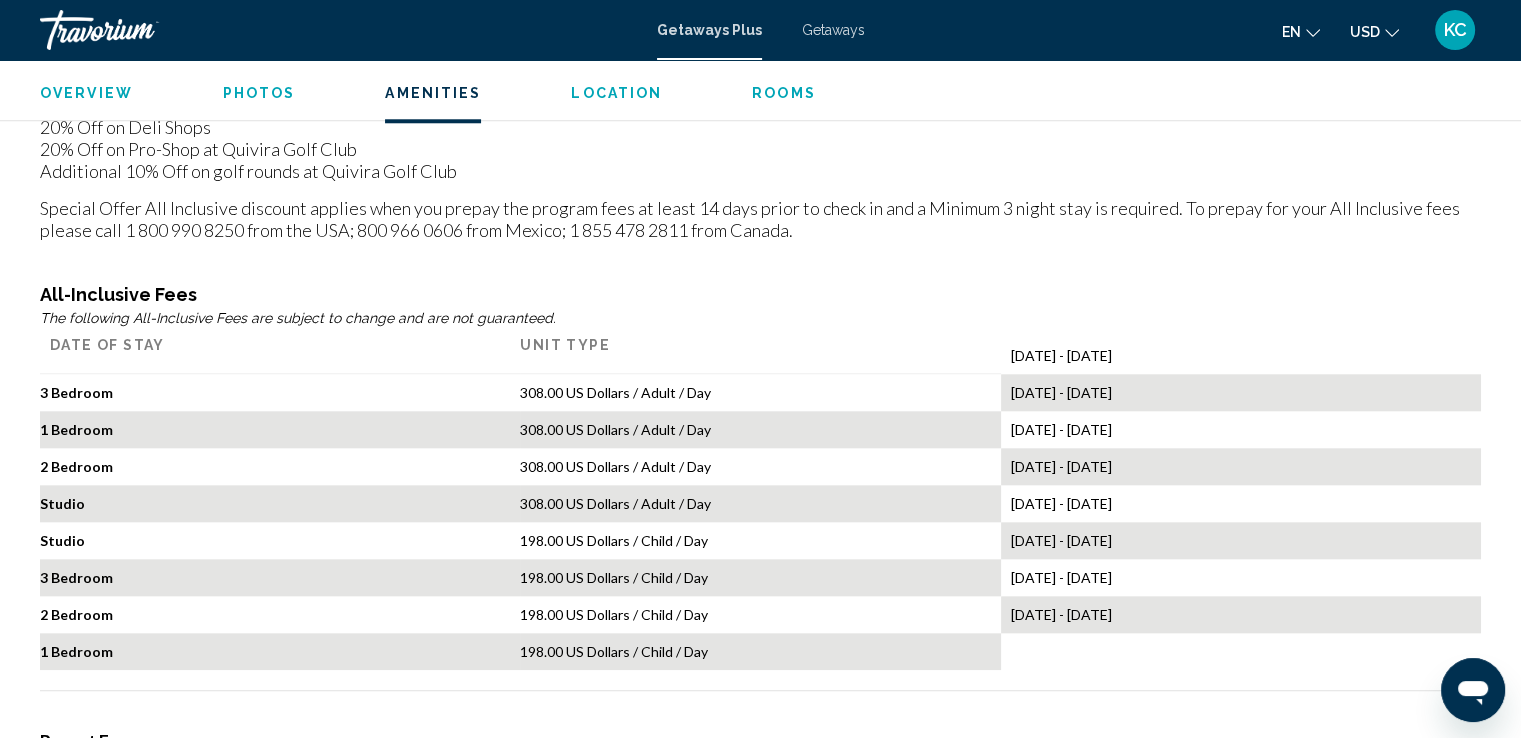 scroll, scrollTop: 2028, scrollLeft: 0, axis: vertical 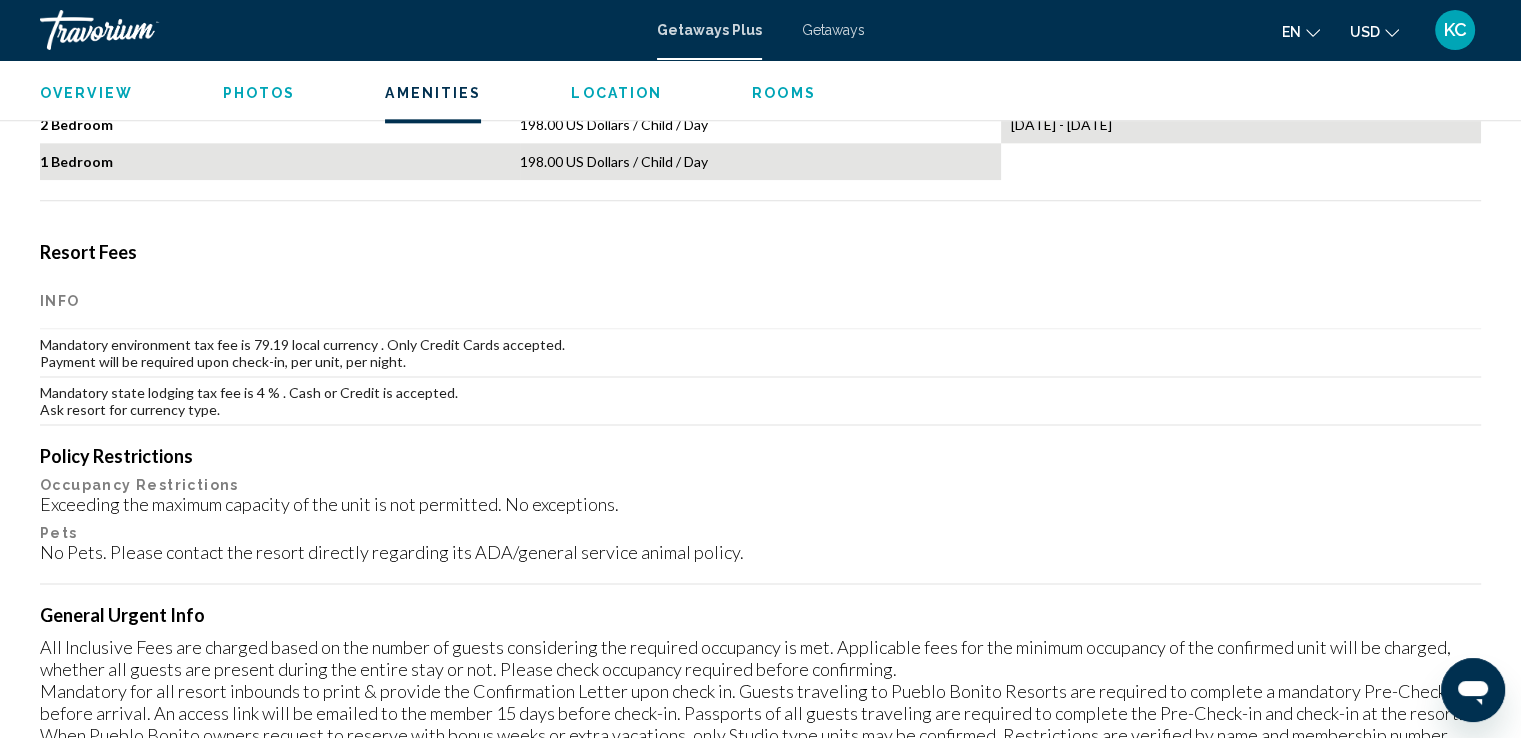 drag, startPoint x: 1508, startPoint y: 343, endPoint x: 1495, endPoint y: 387, distance: 45.88028 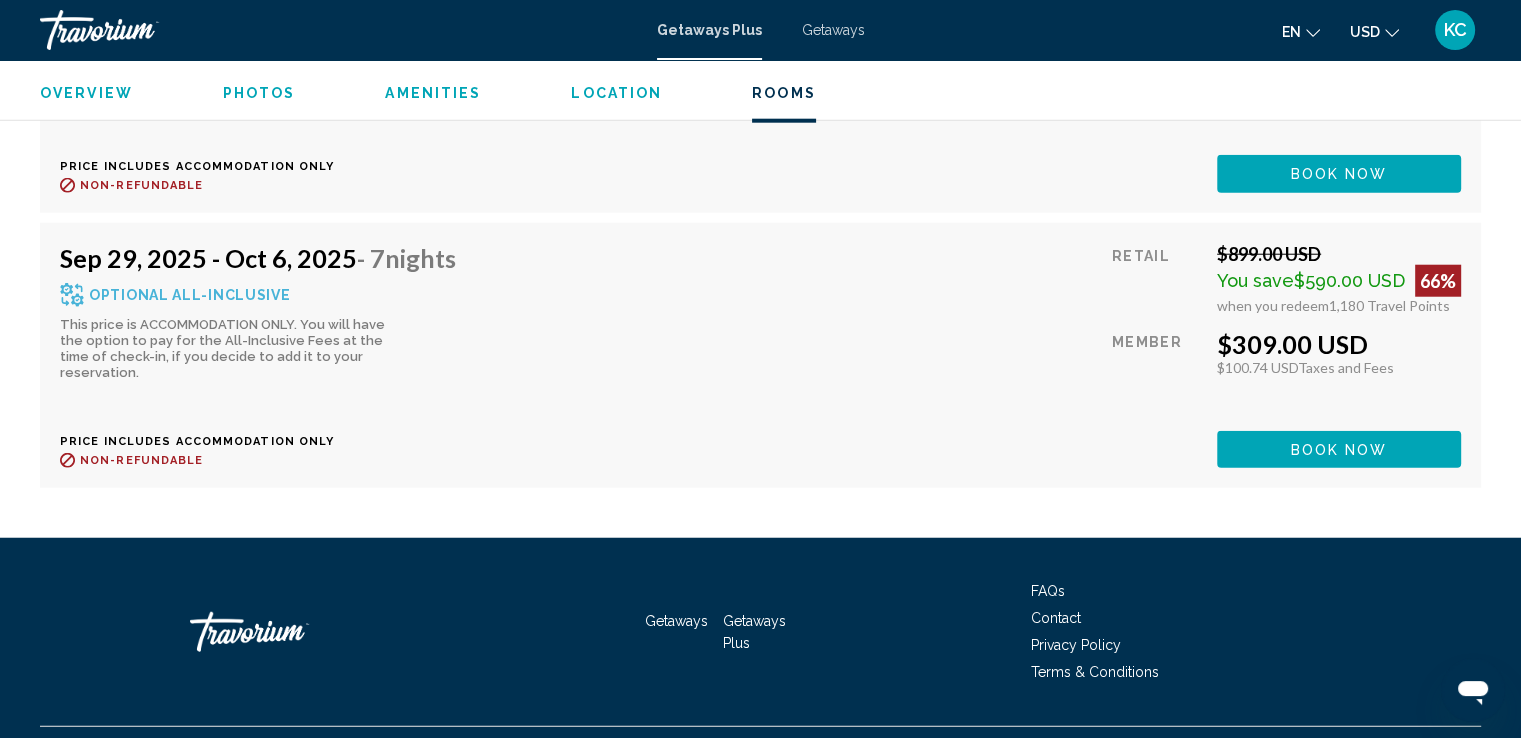 scroll, scrollTop: 5130, scrollLeft: 0, axis: vertical 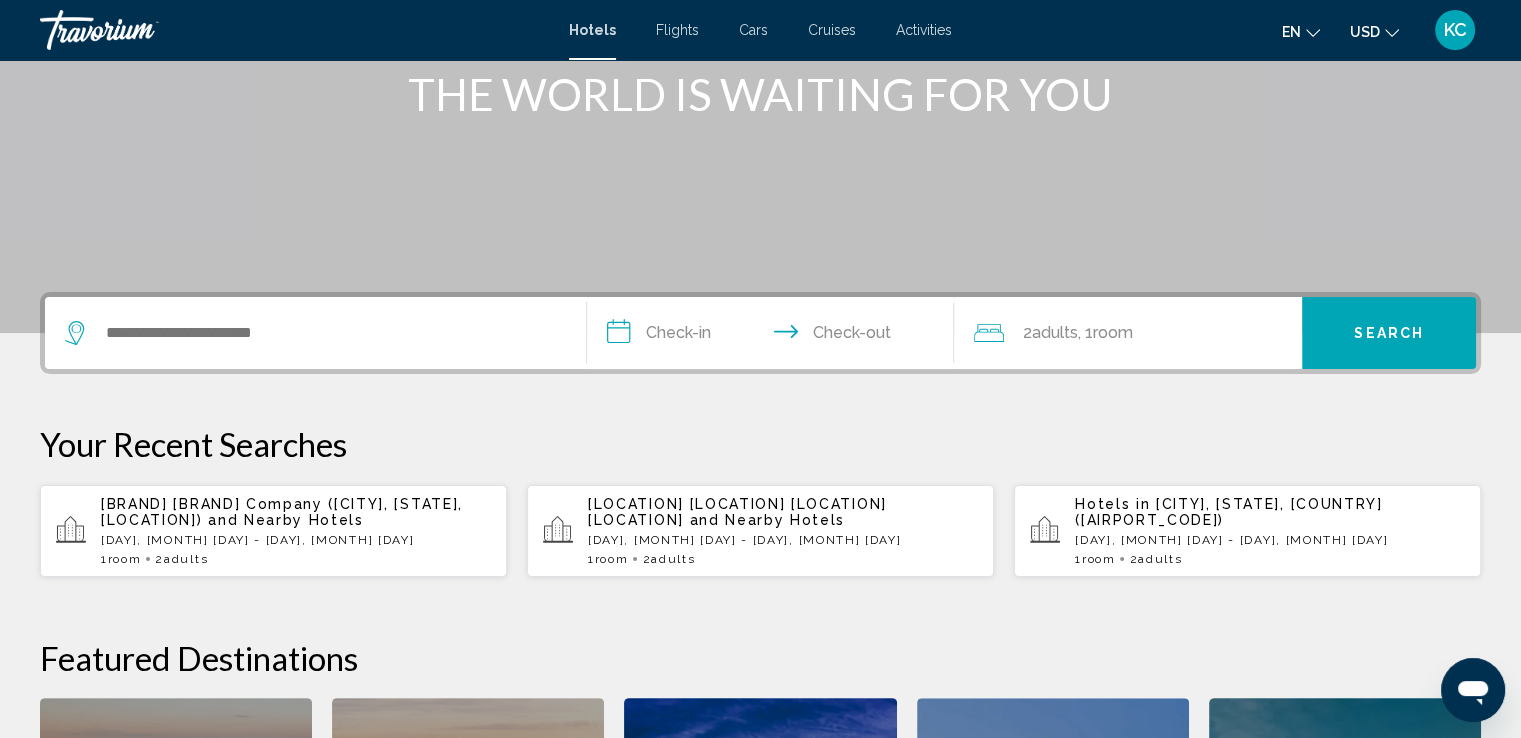click at bounding box center (315, 333) 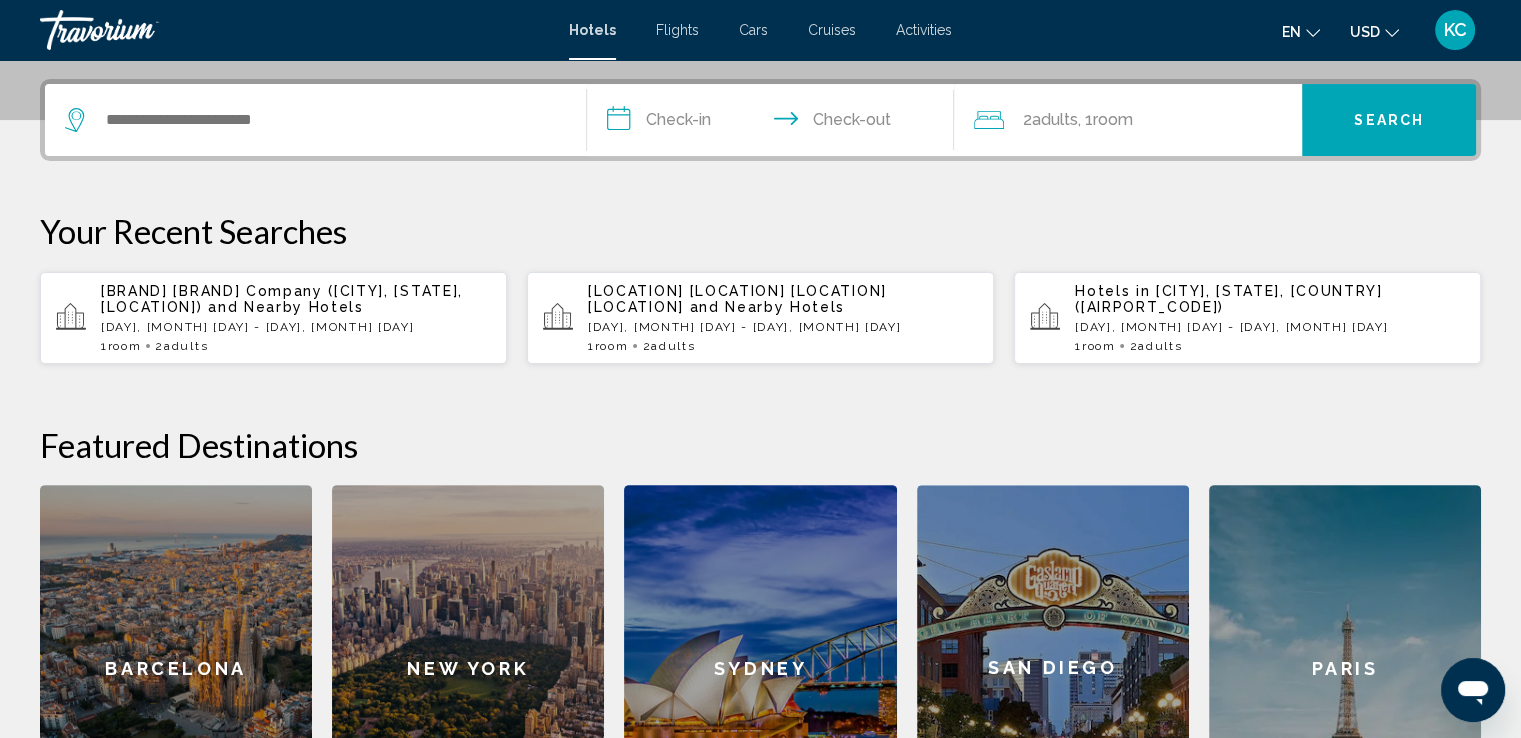scroll, scrollTop: 493, scrollLeft: 0, axis: vertical 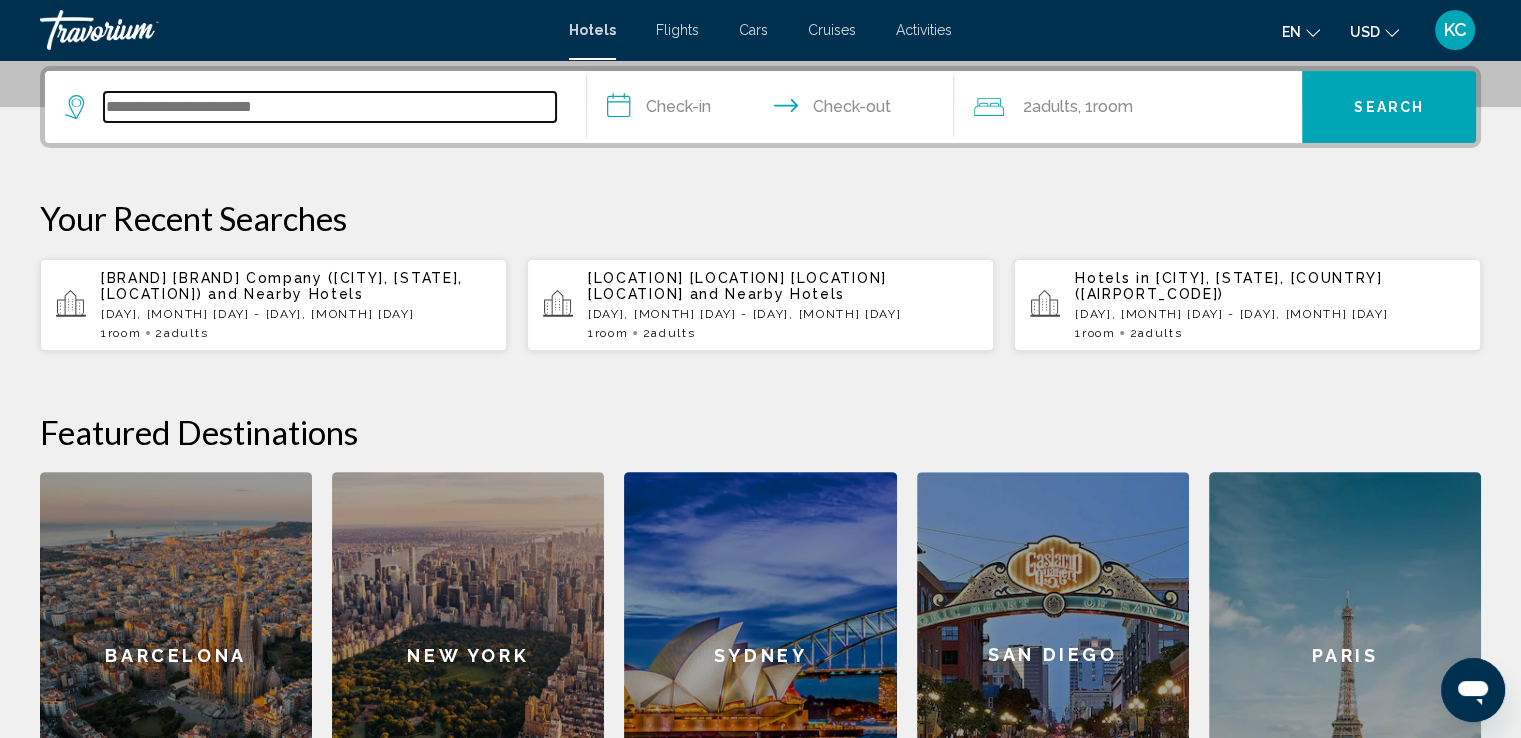 click at bounding box center (330, 107) 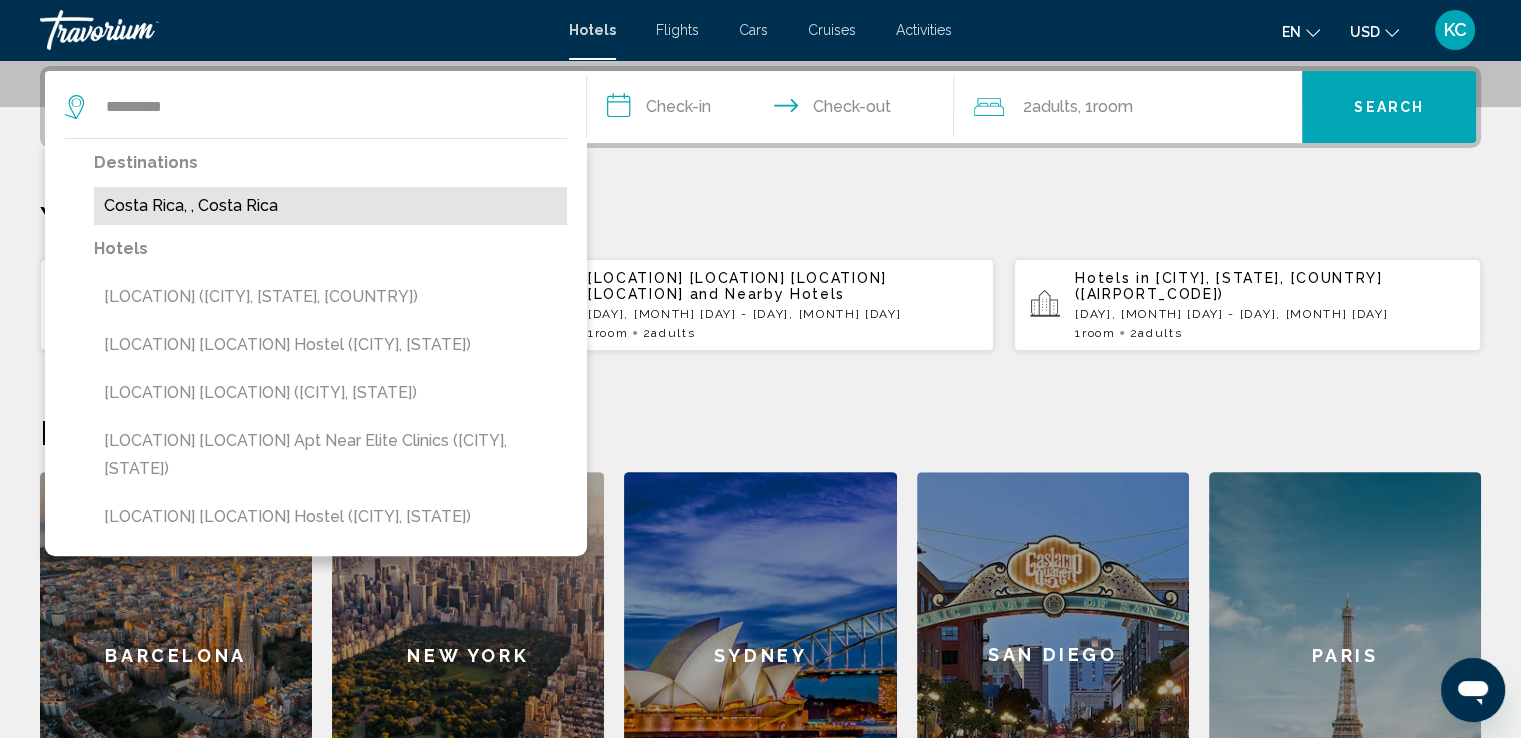 click on "Costa Rica,  , Costa Rica" at bounding box center [330, 206] 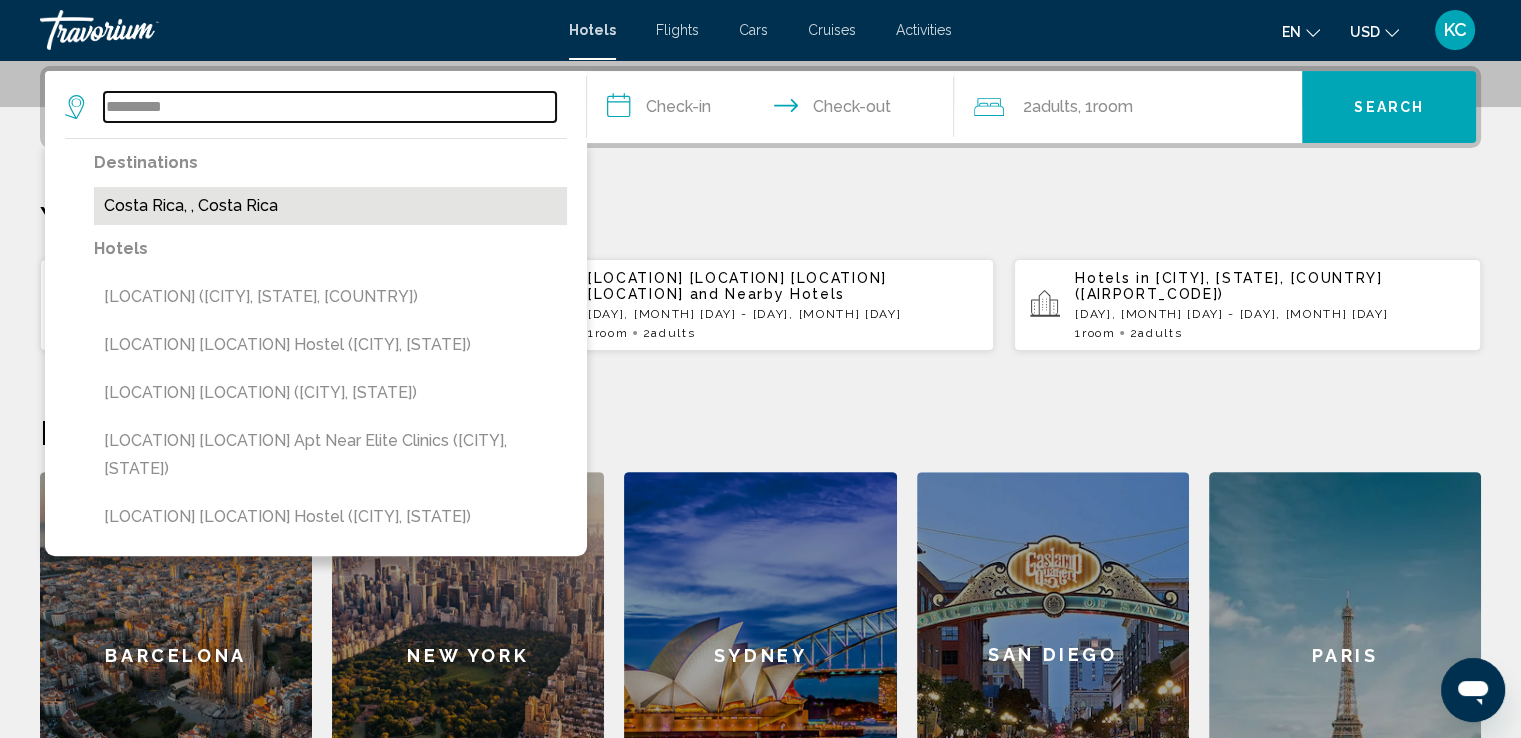 type on "**********" 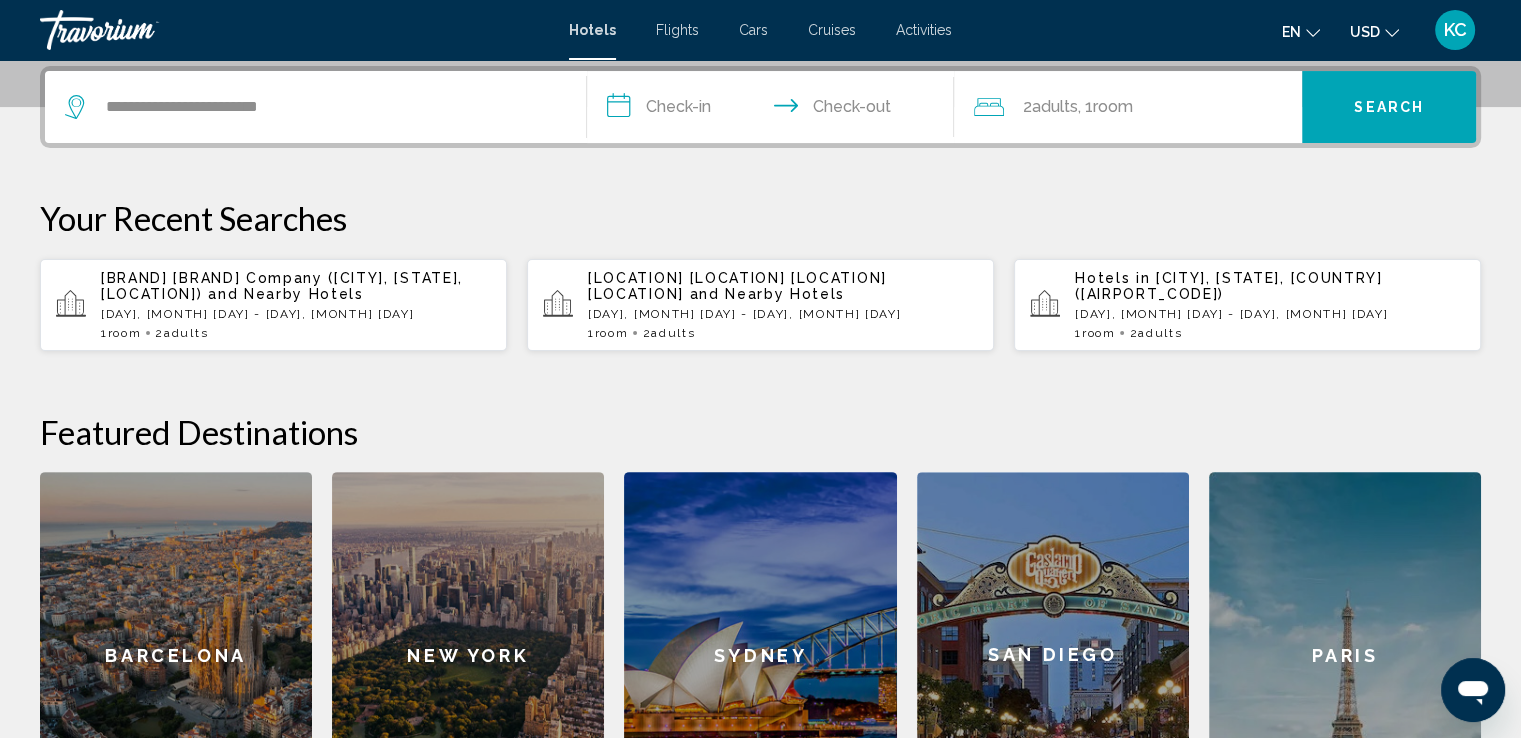 click on "**********" at bounding box center (775, 110) 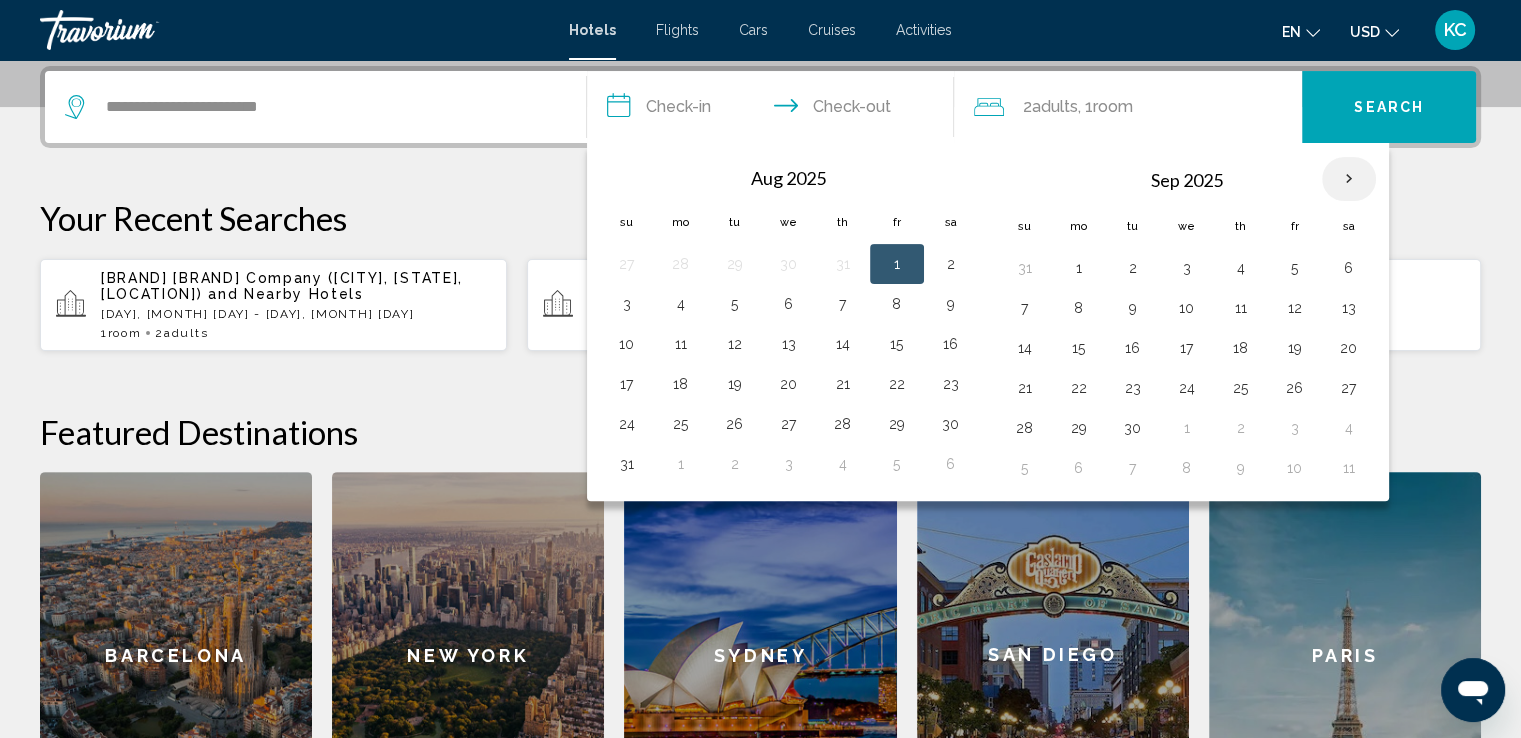 click at bounding box center (1349, 179) 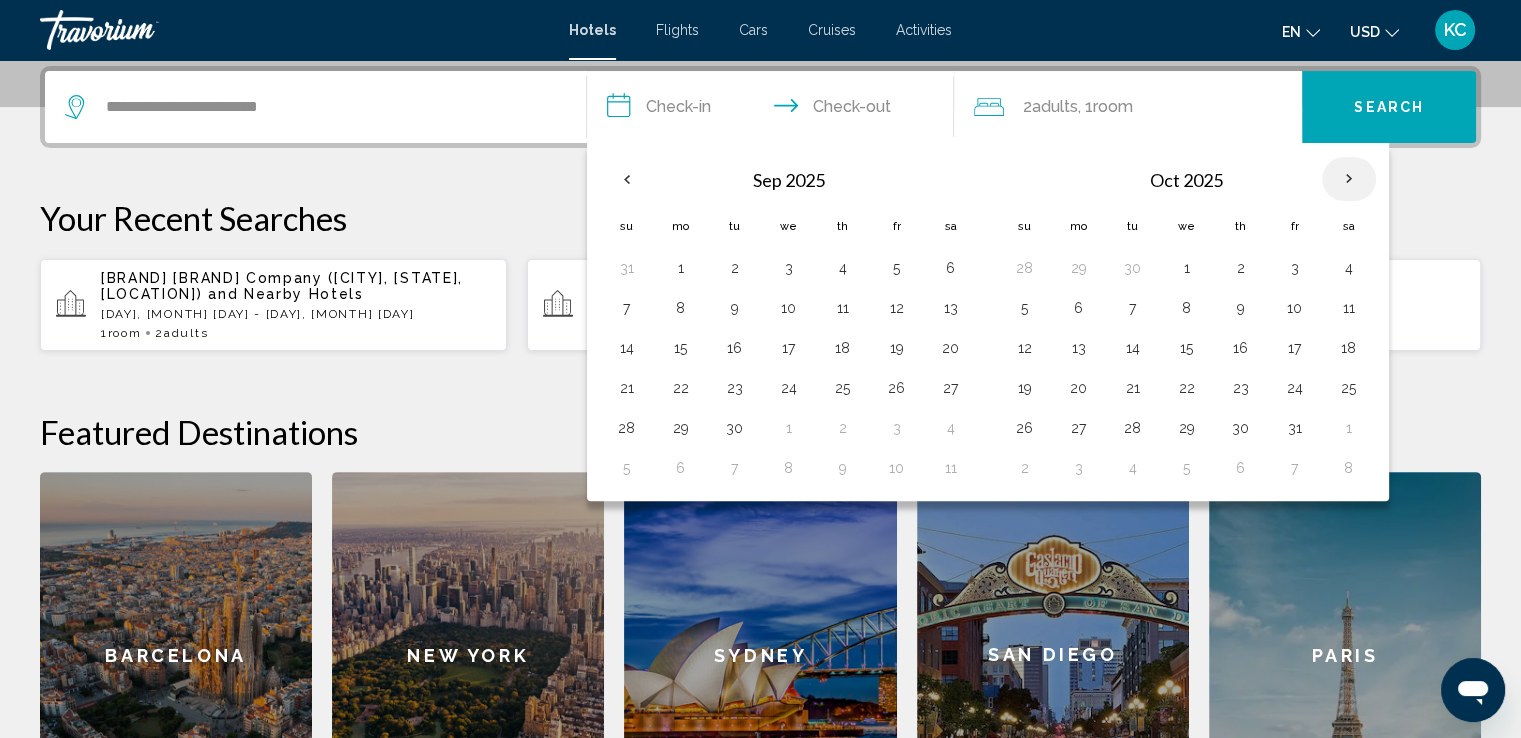 click at bounding box center [1349, 179] 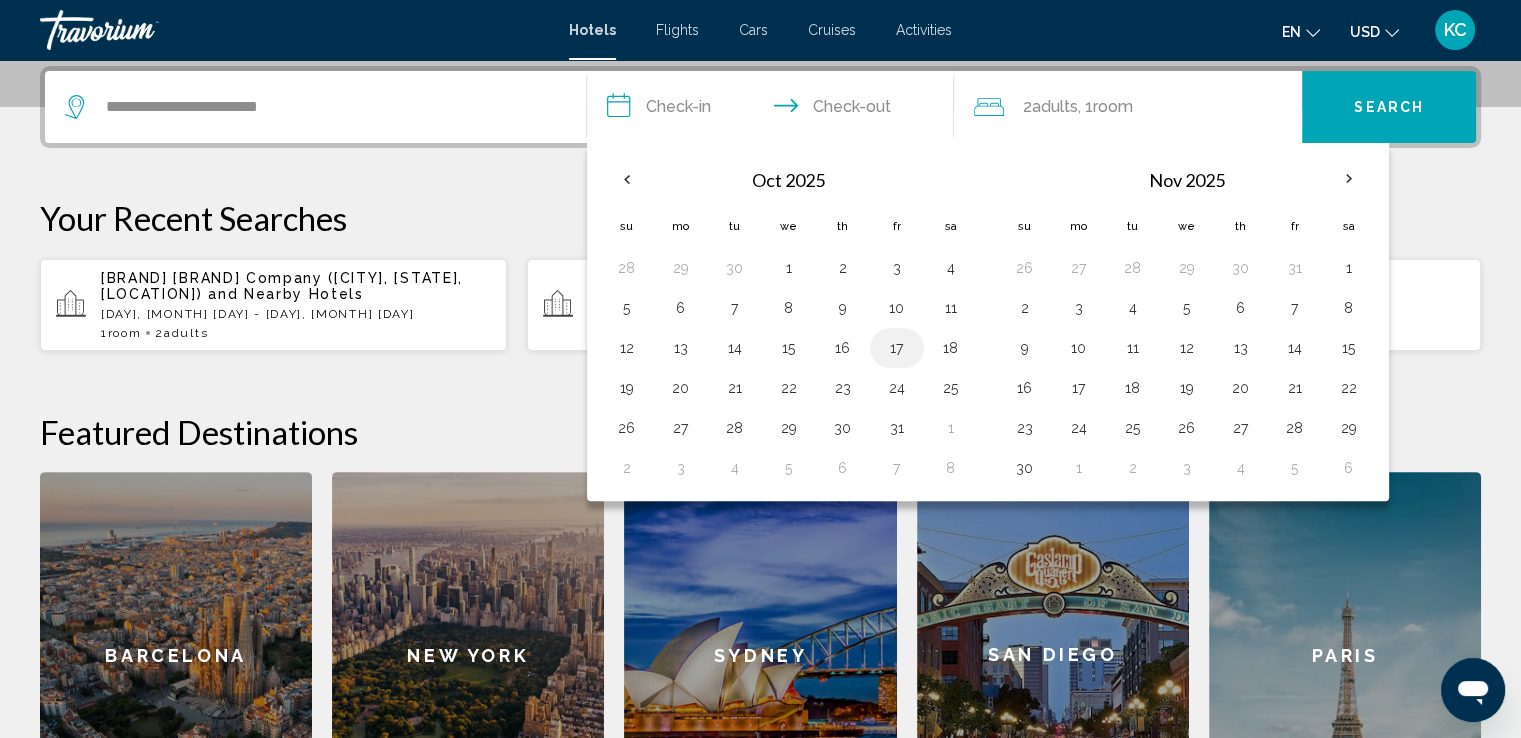 click on "17" at bounding box center (897, 348) 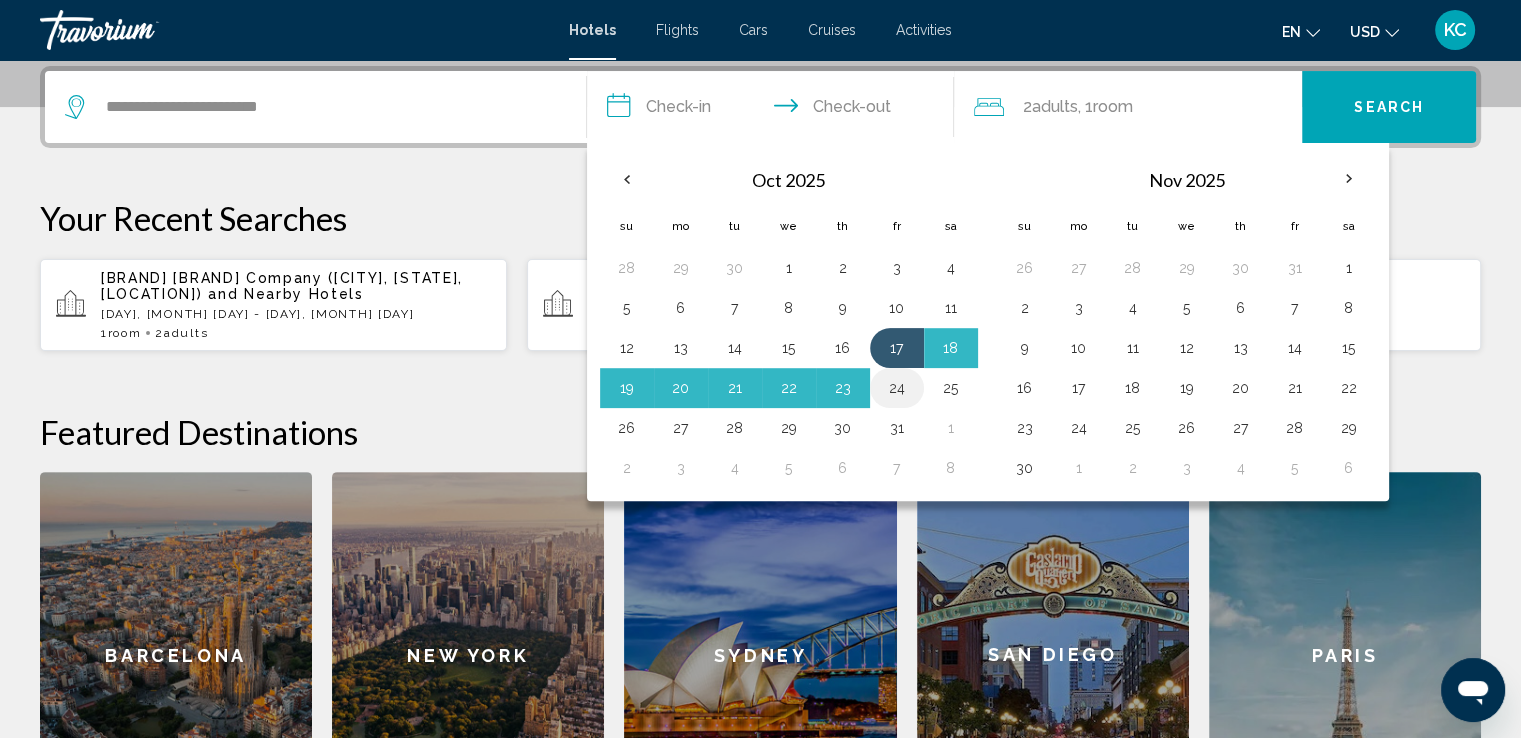click on "24" at bounding box center [897, 388] 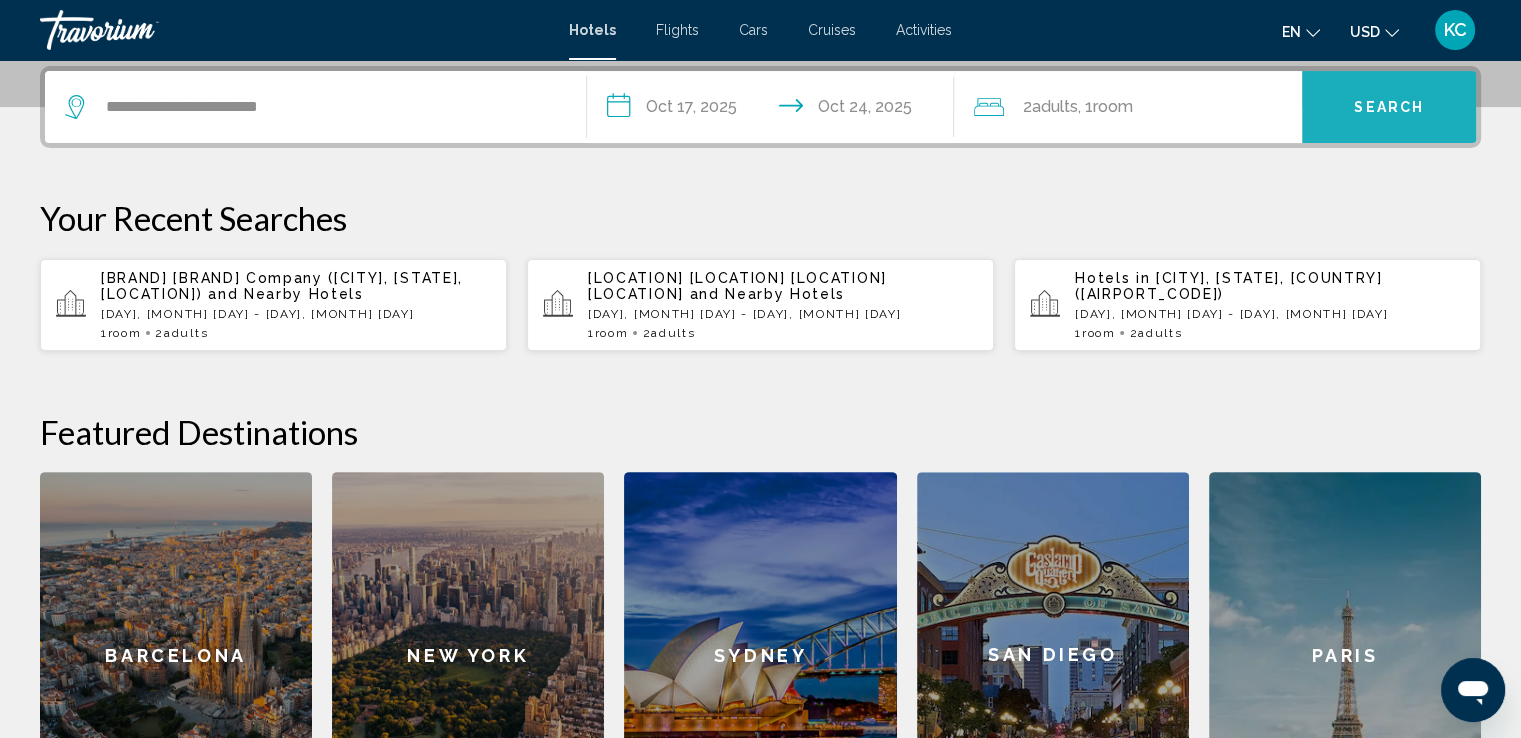 click on "Search" at bounding box center [1389, 107] 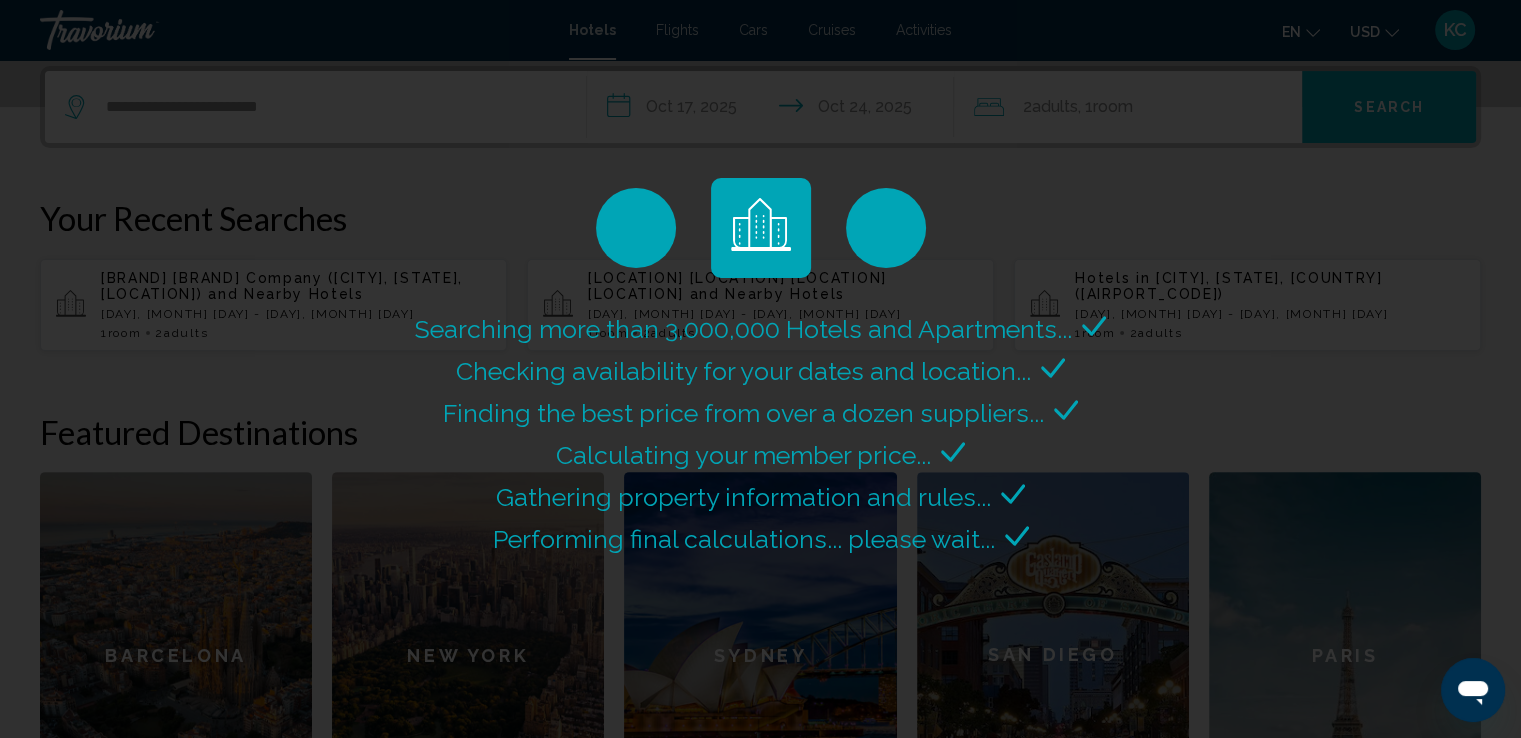 scroll, scrollTop: 0, scrollLeft: 0, axis: both 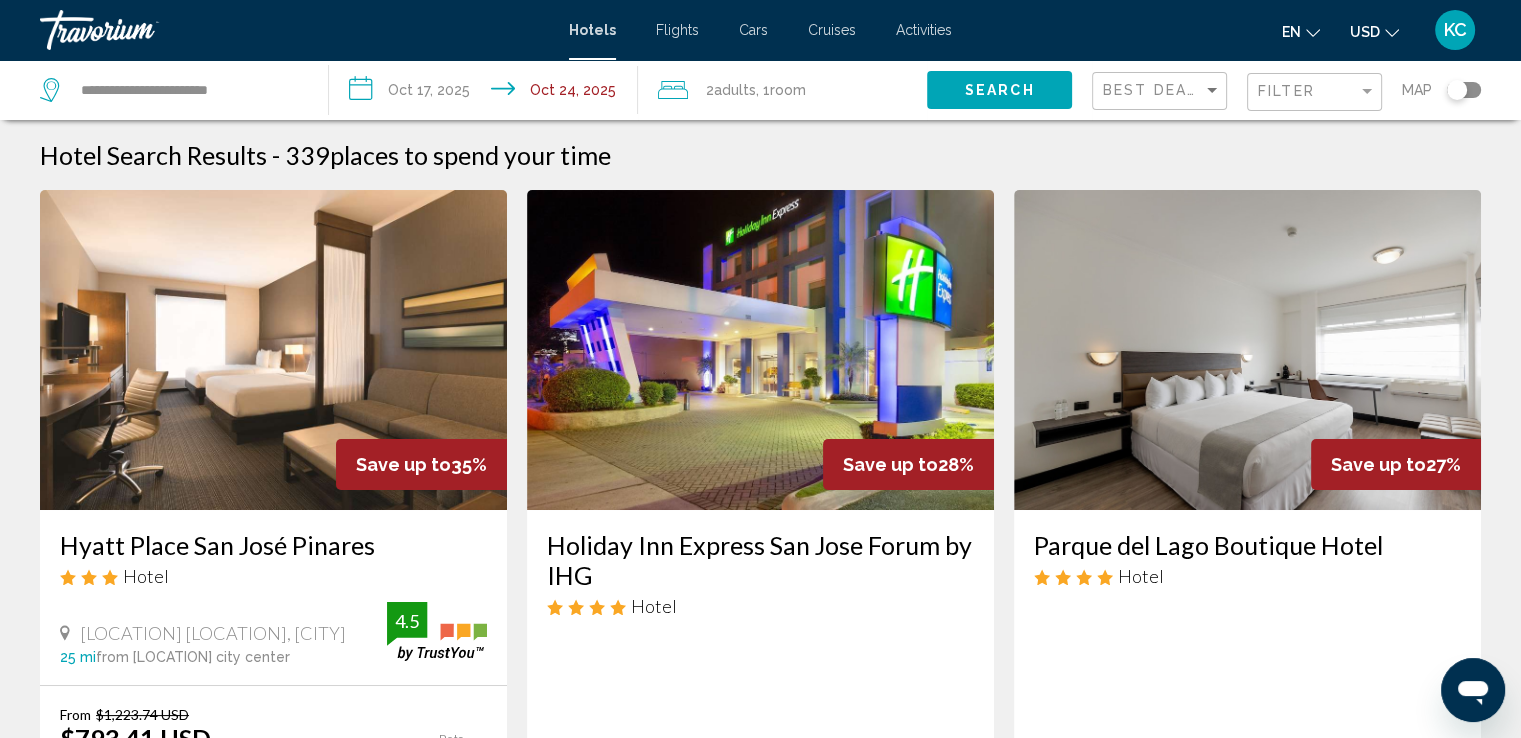 click on "Filter" 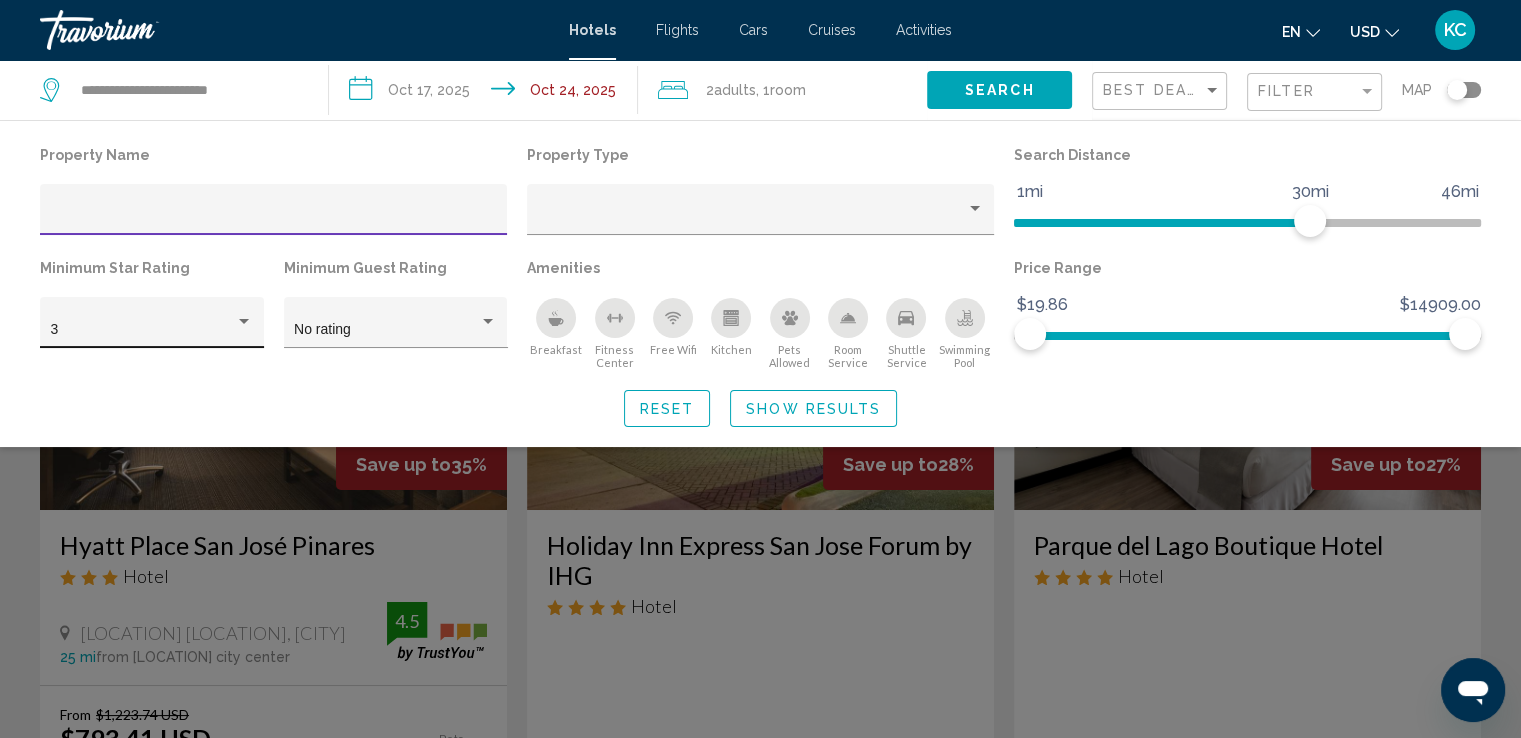 click at bounding box center (244, 322) 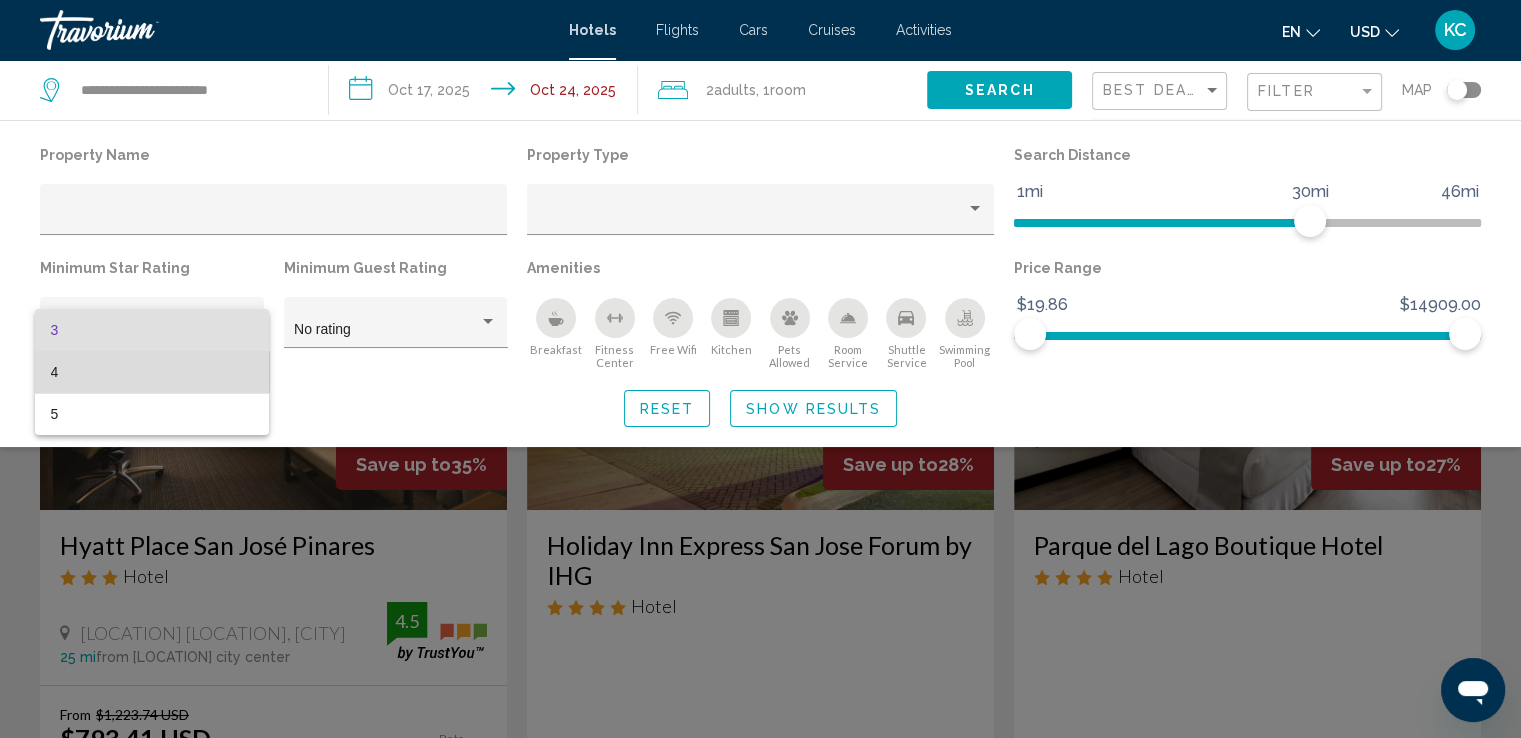 click on "4" at bounding box center [152, 372] 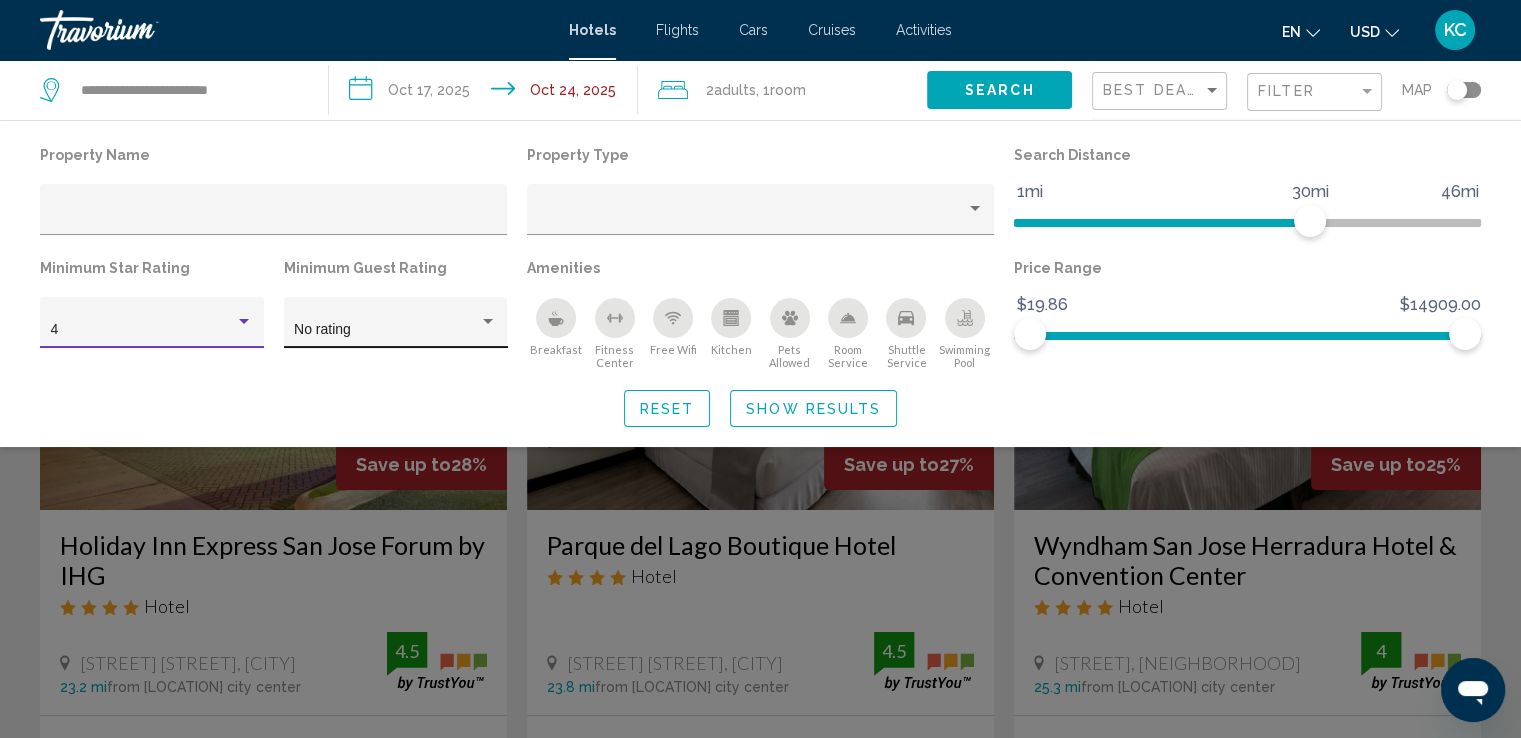click on "No rating" at bounding box center (386, 330) 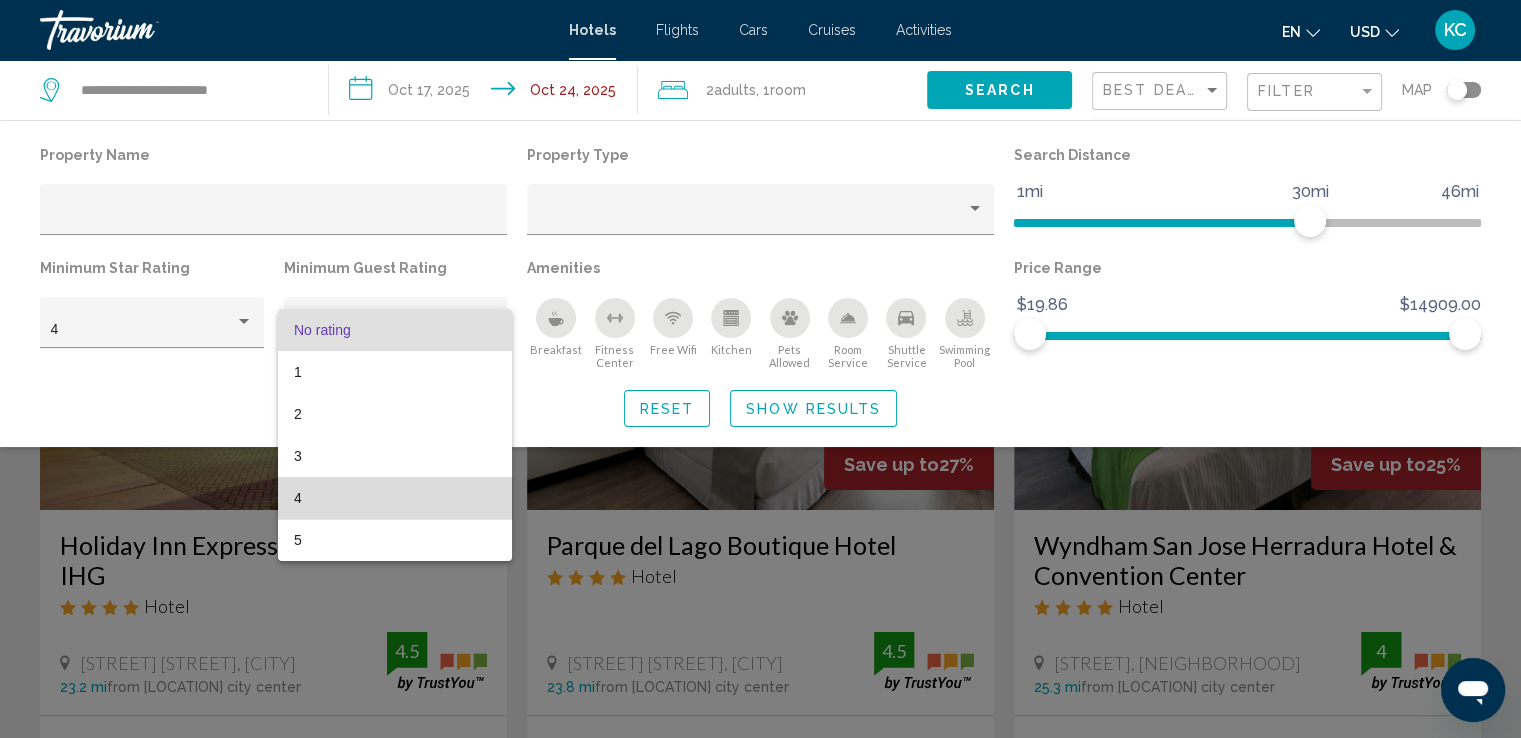 click on "4" at bounding box center (395, 498) 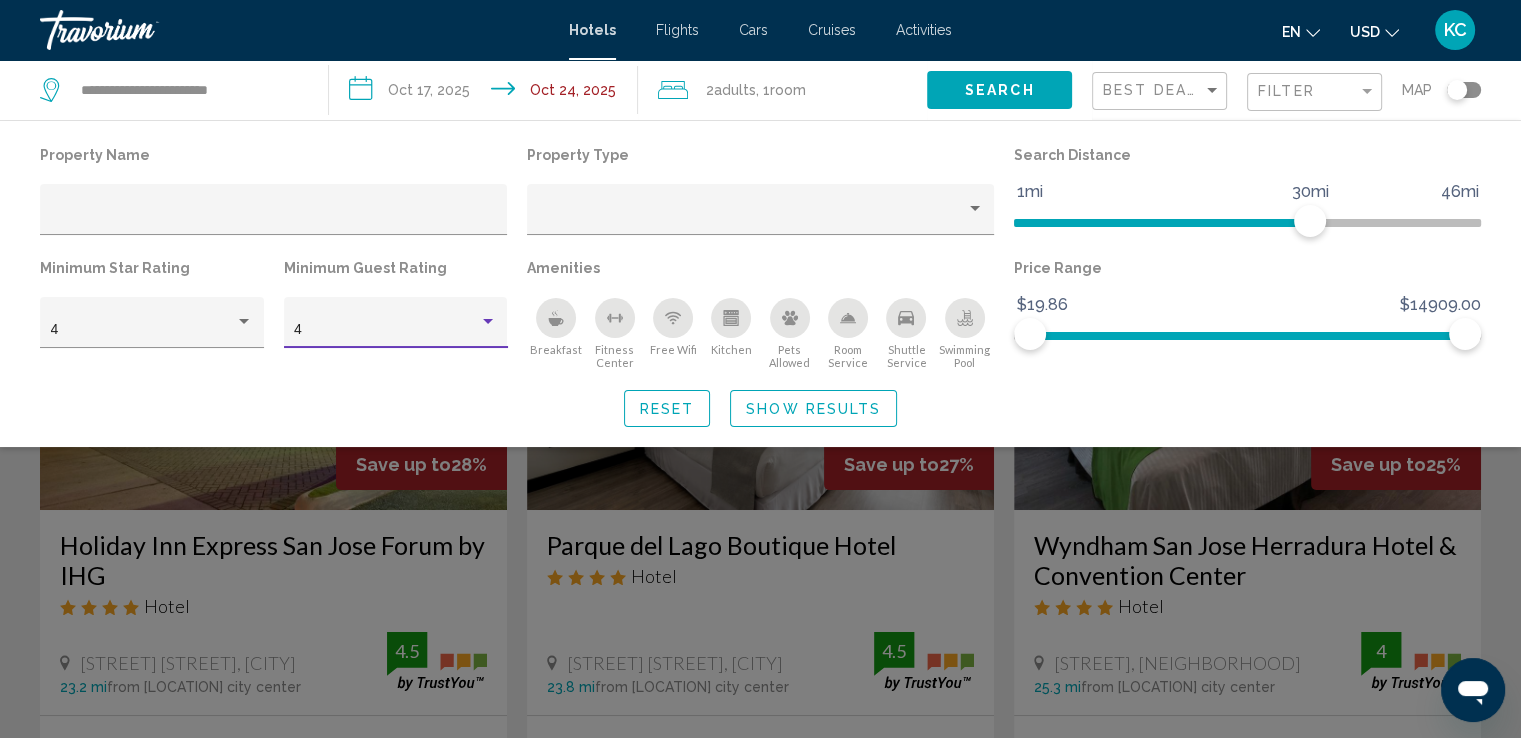 click on "Search" 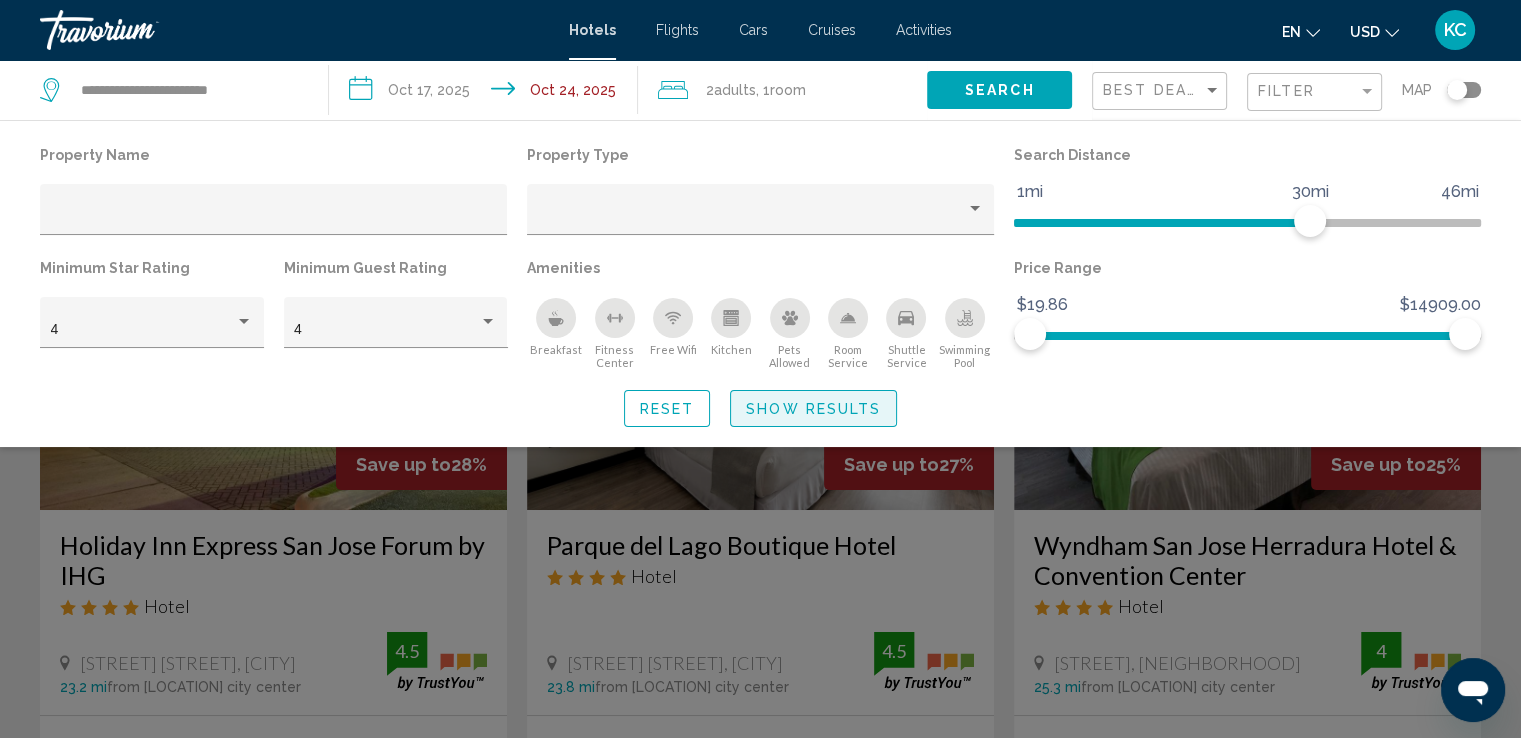 click on "Show Results" 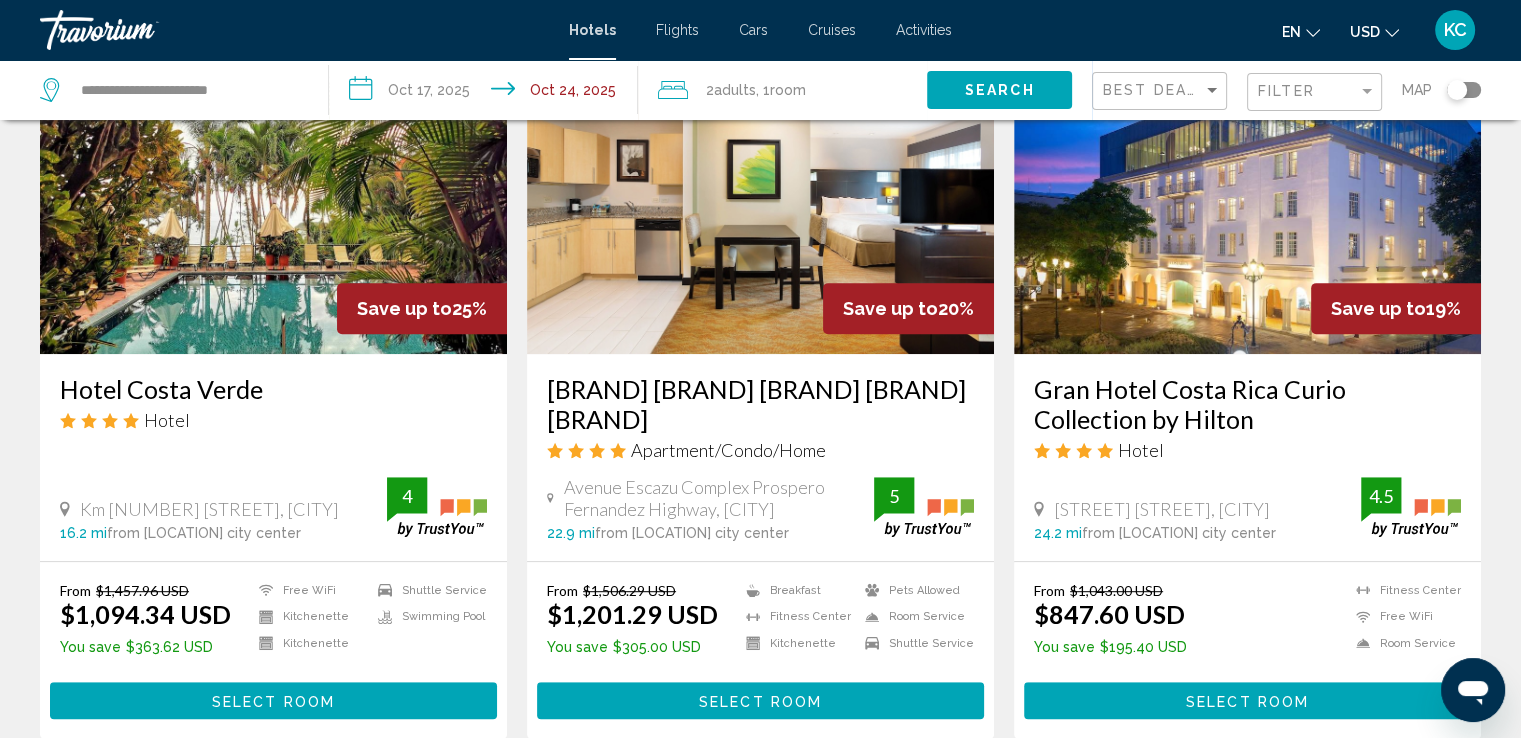 scroll, scrollTop: 924, scrollLeft: 0, axis: vertical 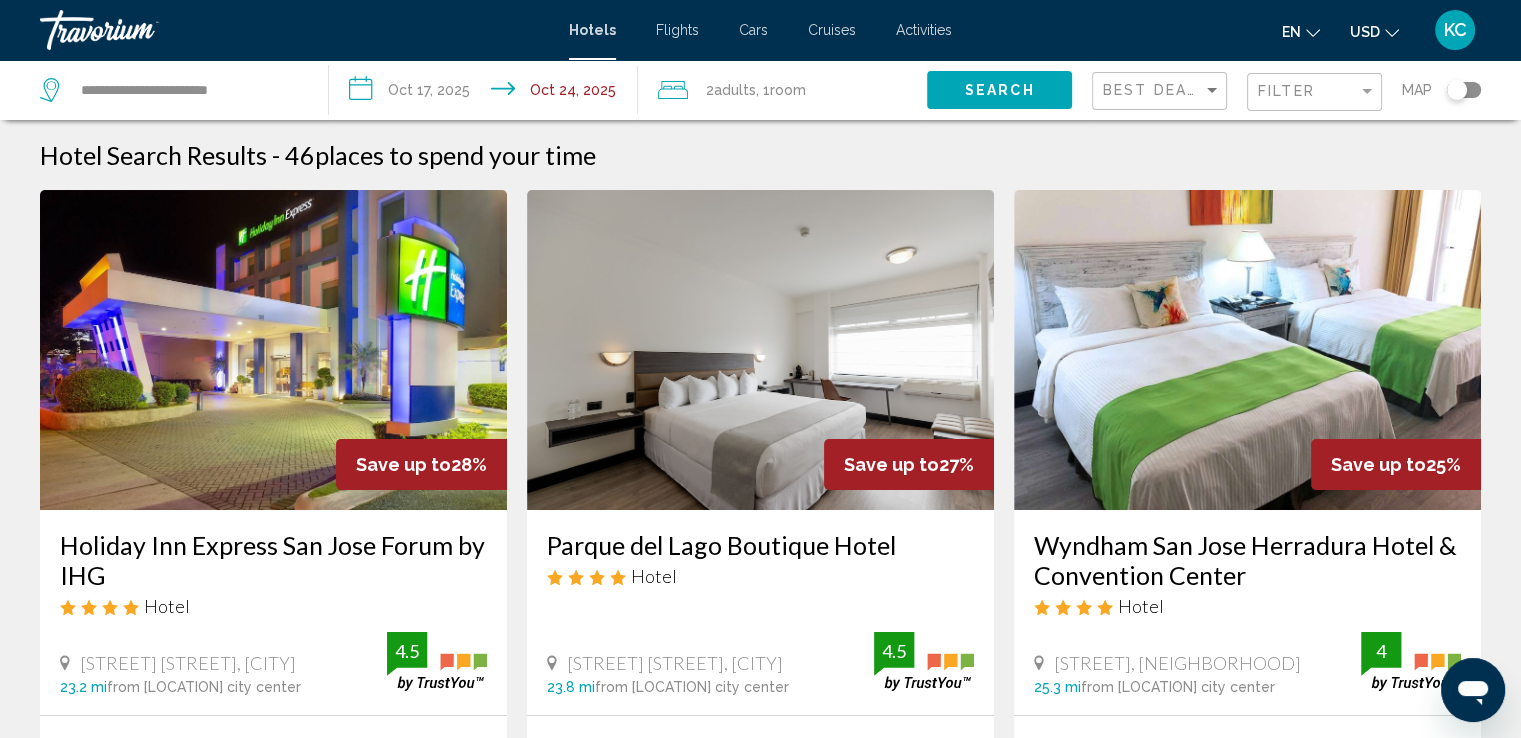 click on "Parque del Lago Boutique Hotel" at bounding box center (760, 545) 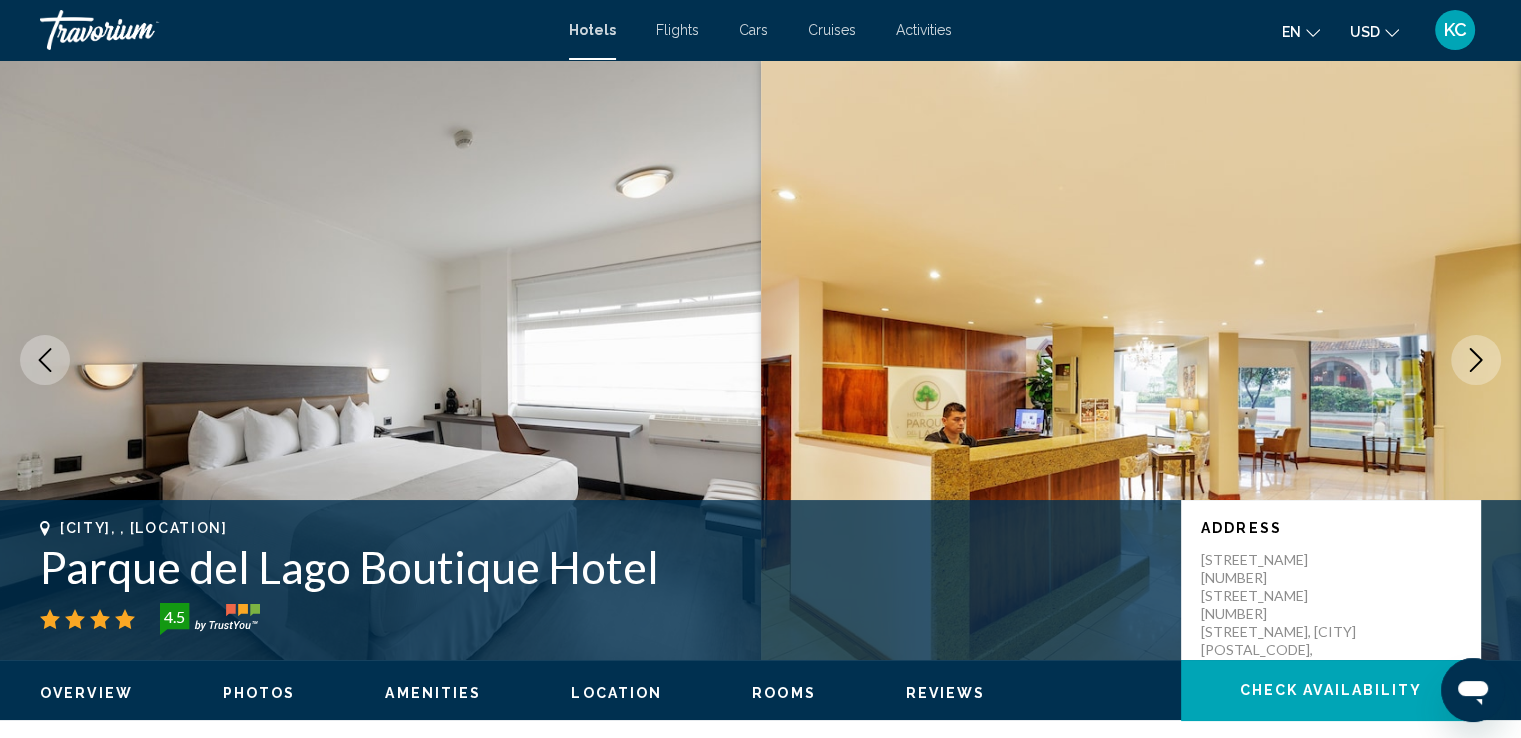 click 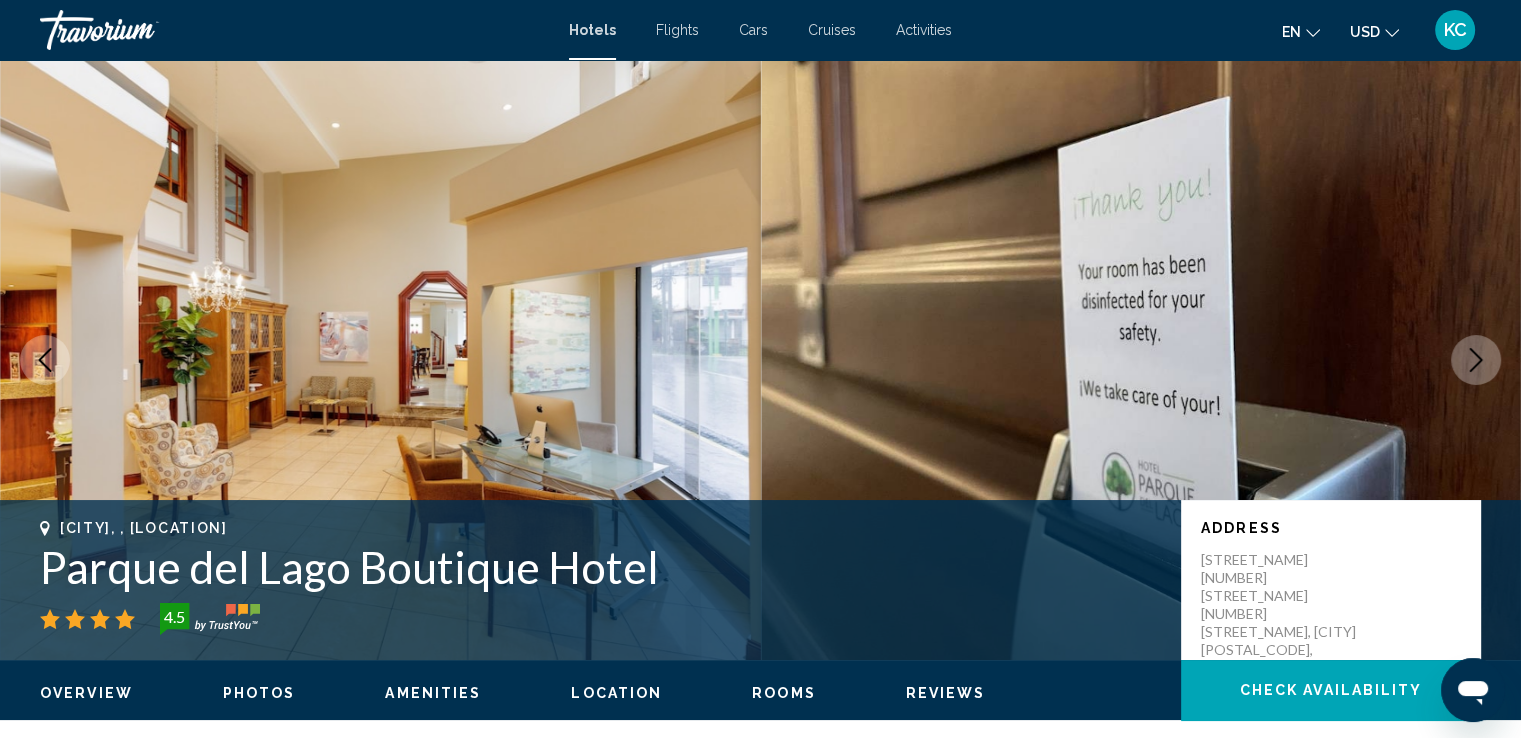 click 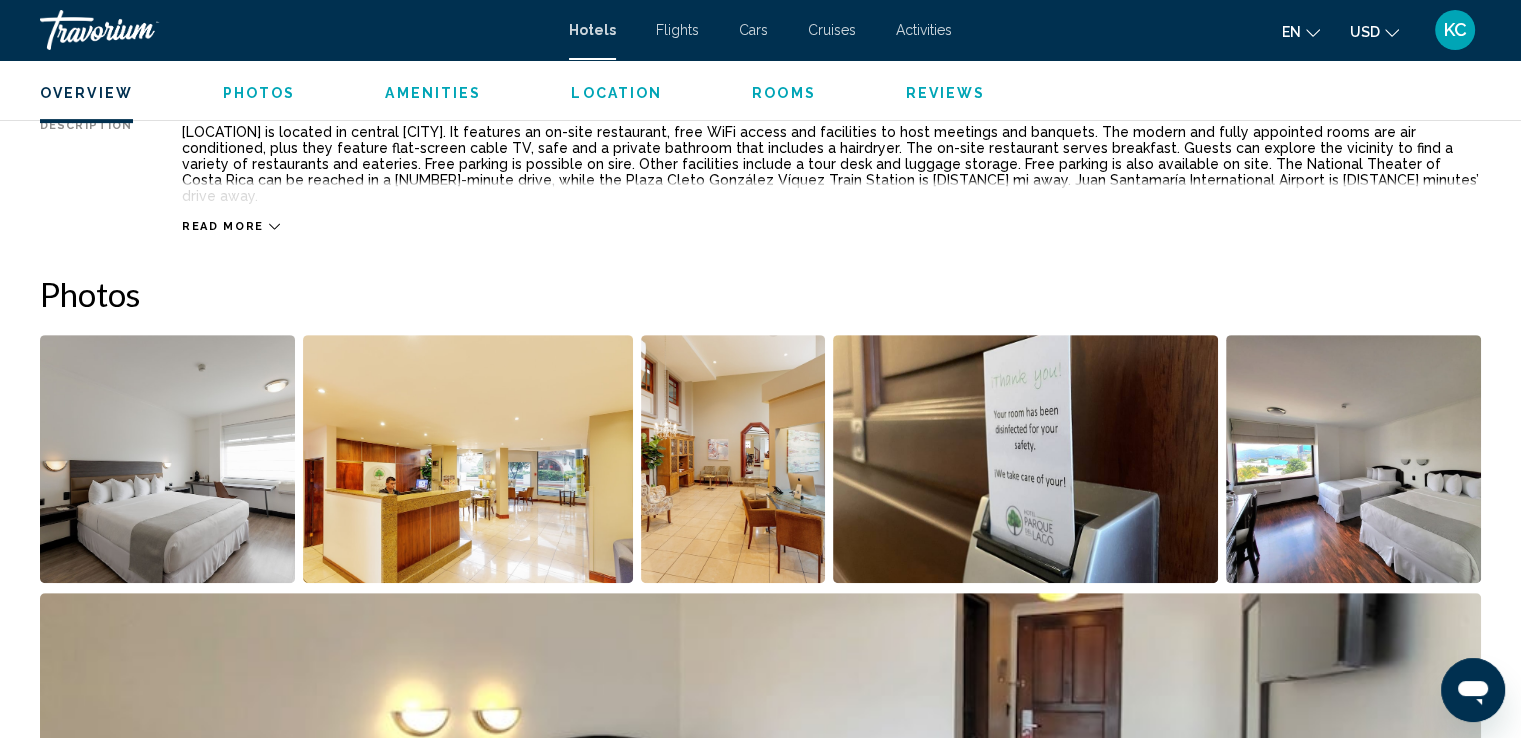 scroll, scrollTop: 774, scrollLeft: 0, axis: vertical 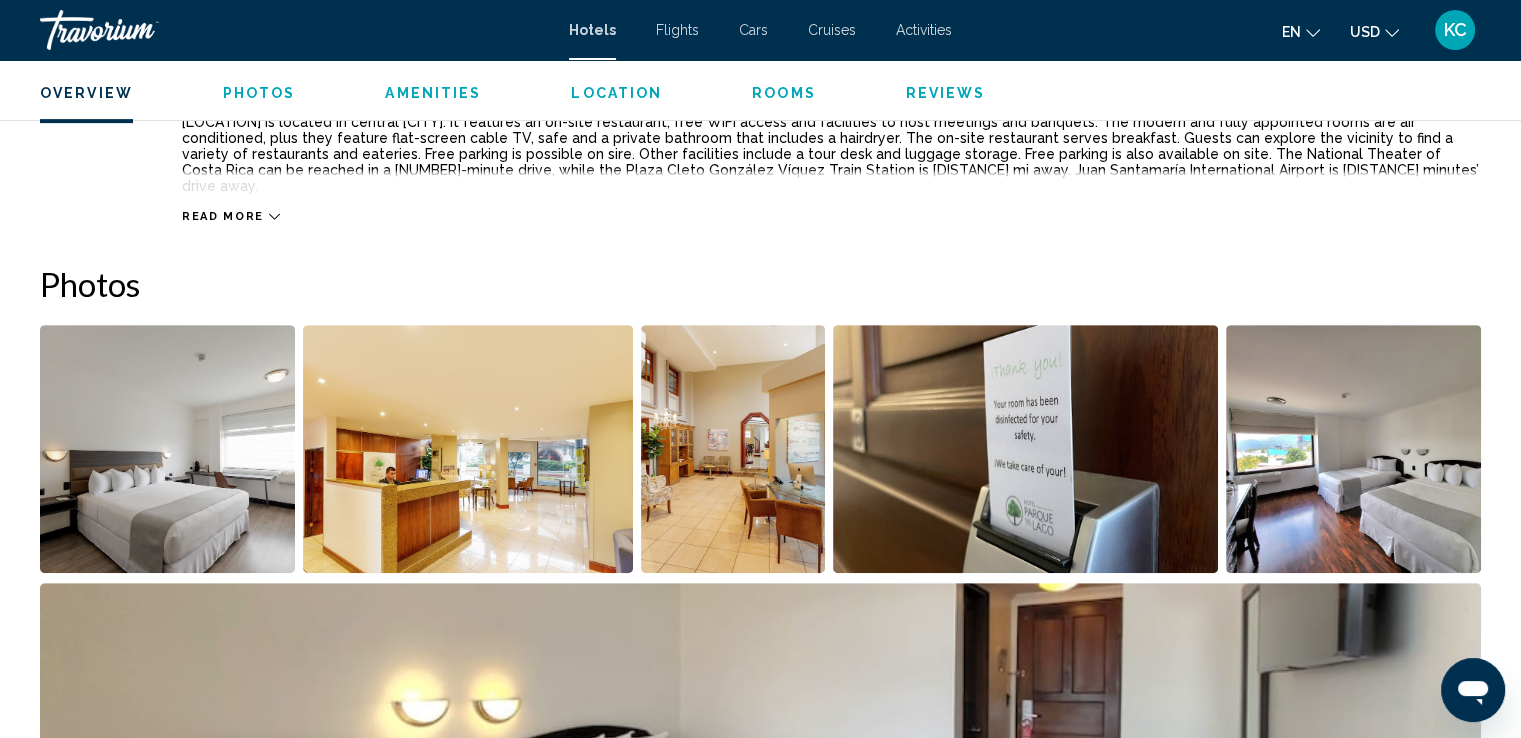 click at bounding box center (167, 449) 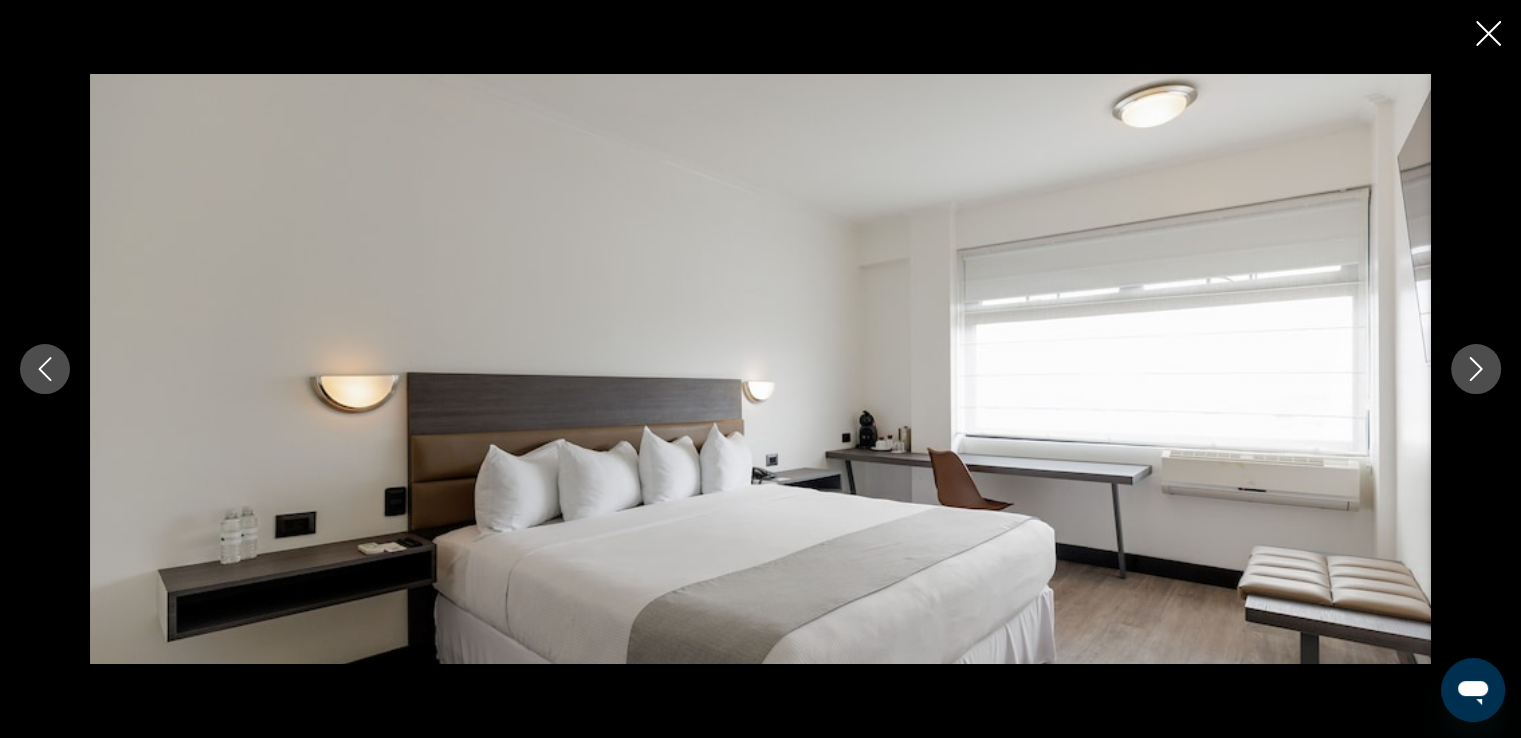 click 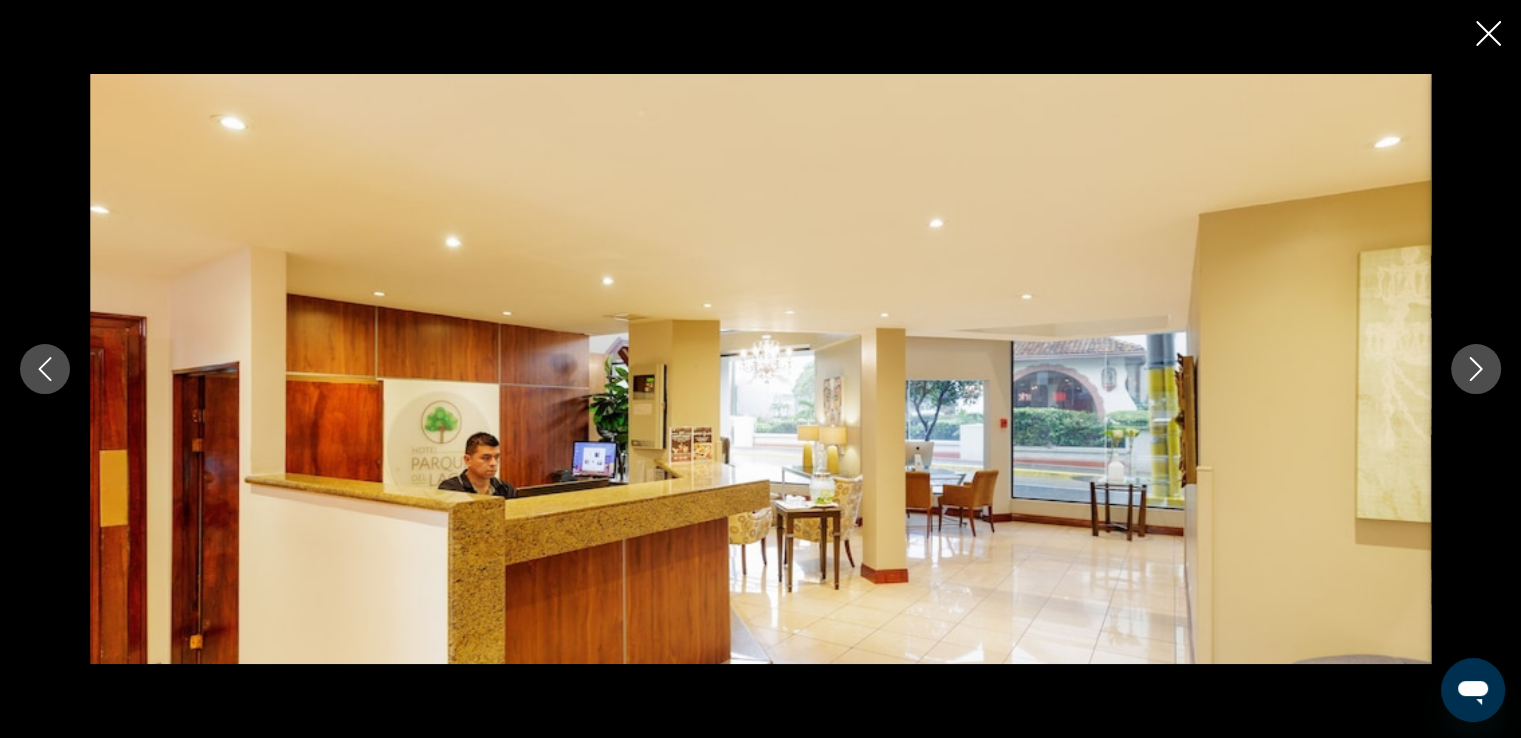 click 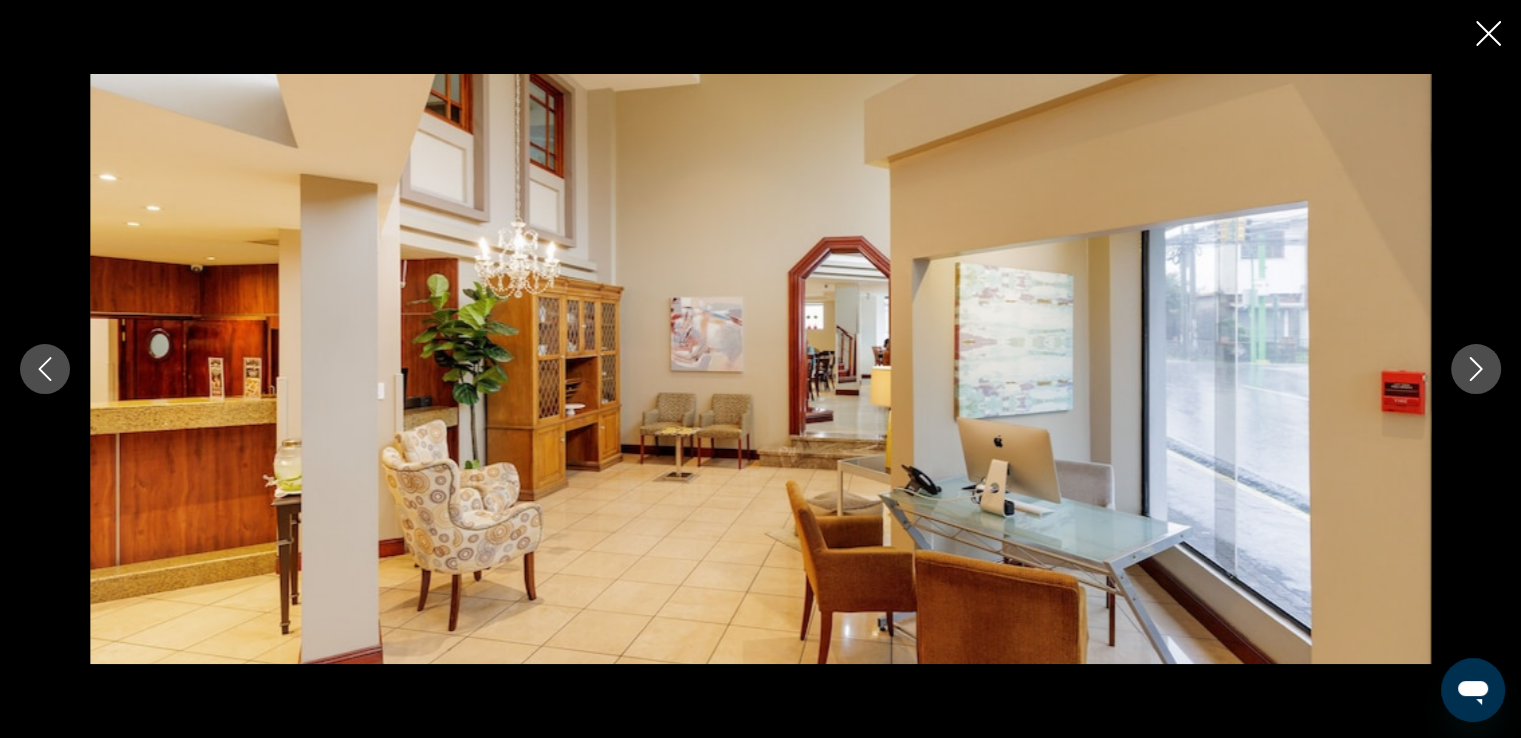 click 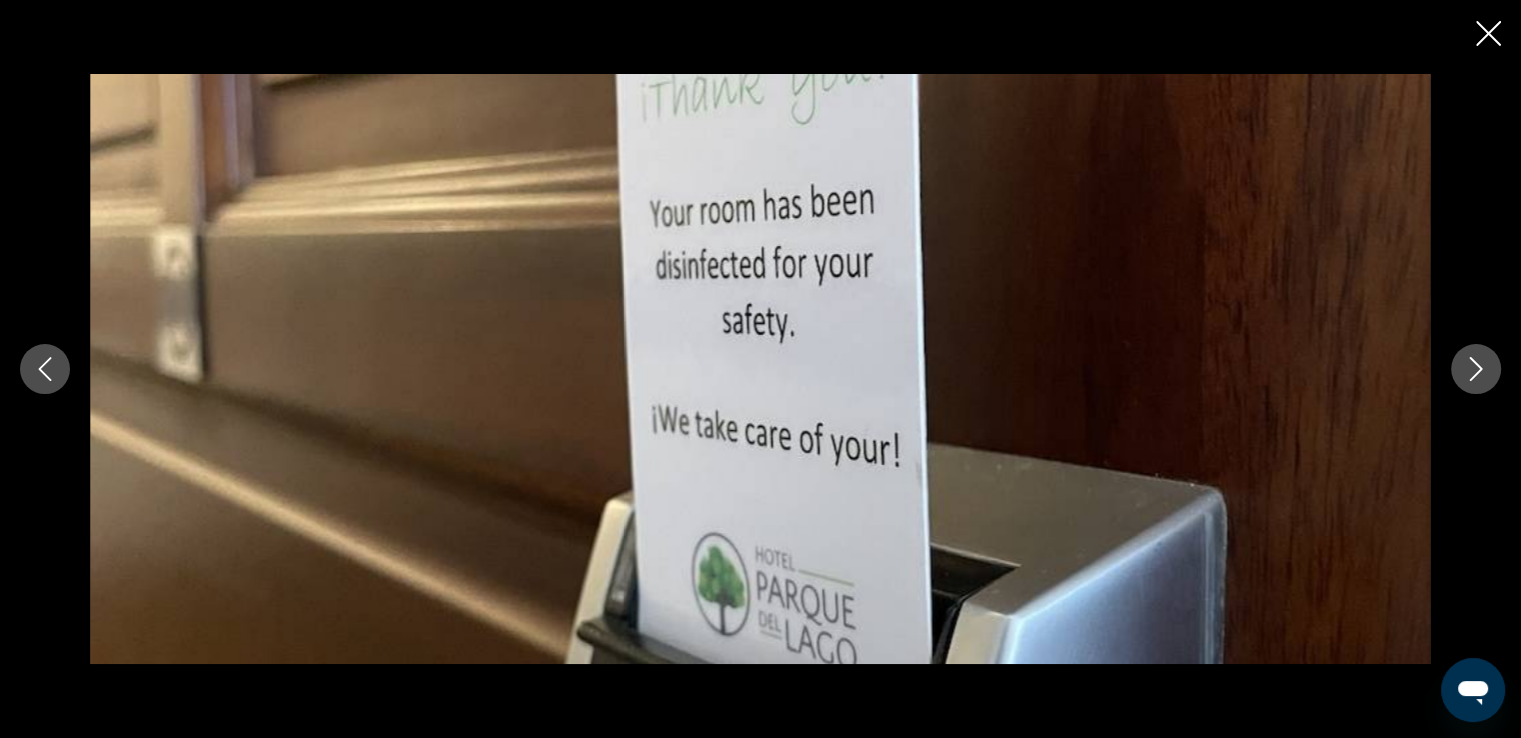 click 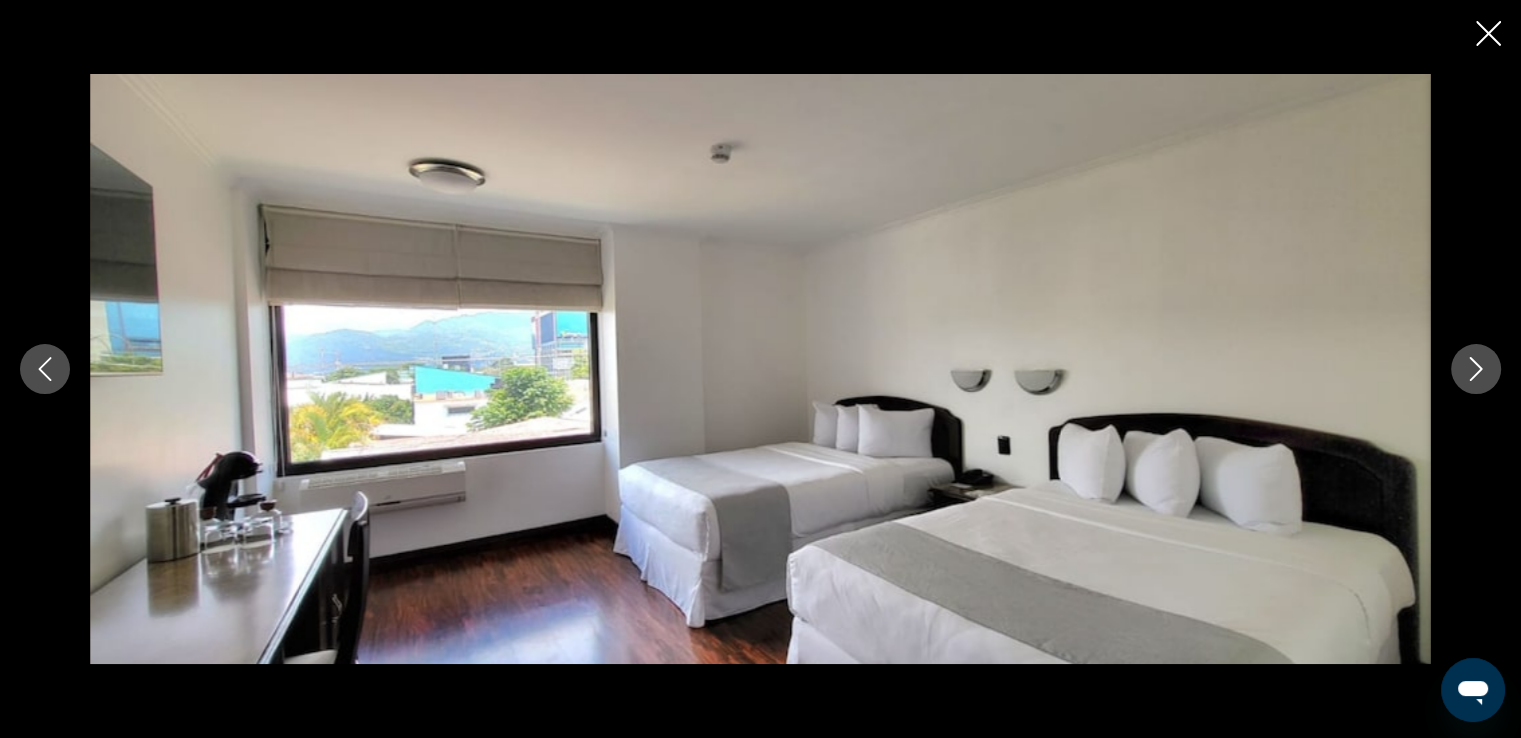 click 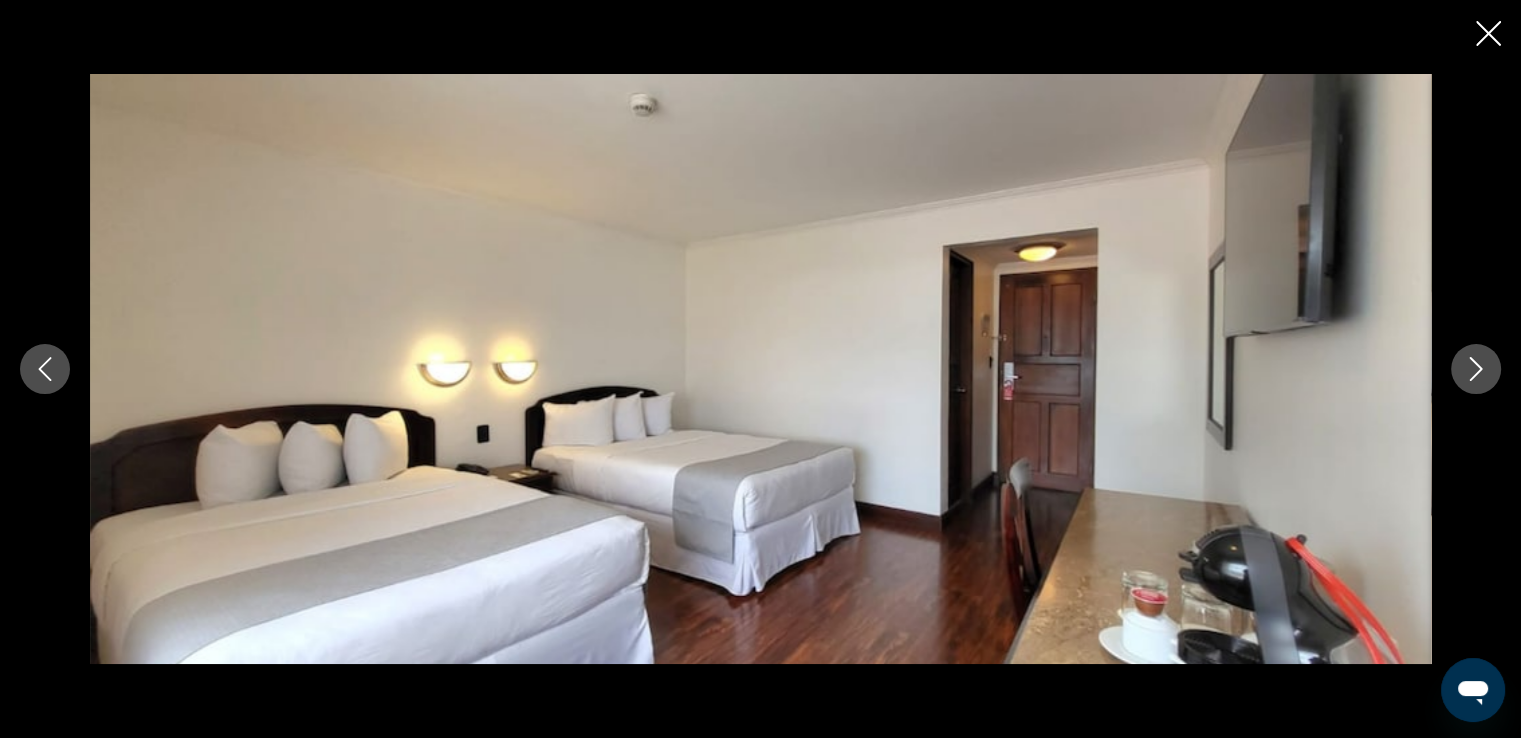 click 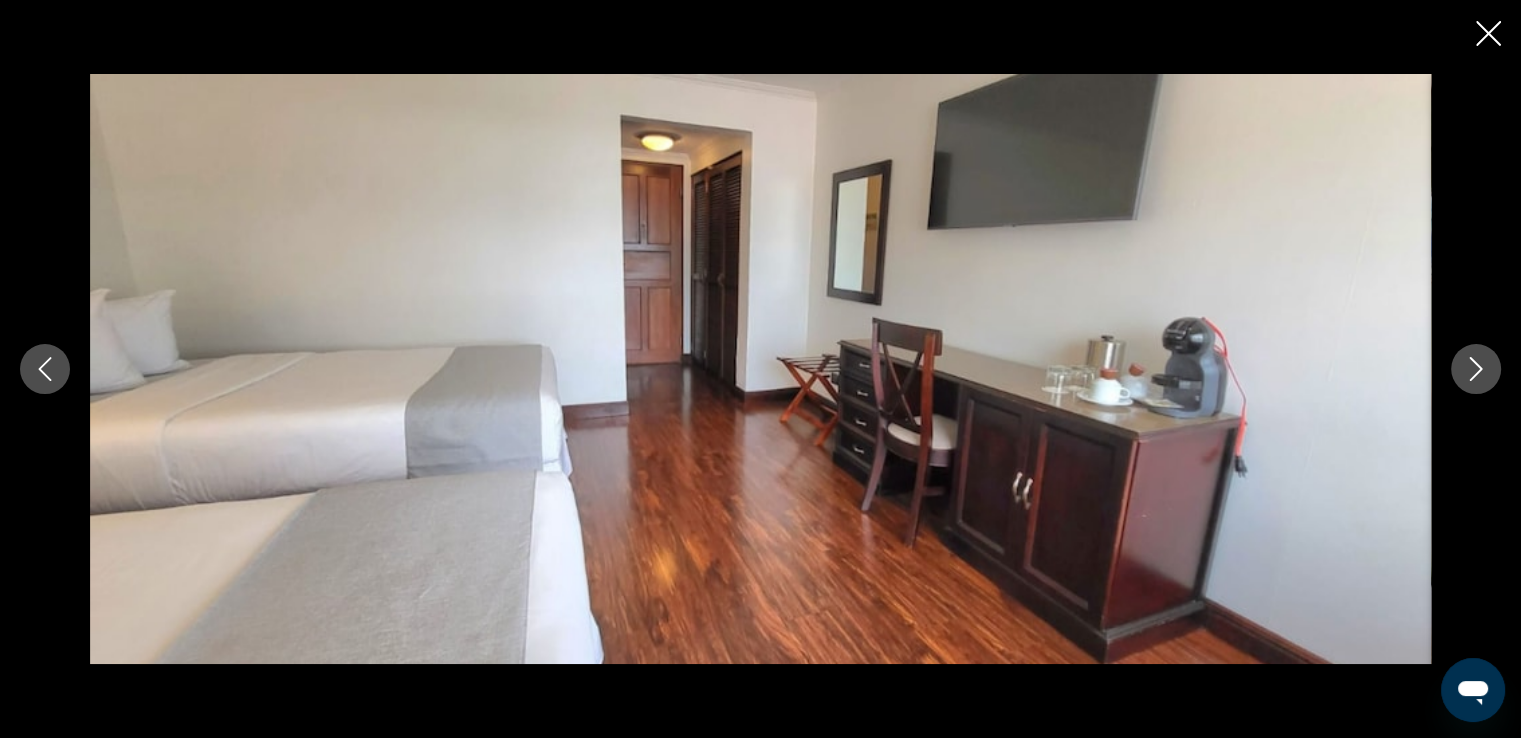 click 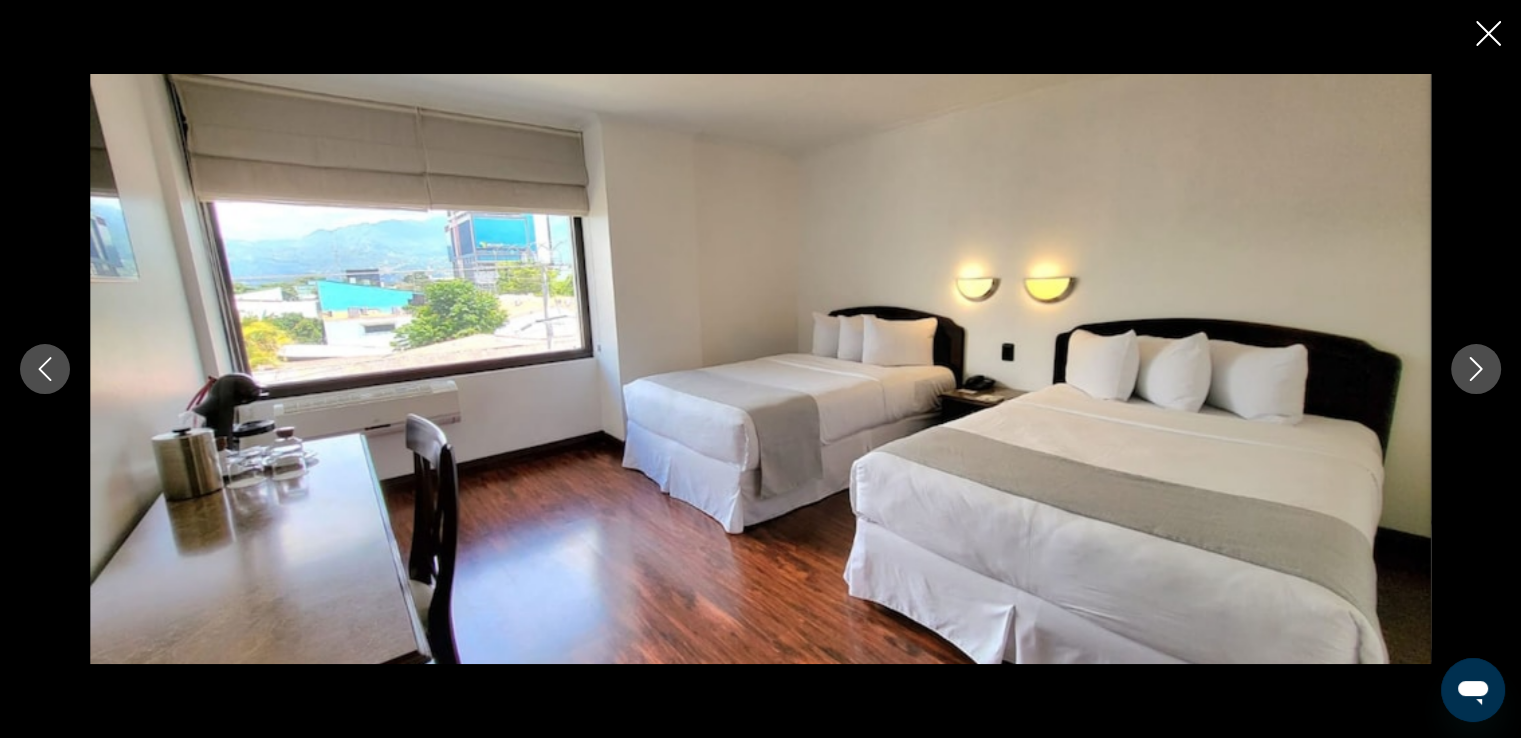 click 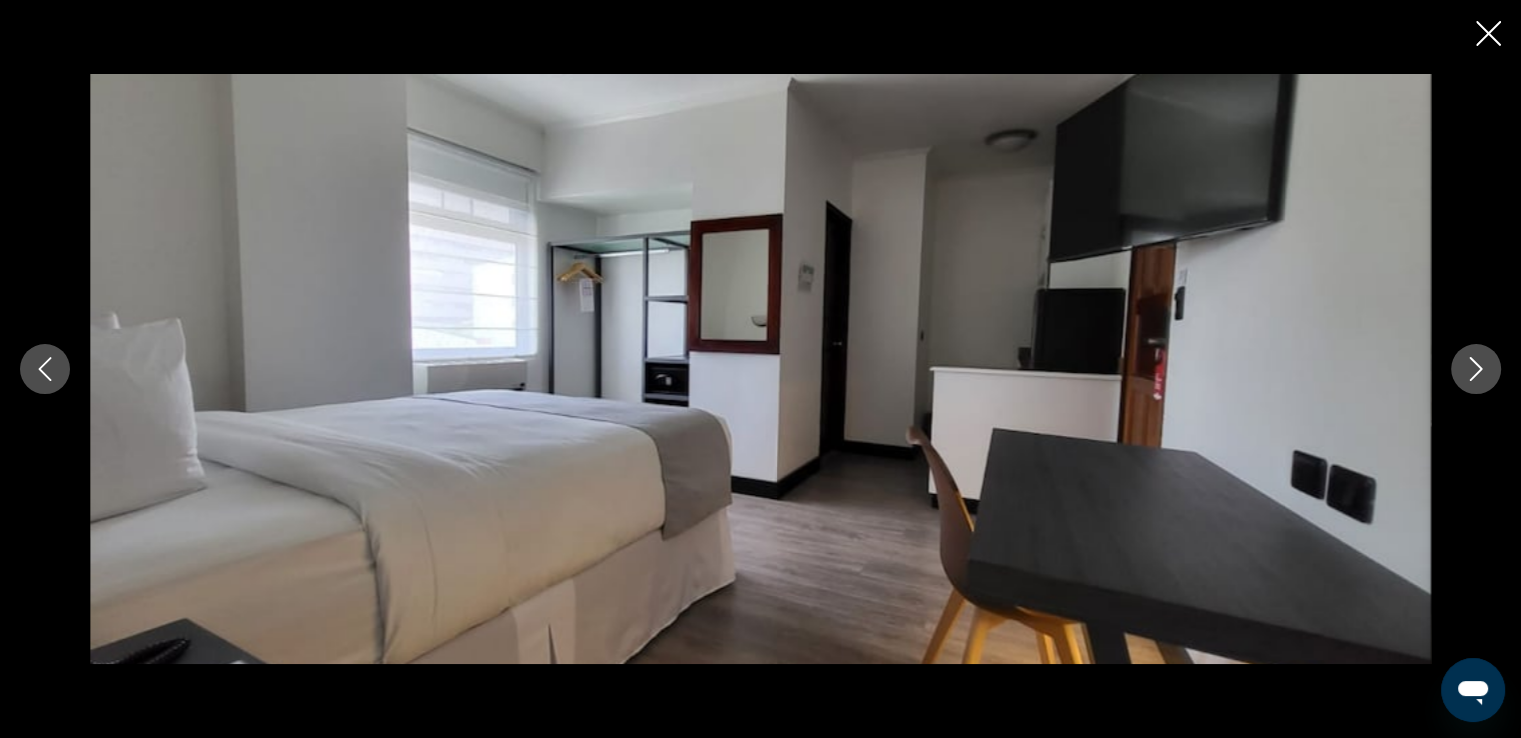 click 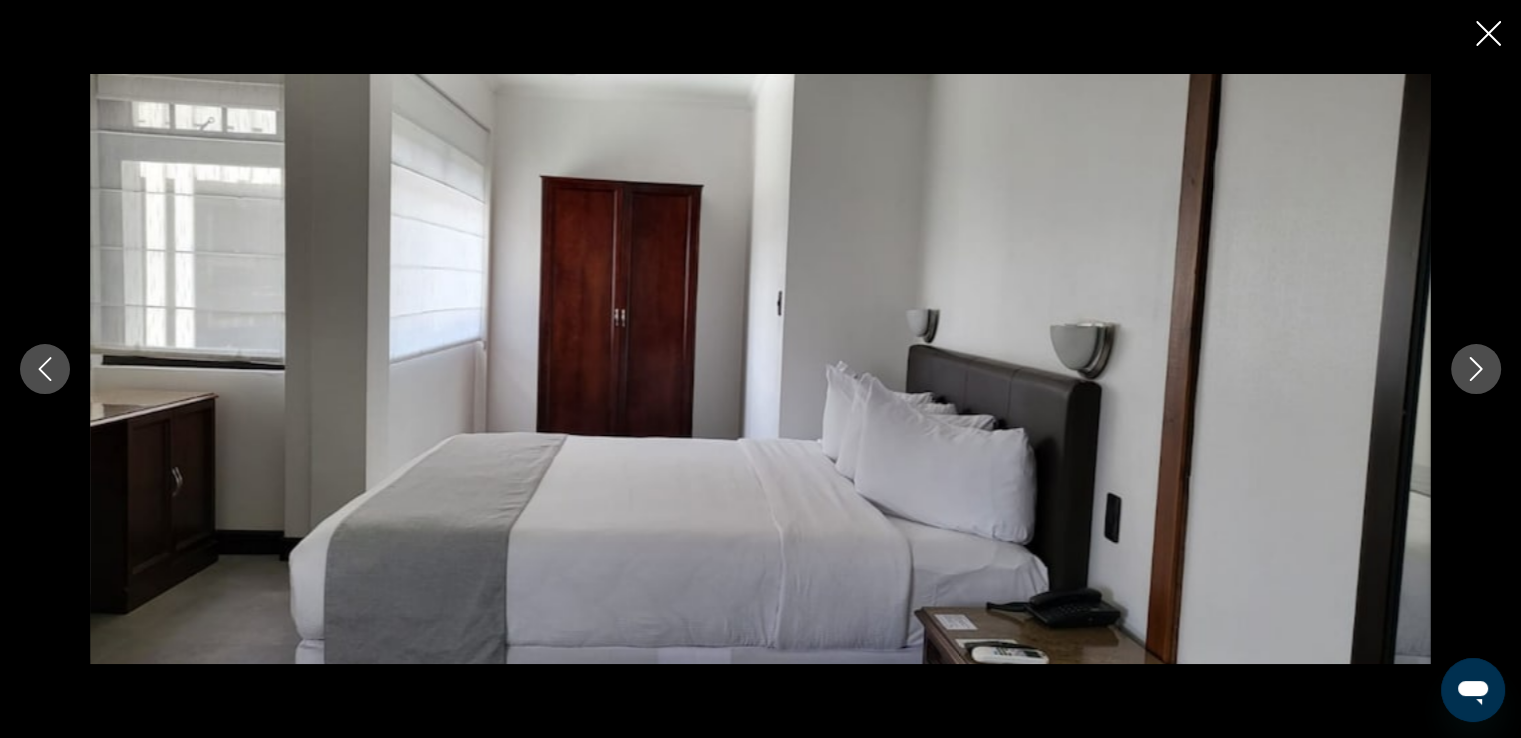 click 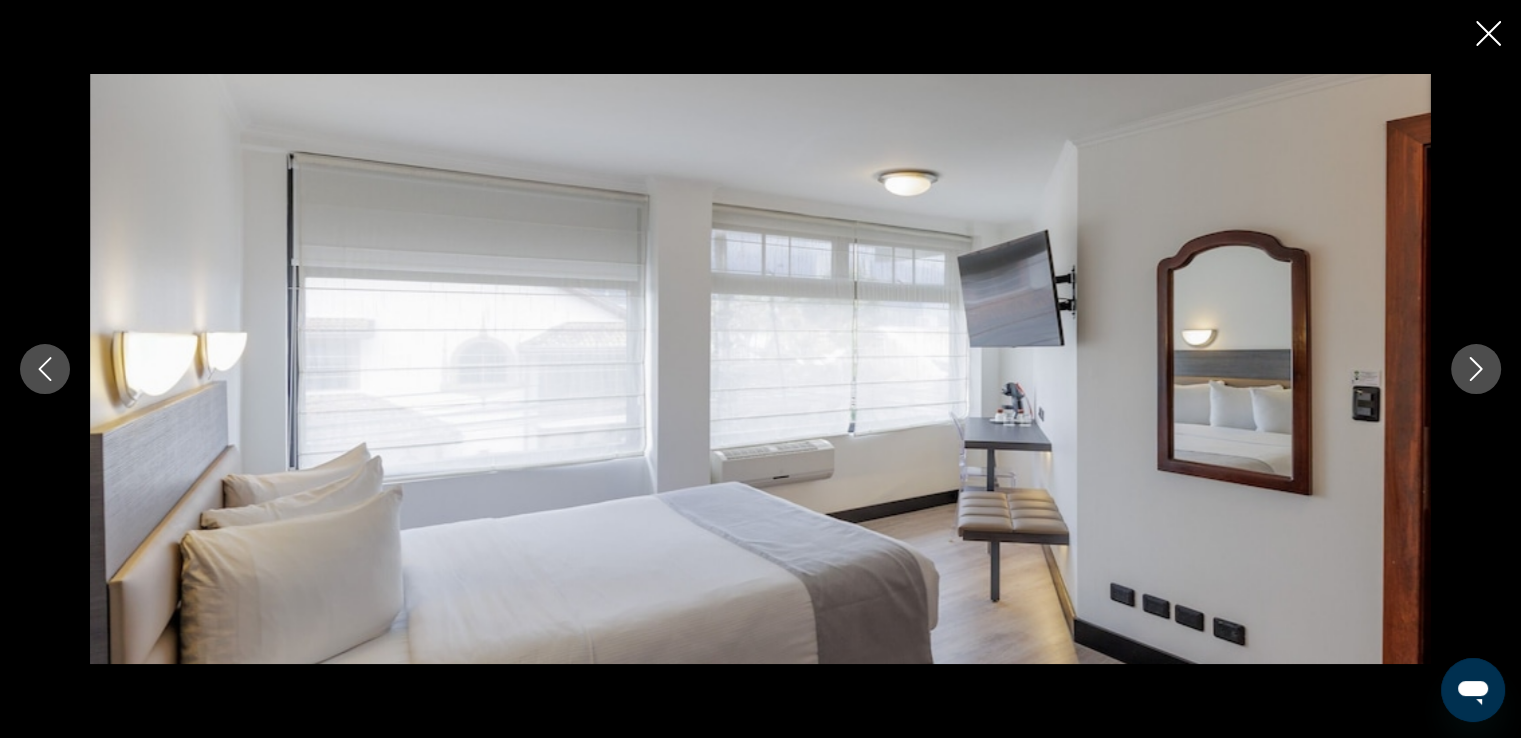 click 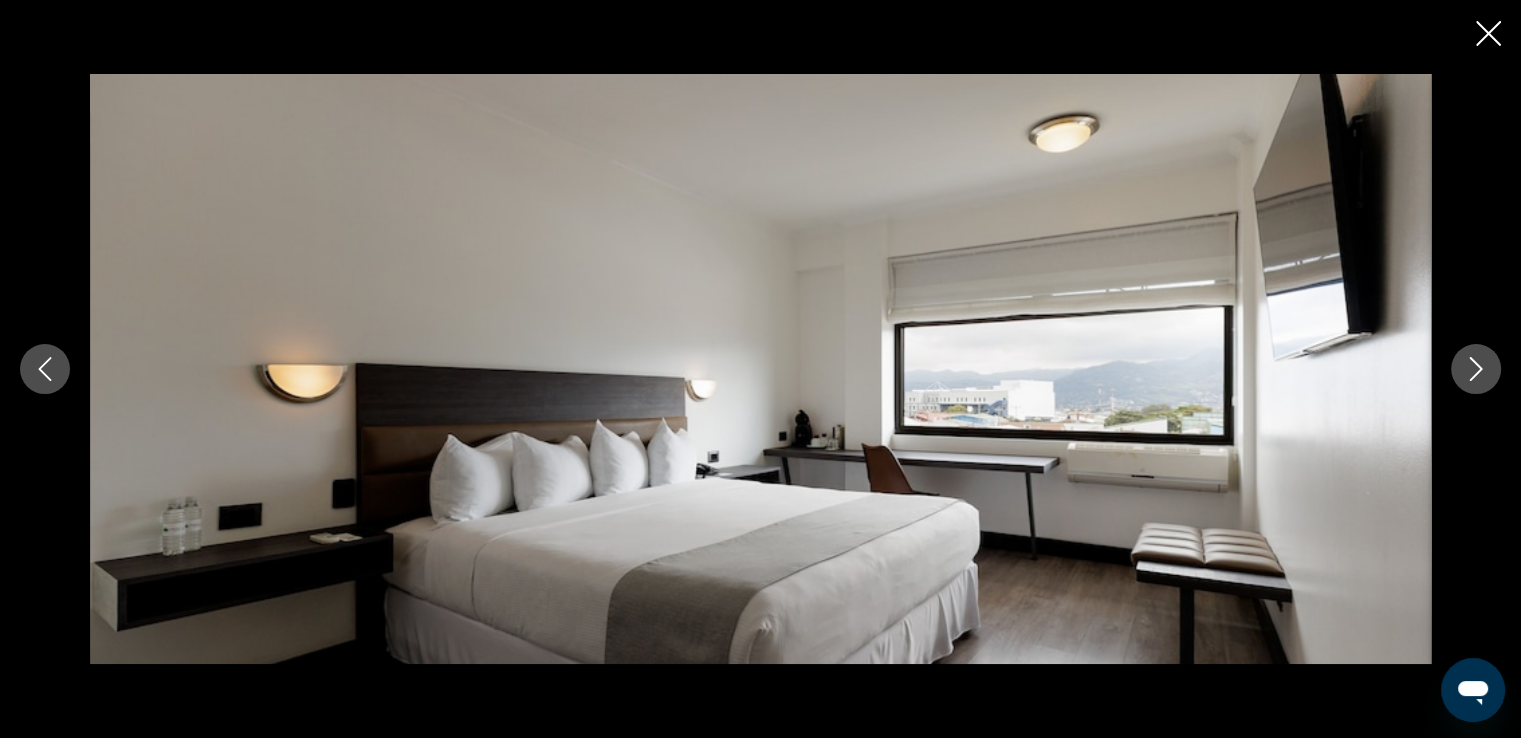 click 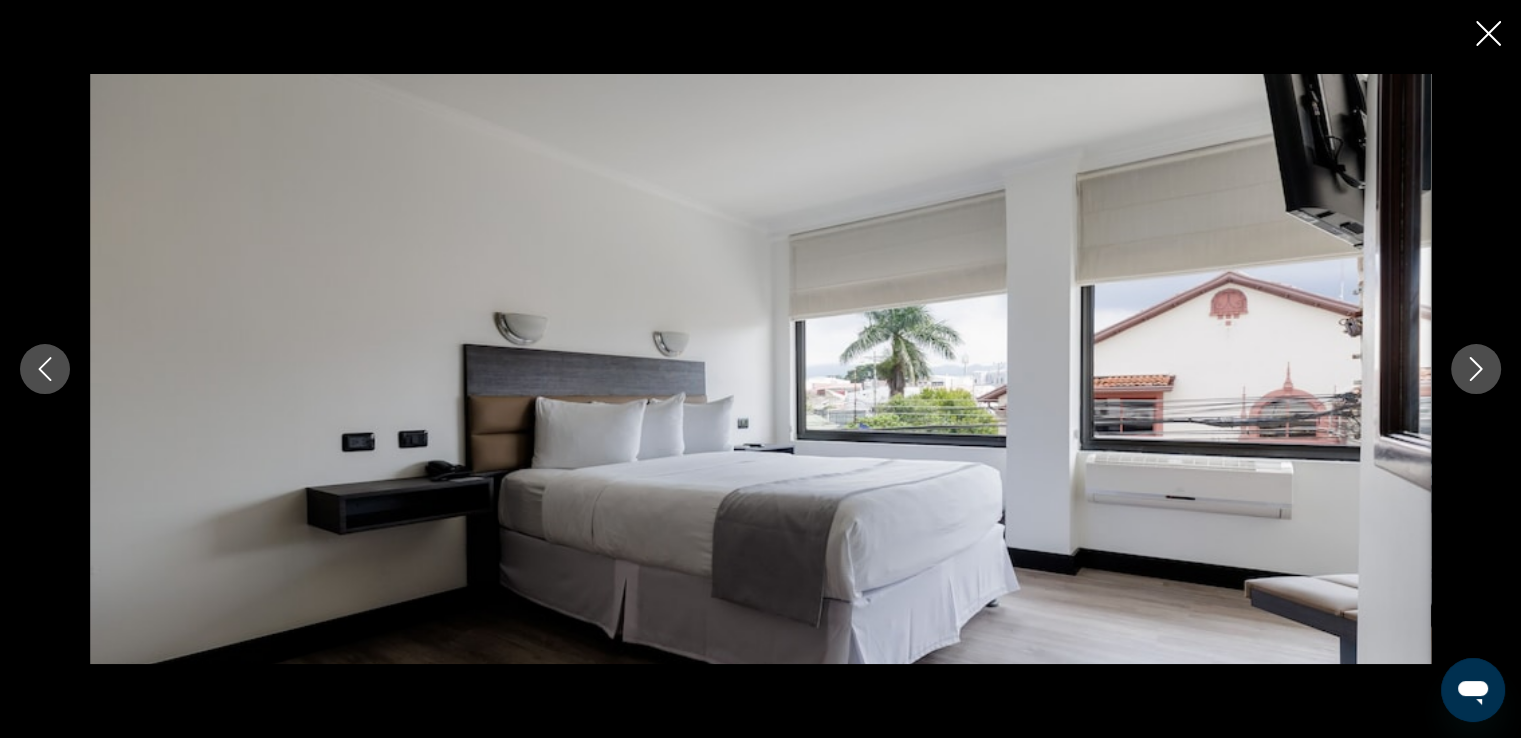 click 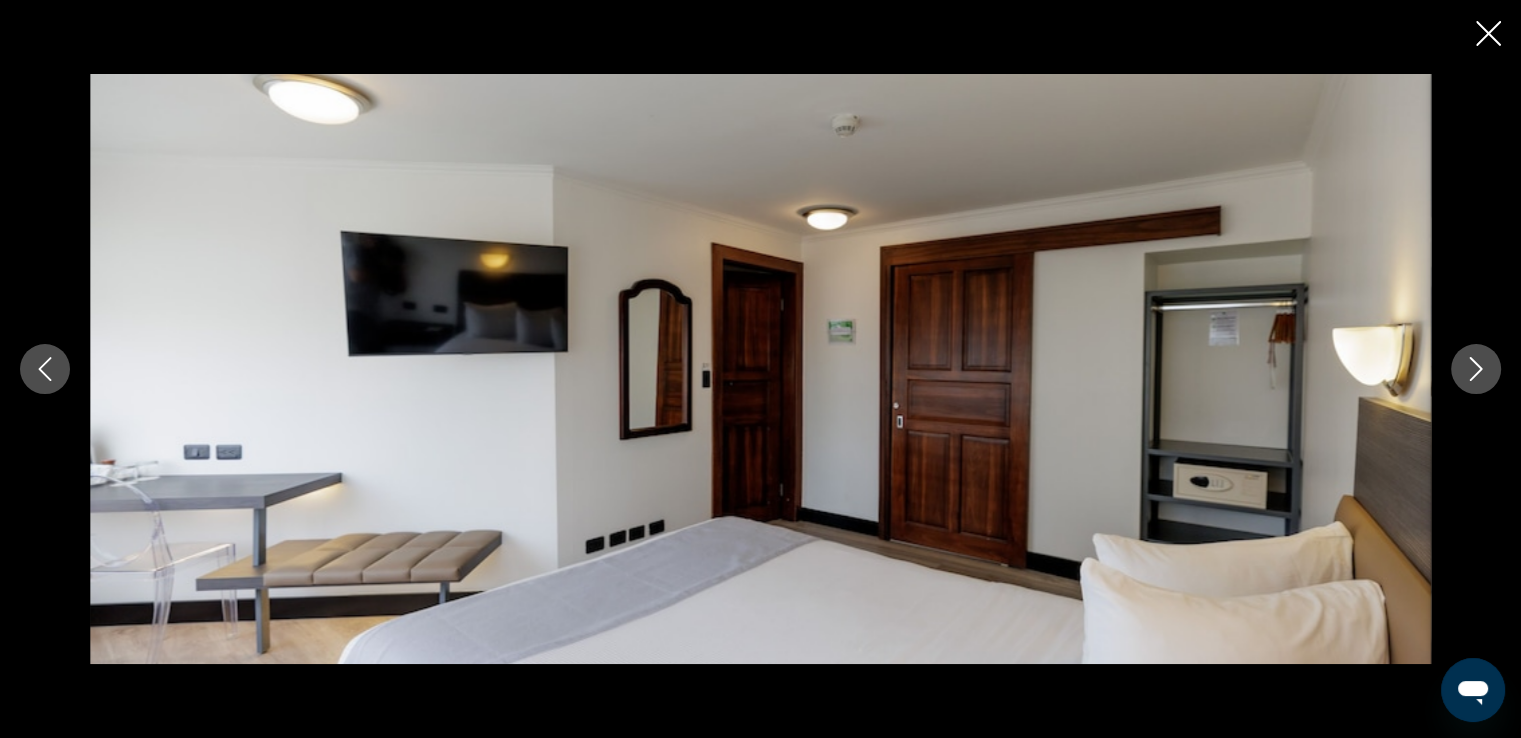 click 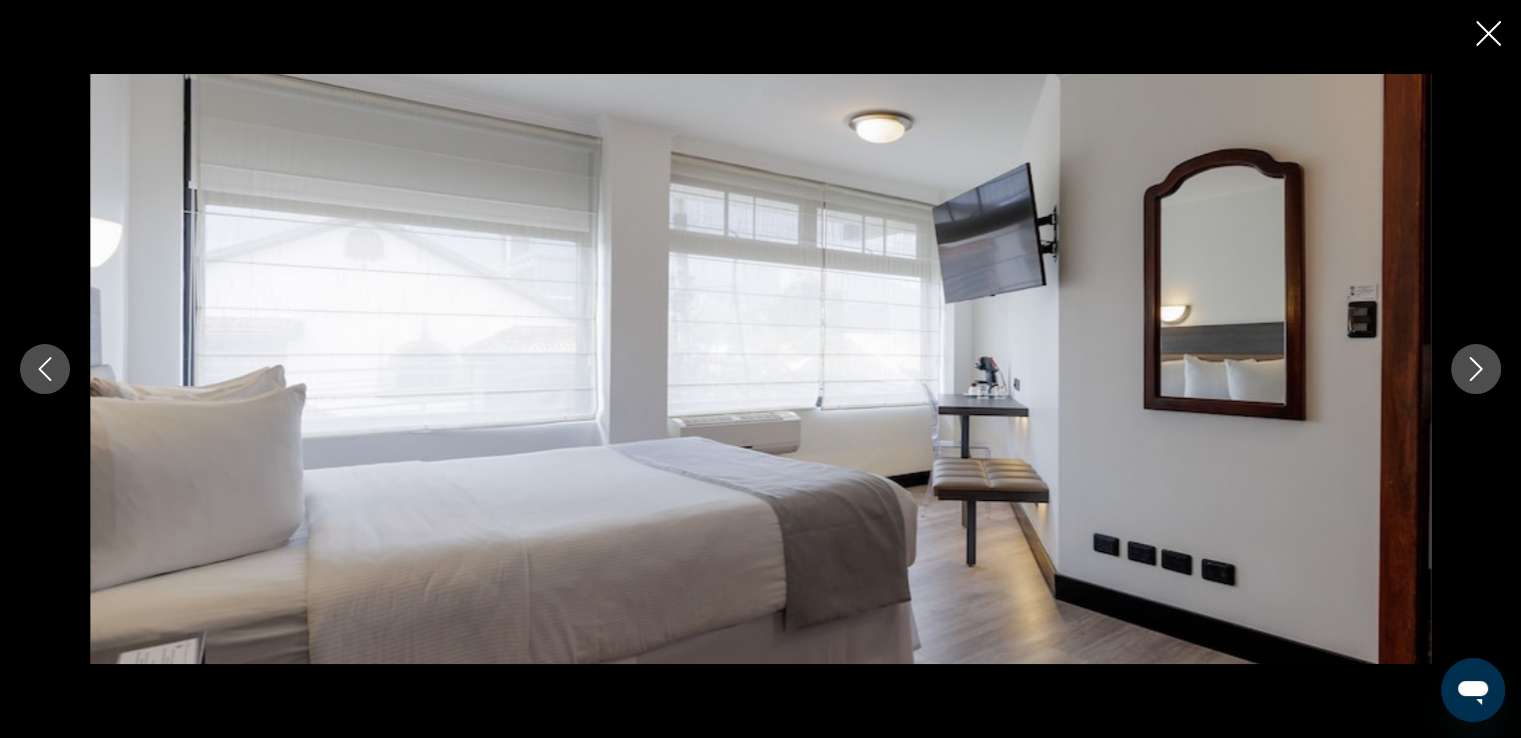 click 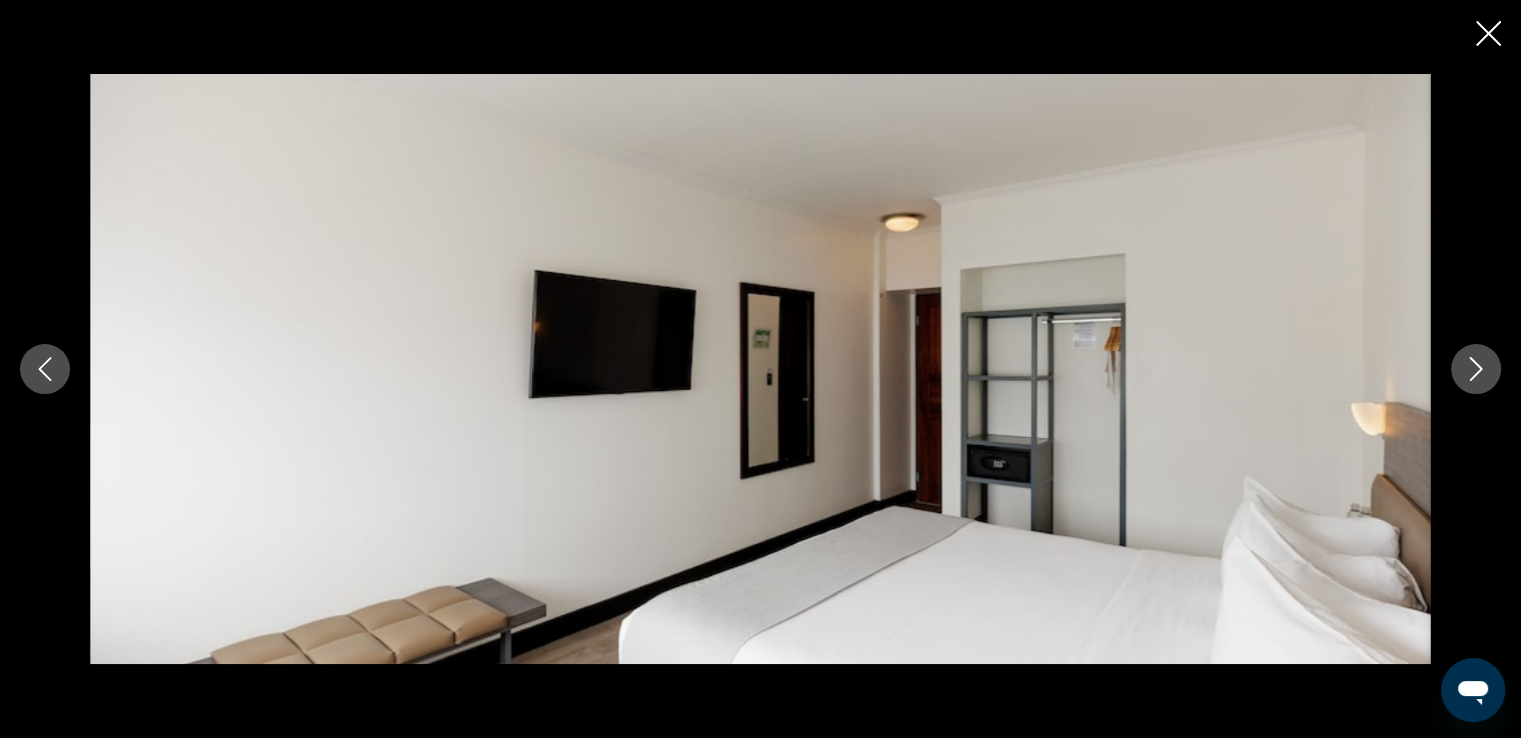 click 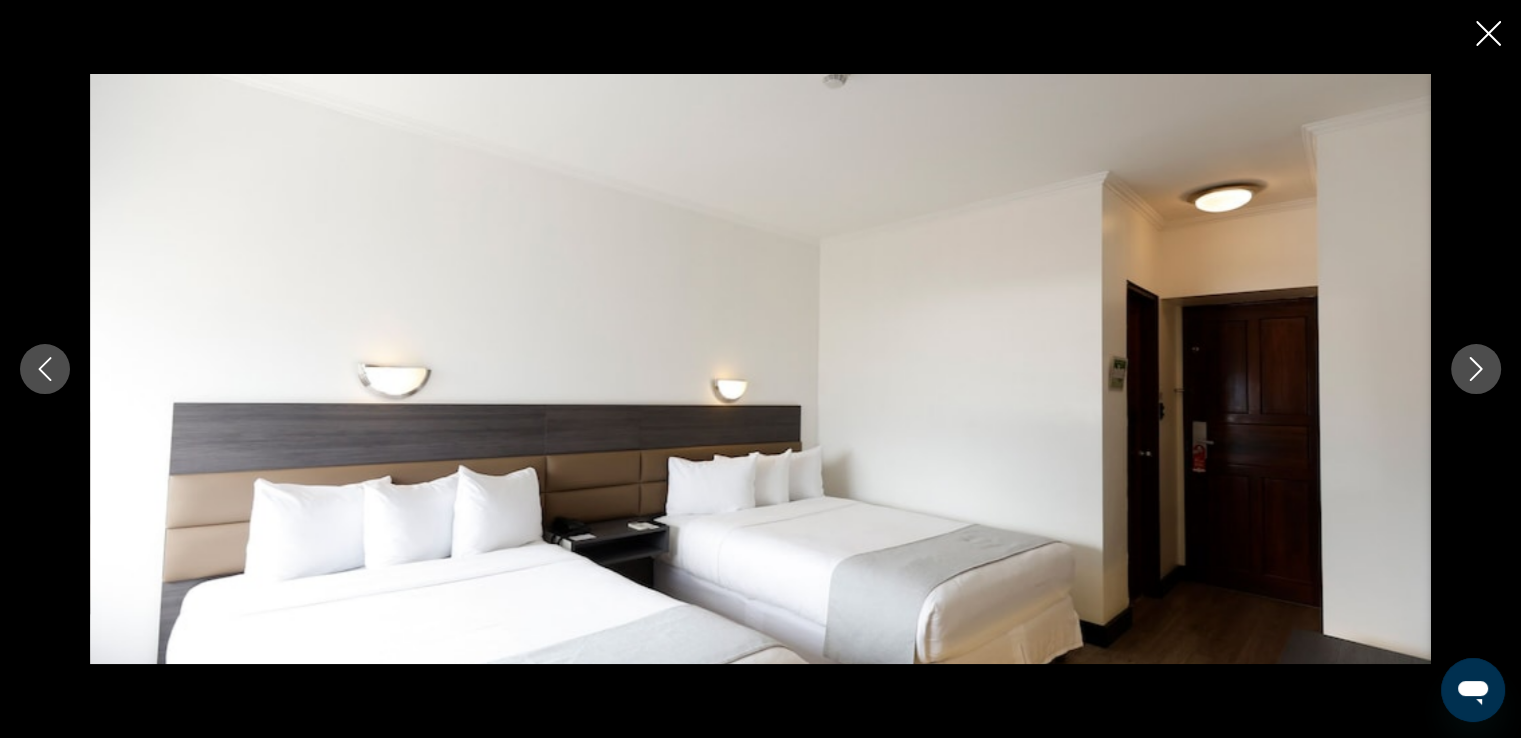click 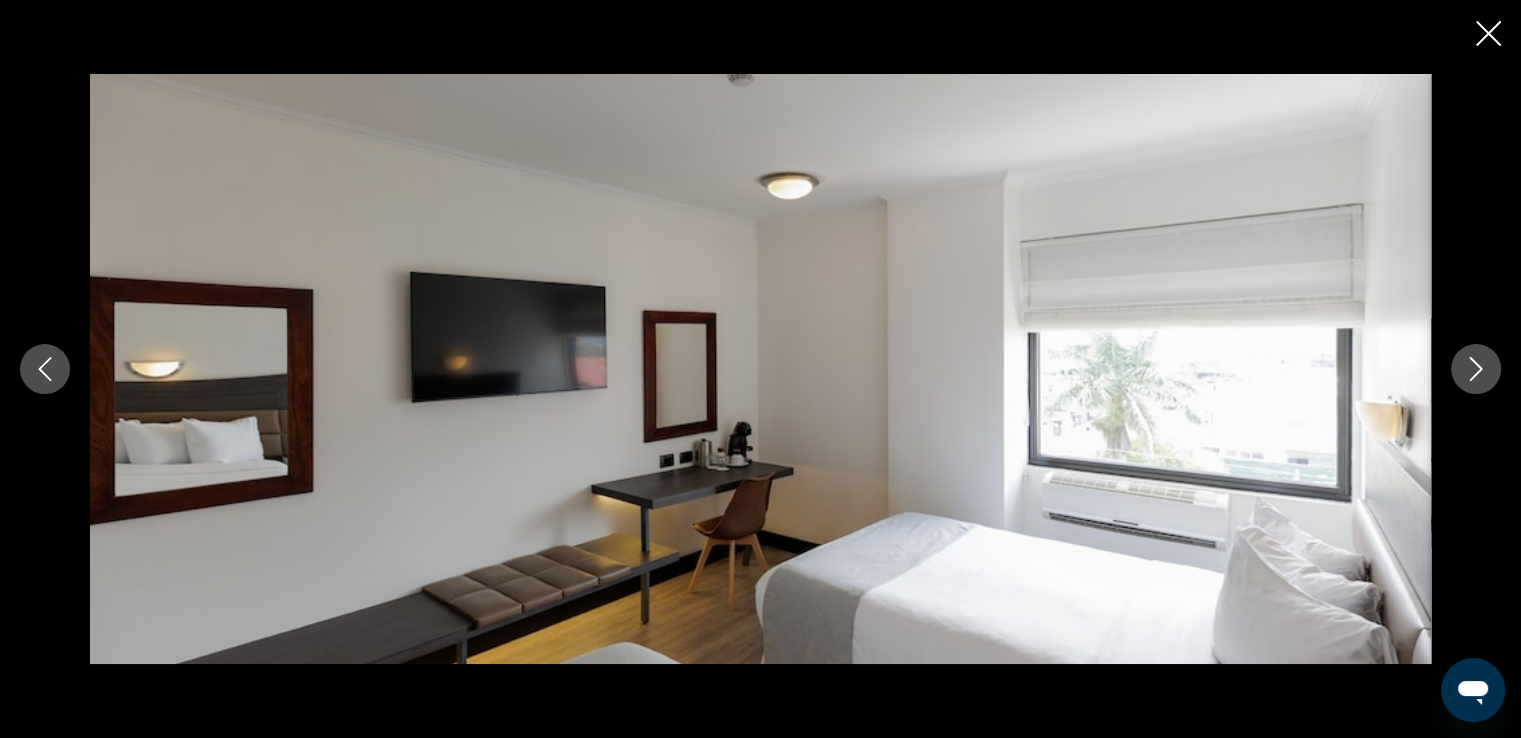 click 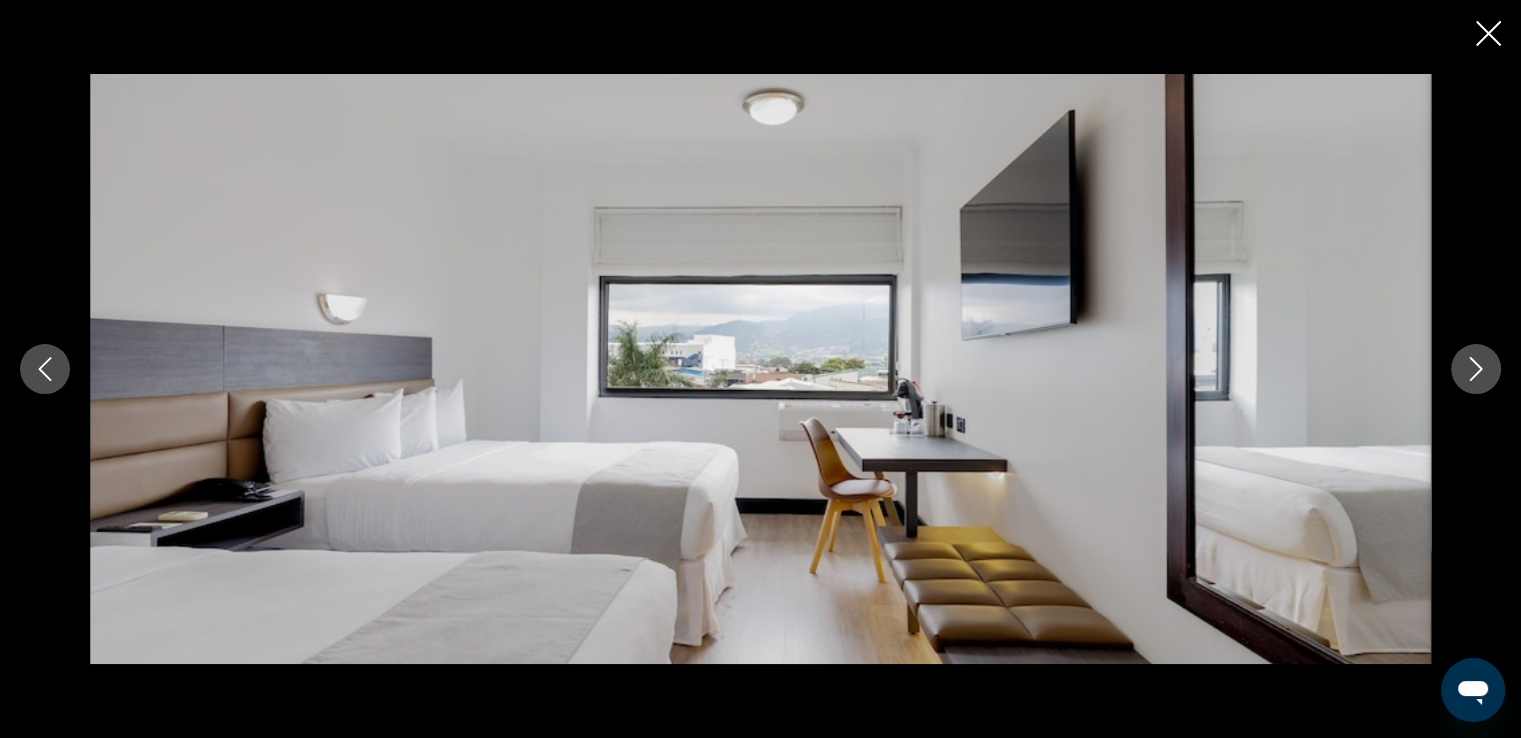 click 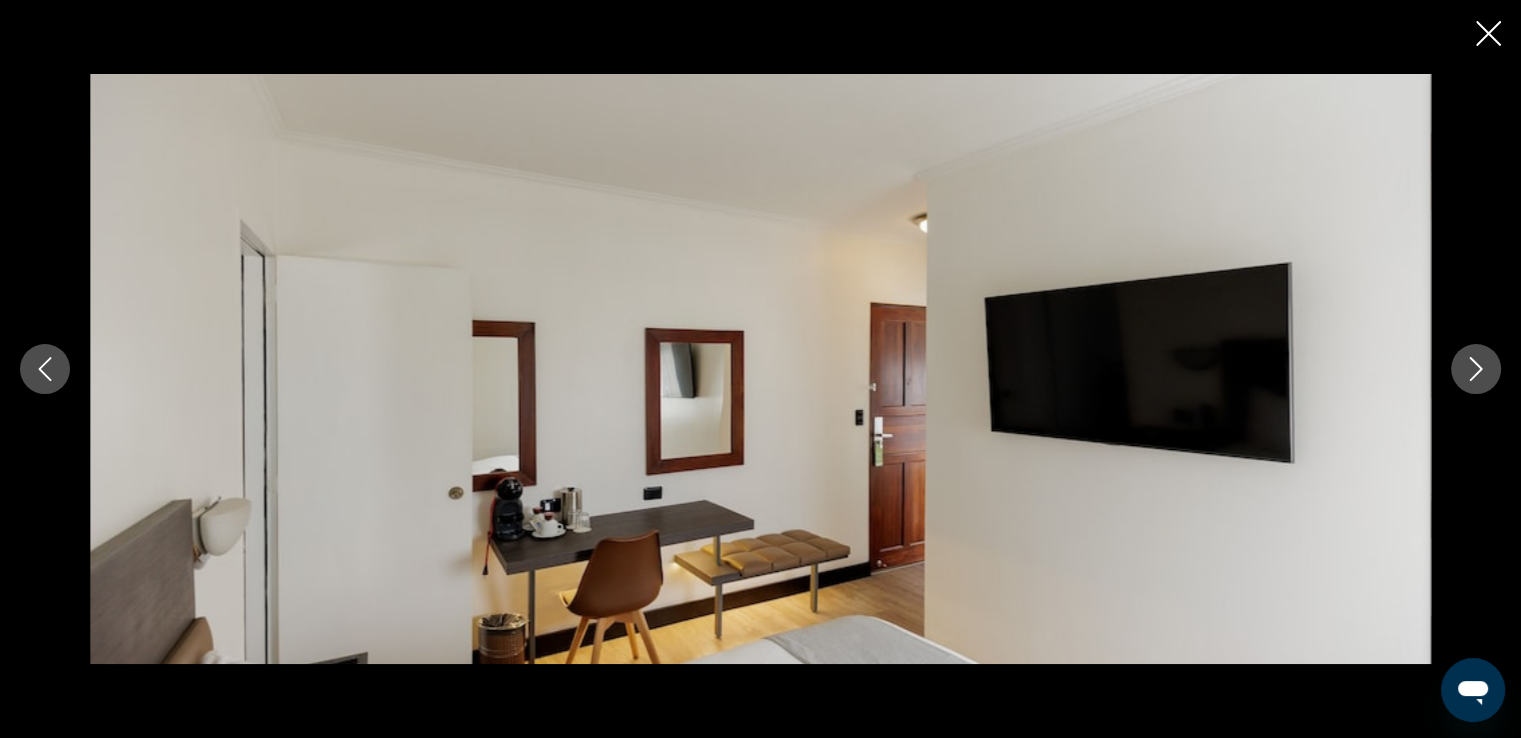 click 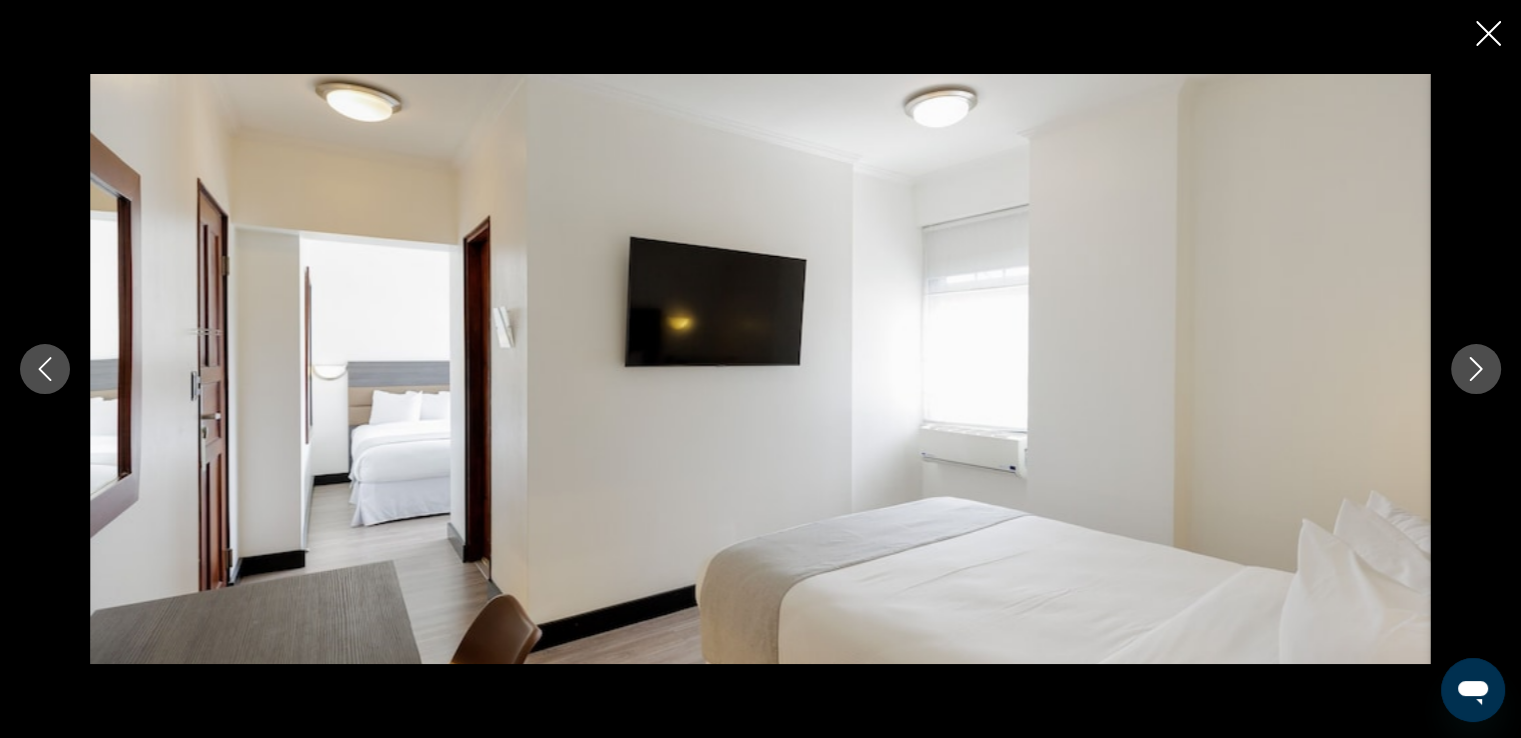 click 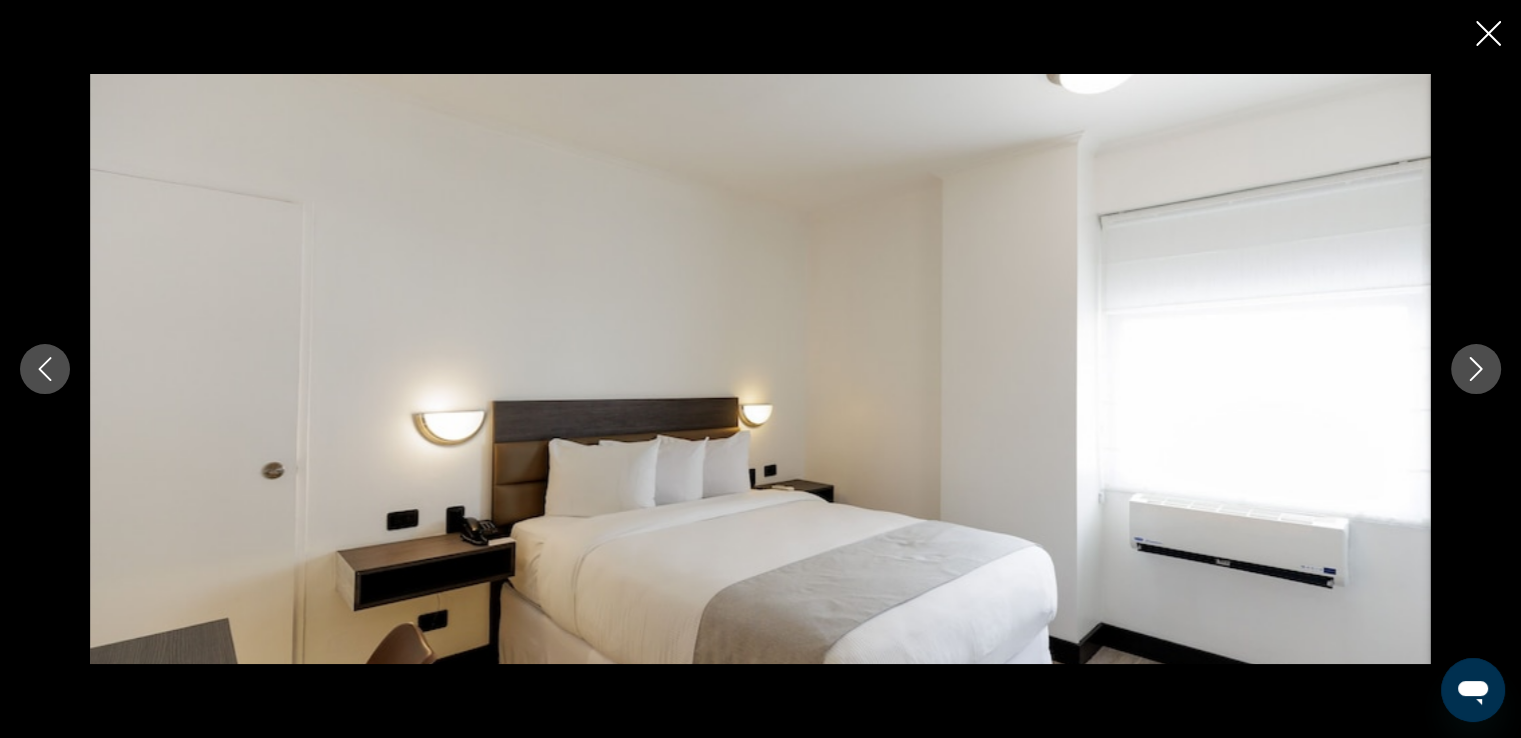 click 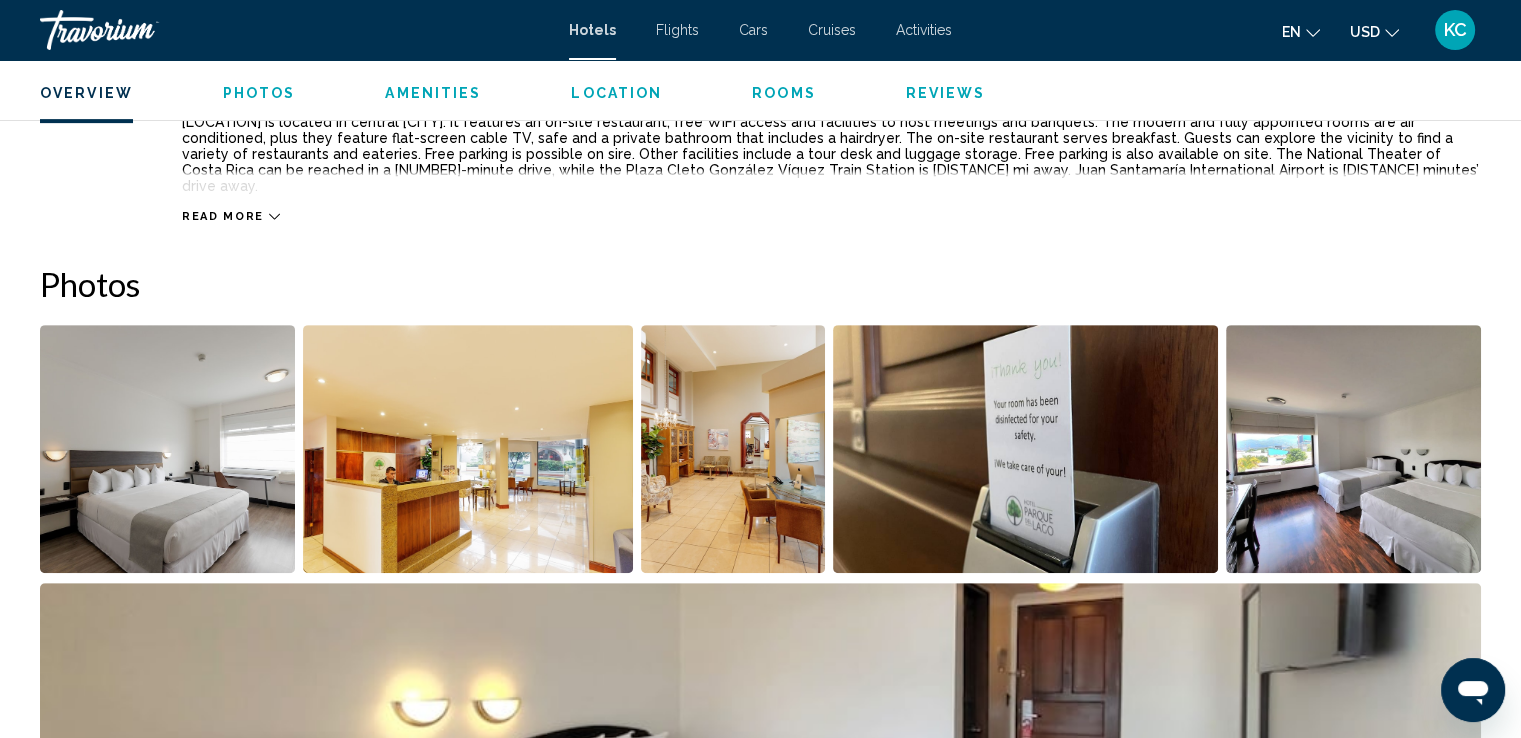 click on "Cruises" at bounding box center [832, 30] 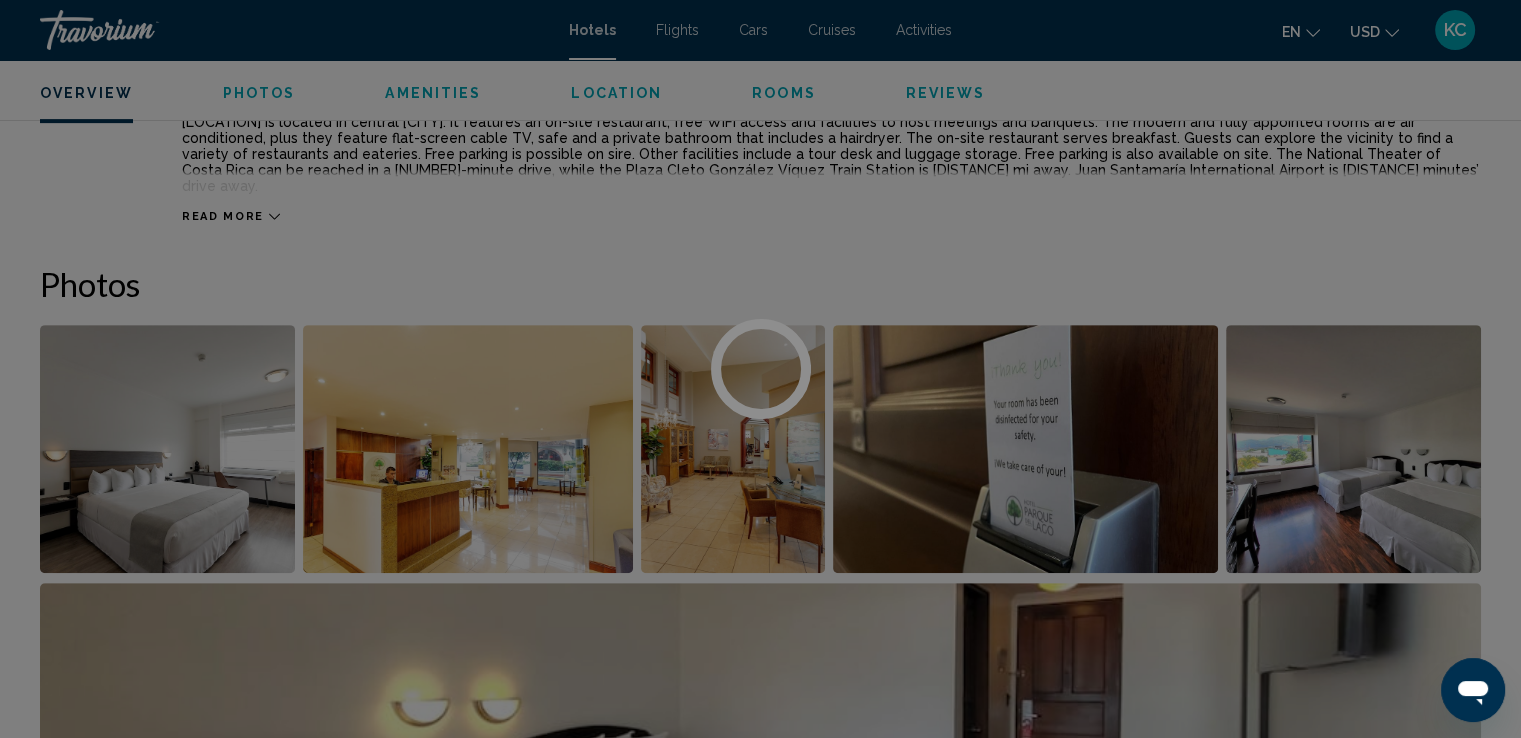 scroll, scrollTop: 0, scrollLeft: 0, axis: both 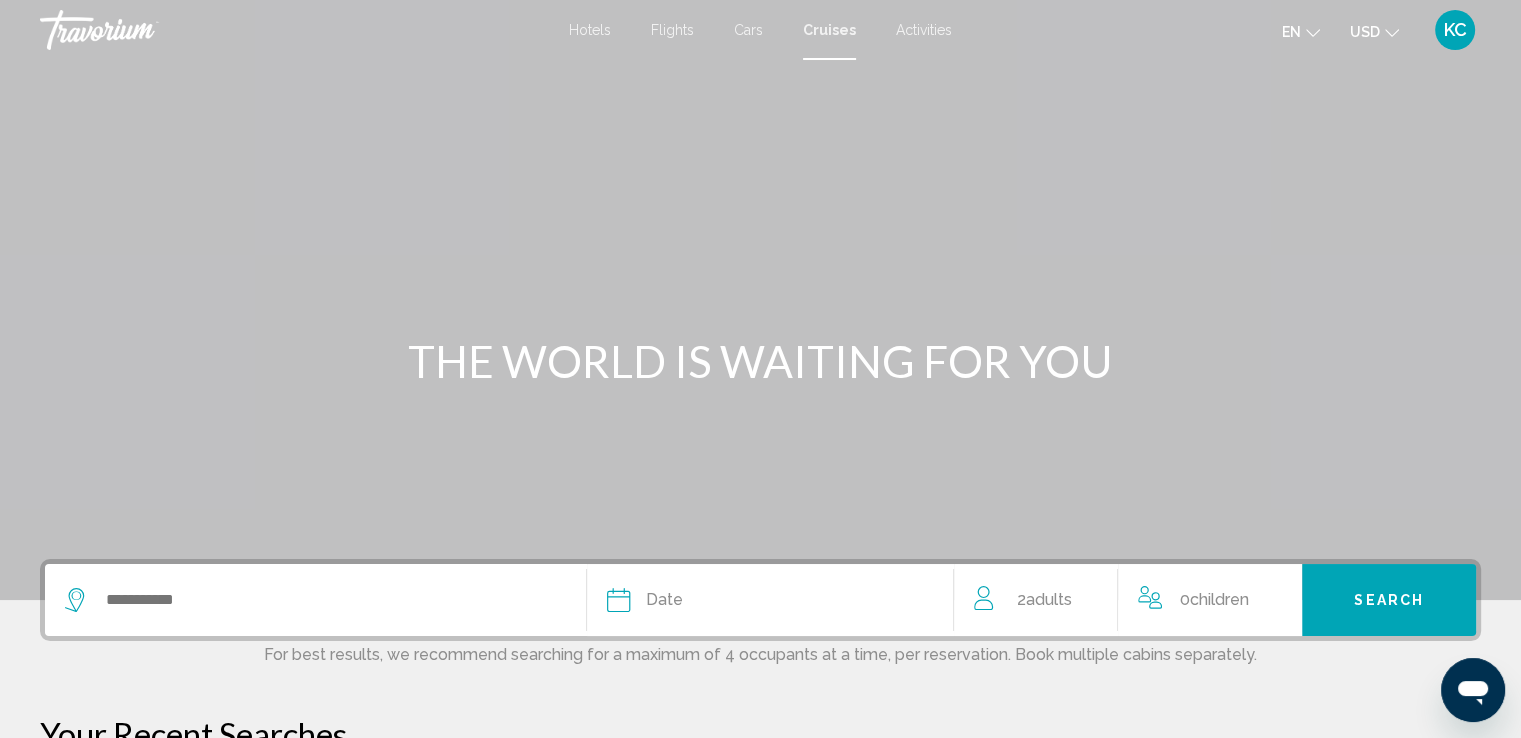 click on "Cruises" at bounding box center (829, 30) 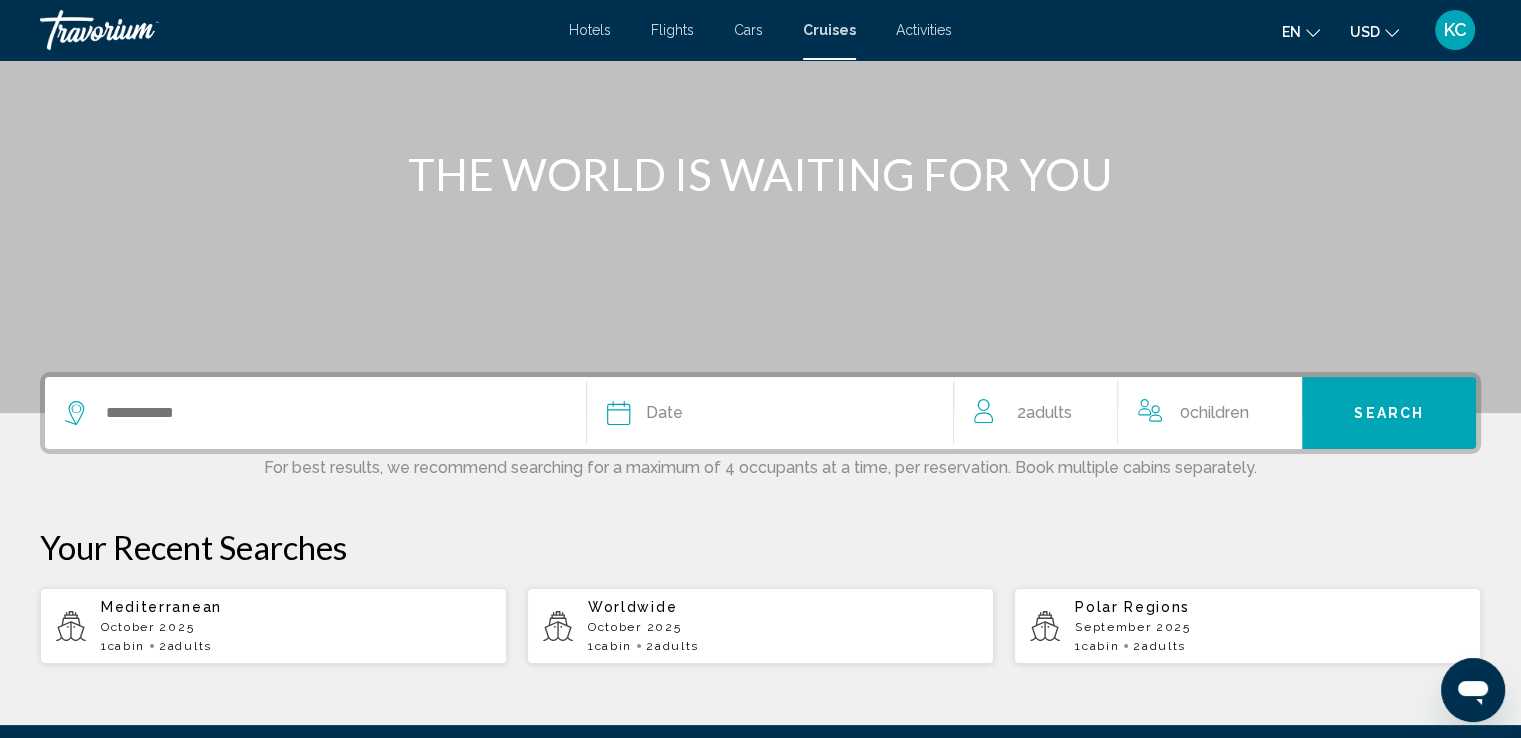 scroll, scrollTop: 188, scrollLeft: 0, axis: vertical 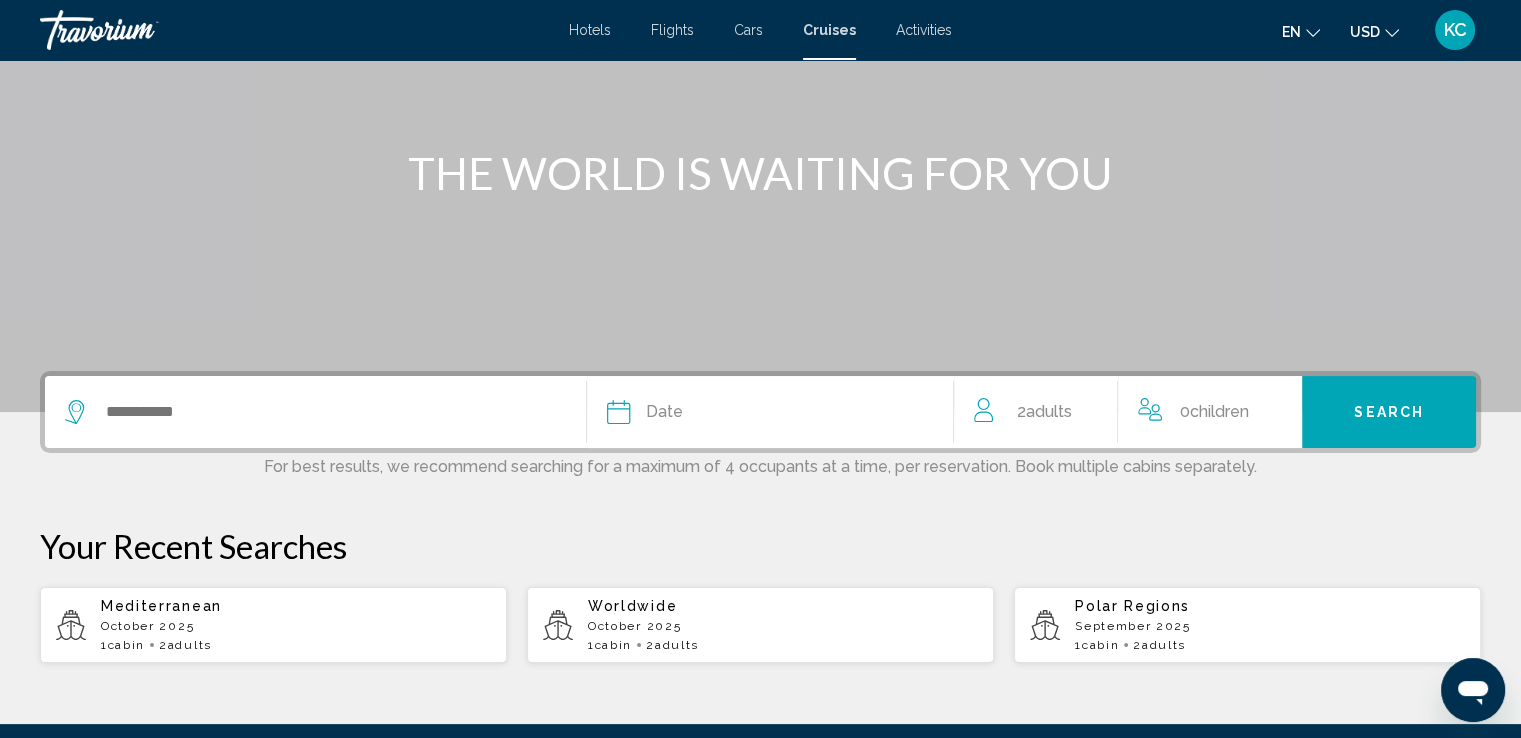 click on "Worldwide  October 2025  1  cabin 2  Adult Adults" at bounding box center (760, 625) 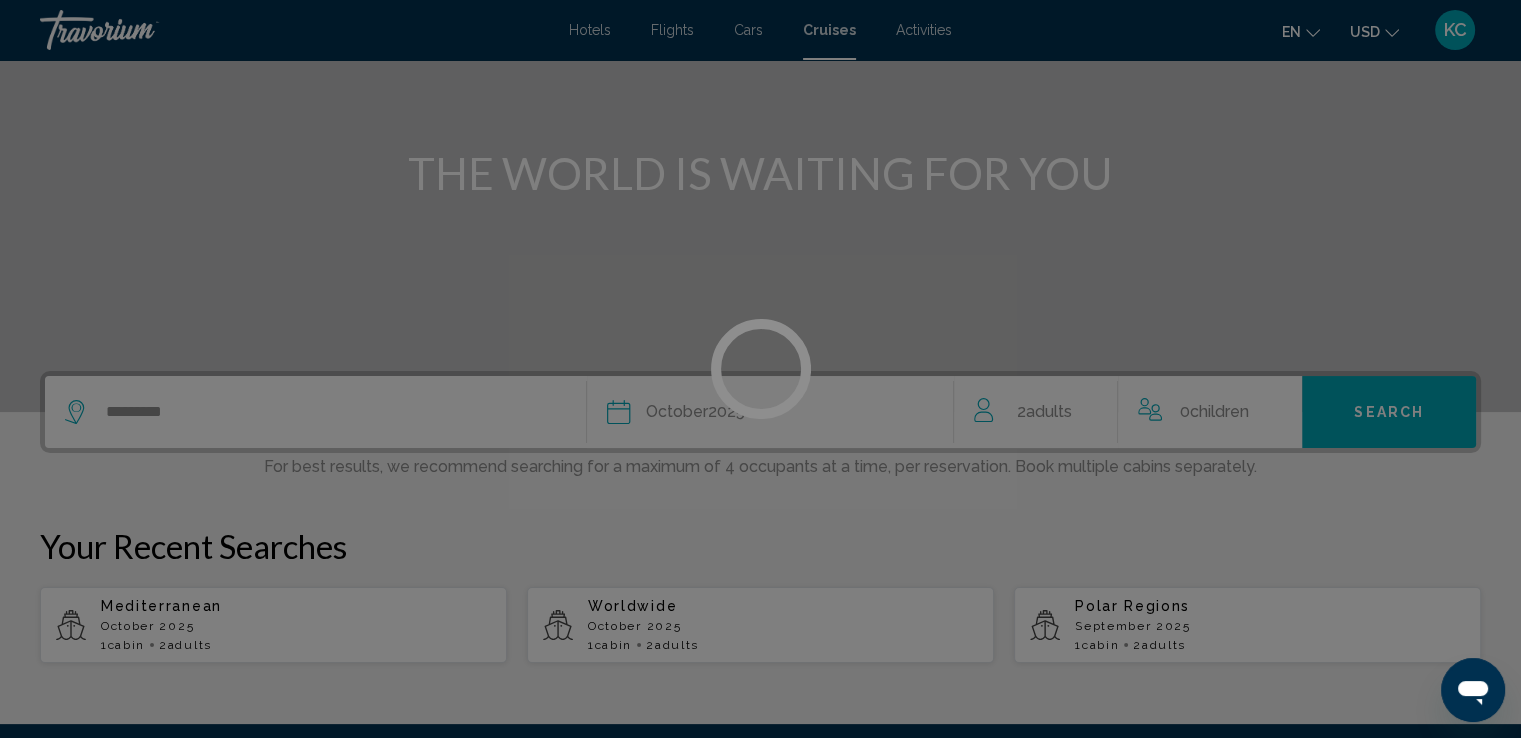 click at bounding box center [760, 369] 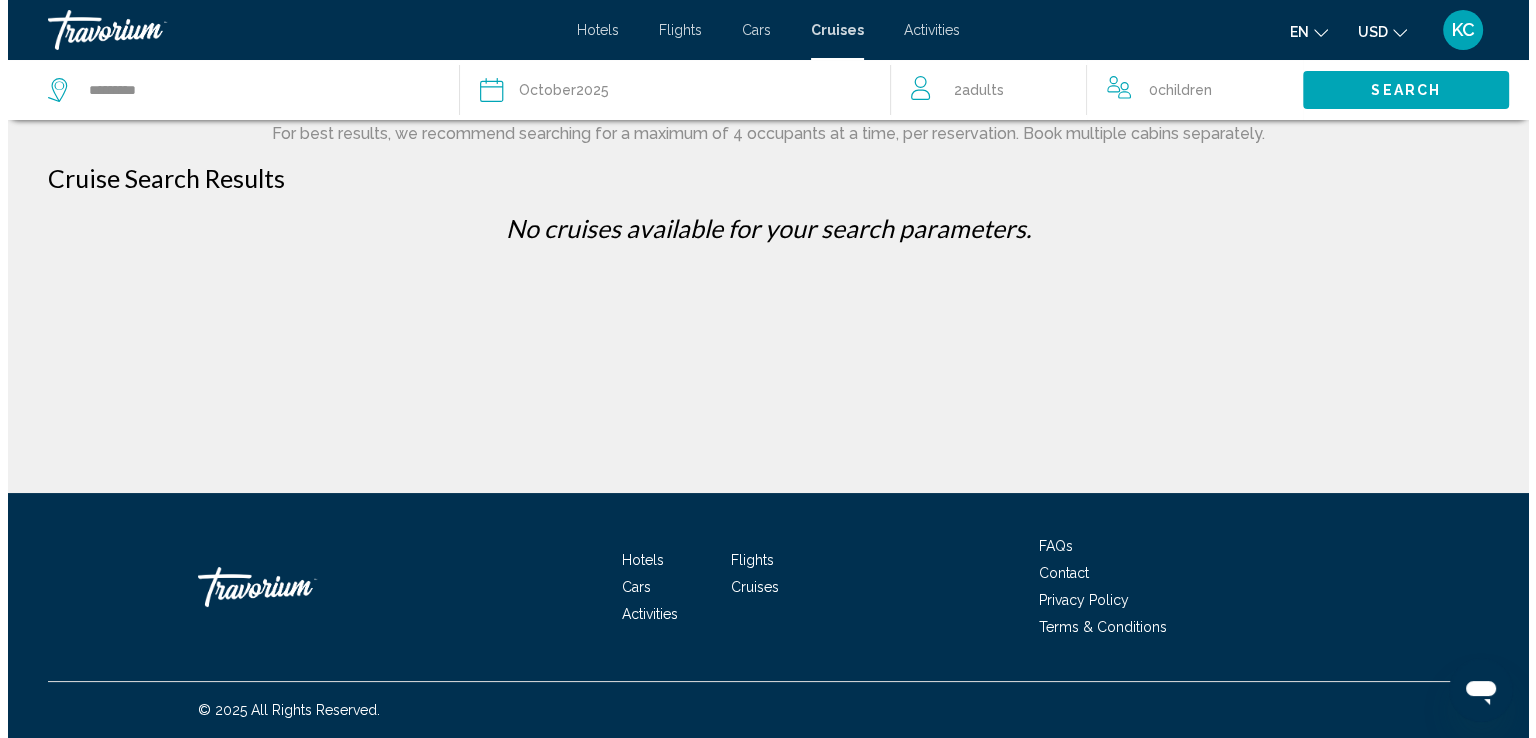 scroll, scrollTop: 0, scrollLeft: 0, axis: both 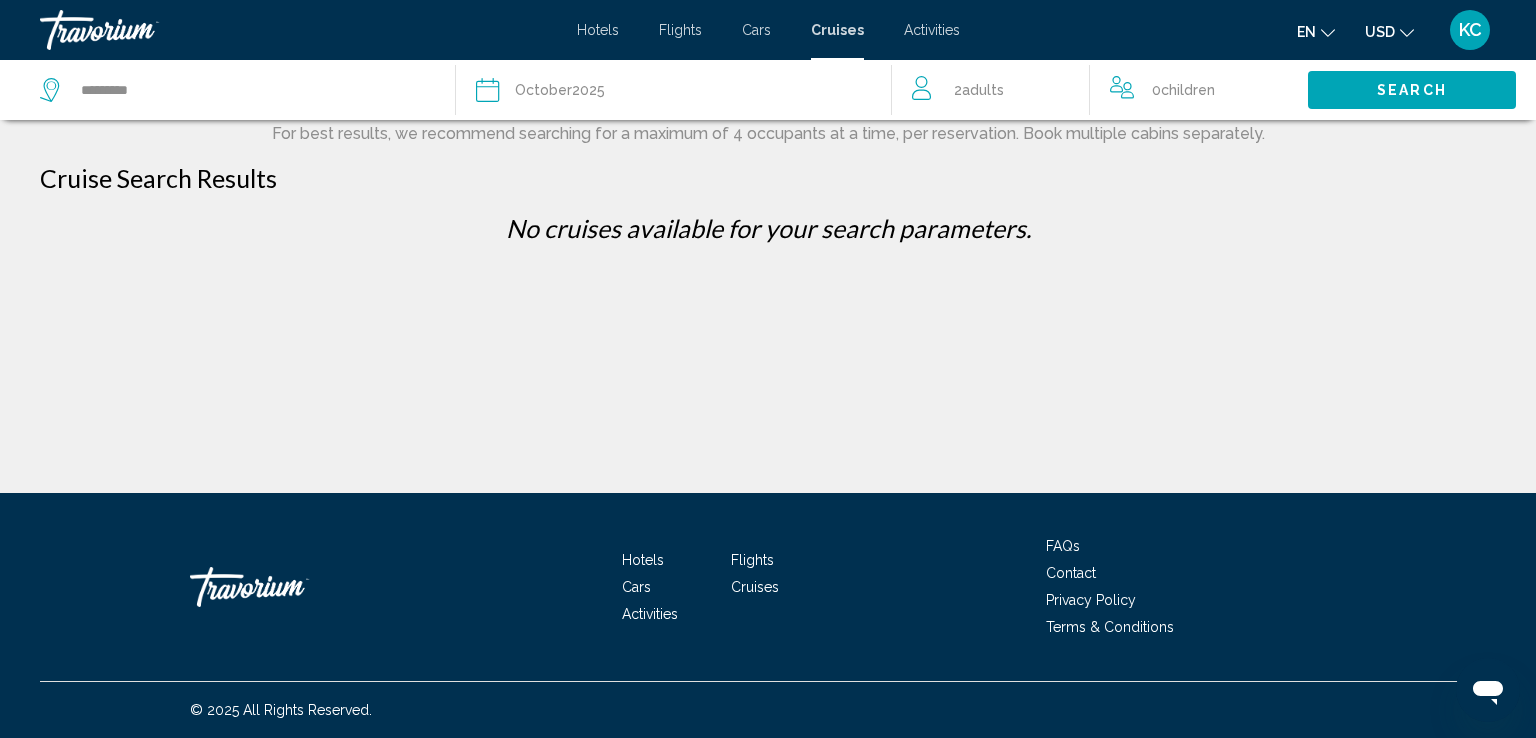 click on "[MONTH] [YEAR]" 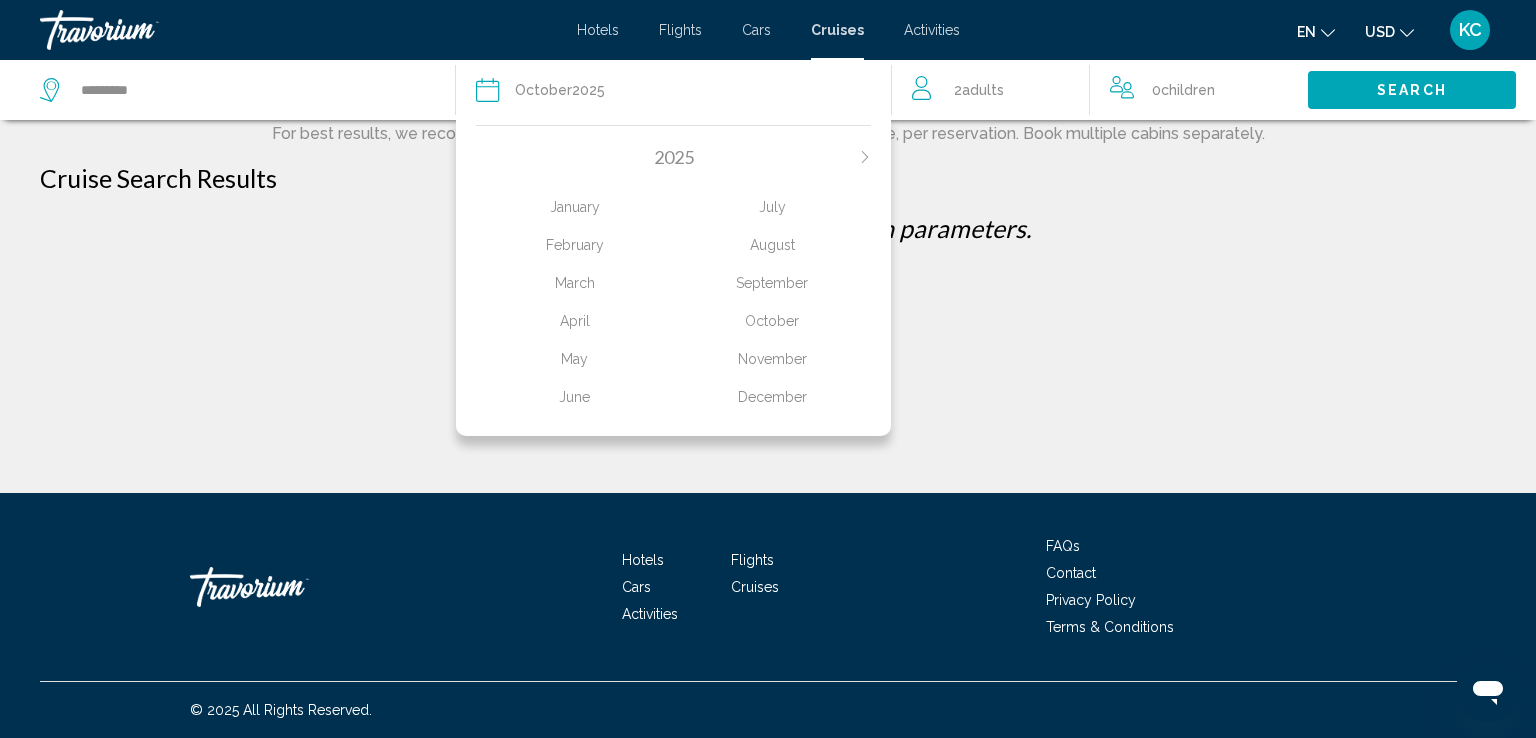 click on "October" 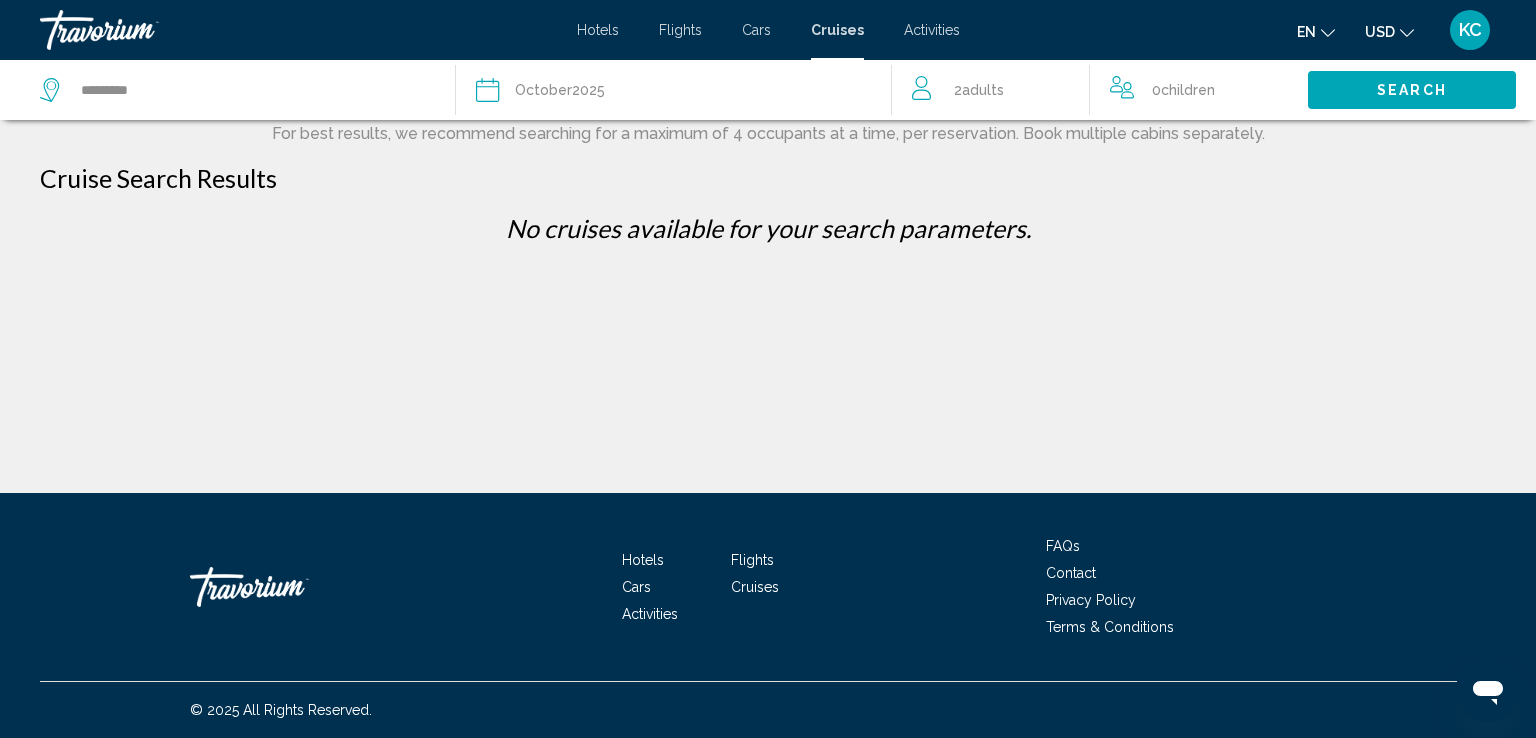 click on "*********" 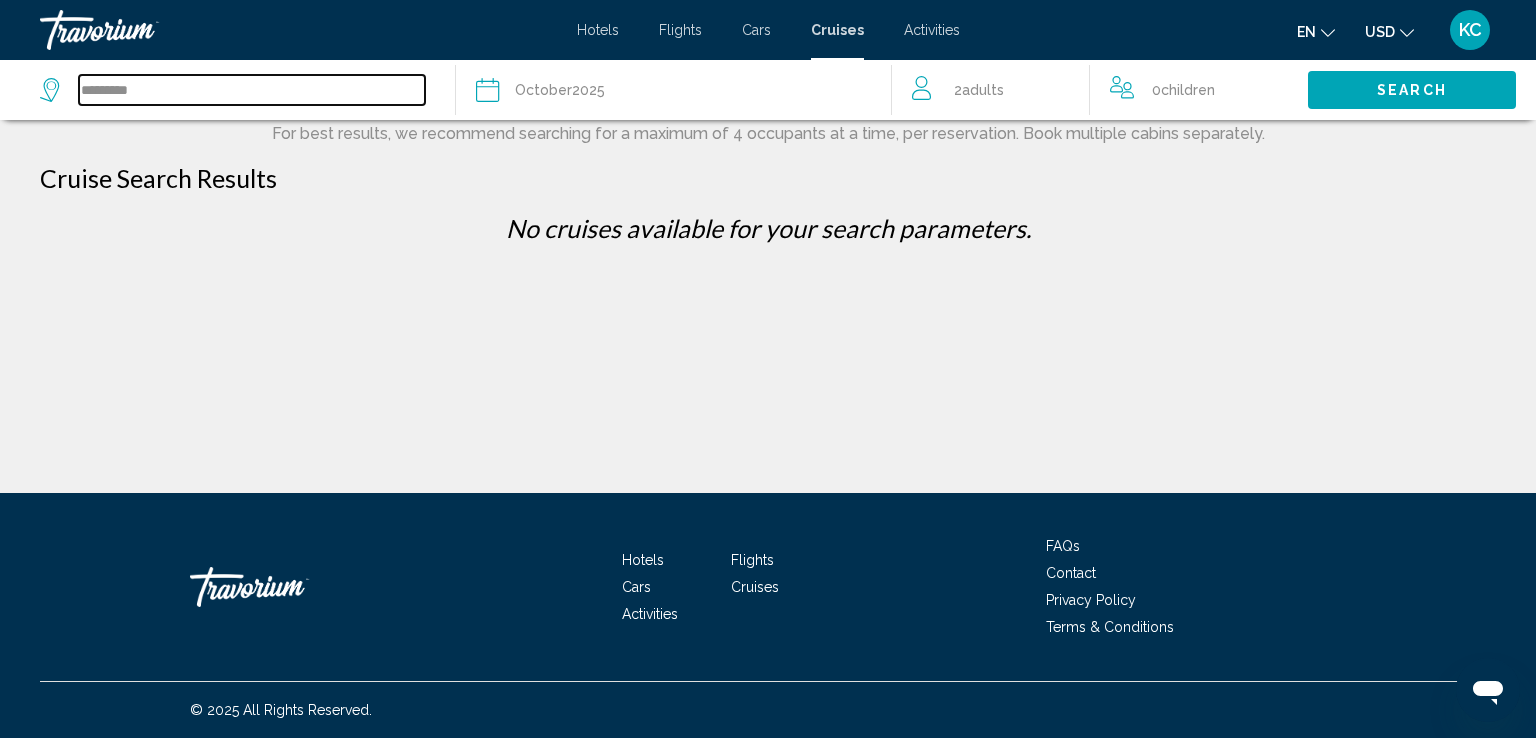 click on "*********" at bounding box center [252, 90] 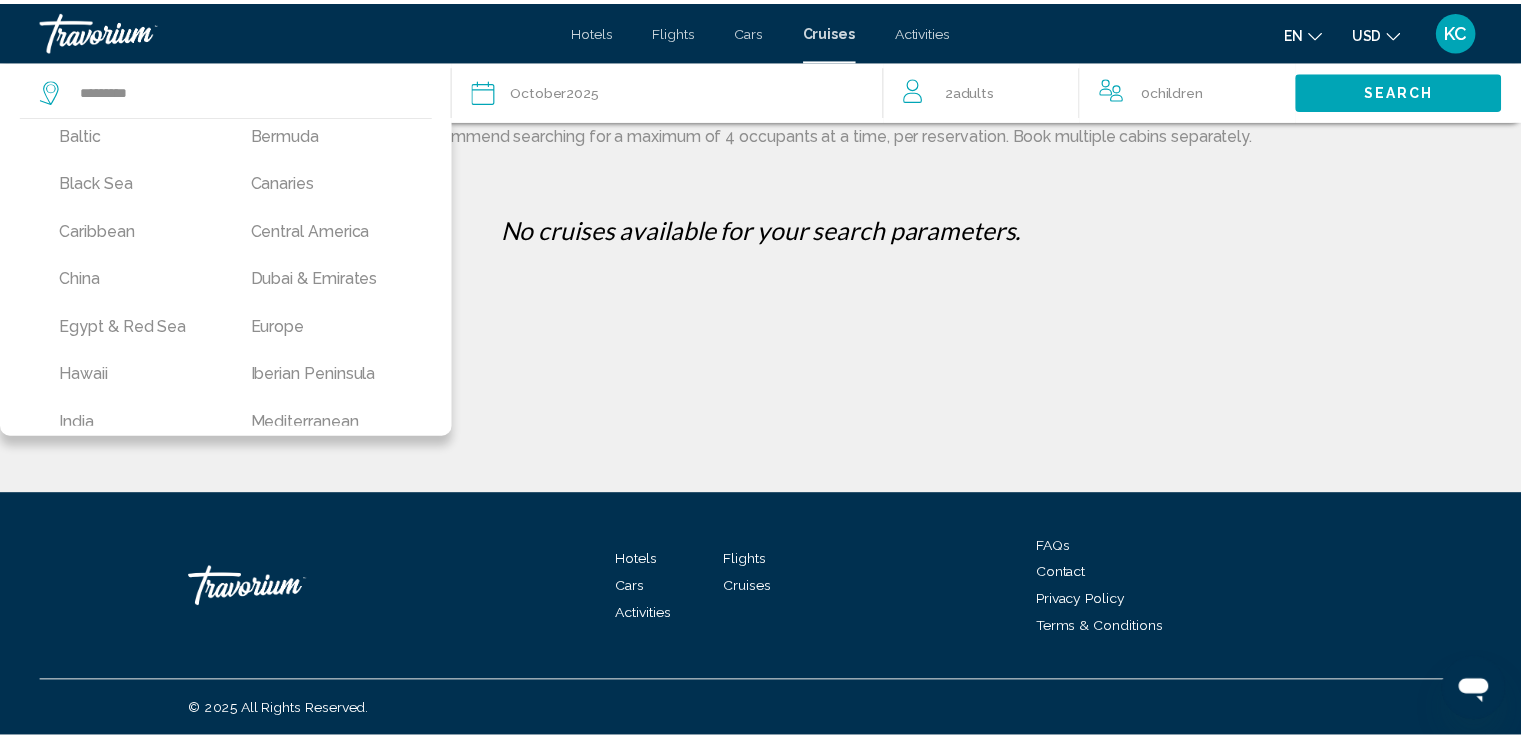 scroll, scrollTop: 172, scrollLeft: 0, axis: vertical 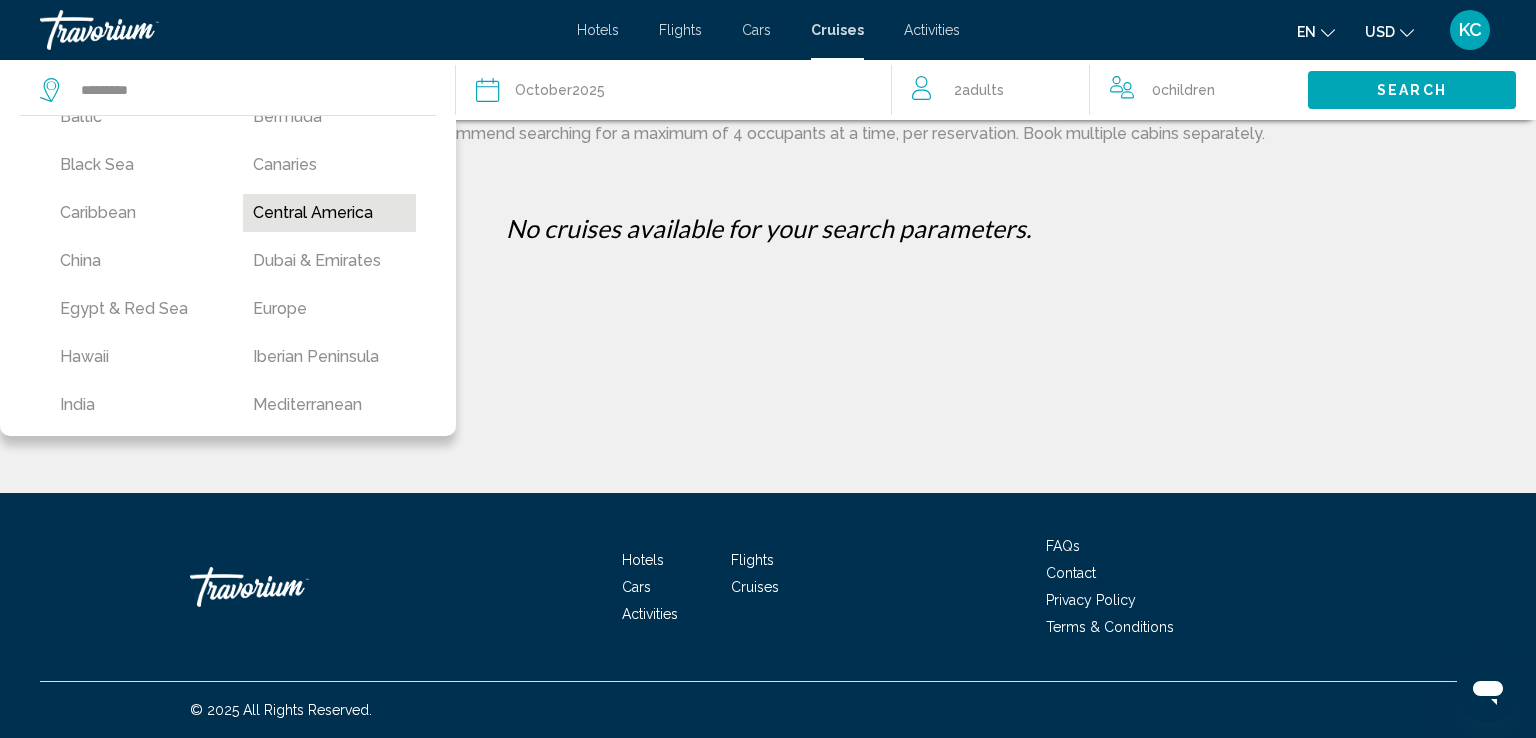 click on "Central America" at bounding box center [329, 213] 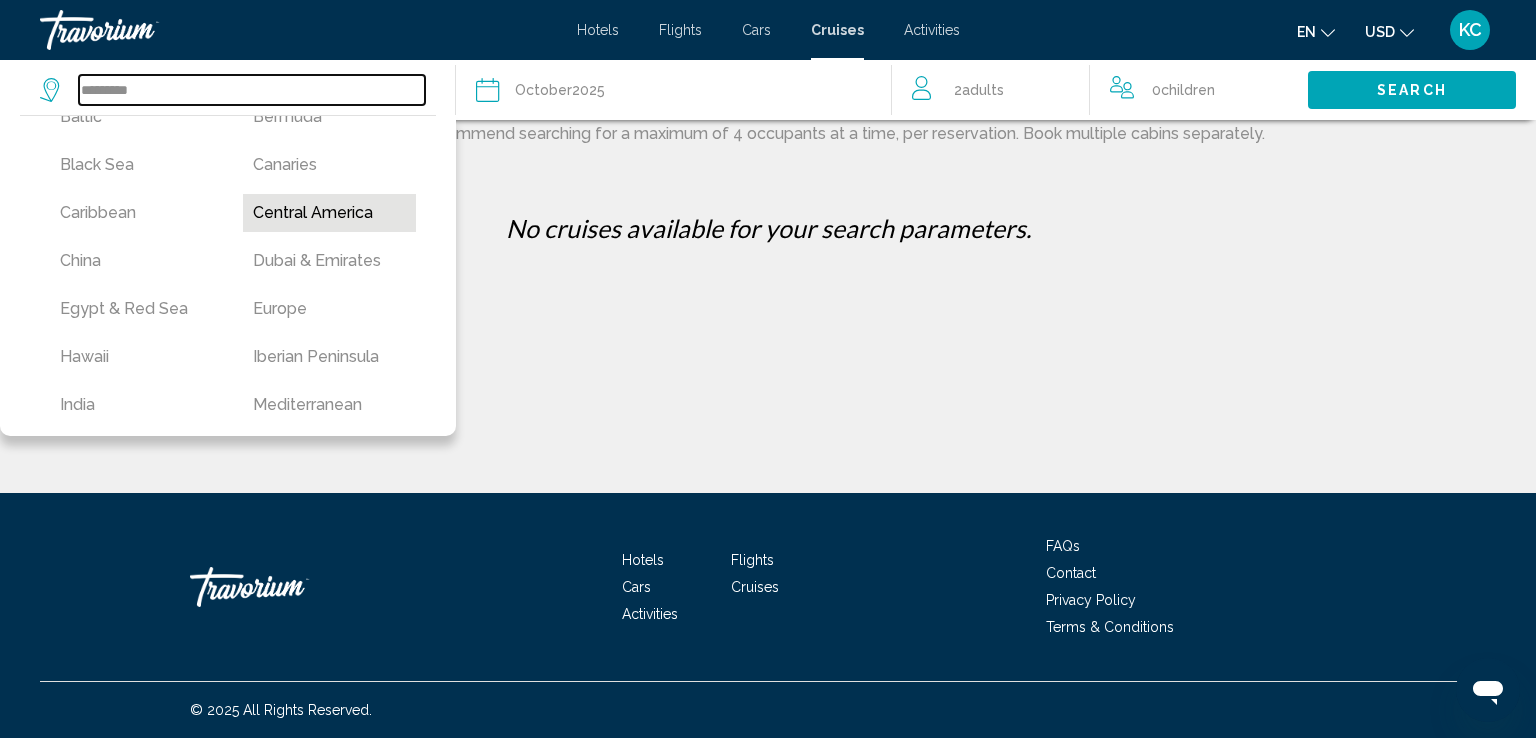 type on "**********" 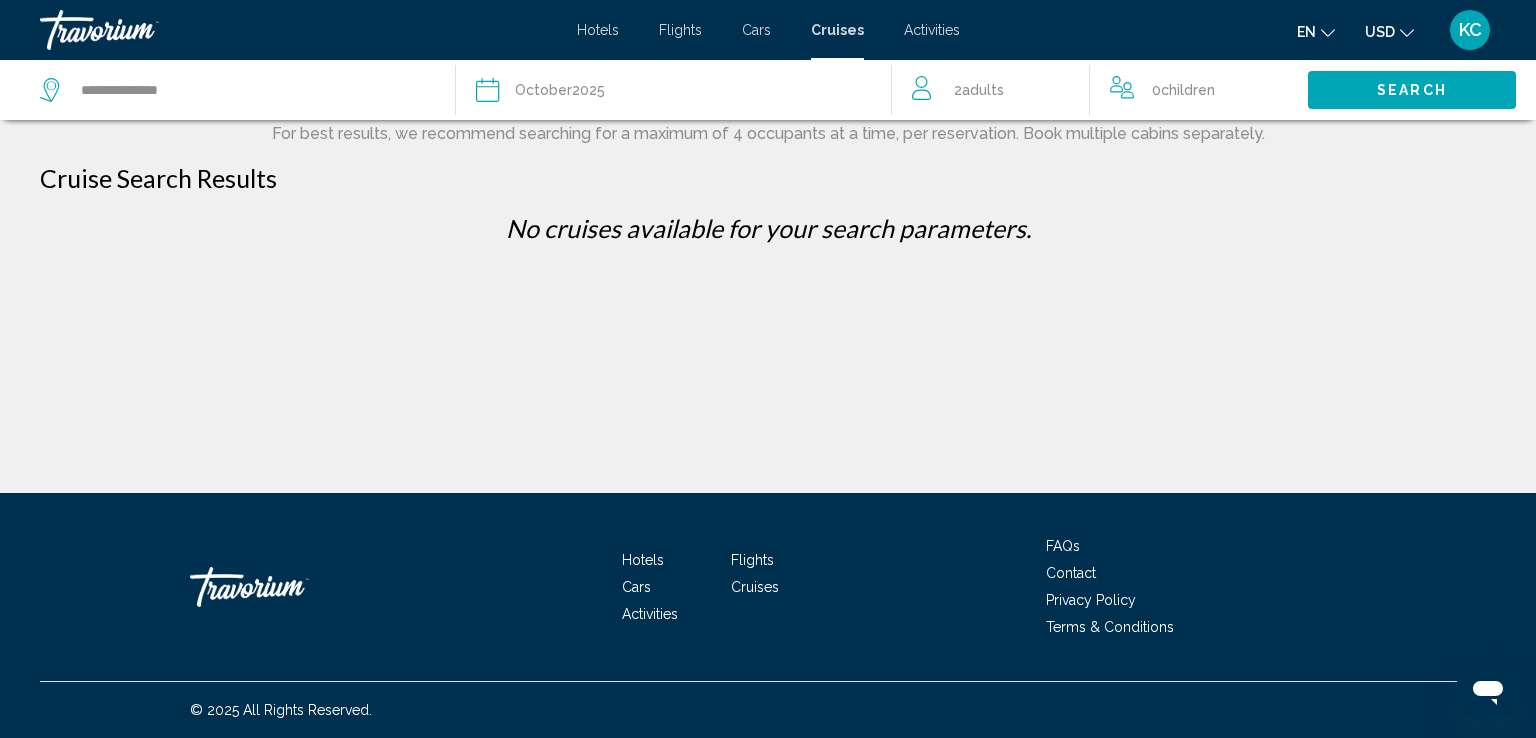 click on "Search" 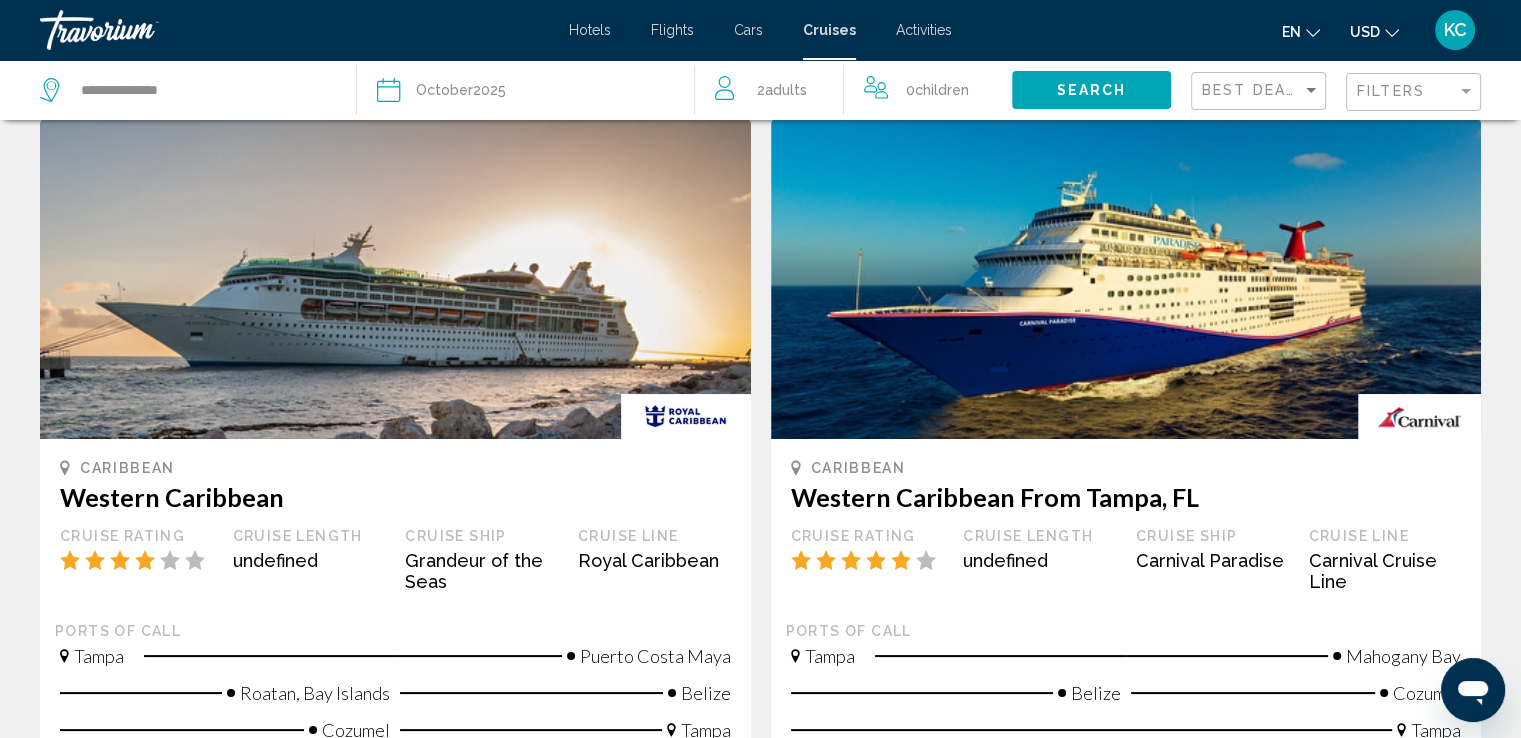 scroll, scrollTop: 104, scrollLeft: 0, axis: vertical 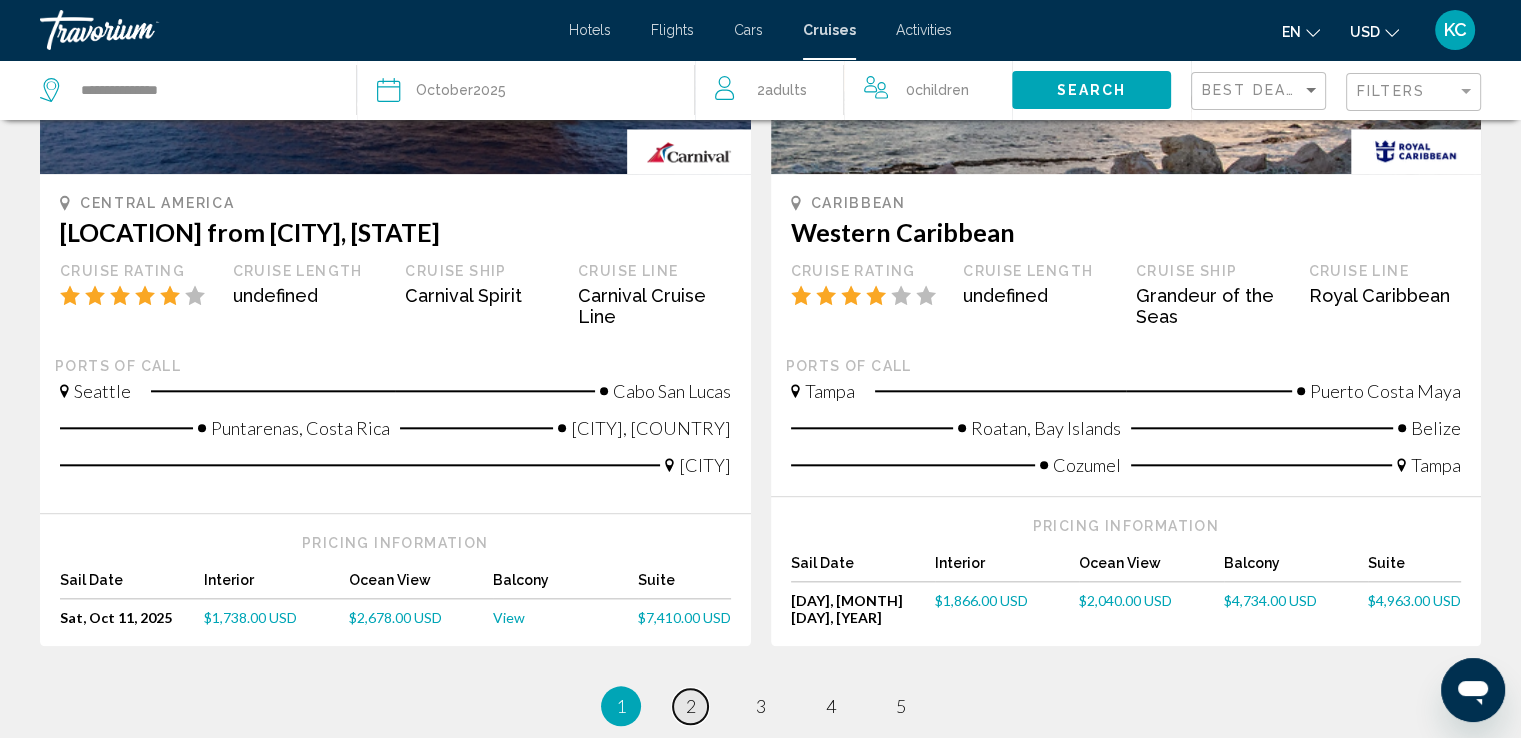 click on "2" at bounding box center [691, 706] 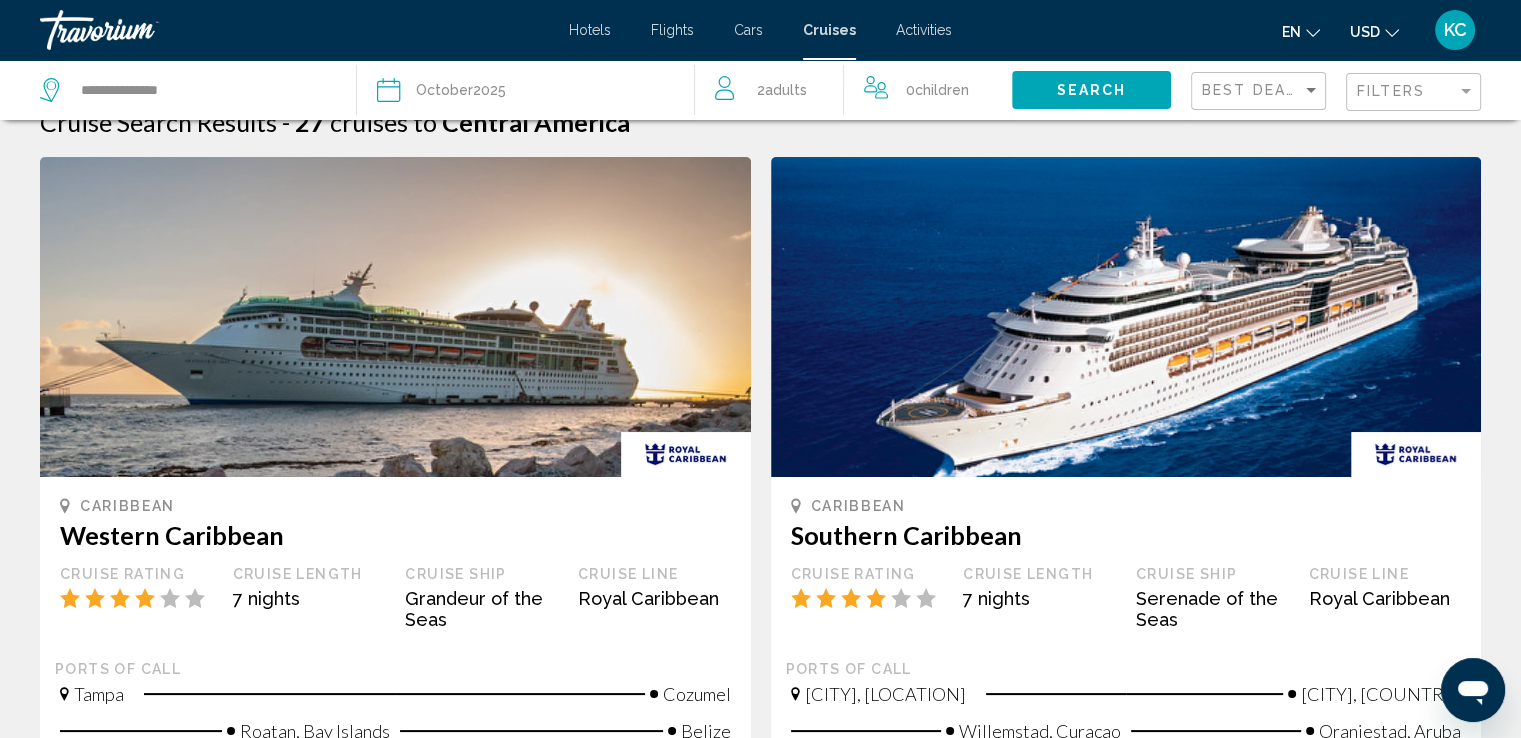 scroll, scrollTop: 0, scrollLeft: 0, axis: both 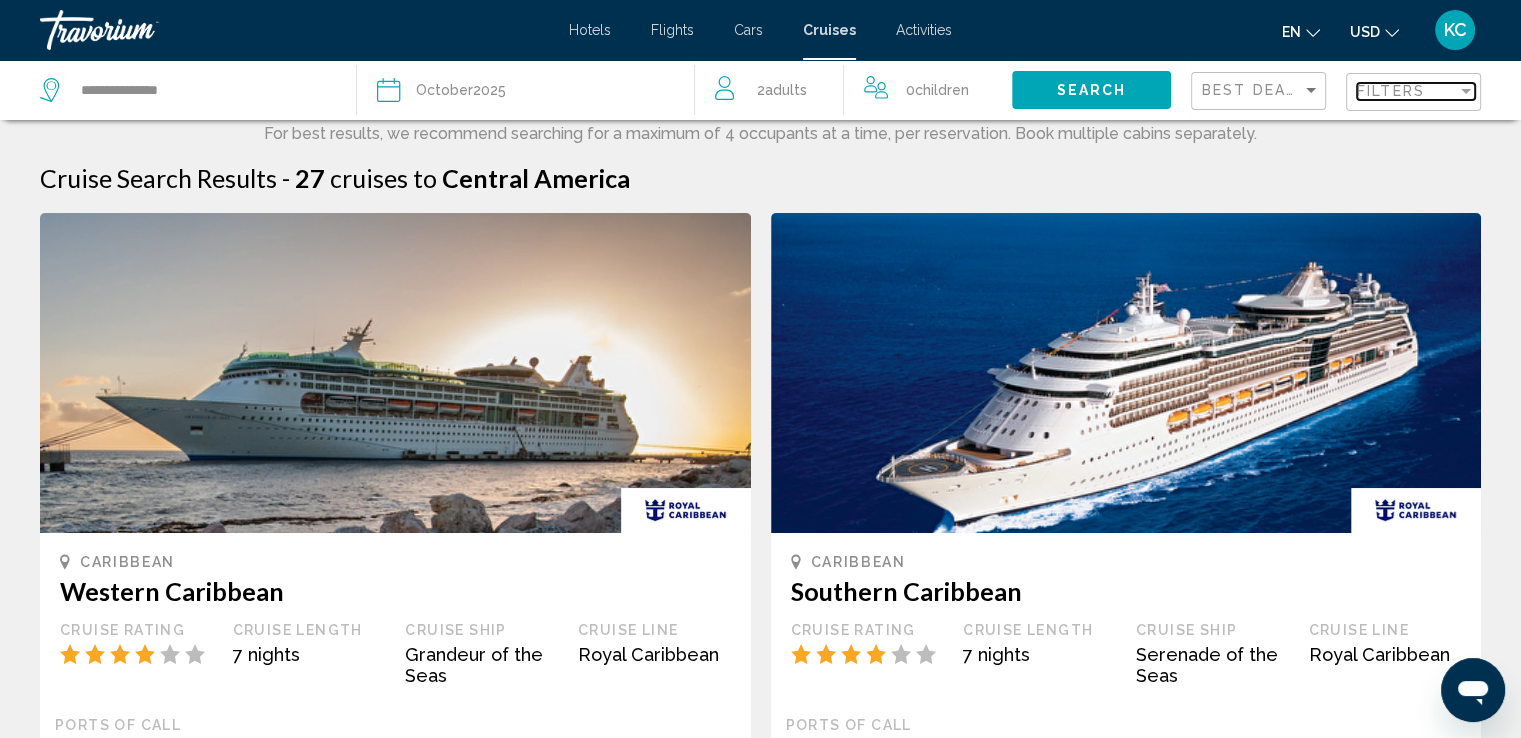click on "Filters" at bounding box center [1391, 91] 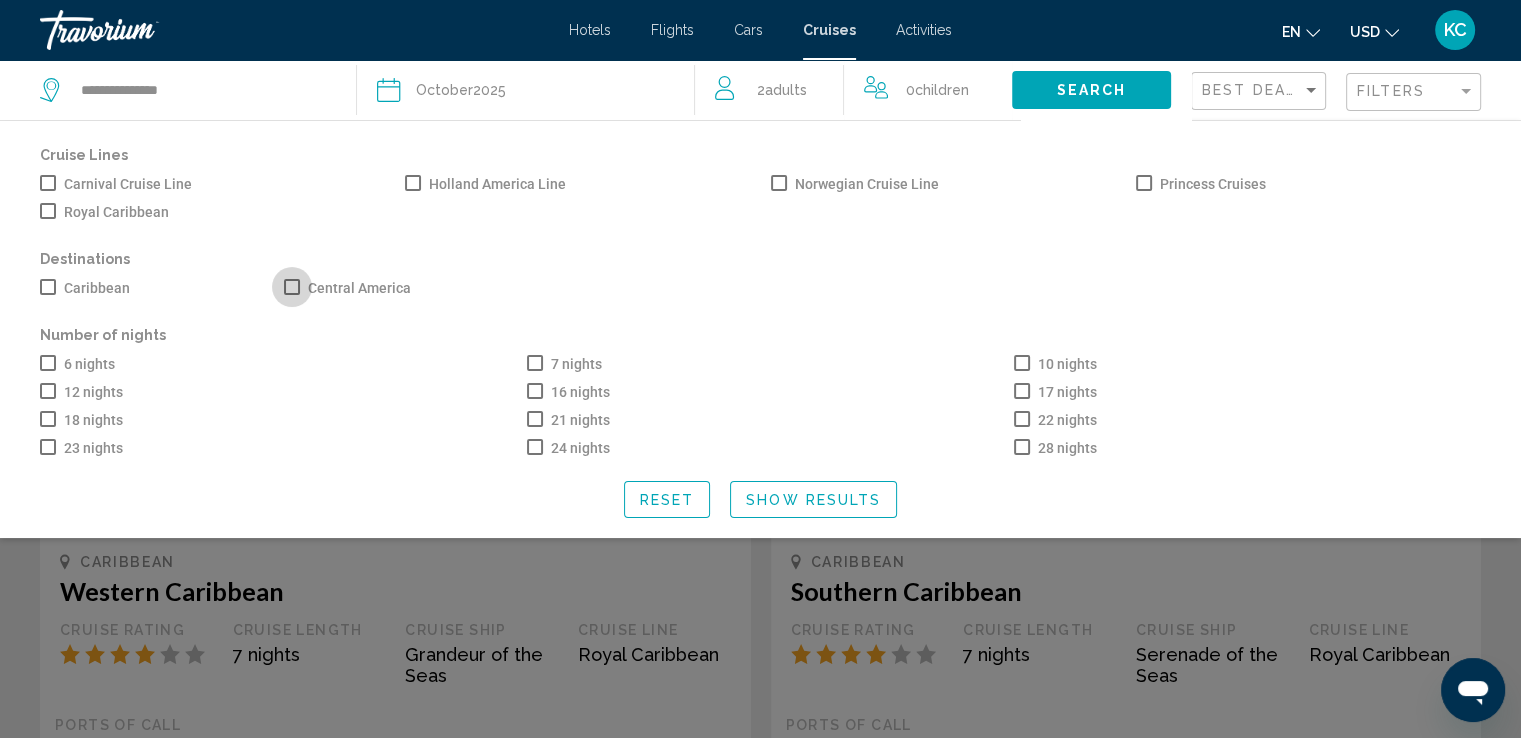 click at bounding box center (292, 287) 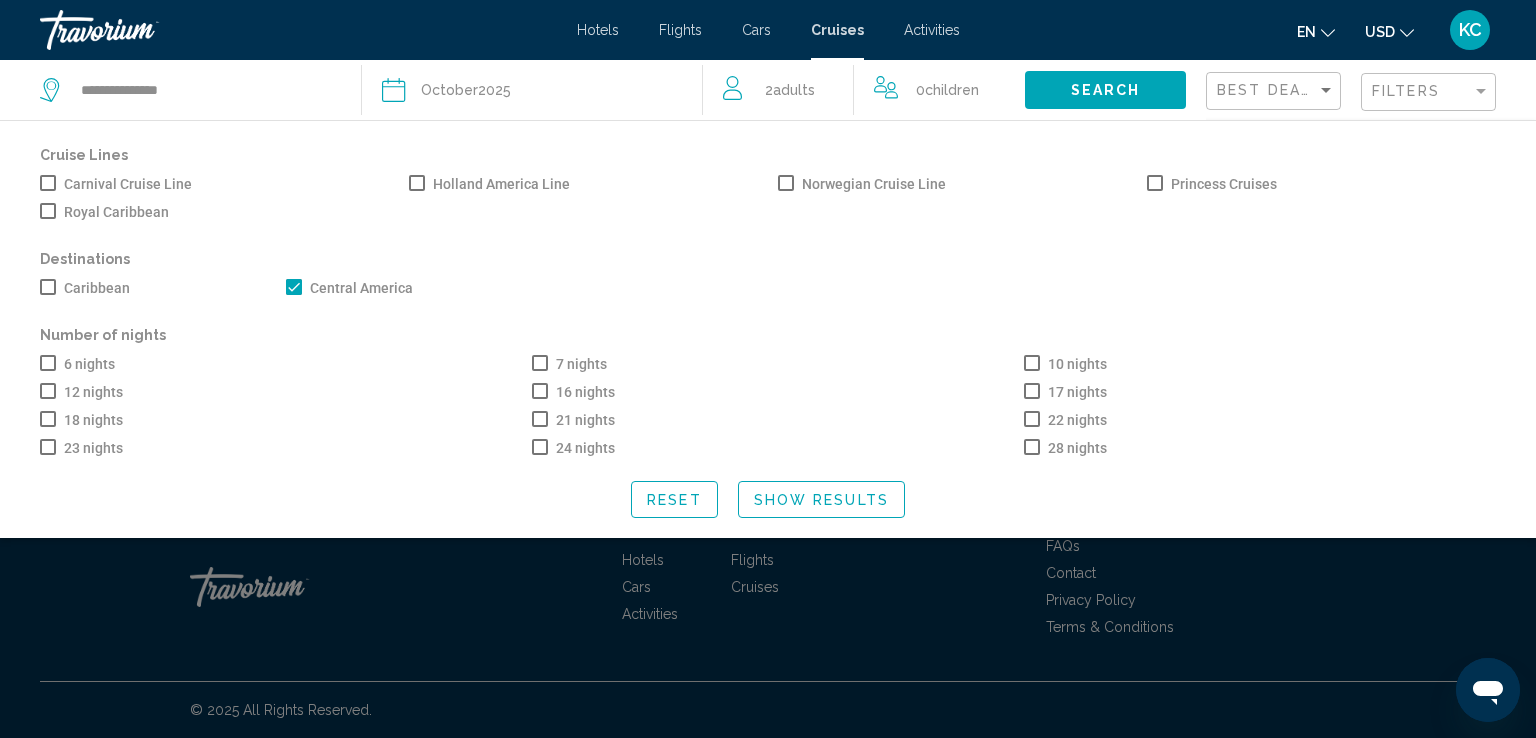click at bounding box center (540, 363) 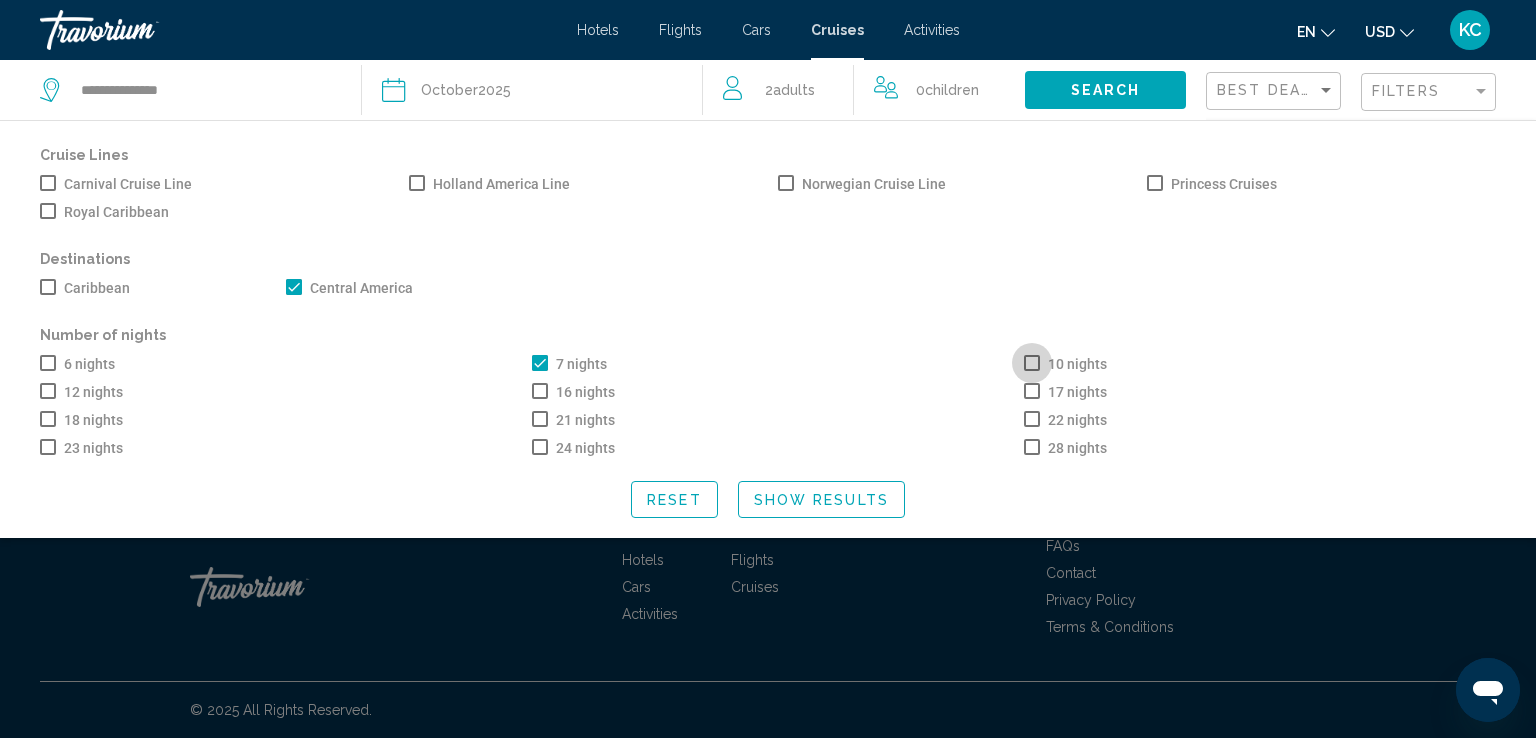 click at bounding box center (1032, 363) 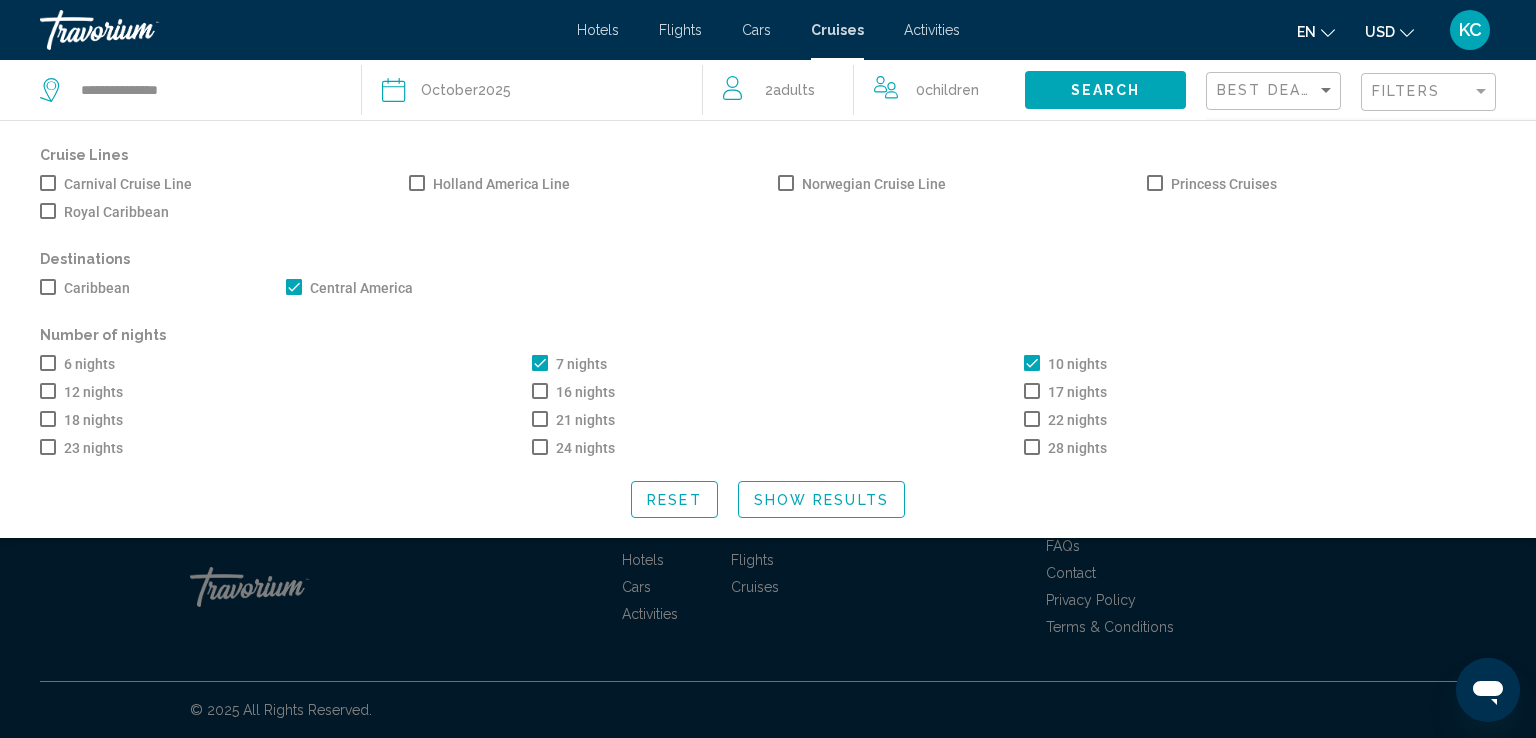click on "Show Results" 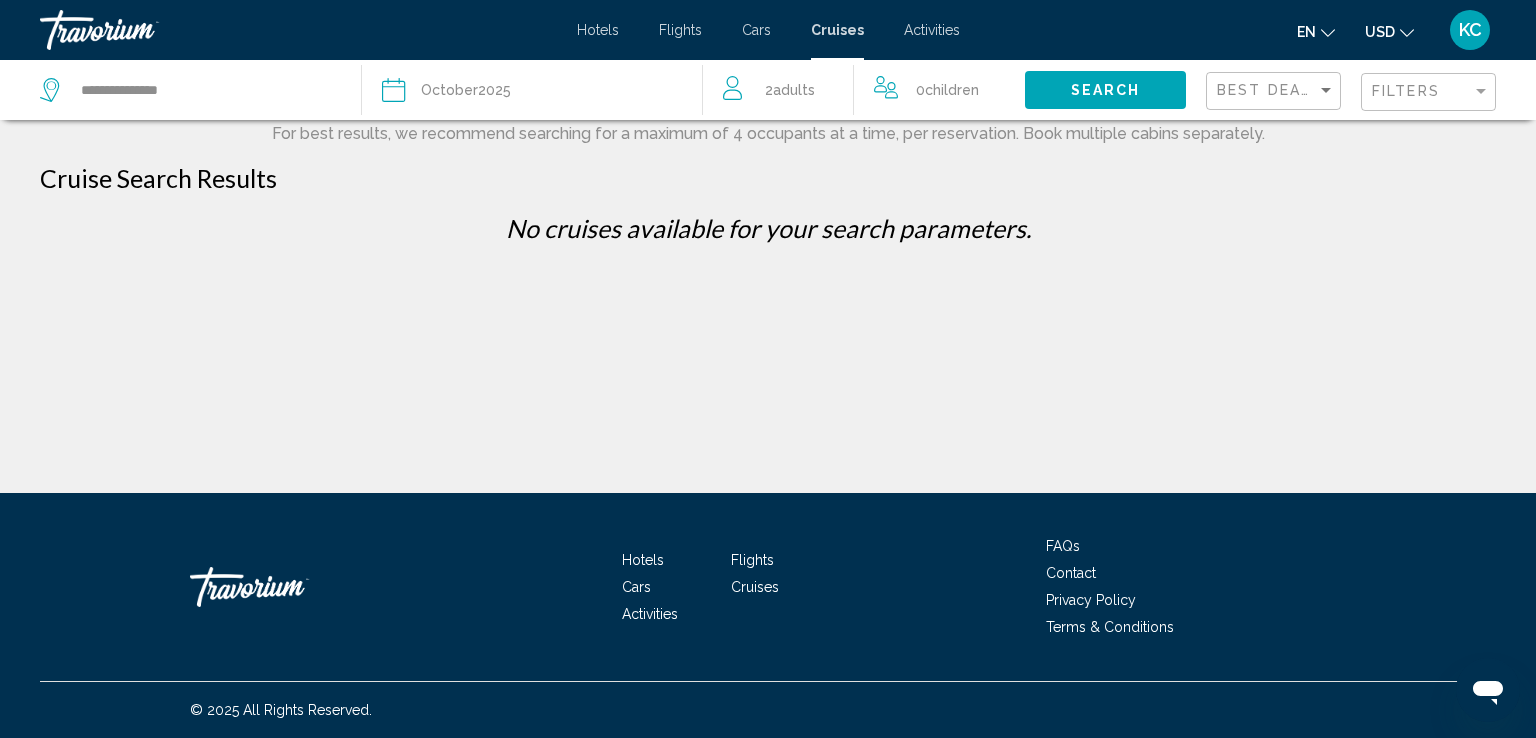 click on "Filters" 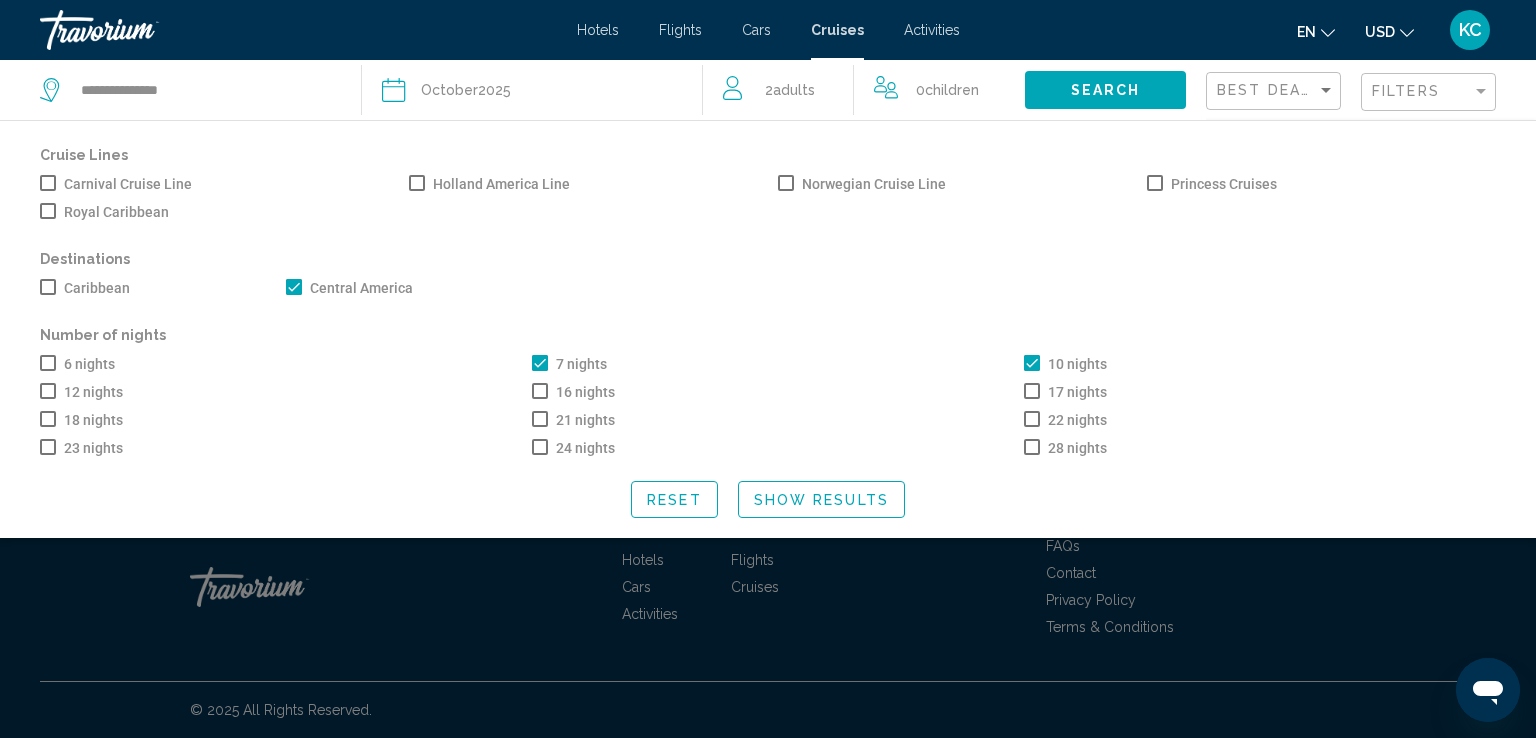 click at bounding box center (1032, 363) 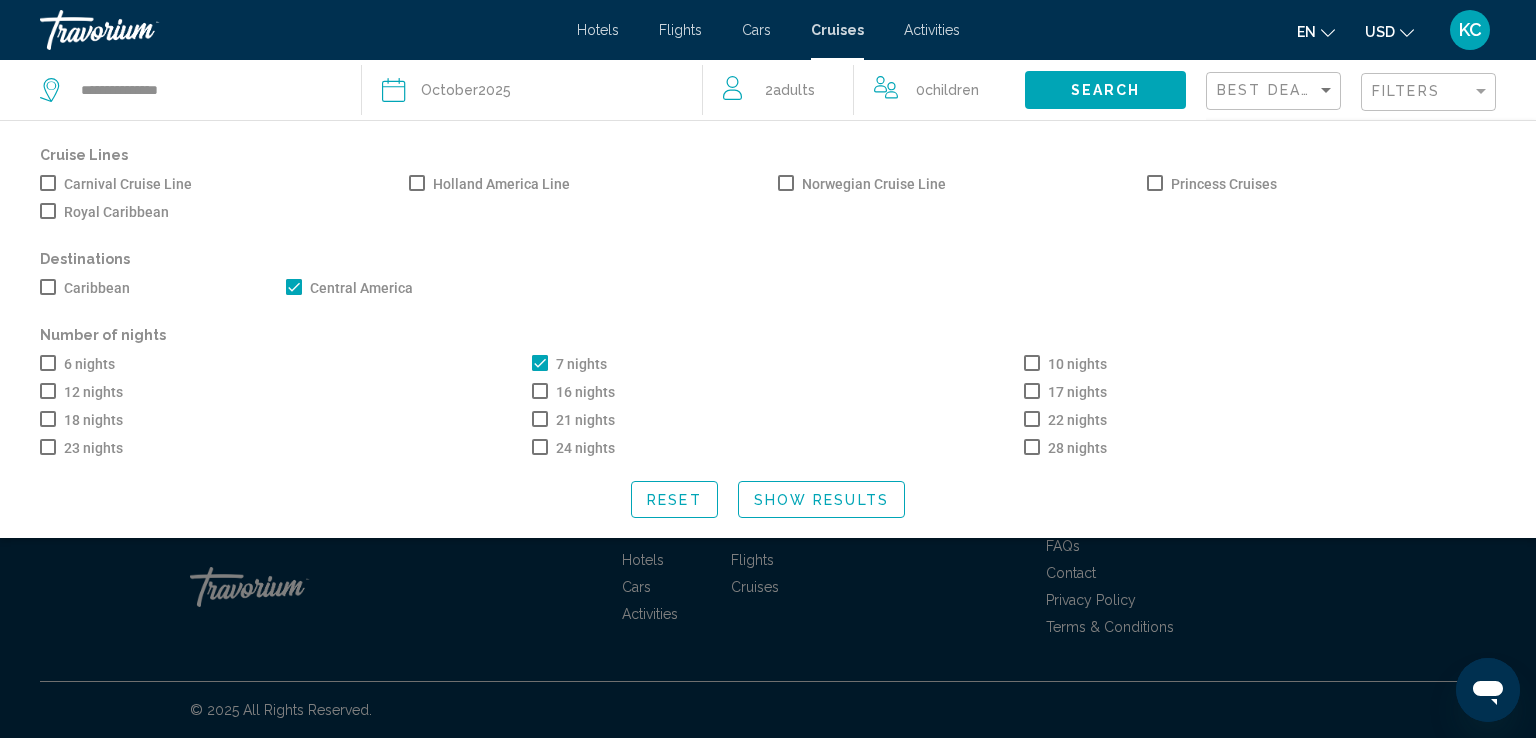 click at bounding box center (48, 287) 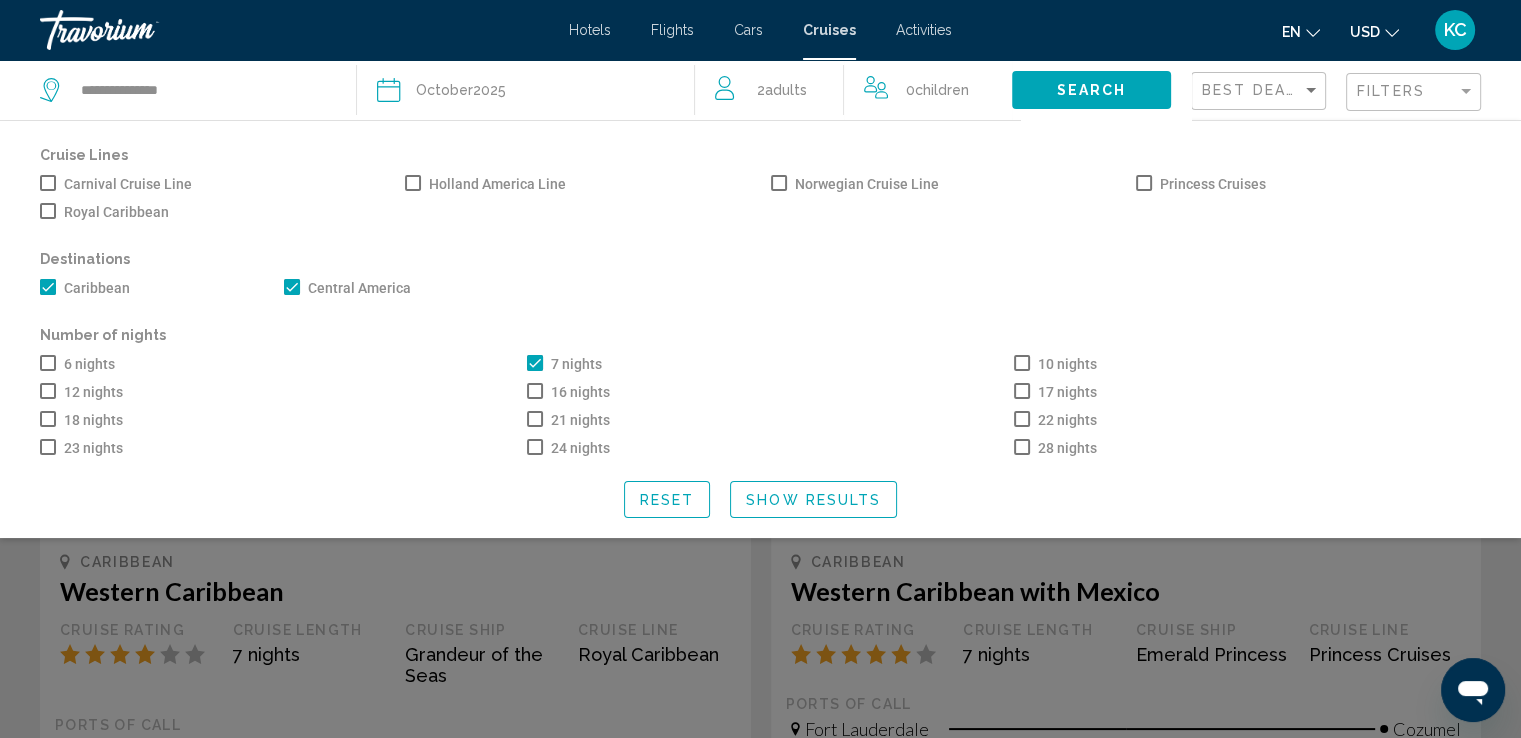 click at bounding box center (1022, 363) 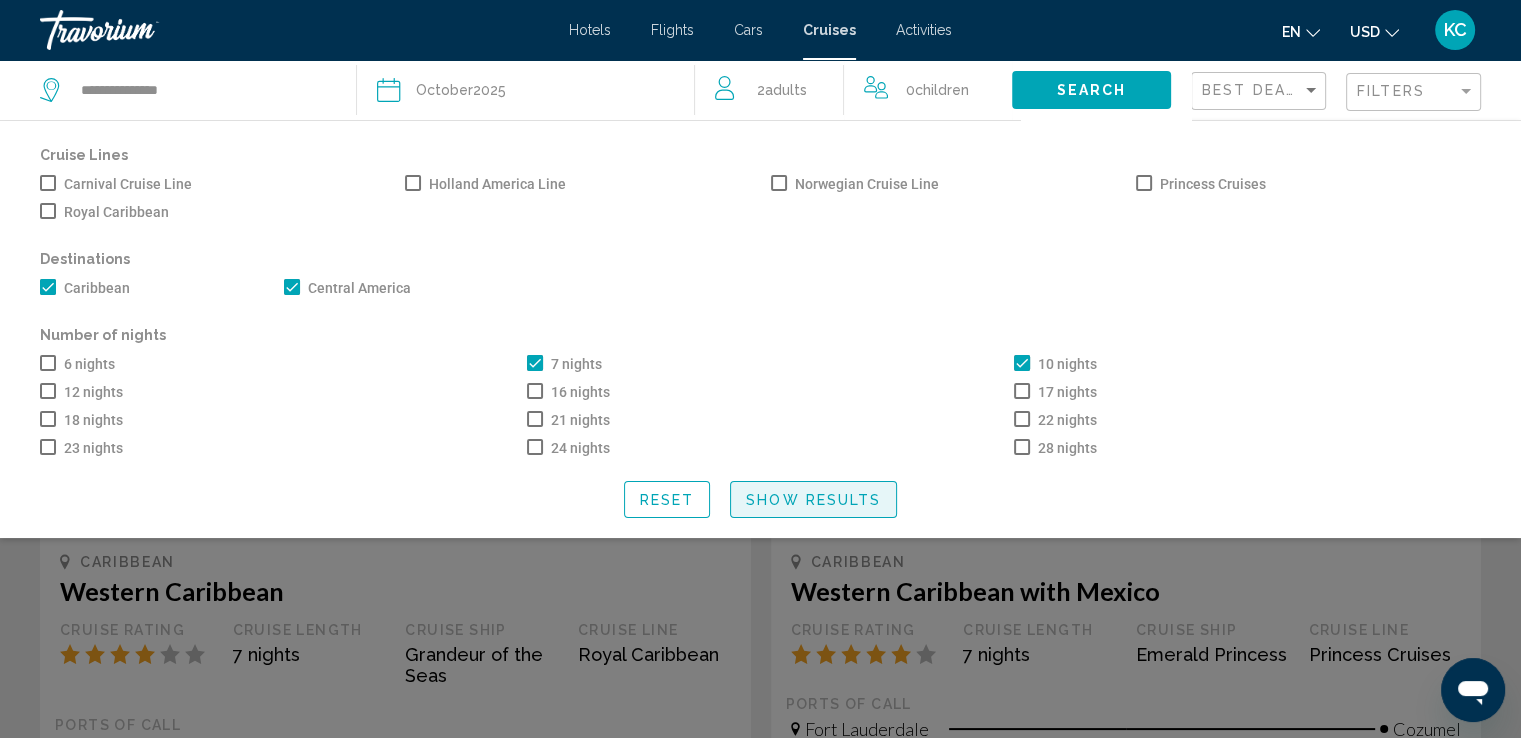 click on "Show Results" 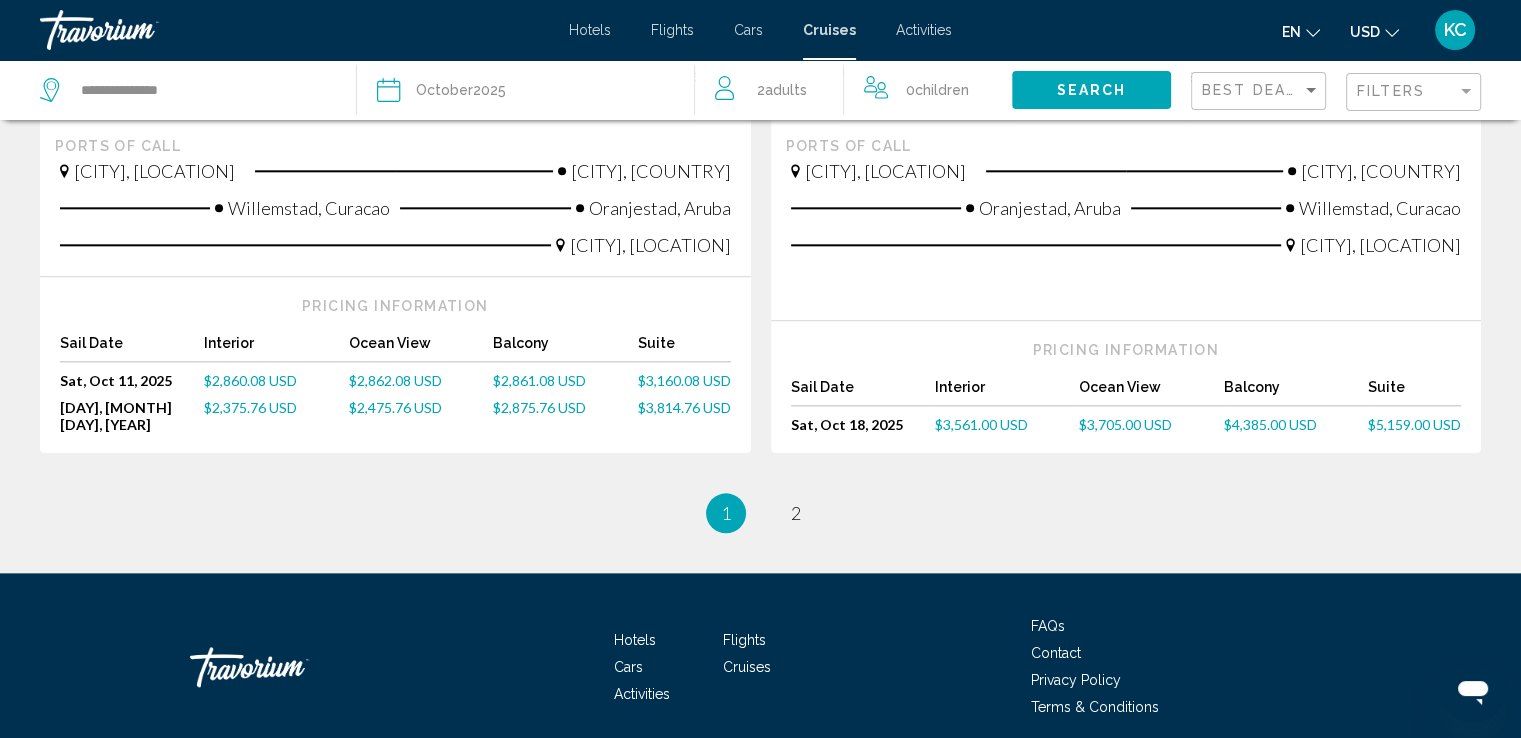 scroll, scrollTop: 2271, scrollLeft: 0, axis: vertical 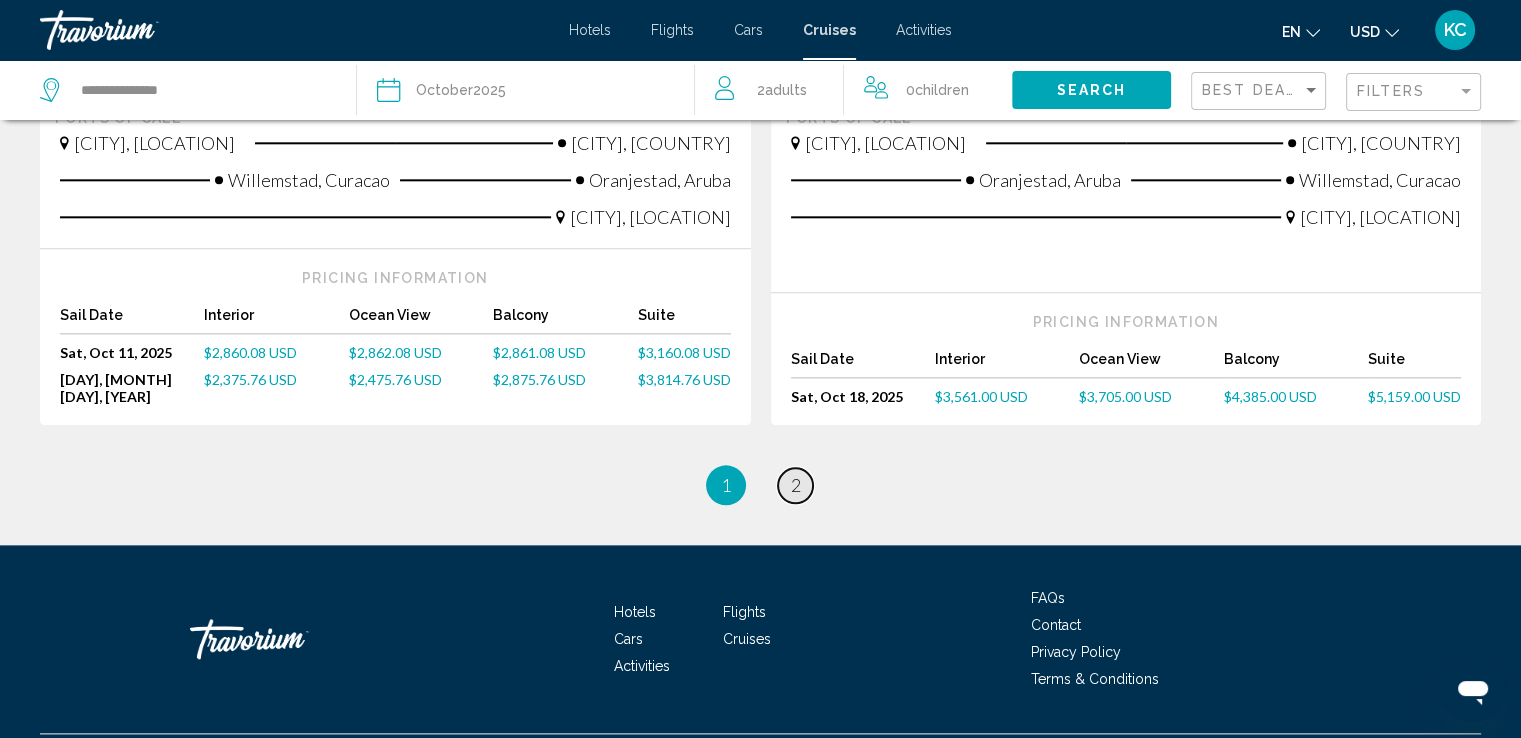 click on "2" at bounding box center [796, 485] 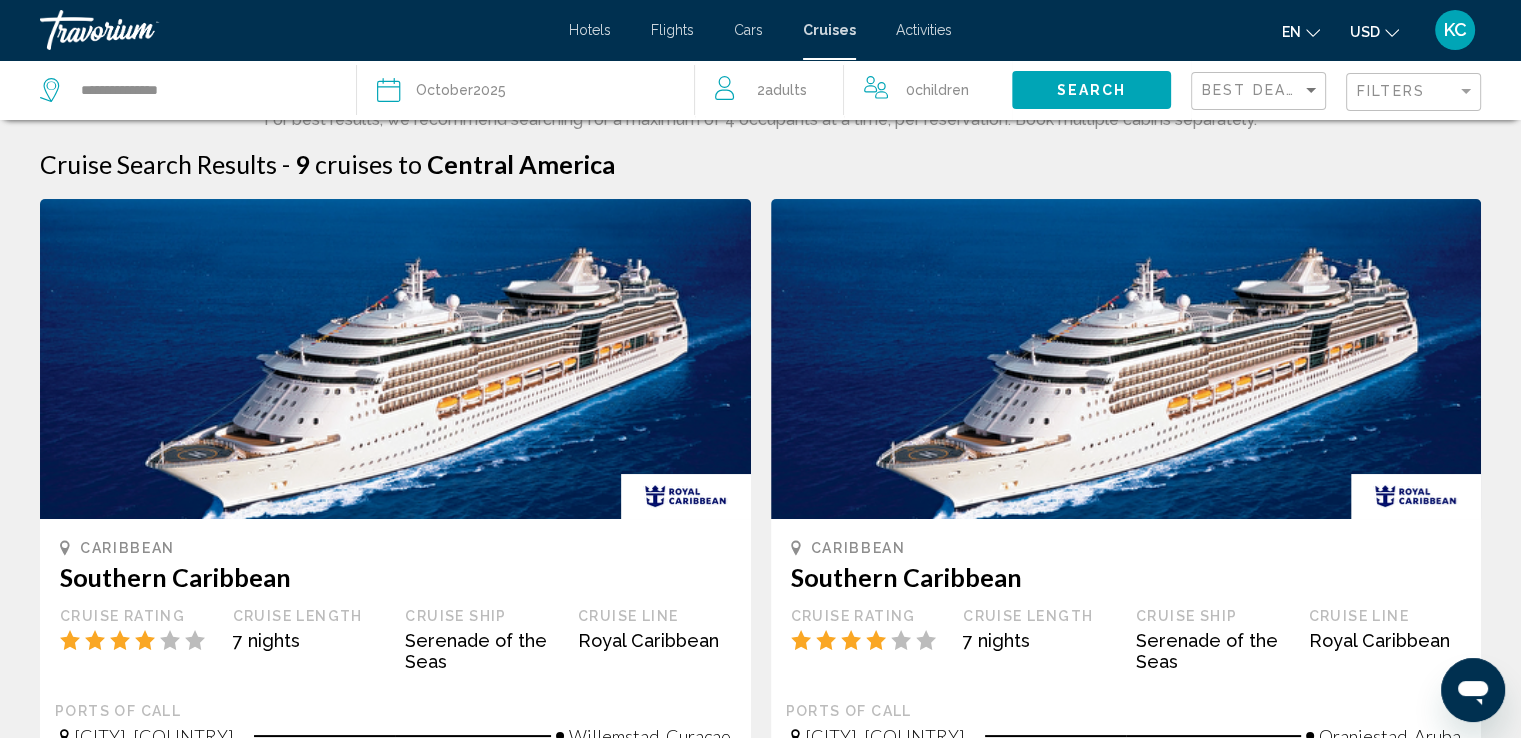 scroll, scrollTop: 0, scrollLeft: 0, axis: both 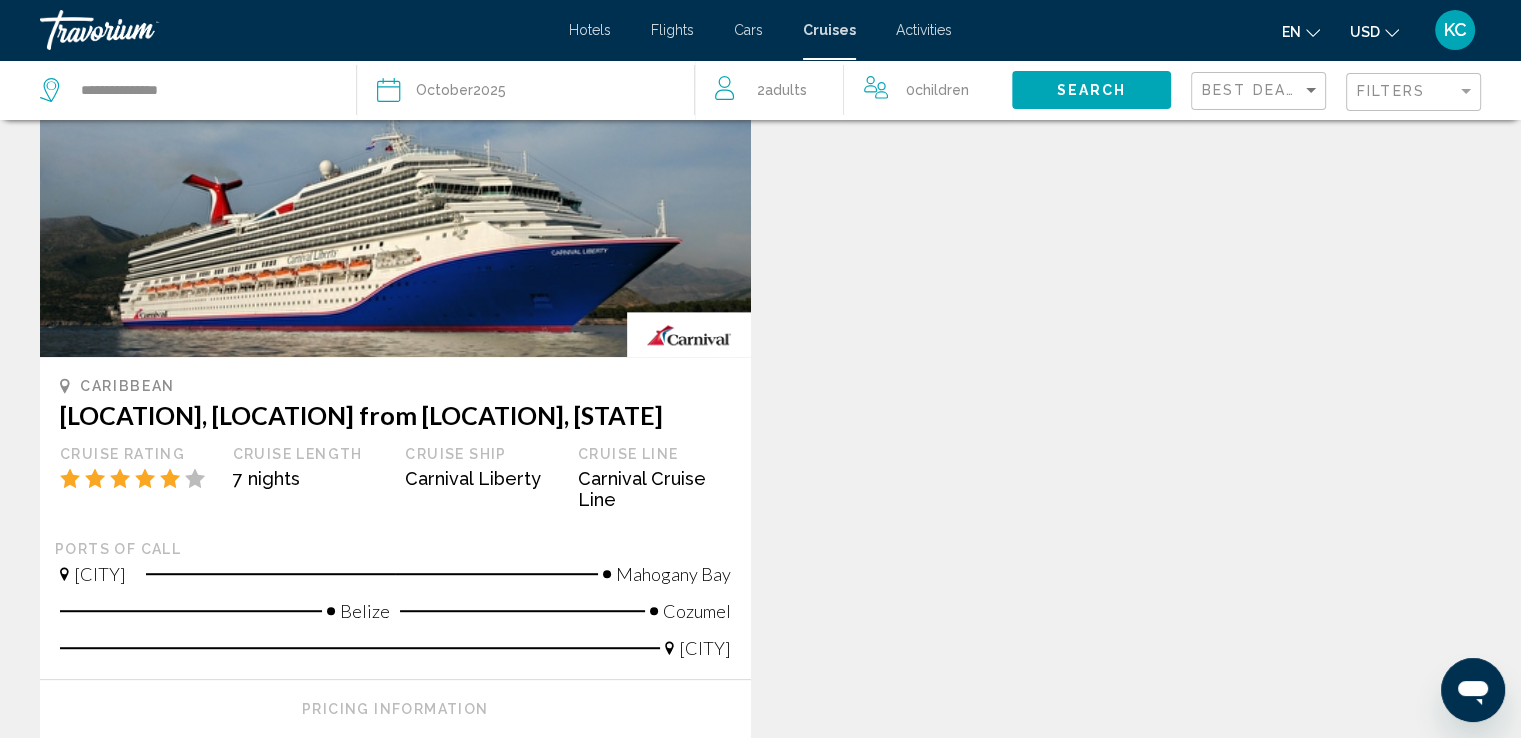 click at bounding box center (395, 197) 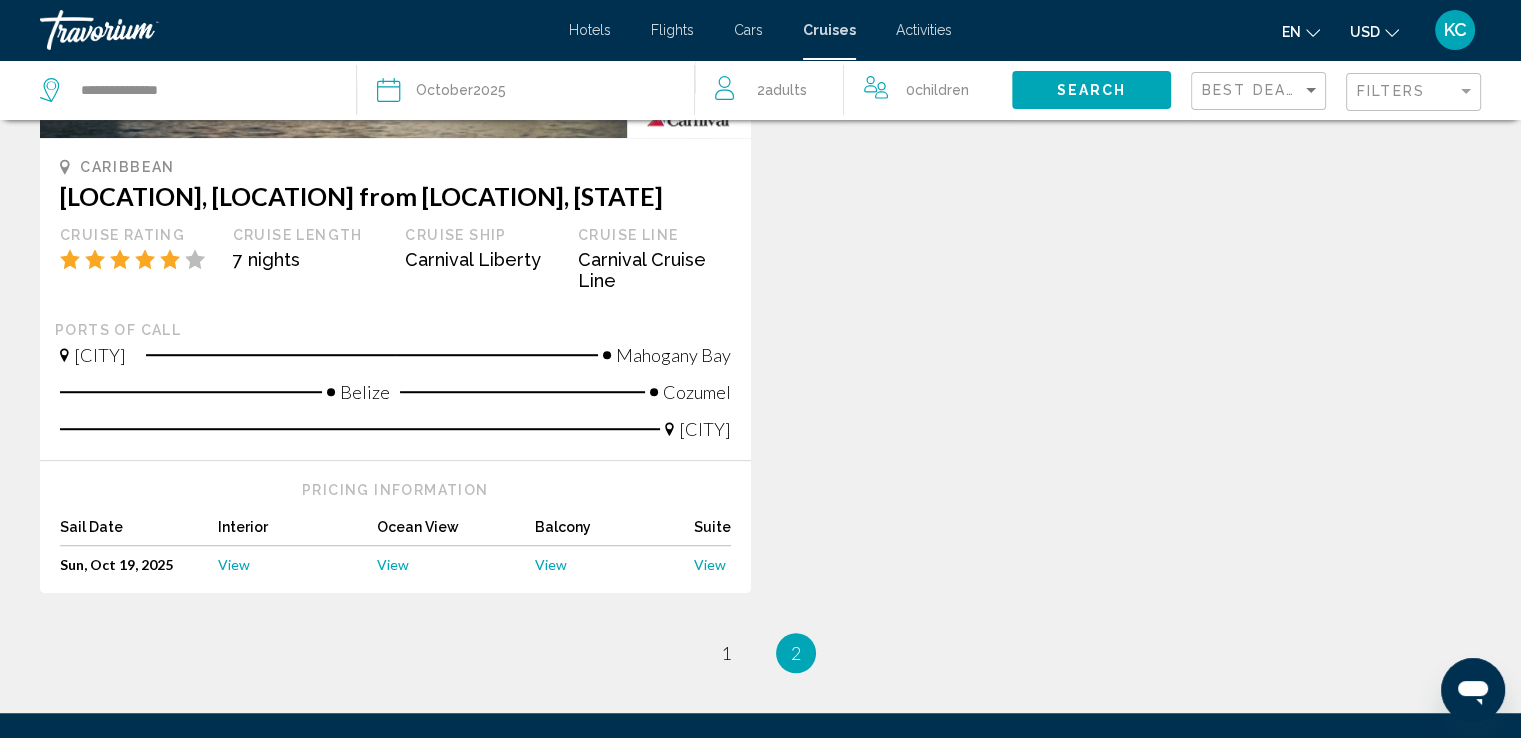 scroll, scrollTop: 1268, scrollLeft: 0, axis: vertical 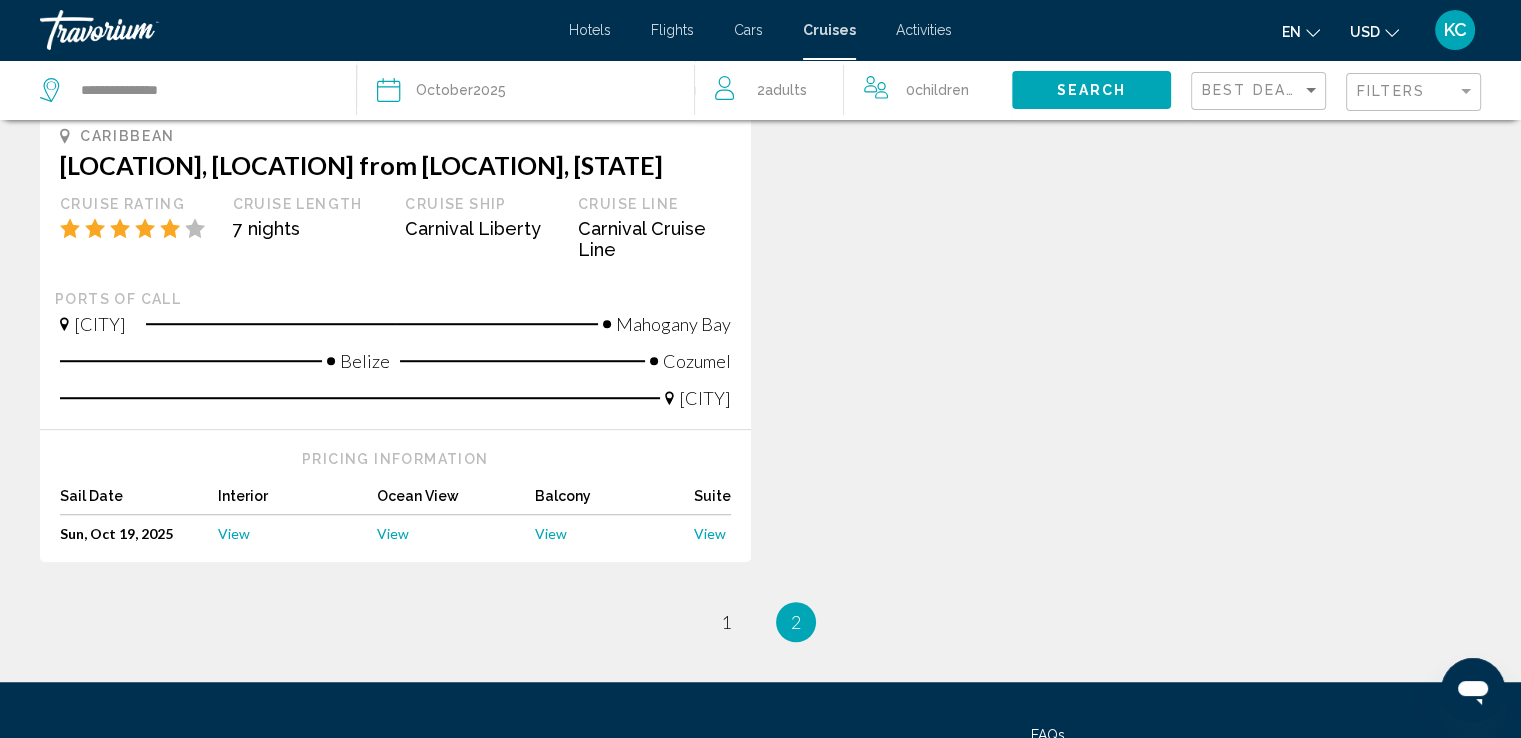 click on "View" at bounding box center [393, 533] 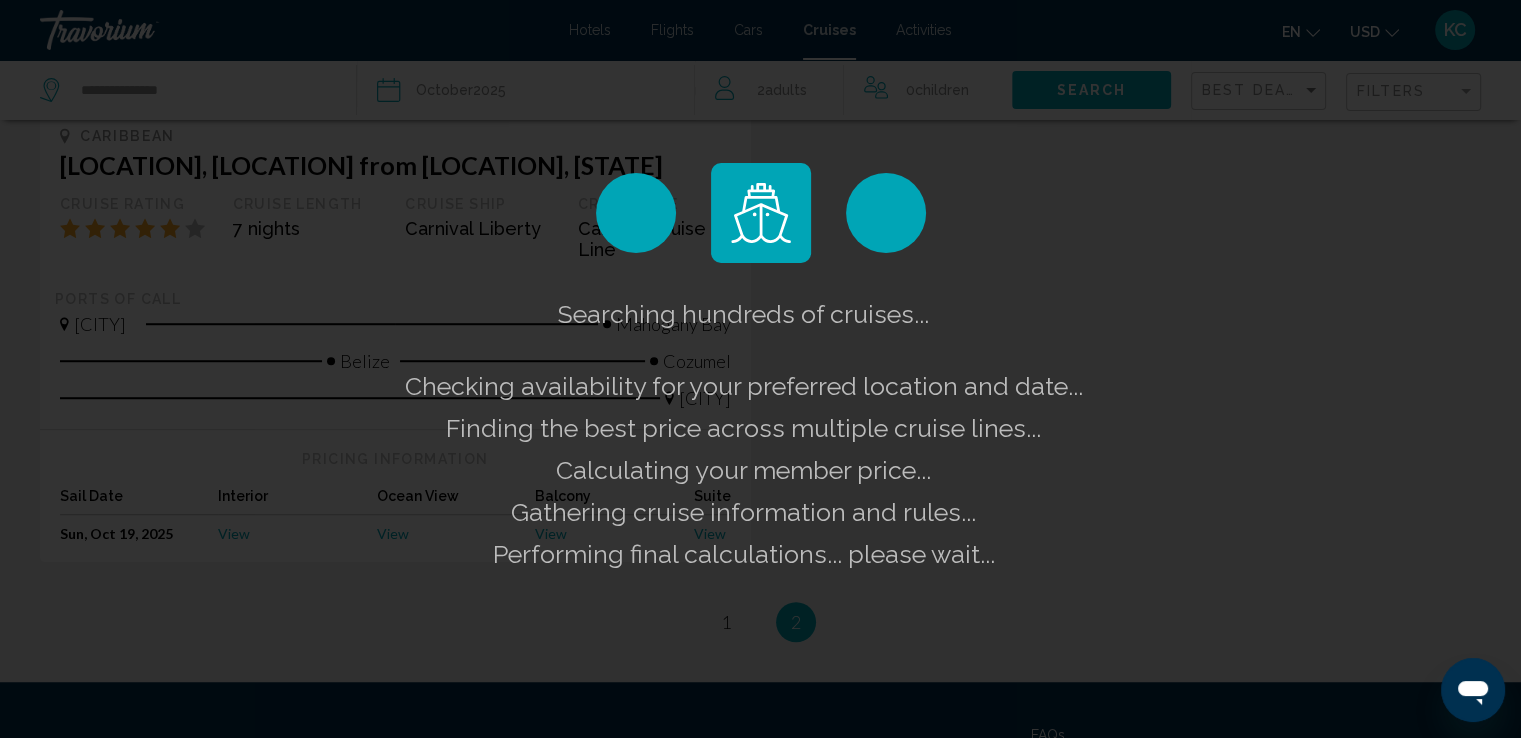 click on "Searching hundreds of cruises...
Checking availability for your preferred location and date...
Finding the best price across multiple cruise lines...
Calculating your member price...
Gathering cruise information and rules...
Performing final calculations... please wait..." 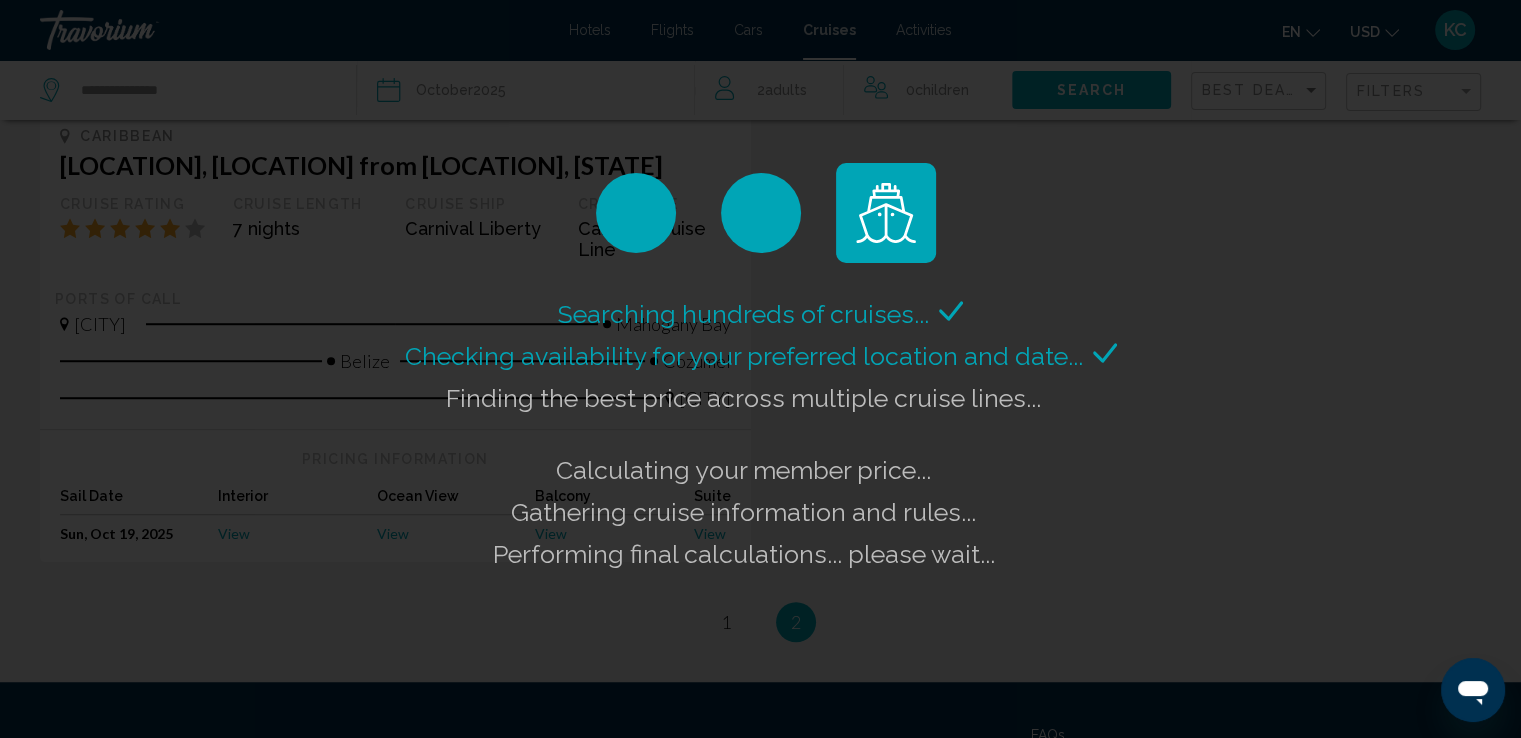 scroll, scrollTop: 0, scrollLeft: 0, axis: both 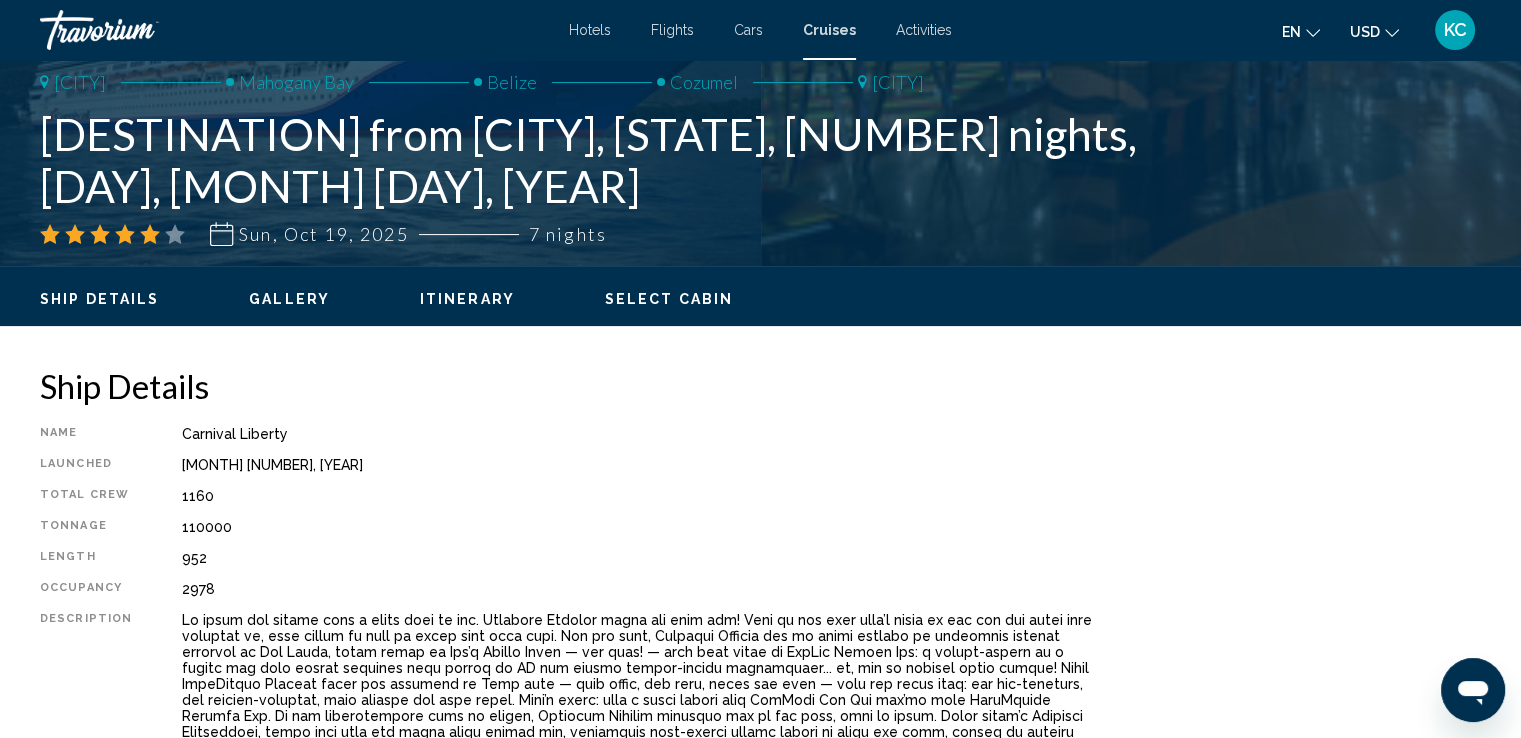 click on "Gallery" at bounding box center (289, 299) 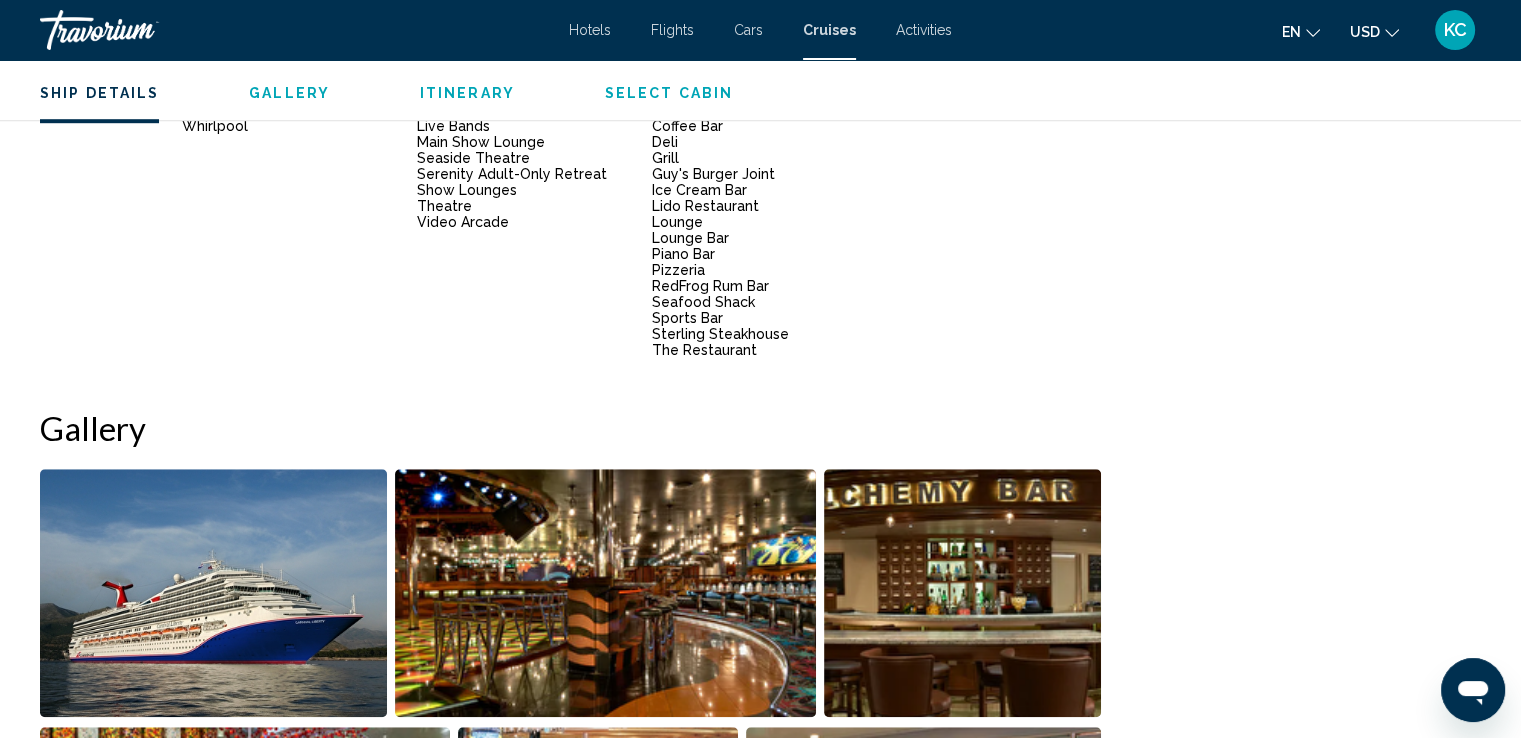 scroll, scrollTop: 1659, scrollLeft: 0, axis: vertical 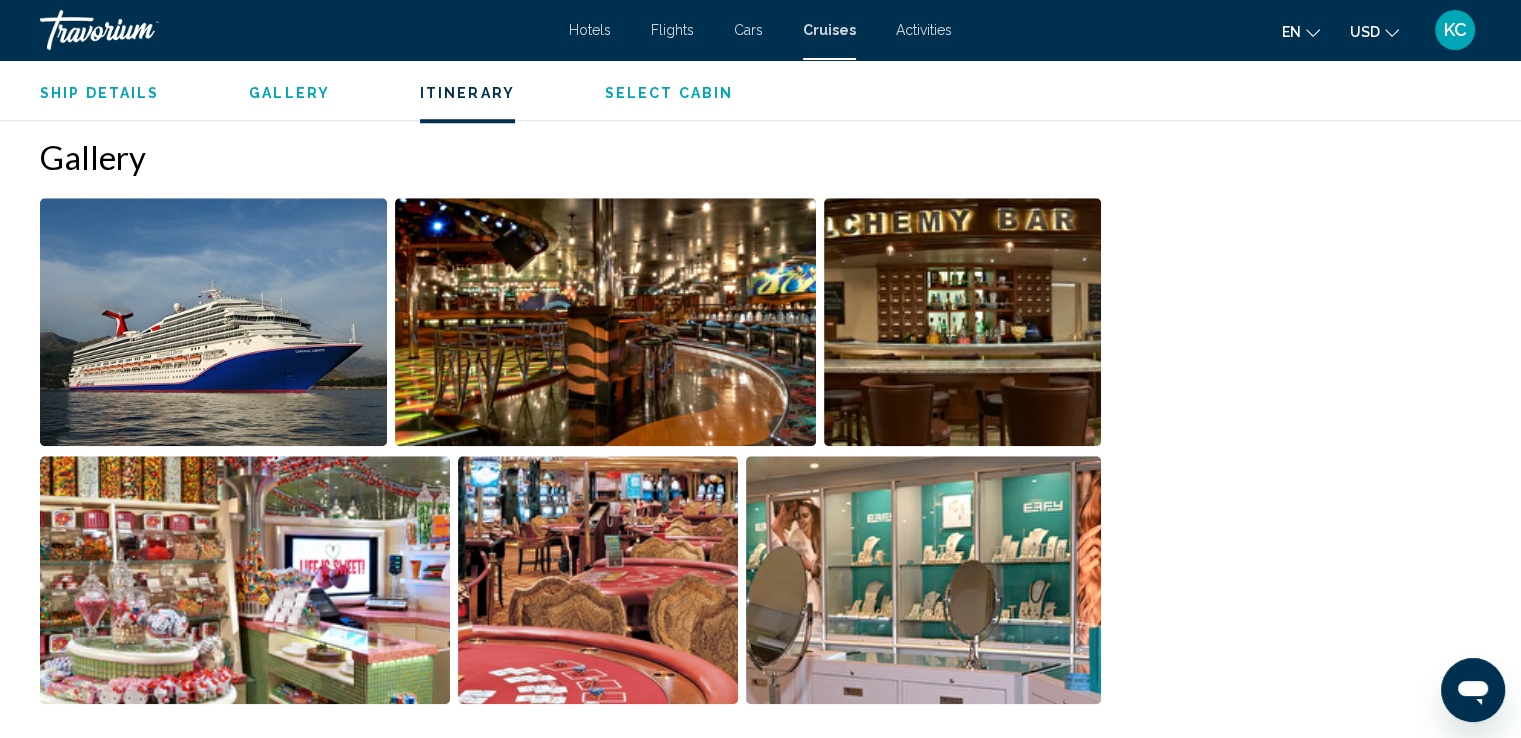 click at bounding box center [213, 322] 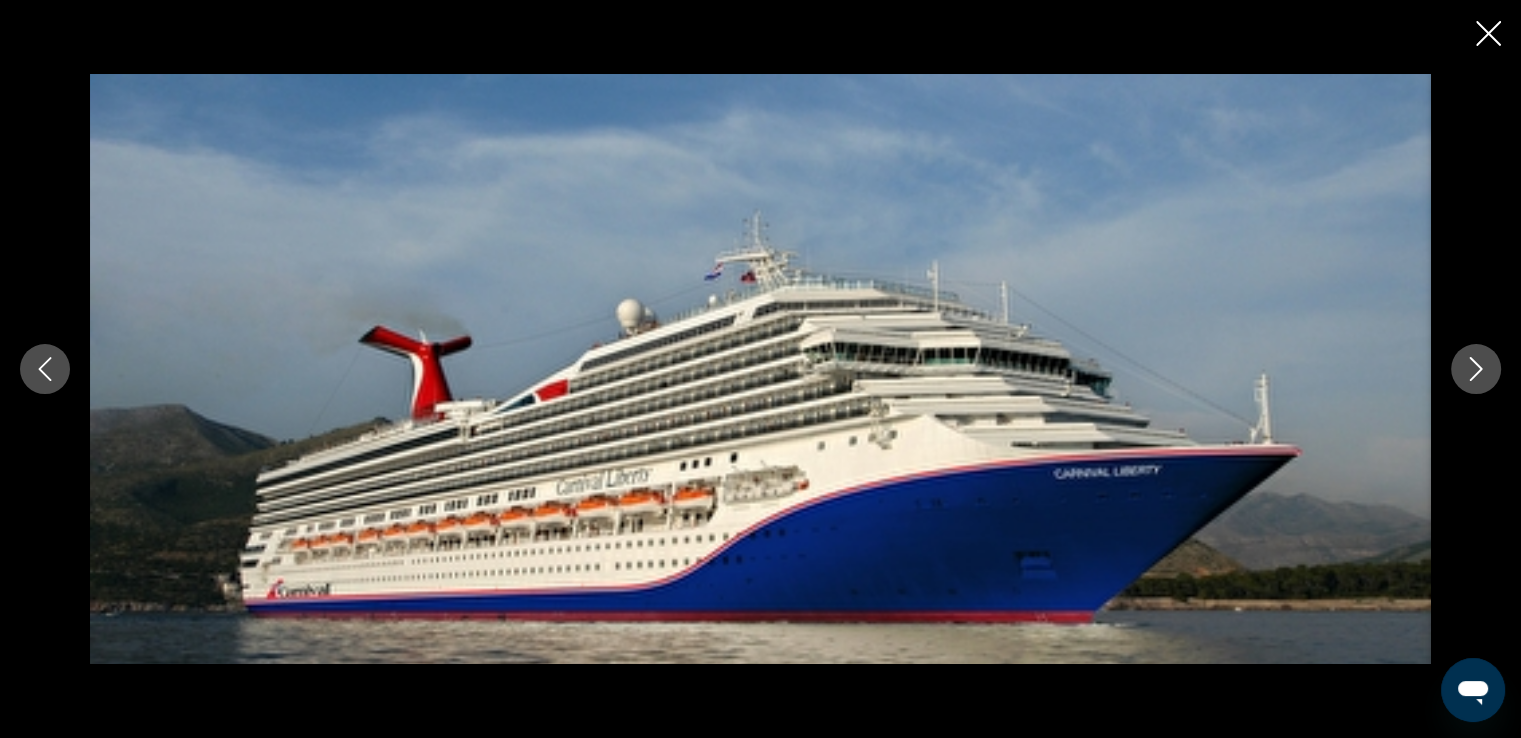 click 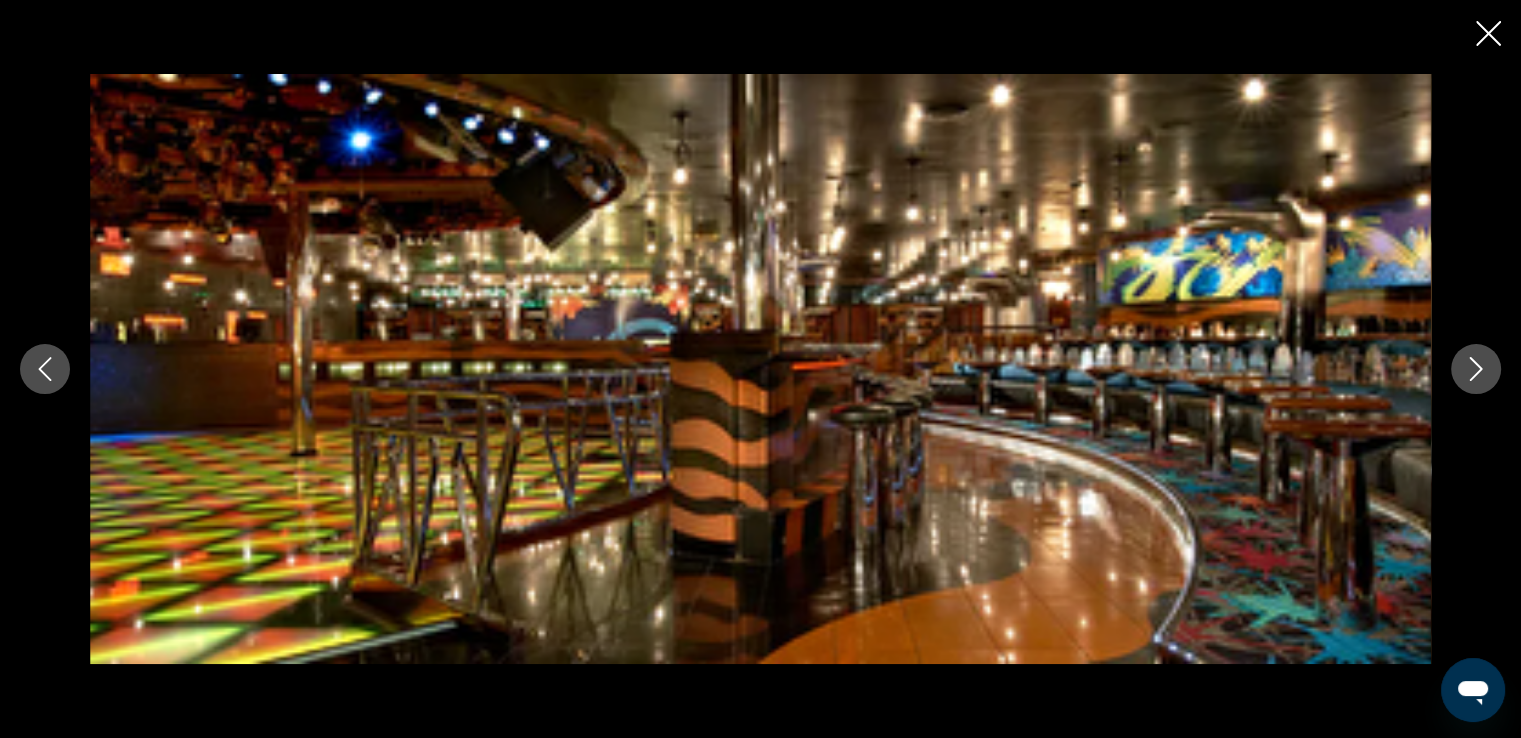 click 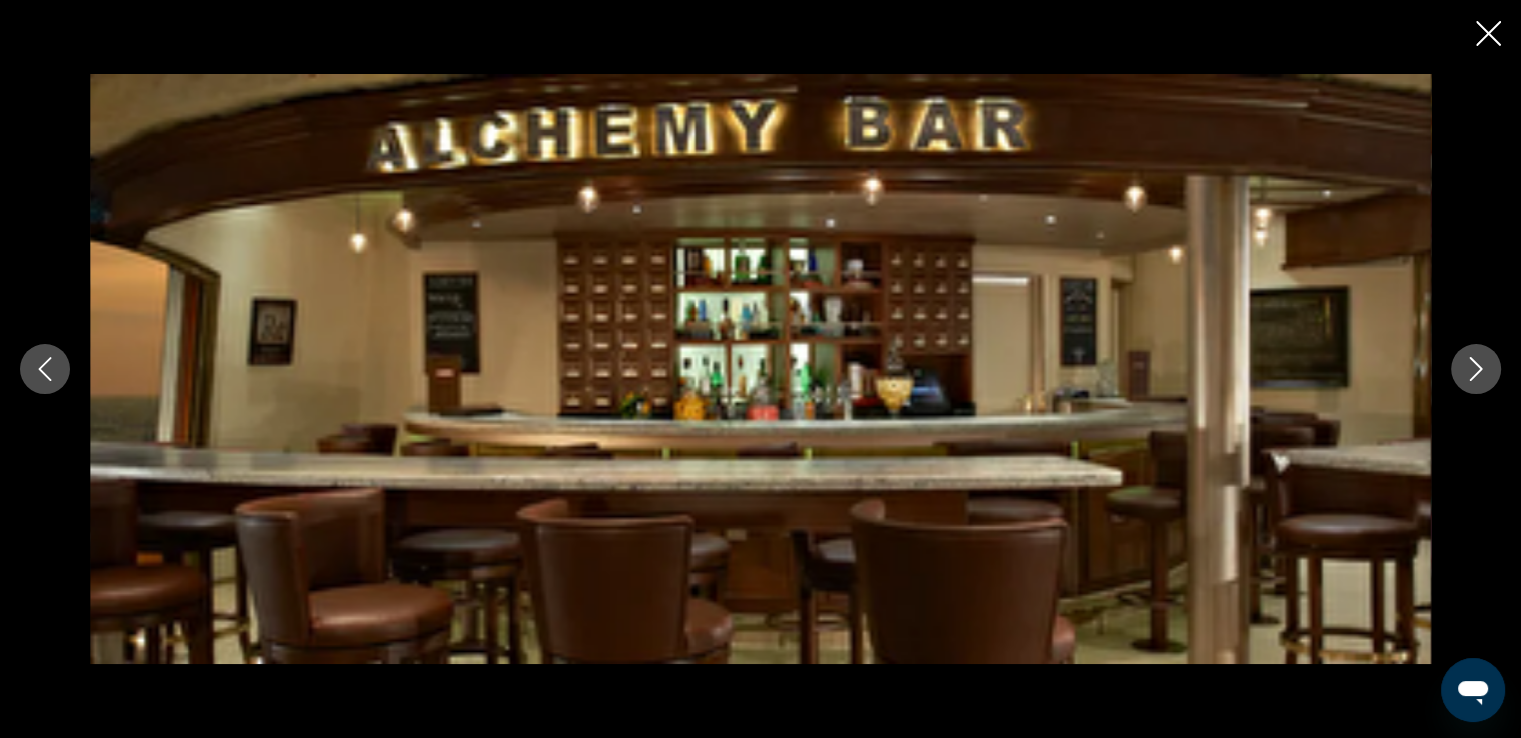 click 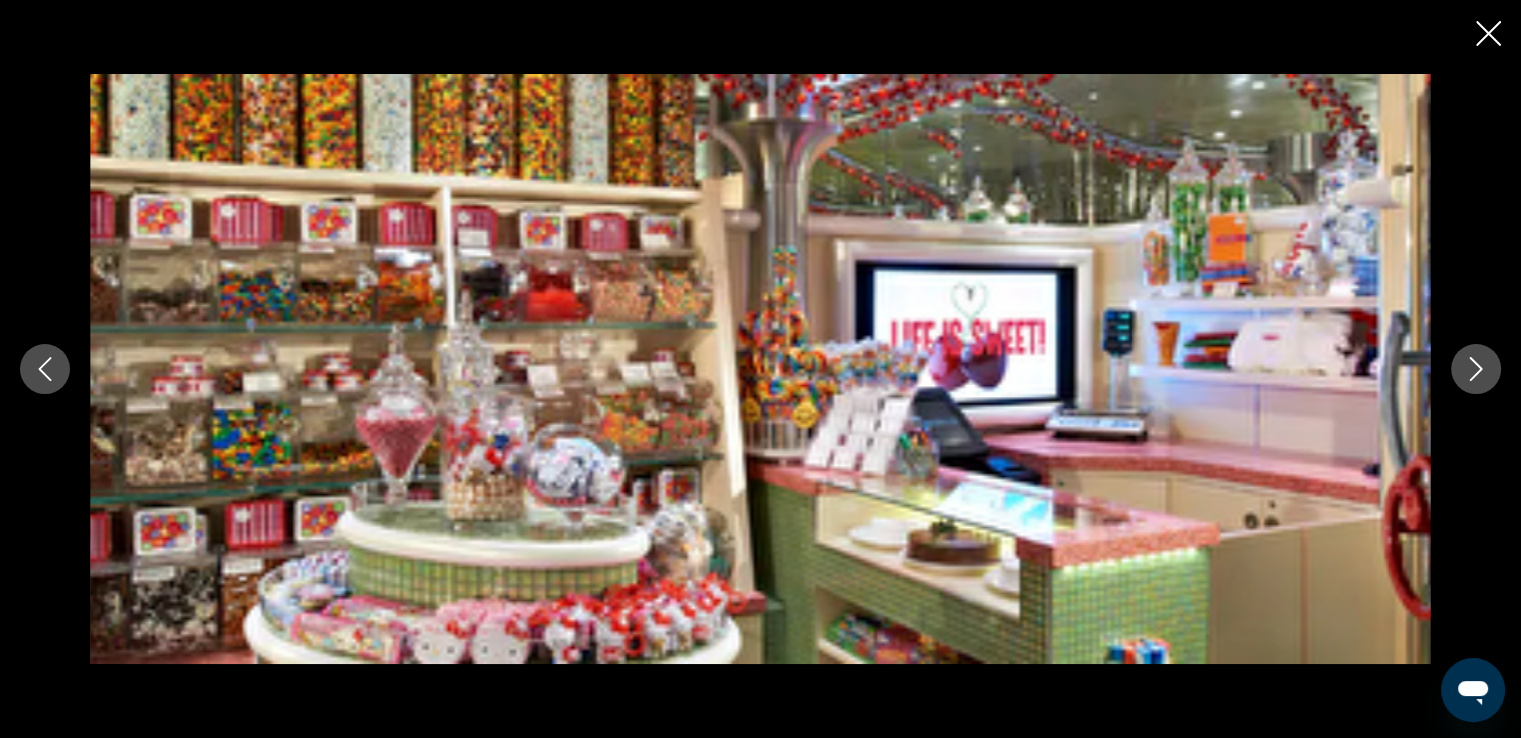 click 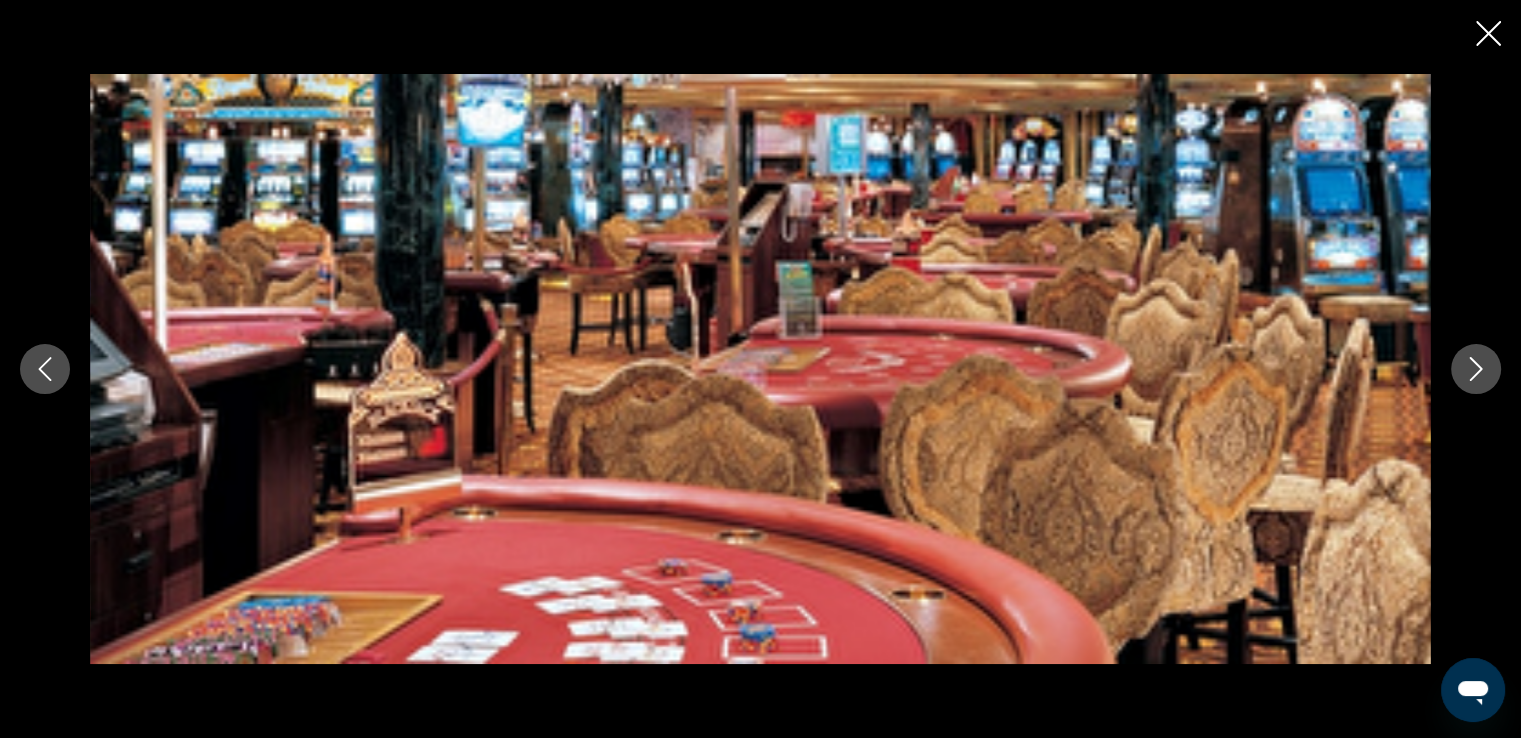 click 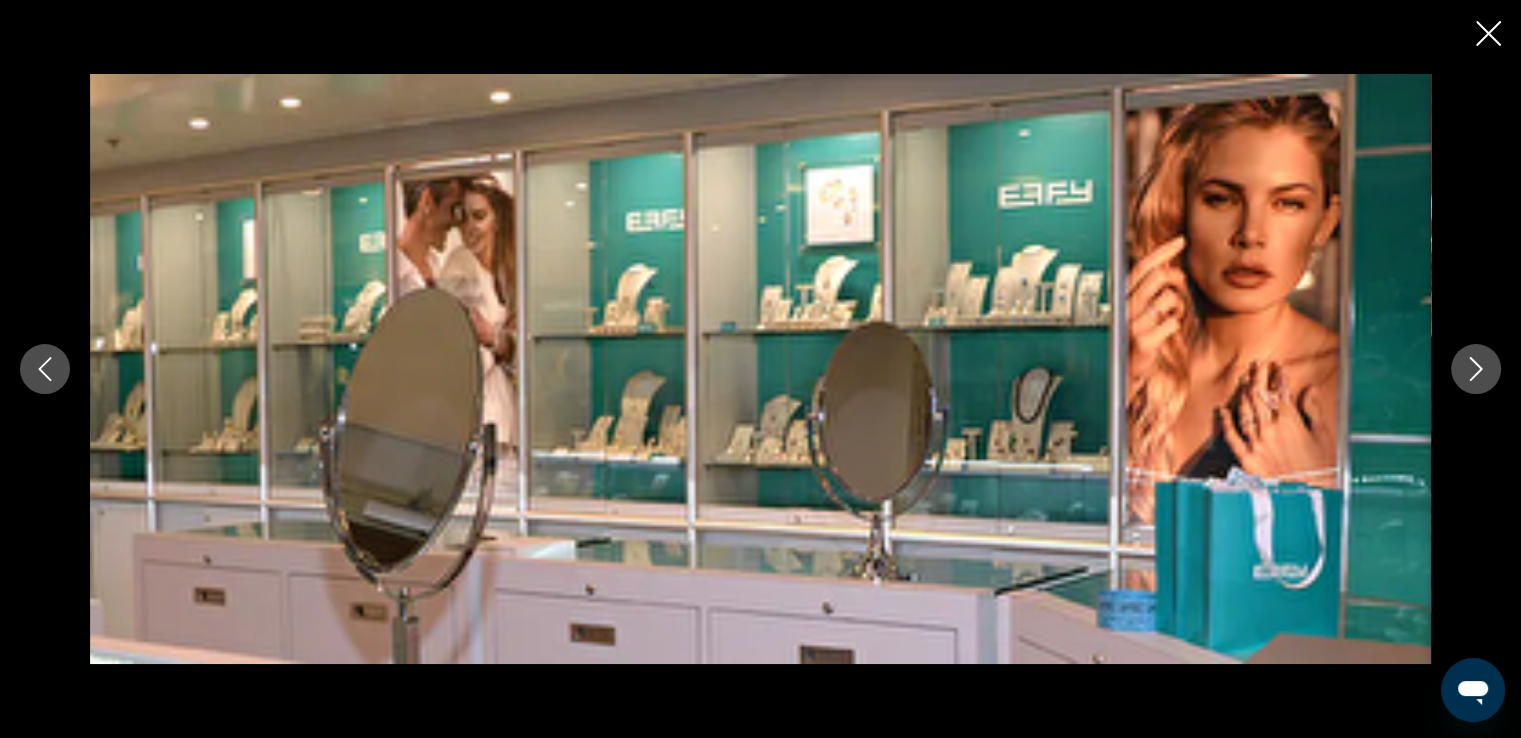 click 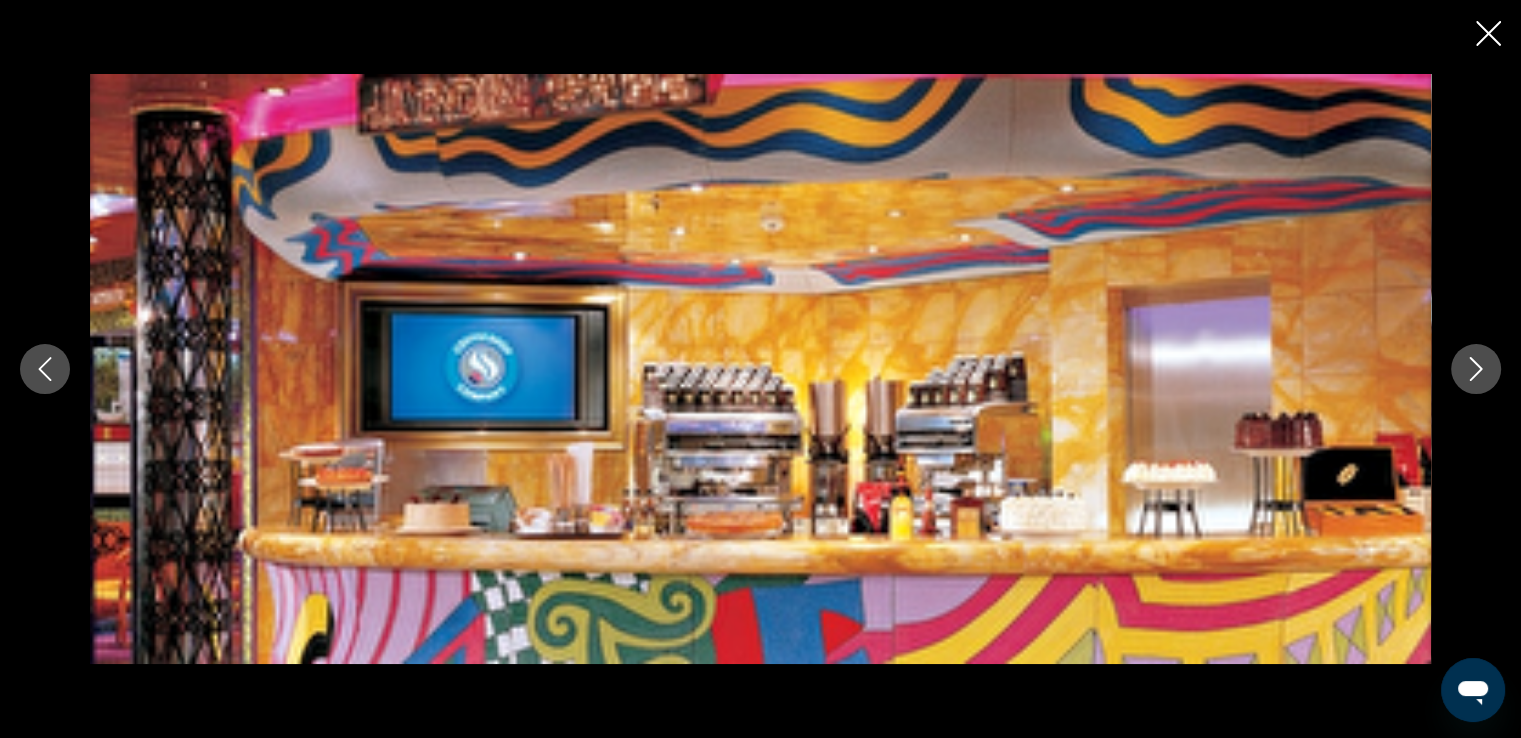 click 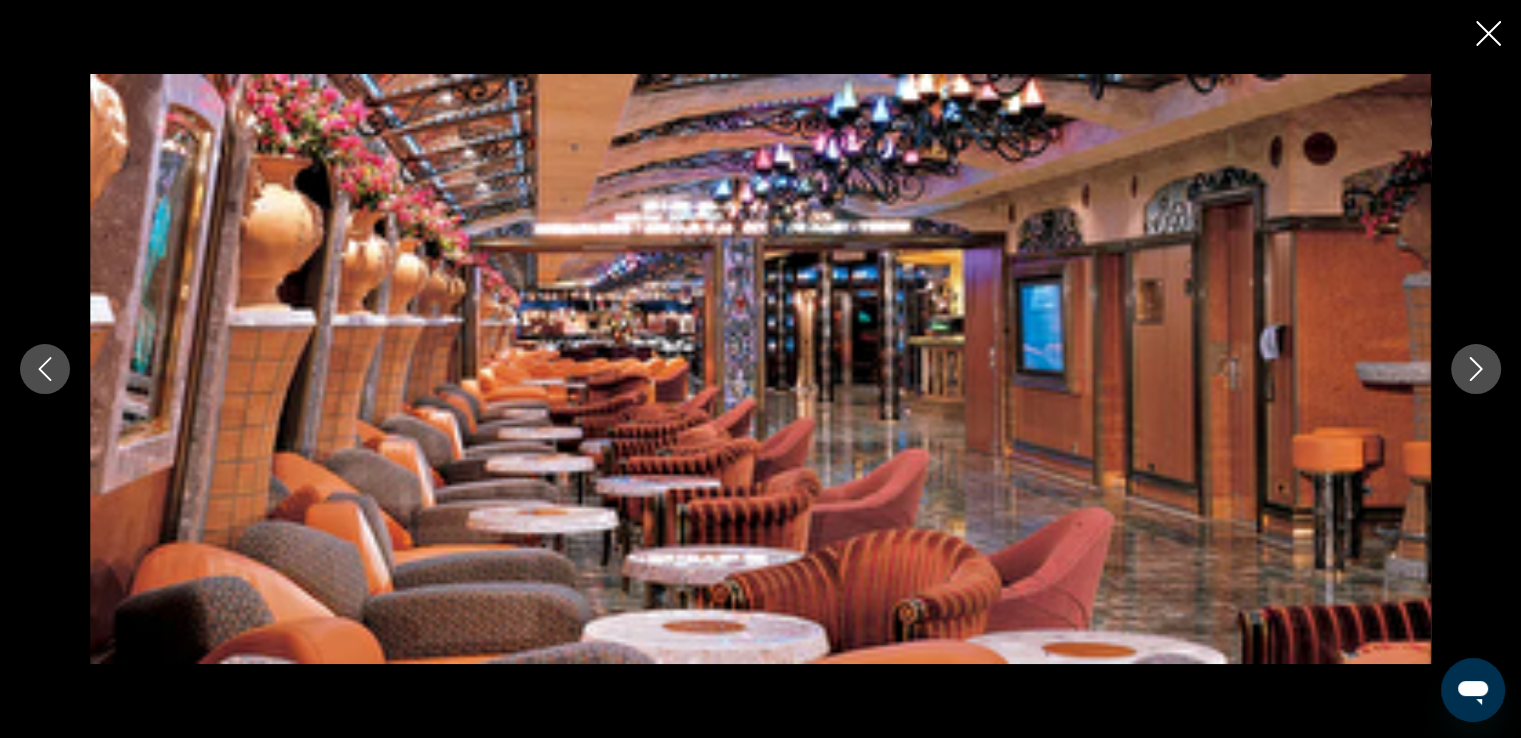 click 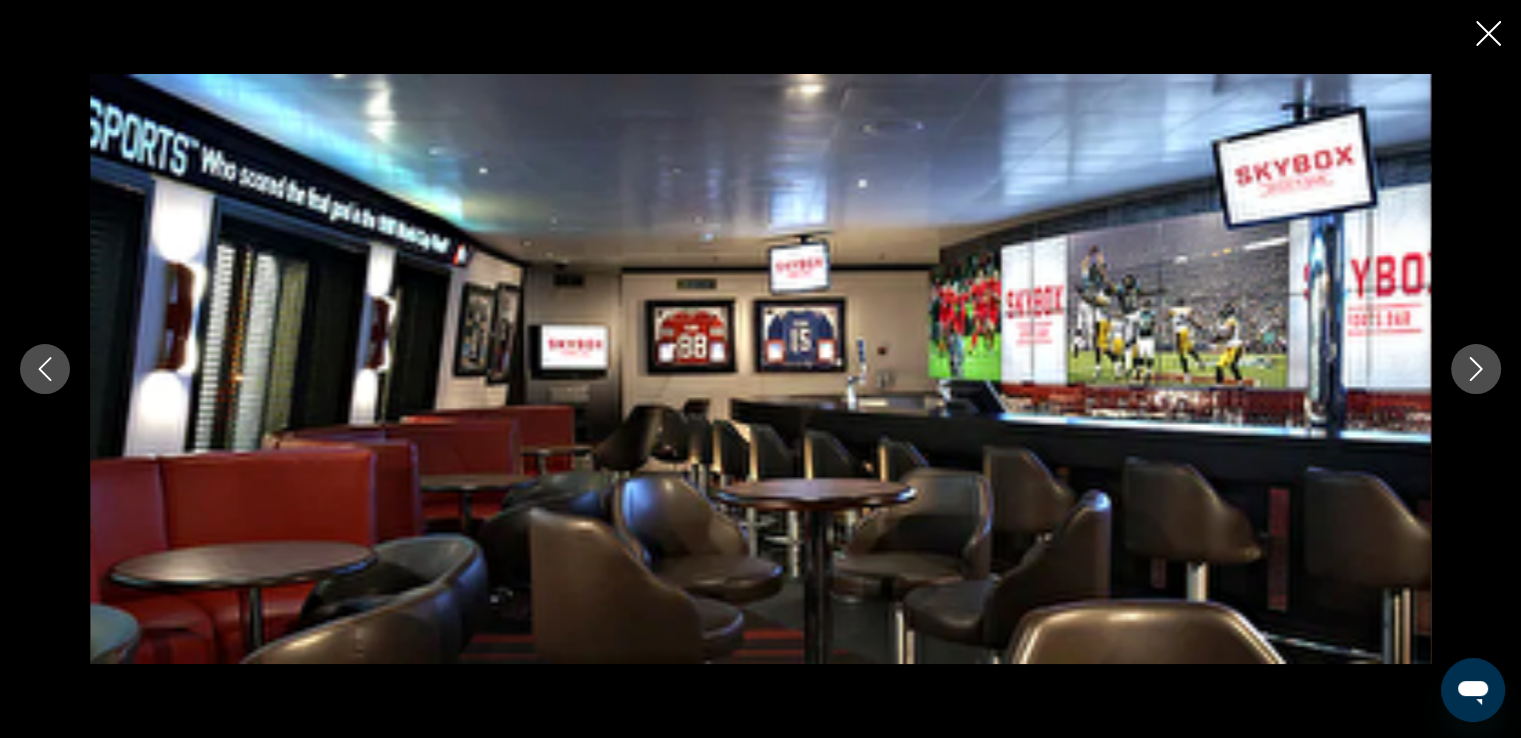 click 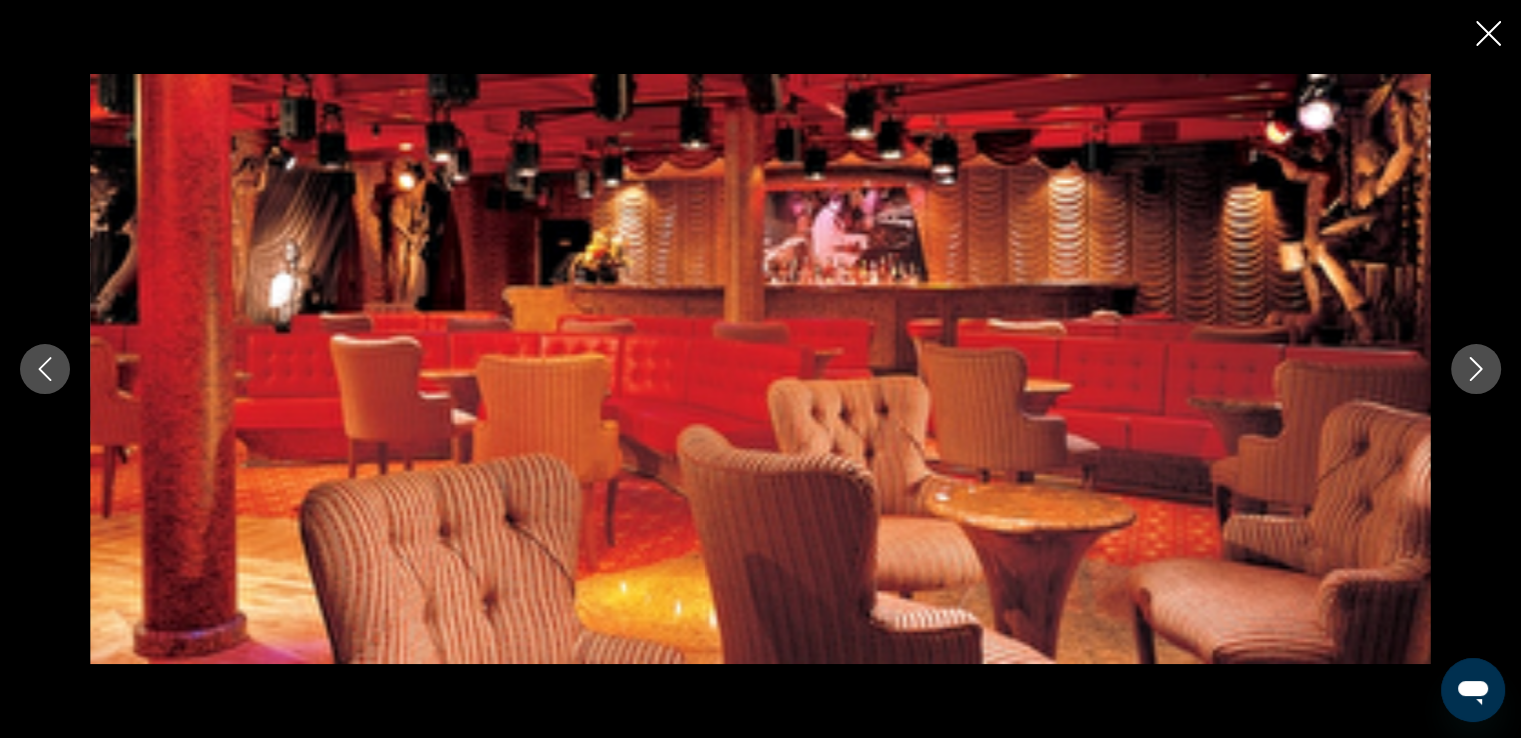 click 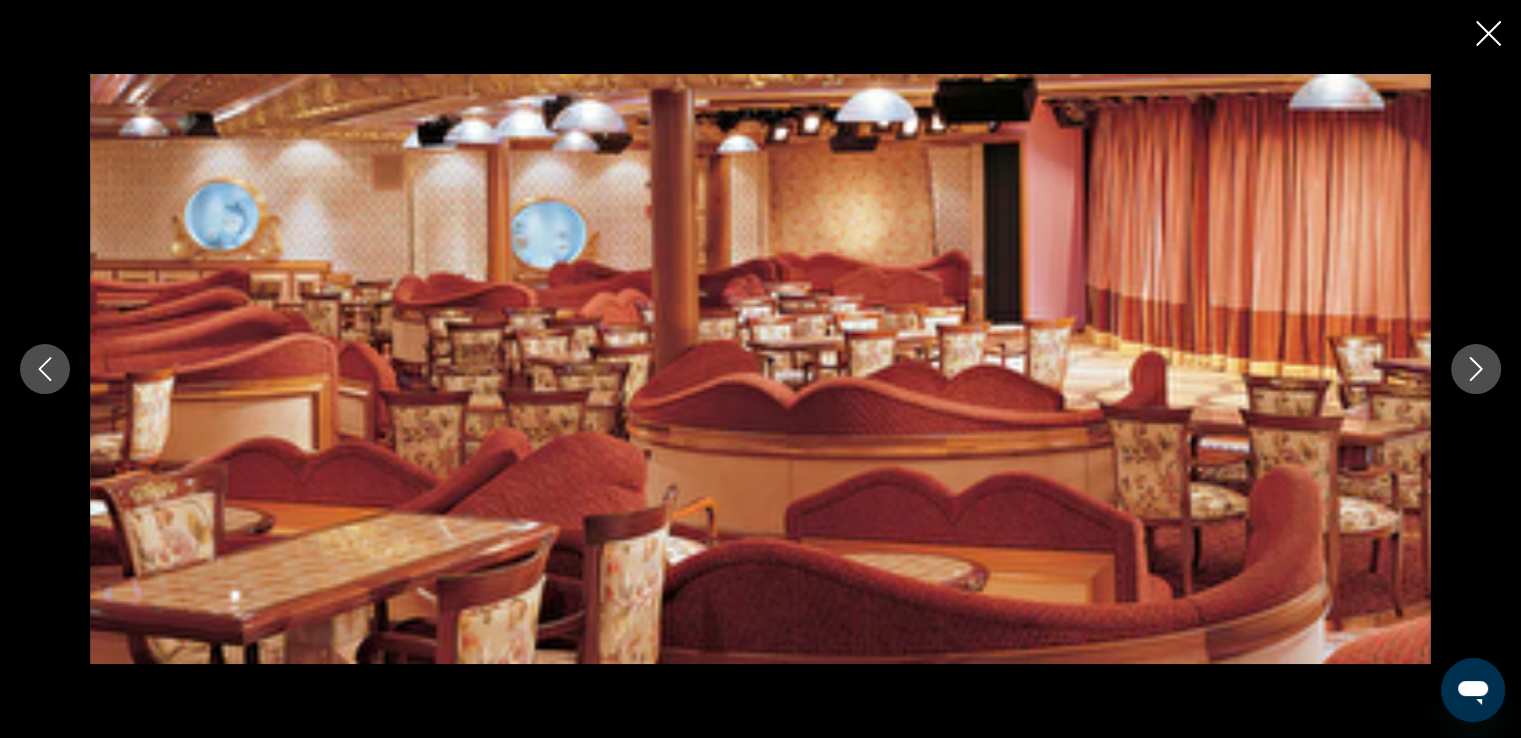 click 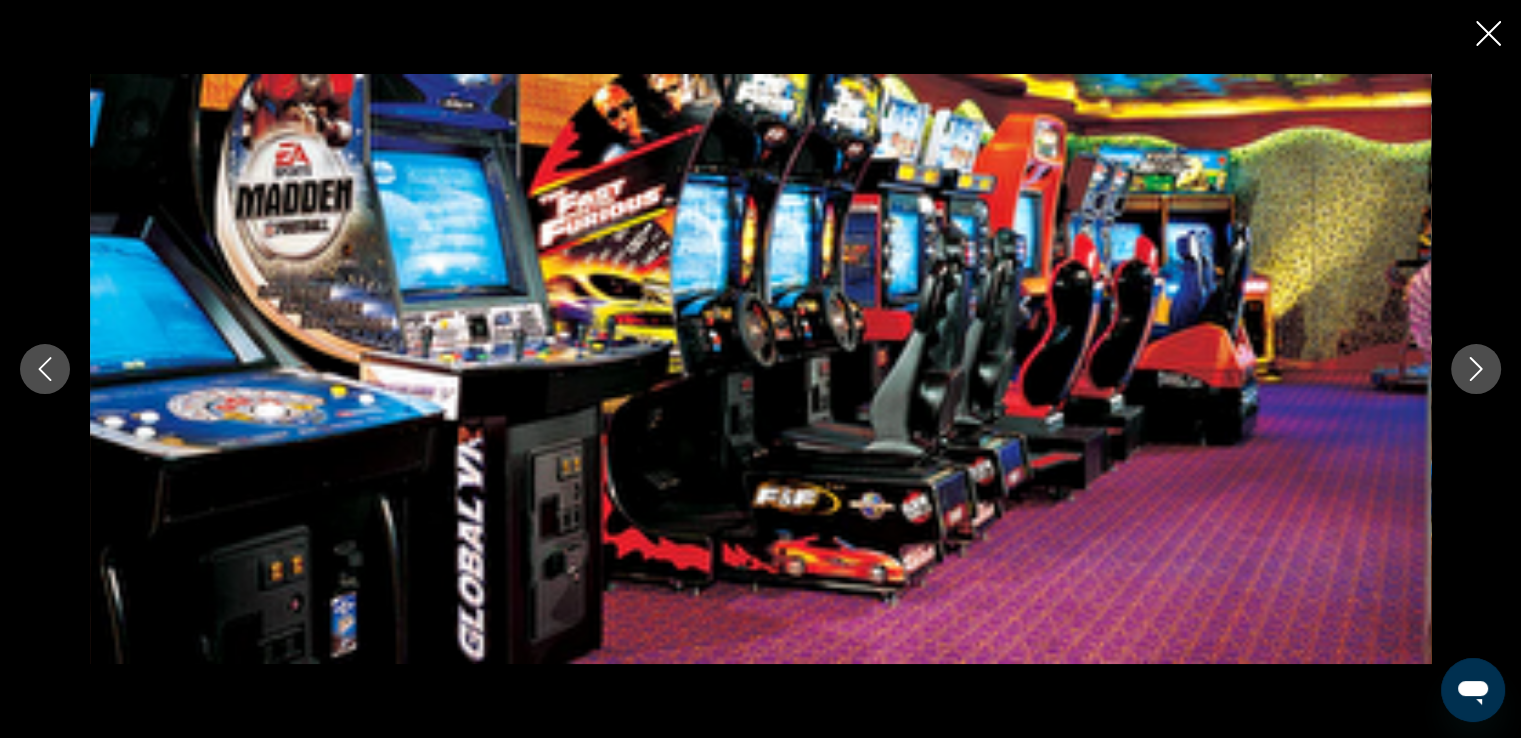click 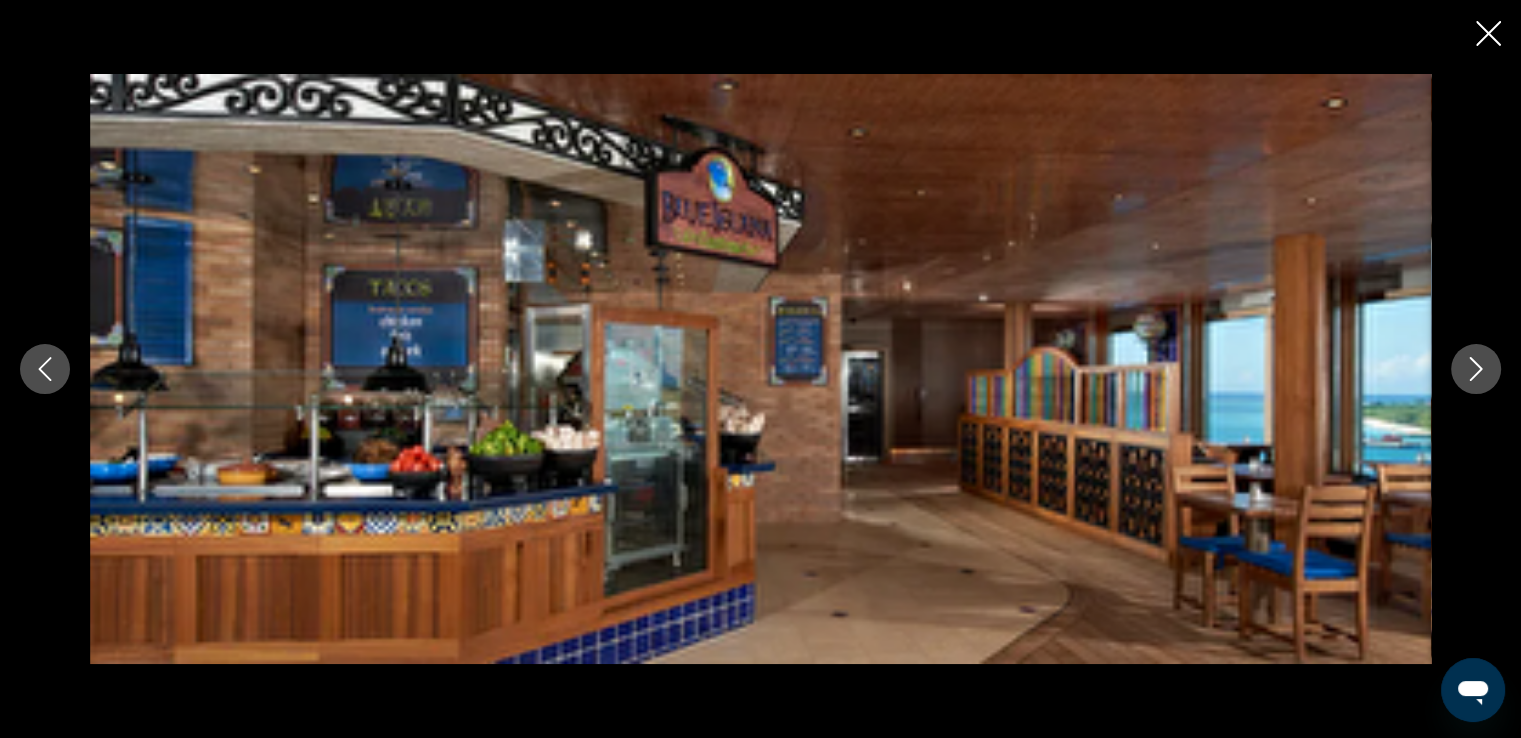 click 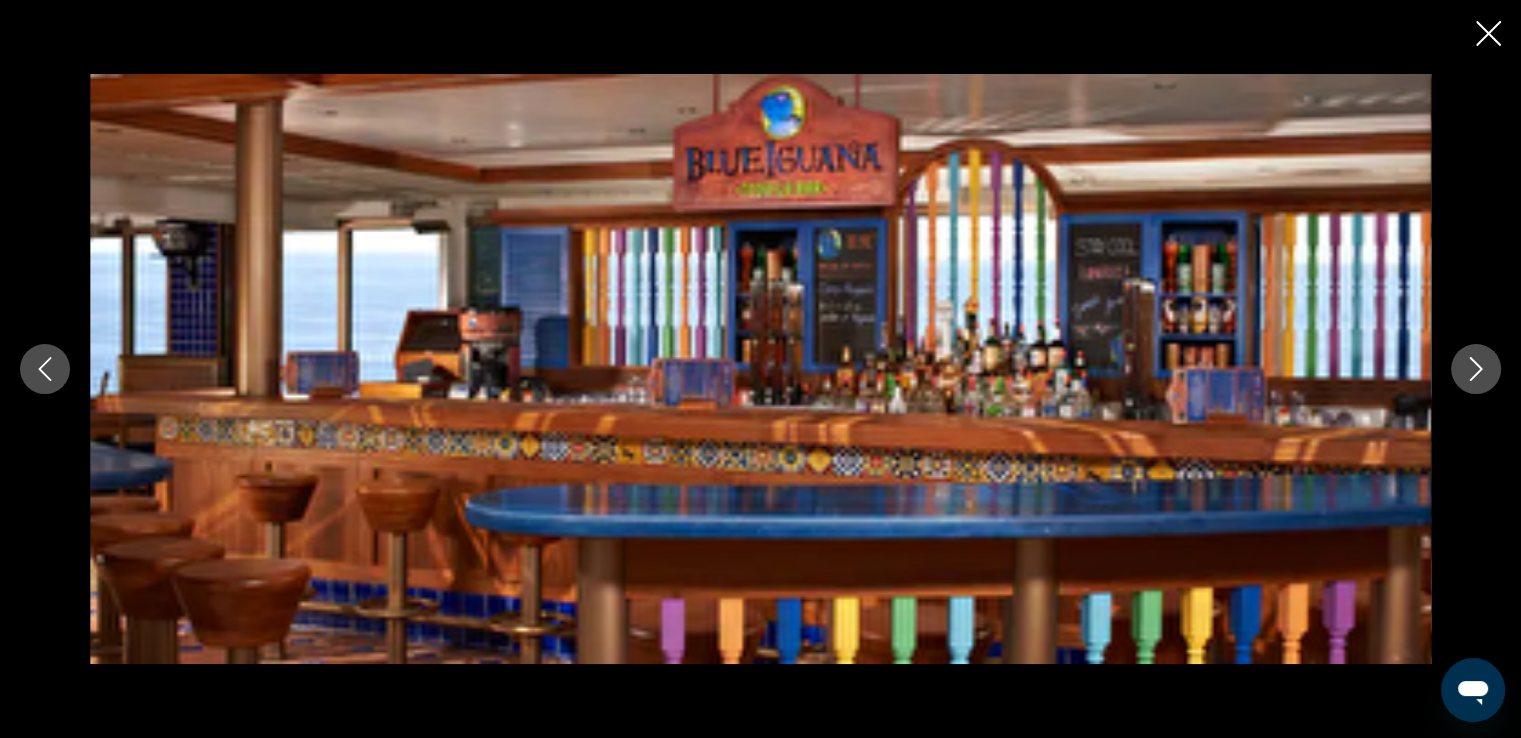 click 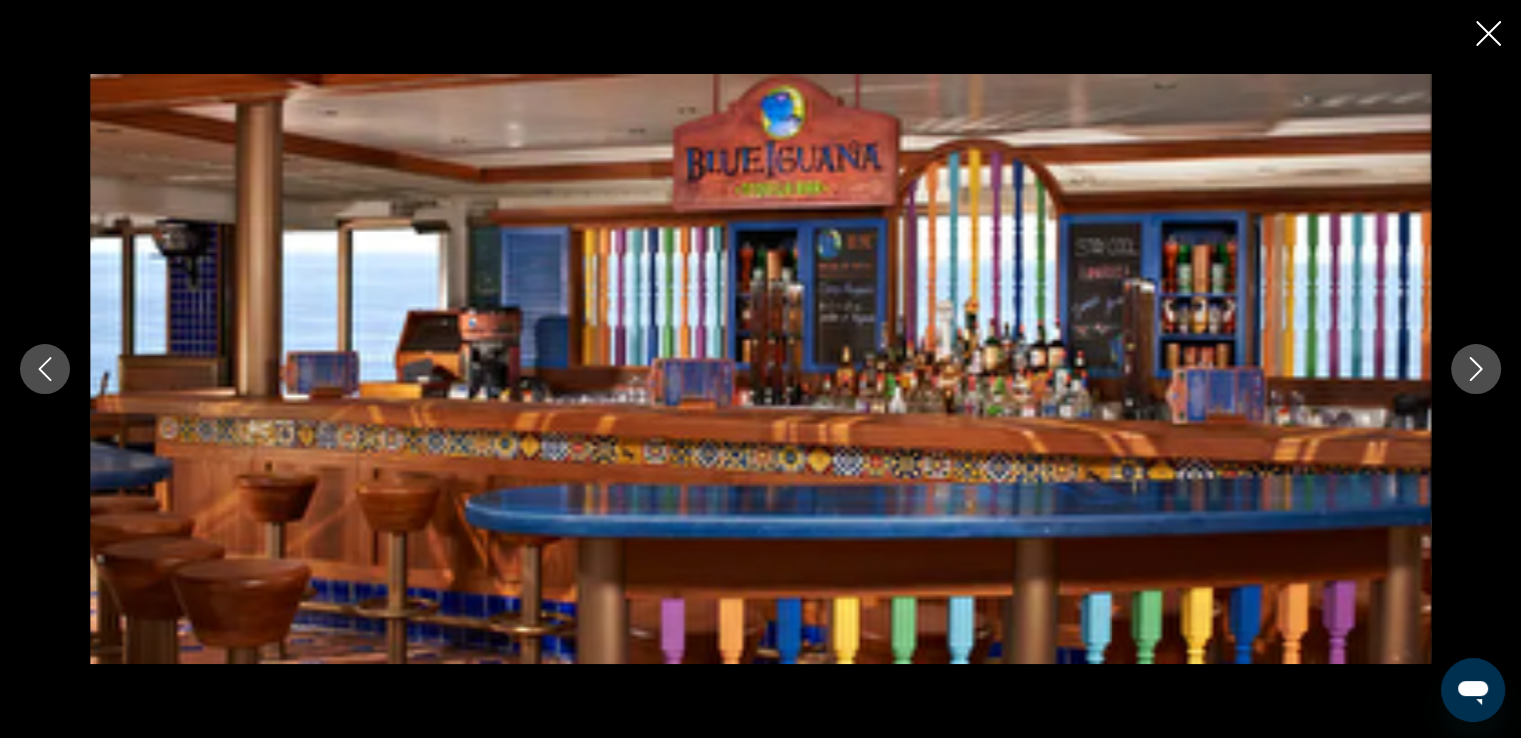 click 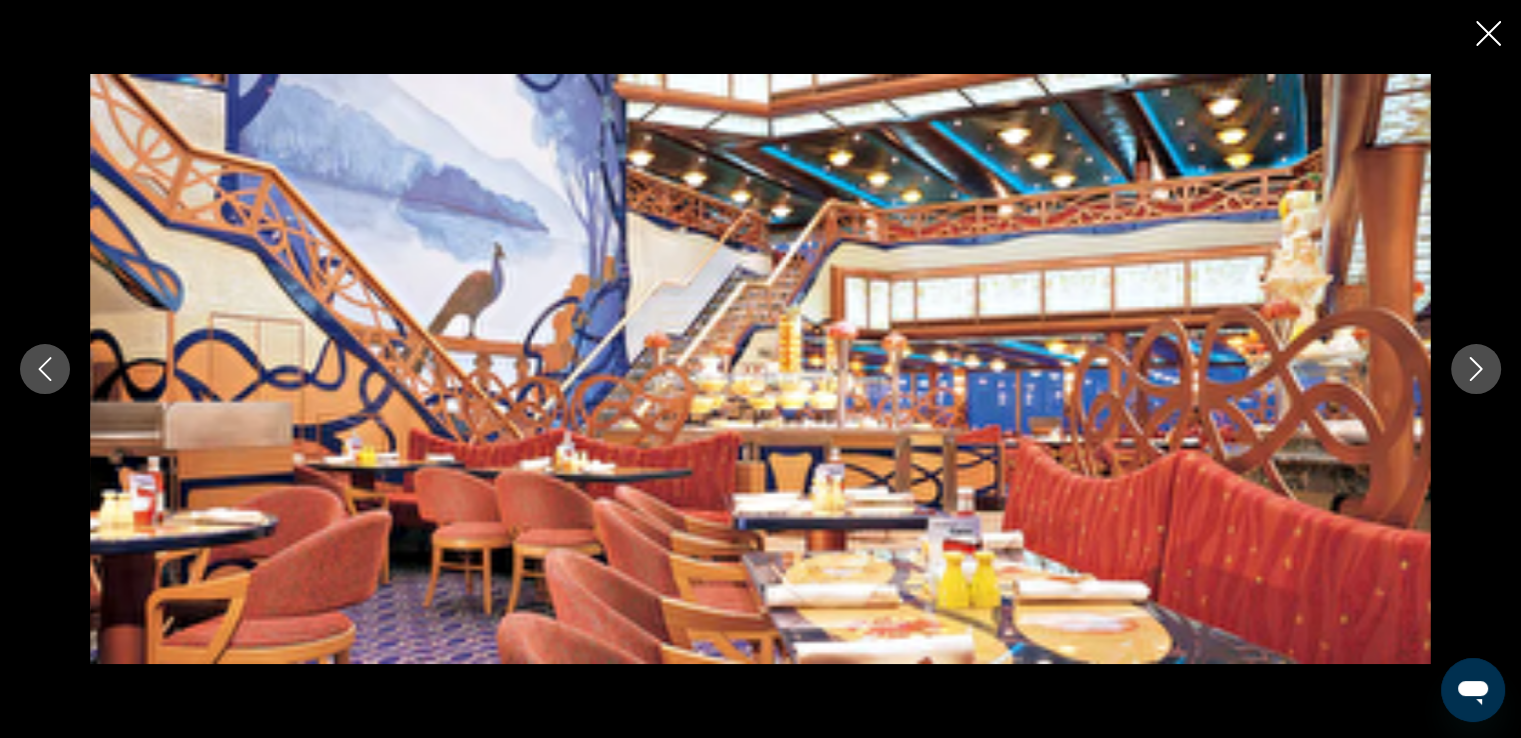 click 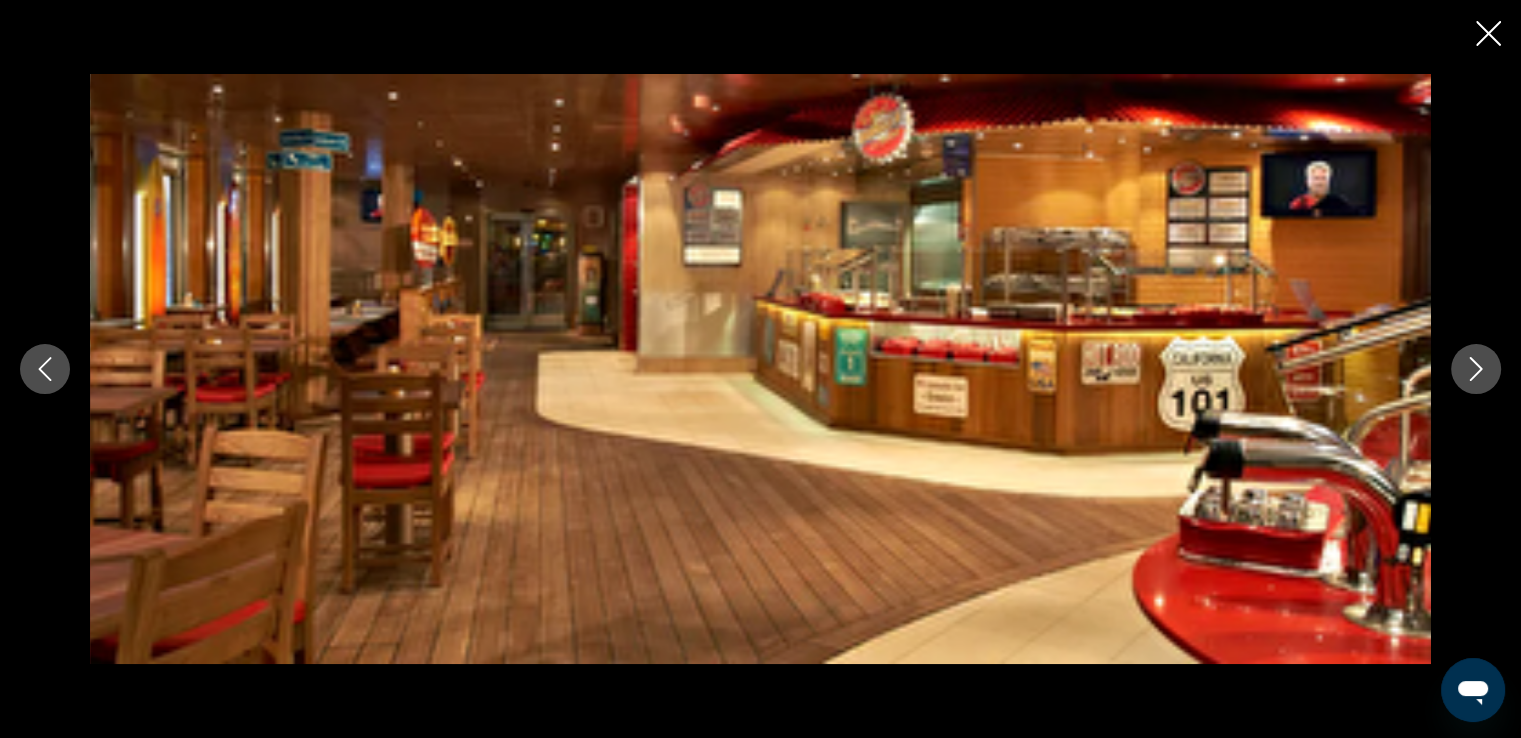 click 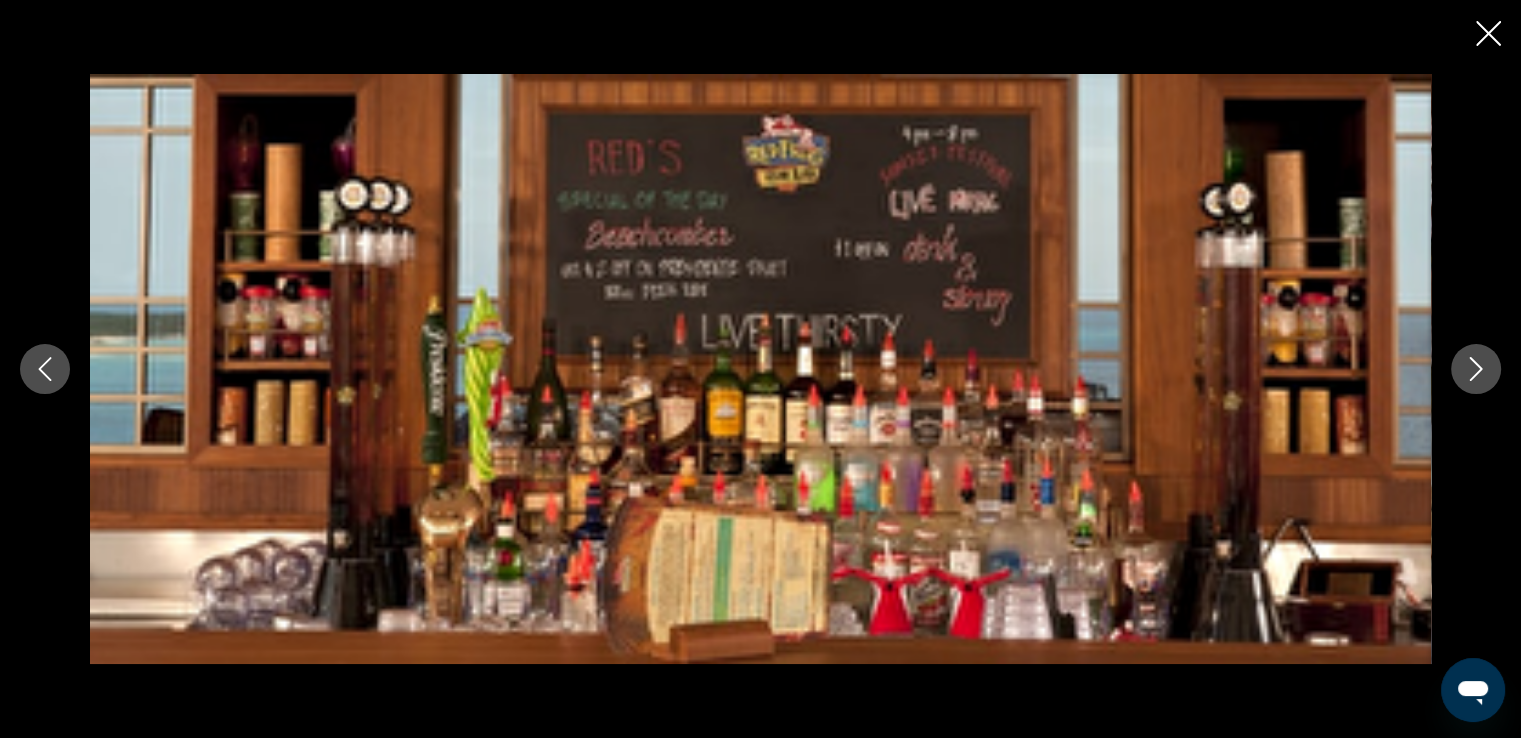 click 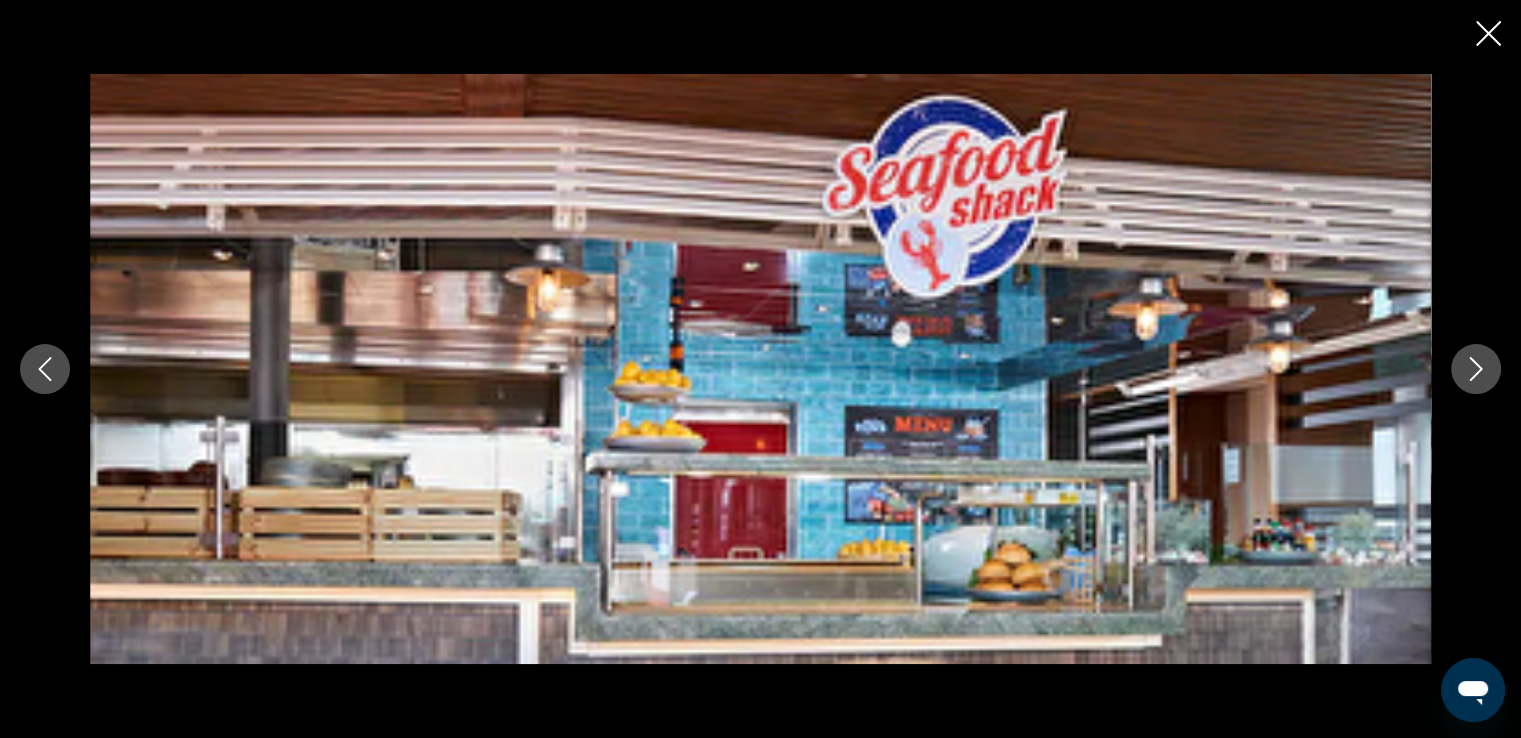 click 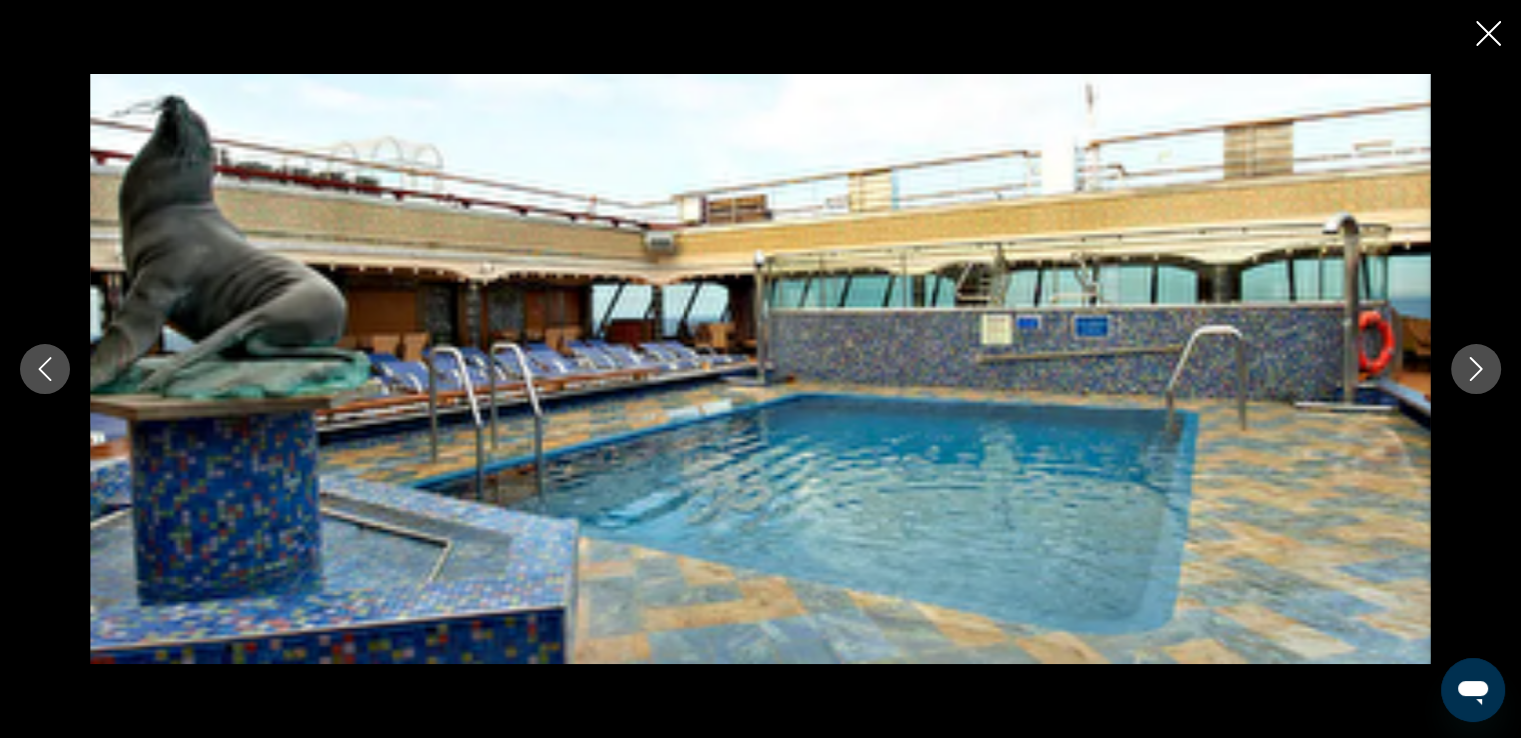 click 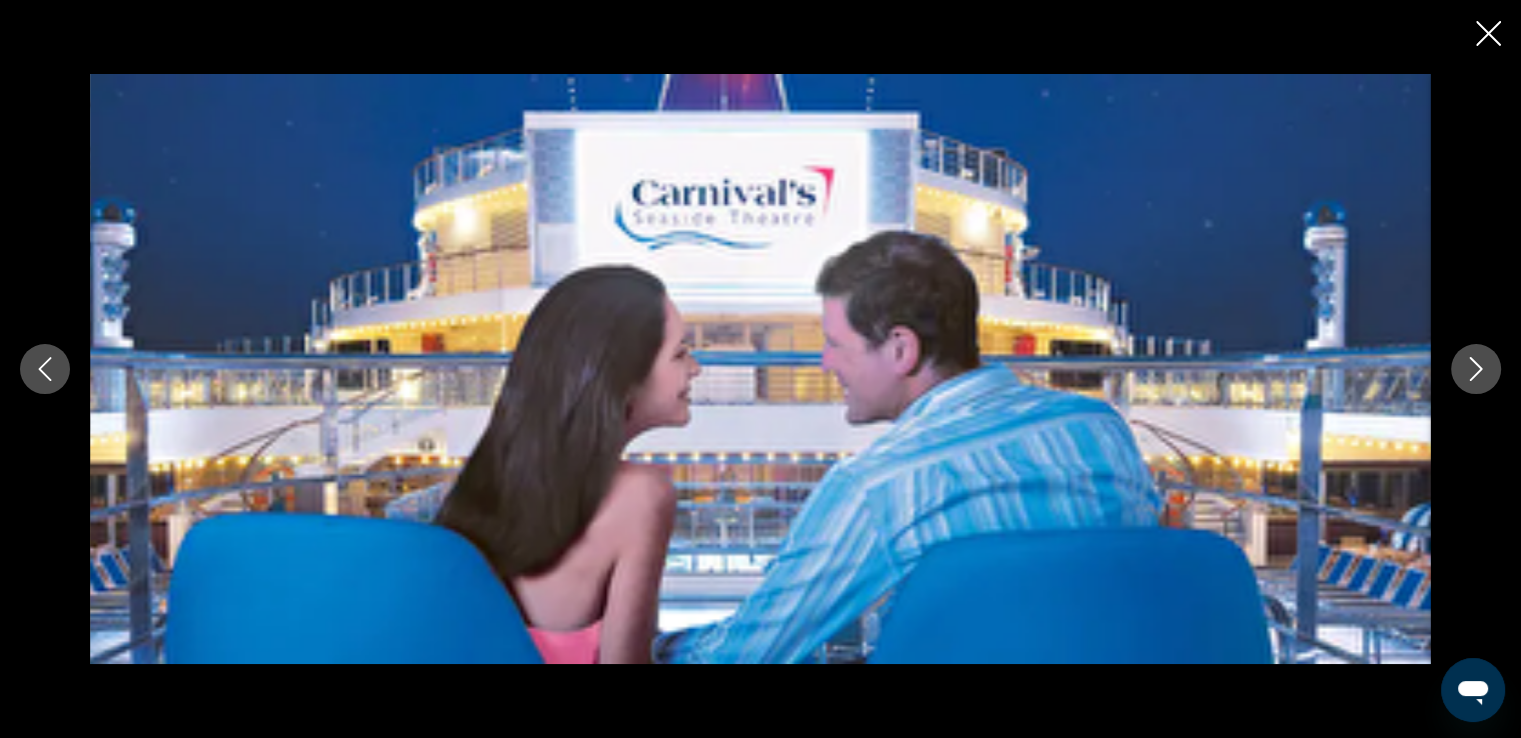 click 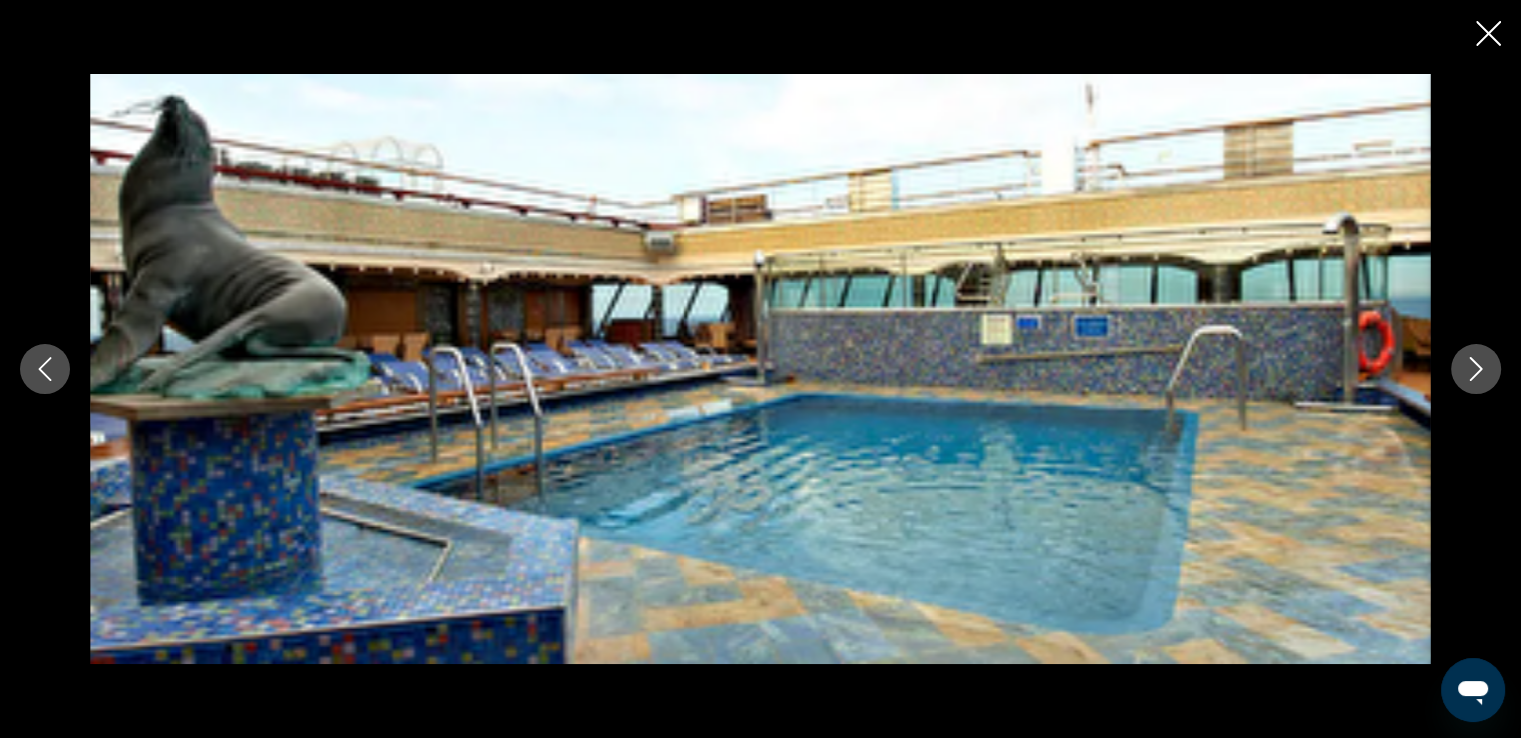 click 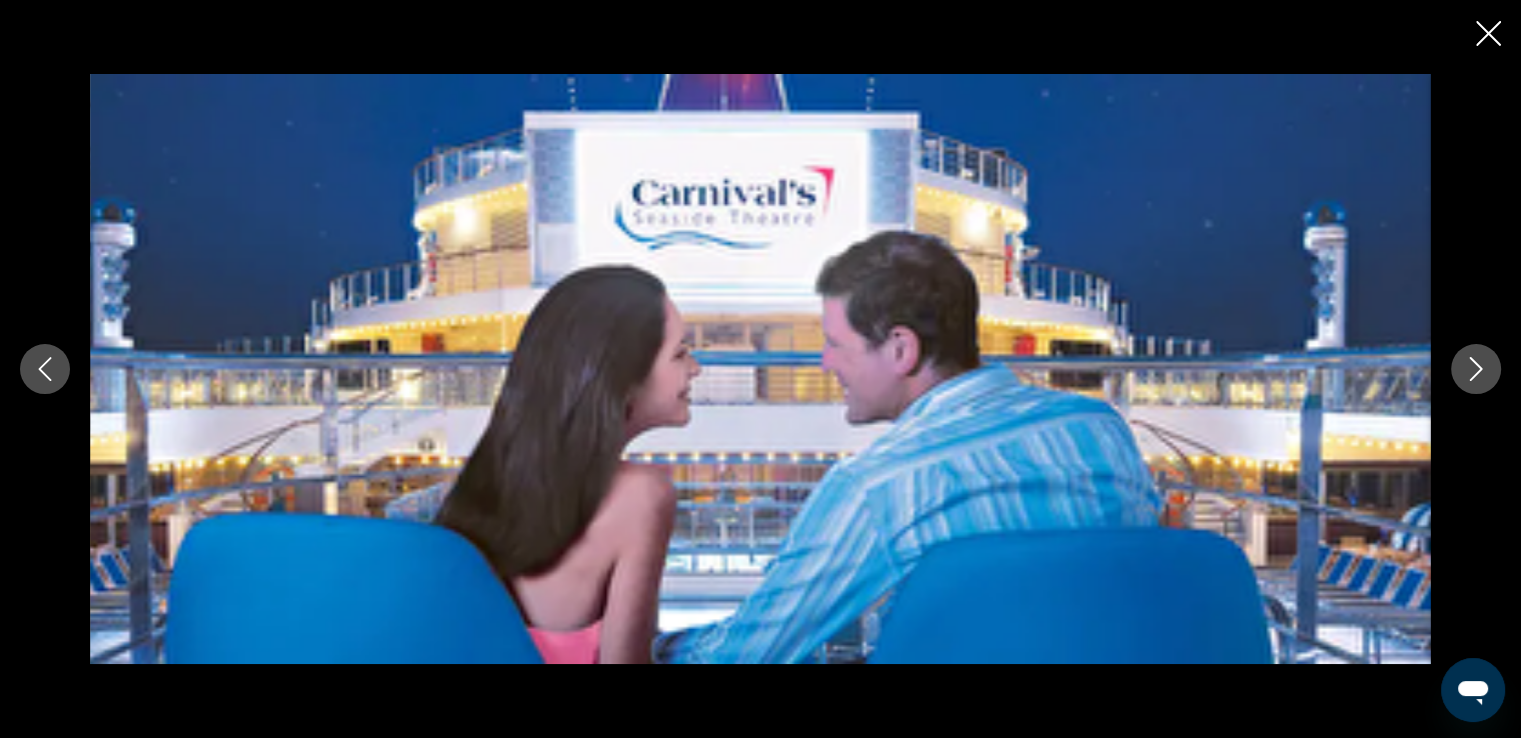 click 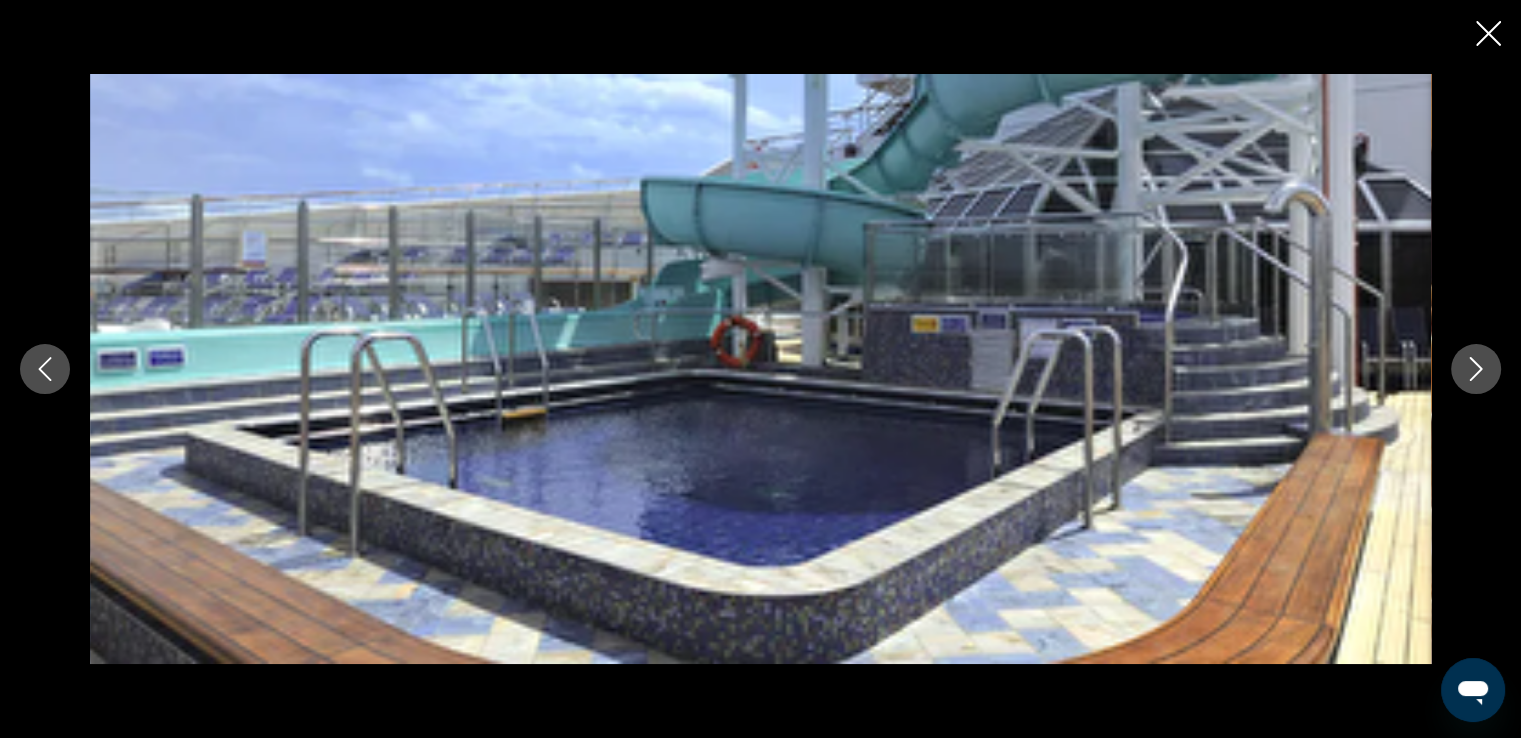 click 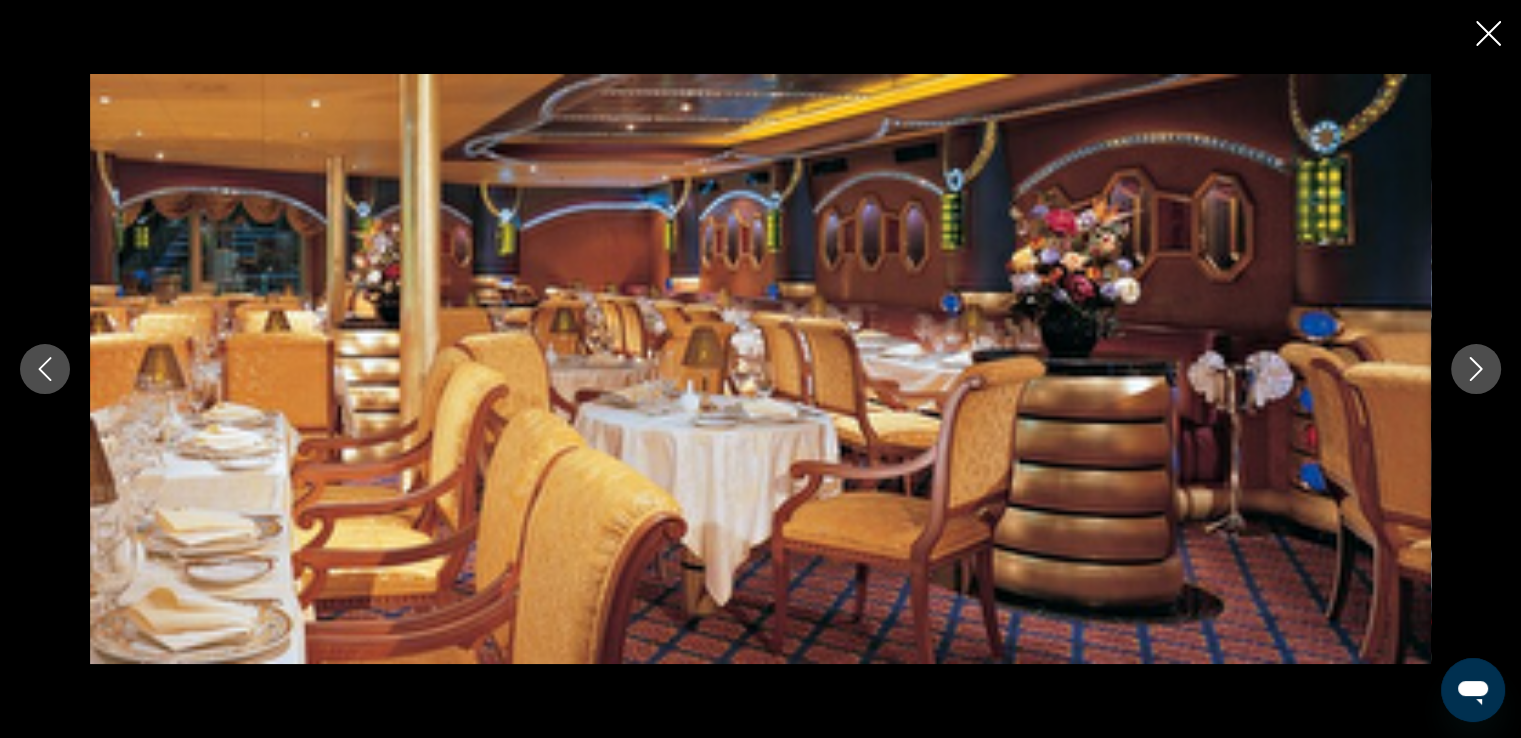 click 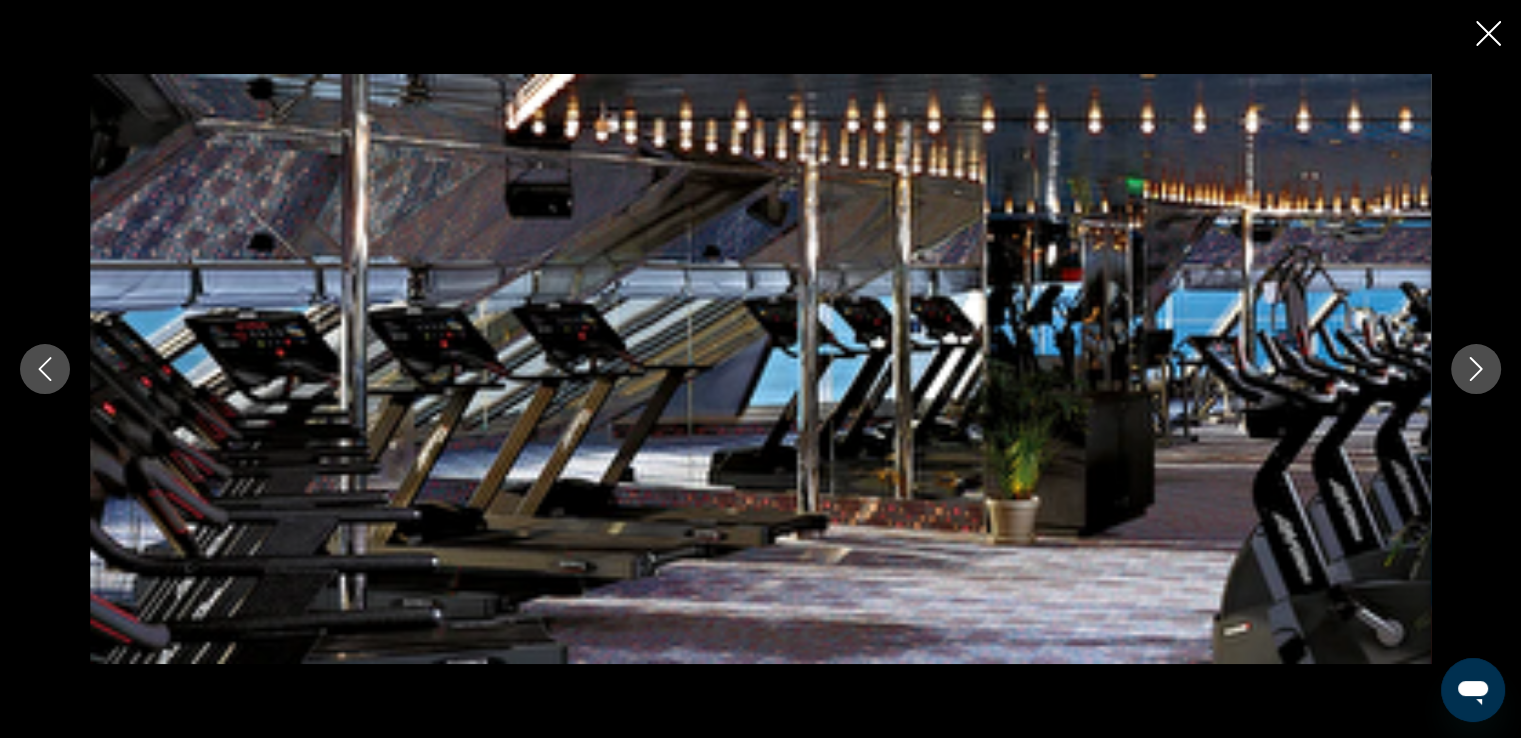 click 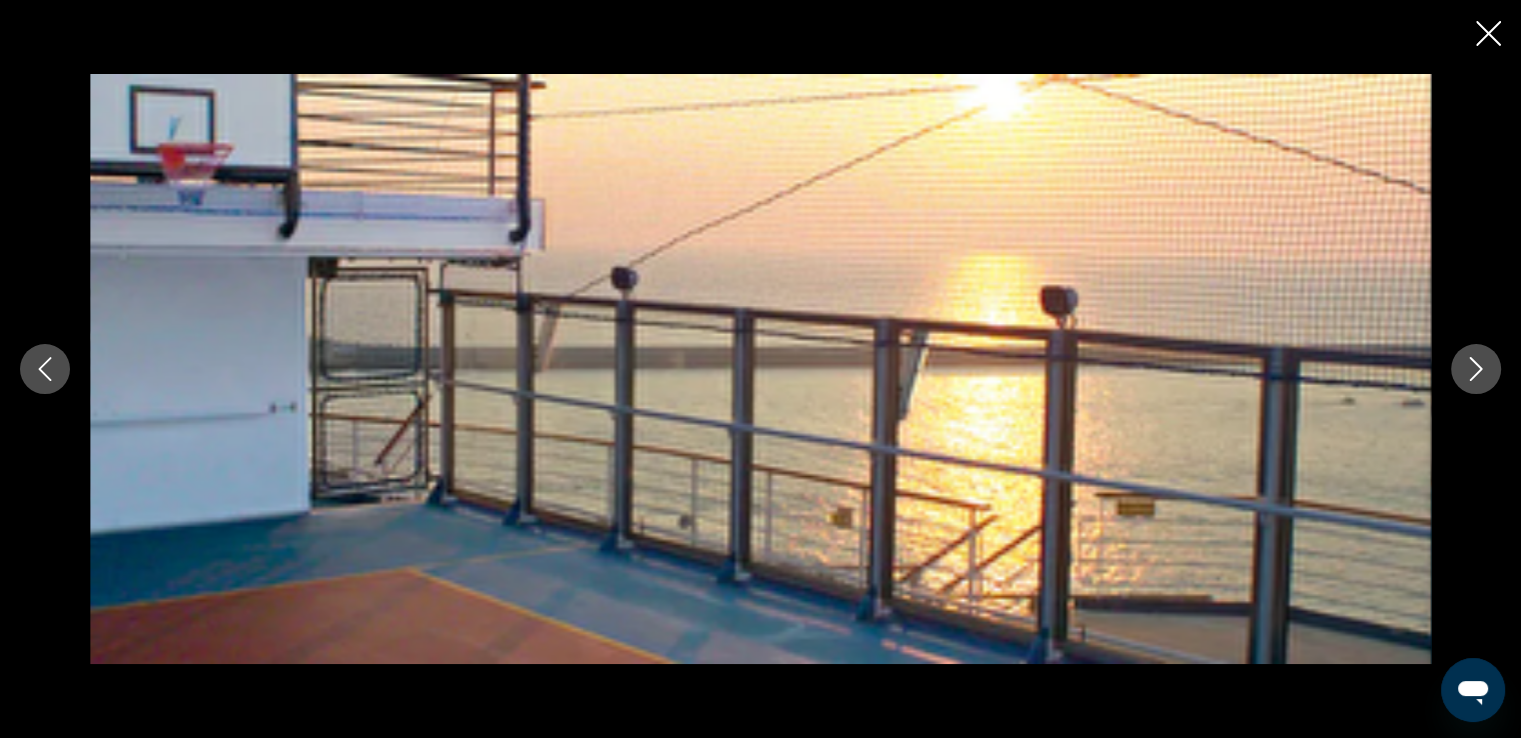 click 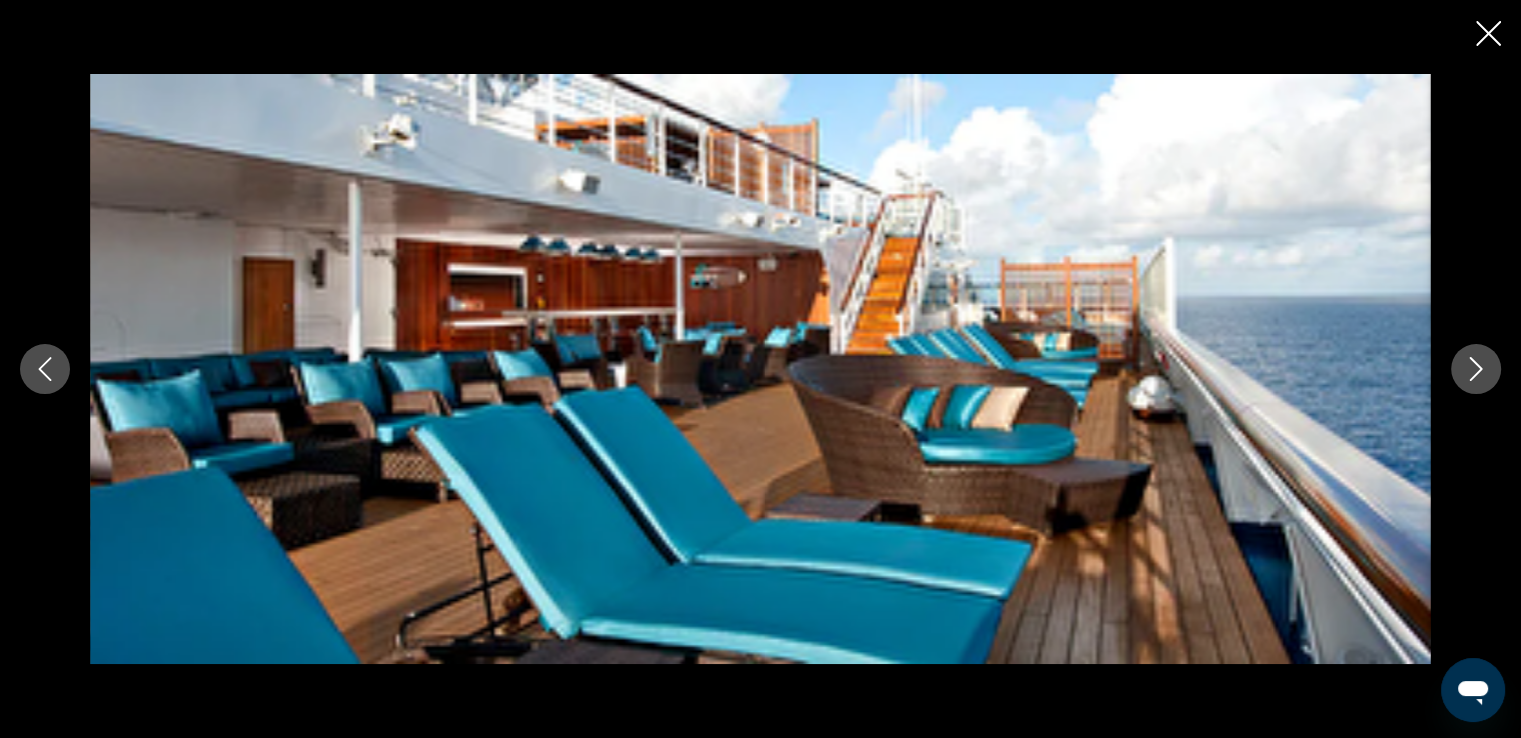 click 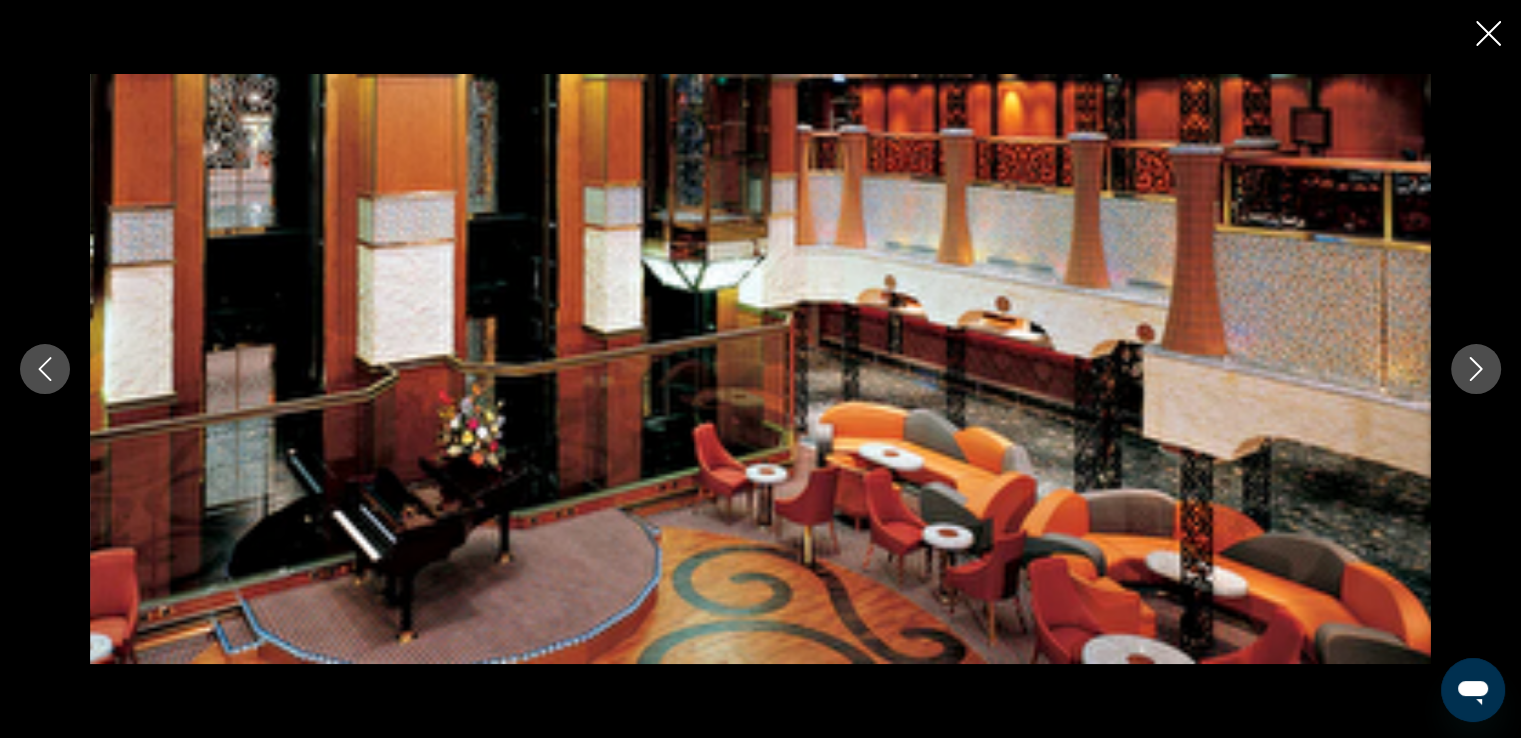 click 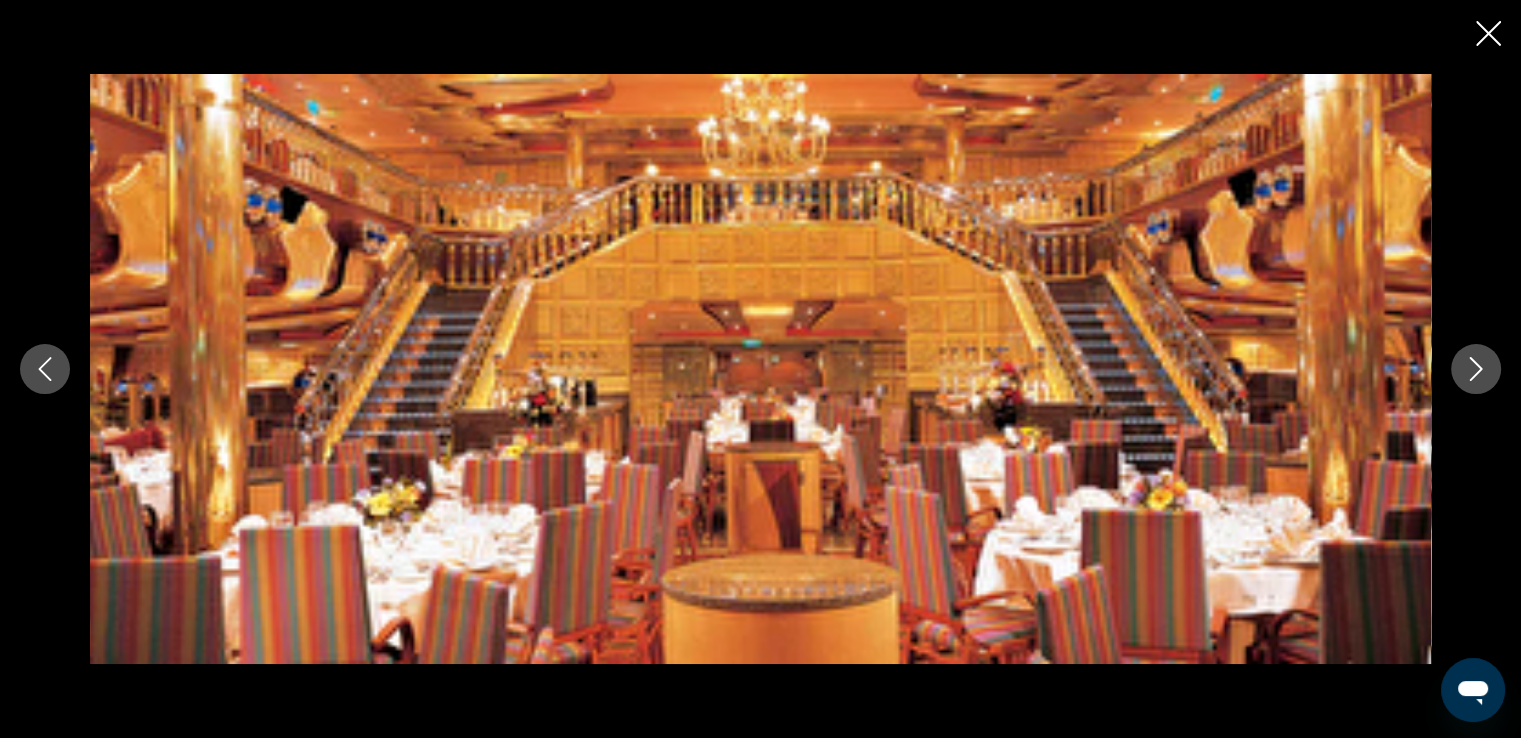 click 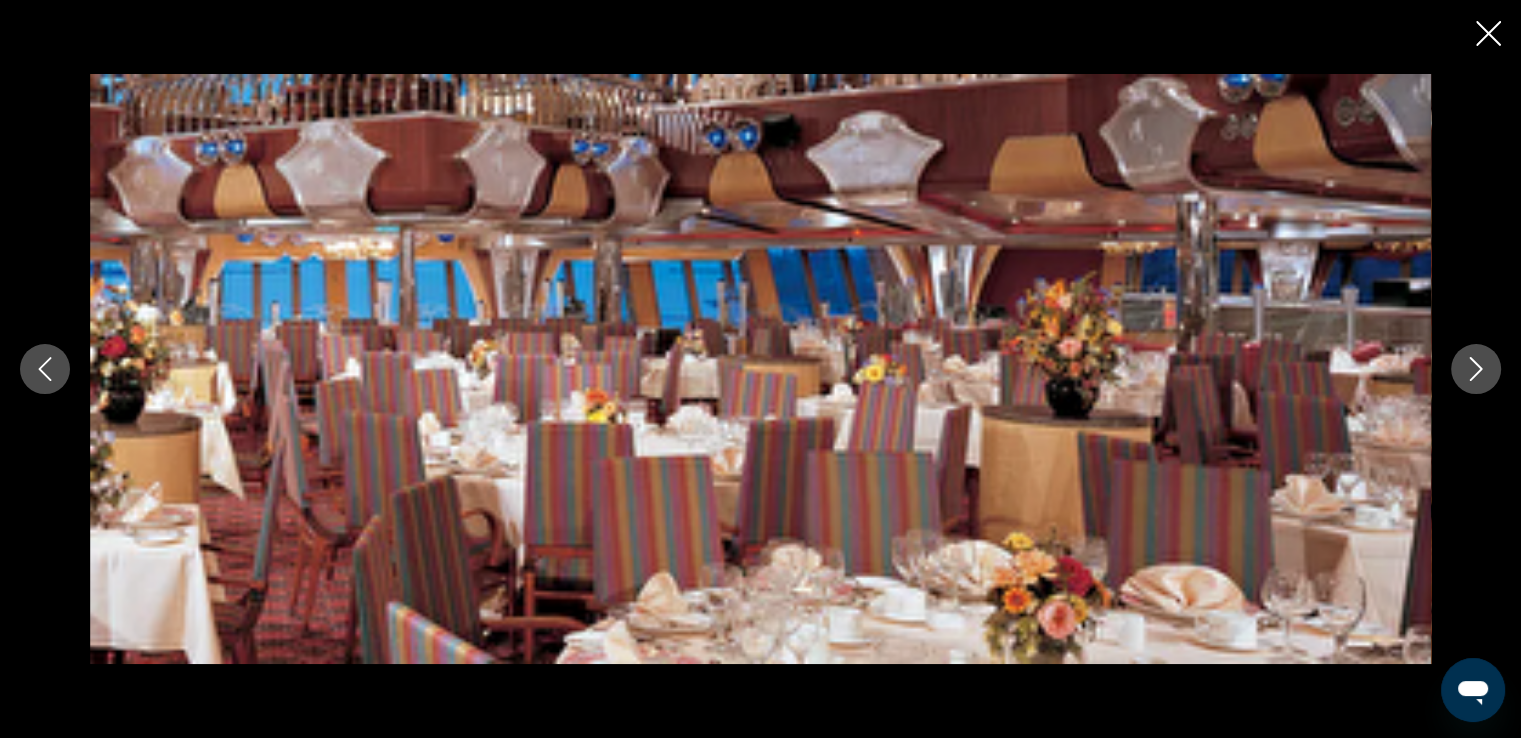 click 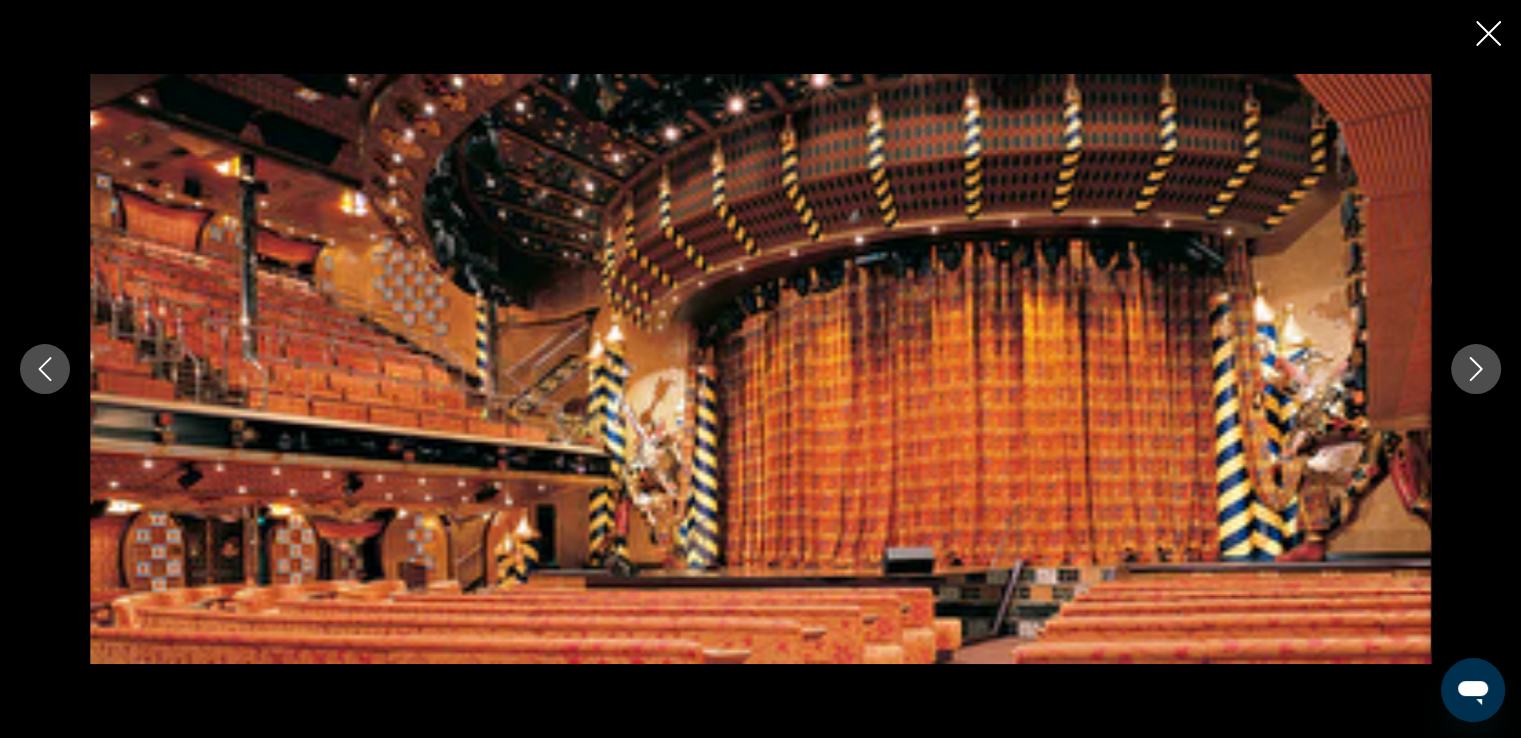click 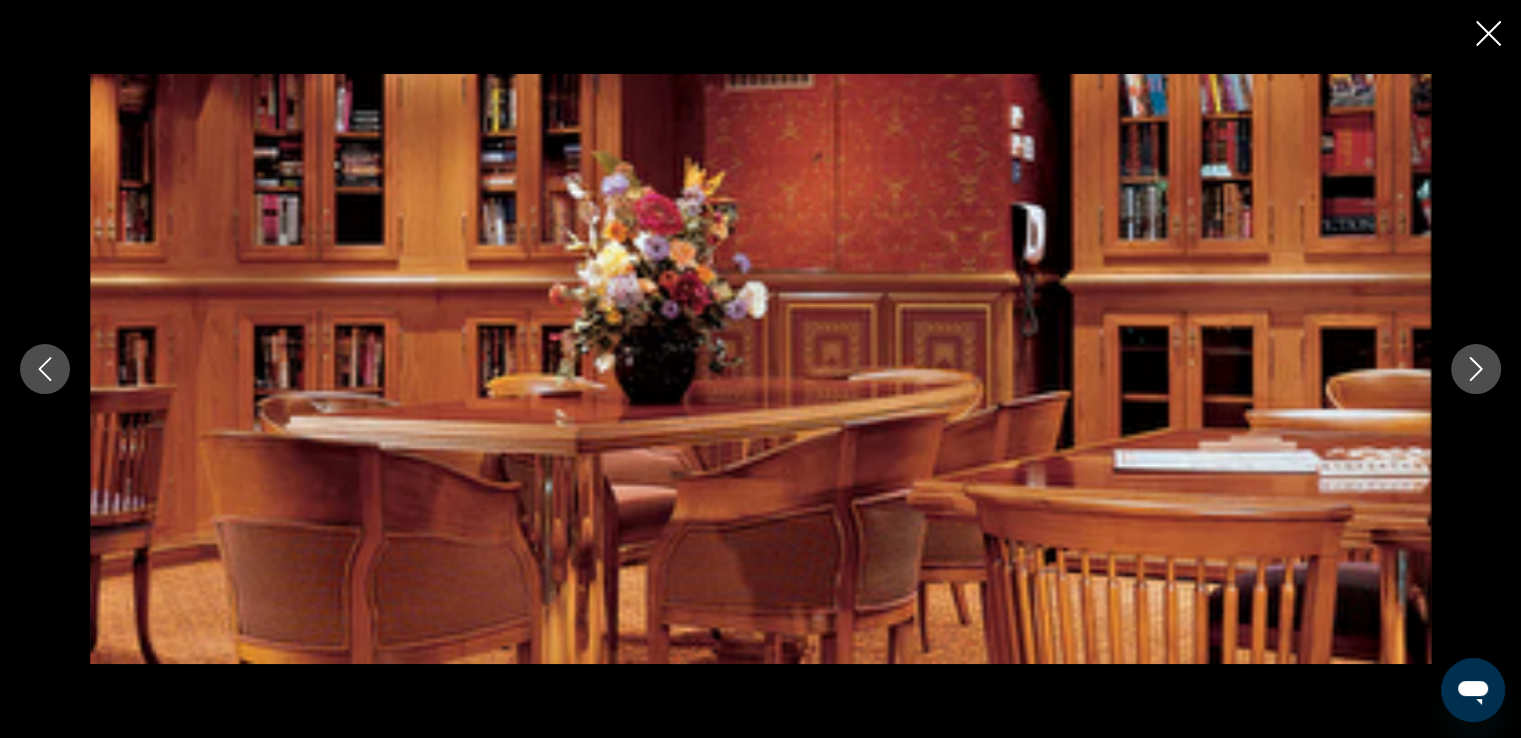 click 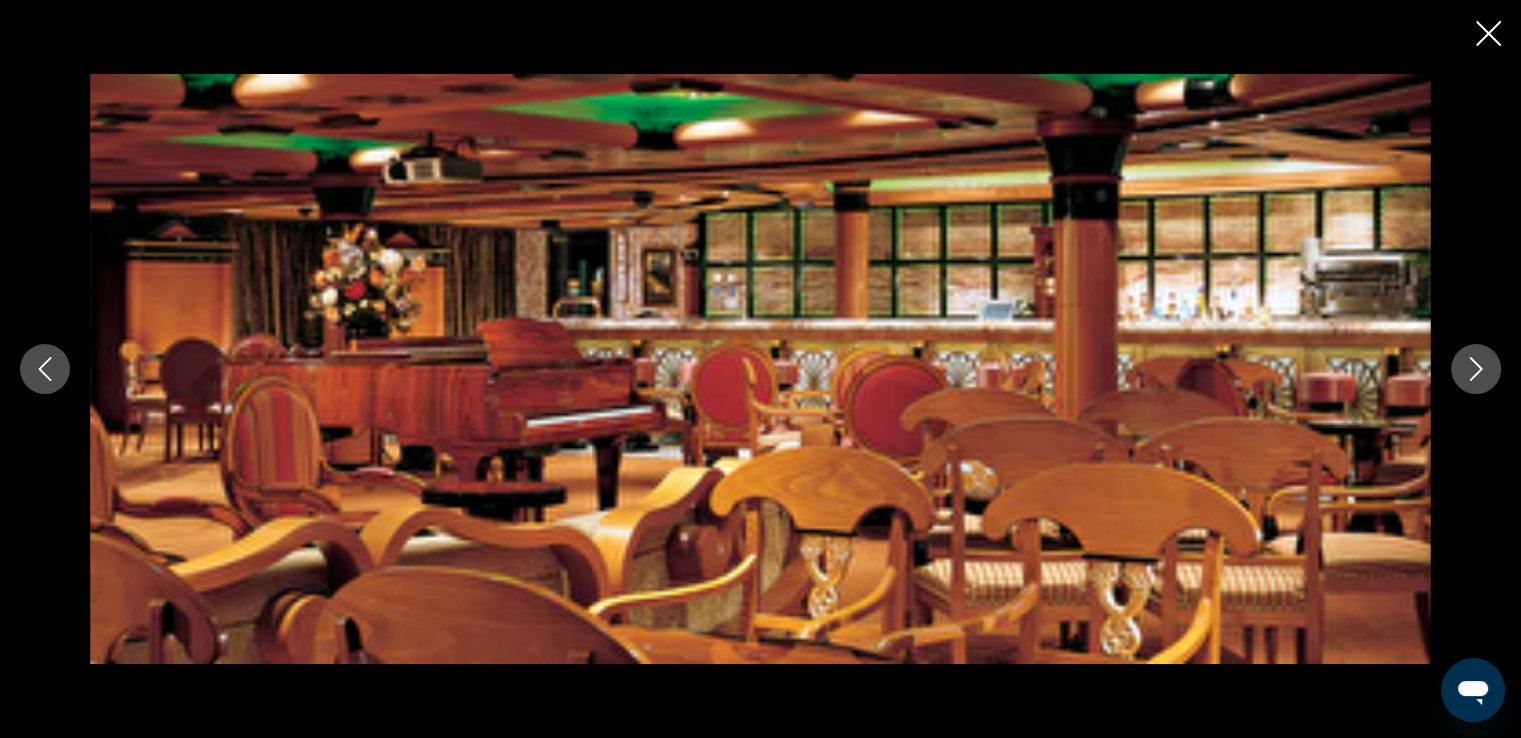 click 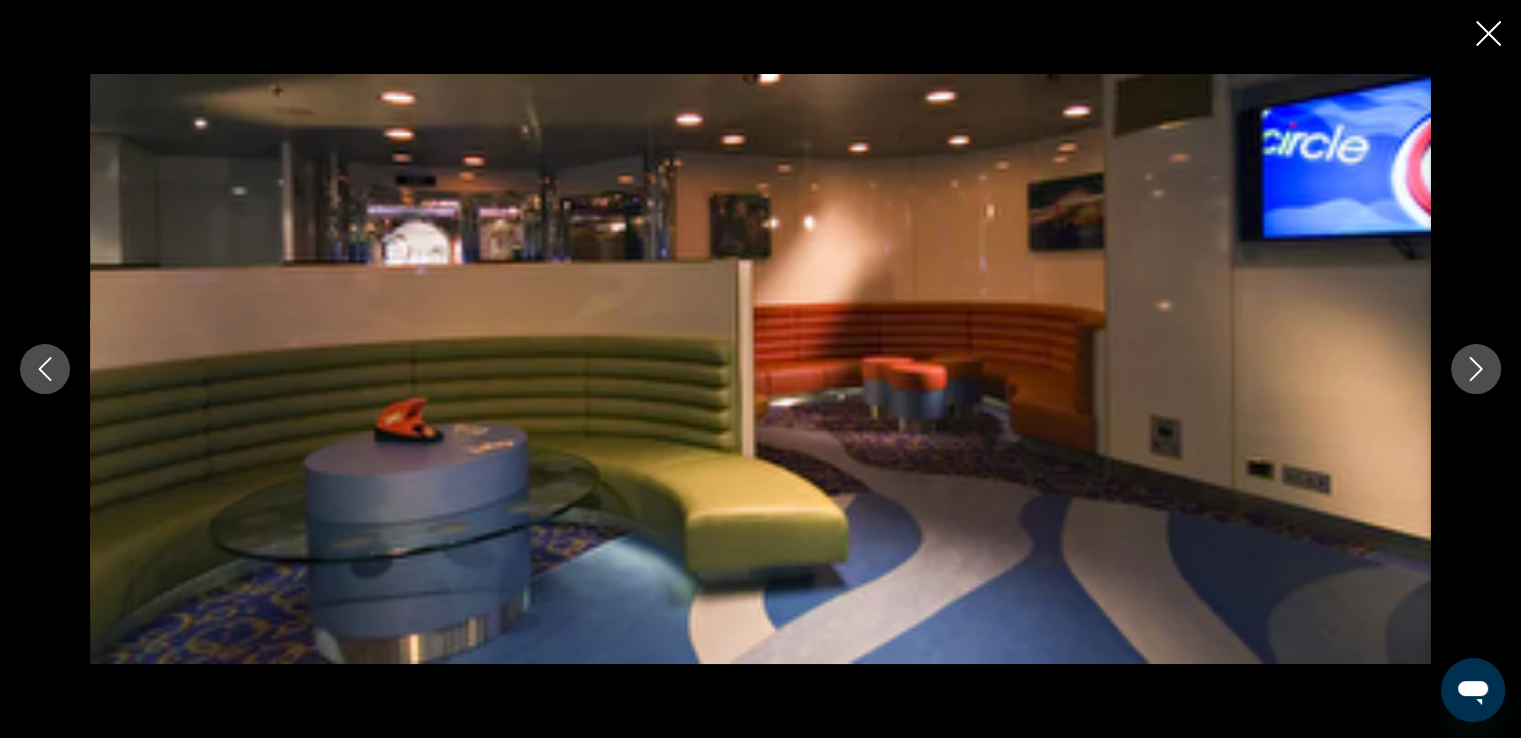 click 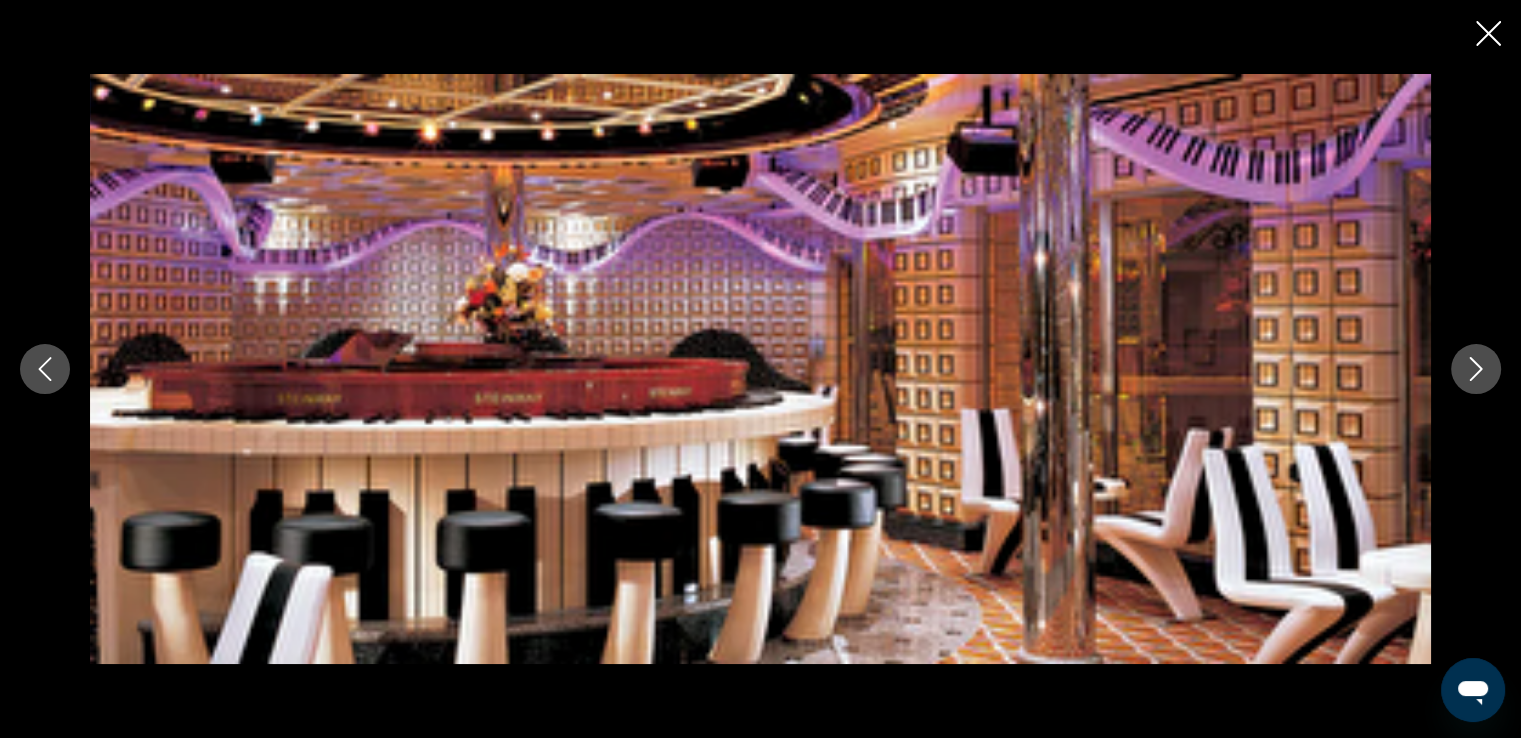 click 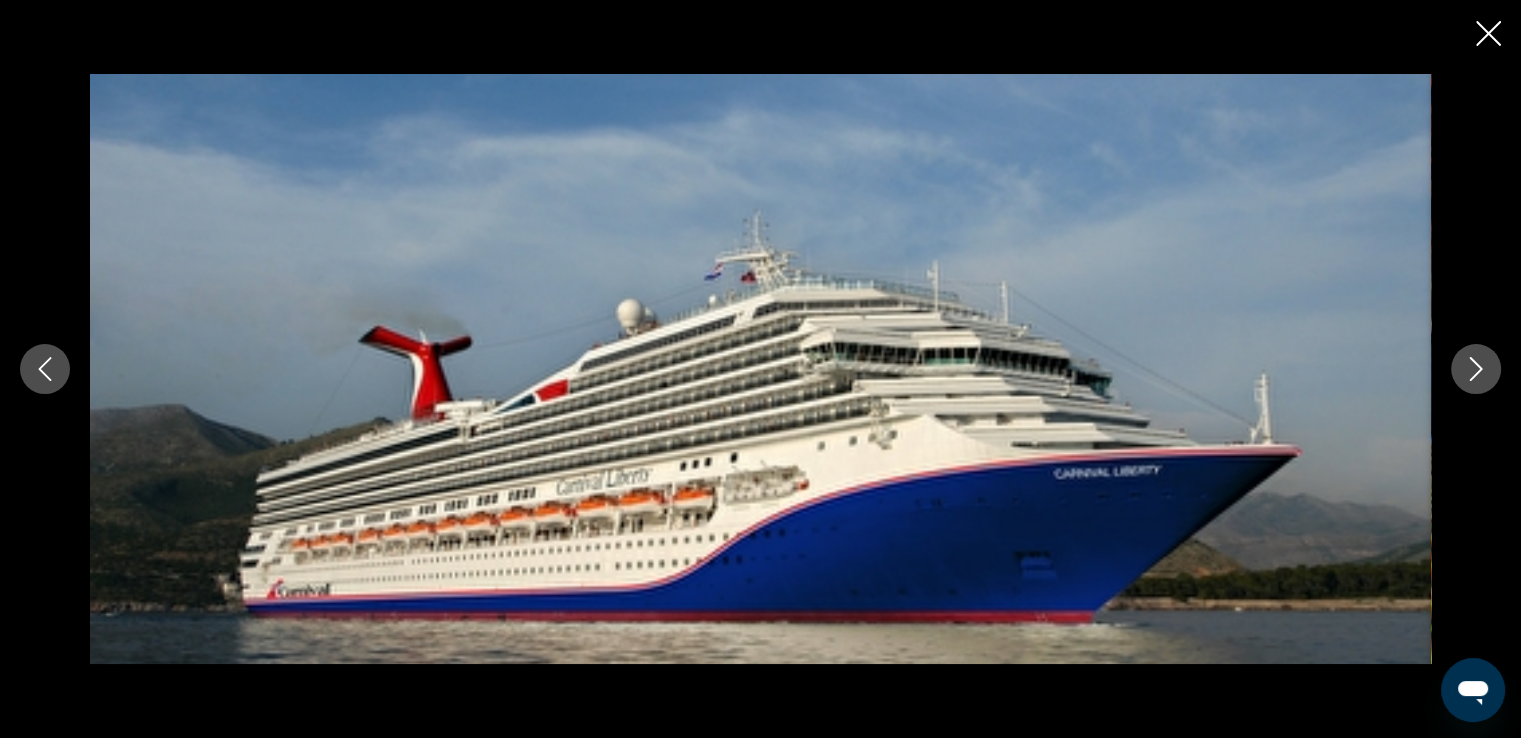 click 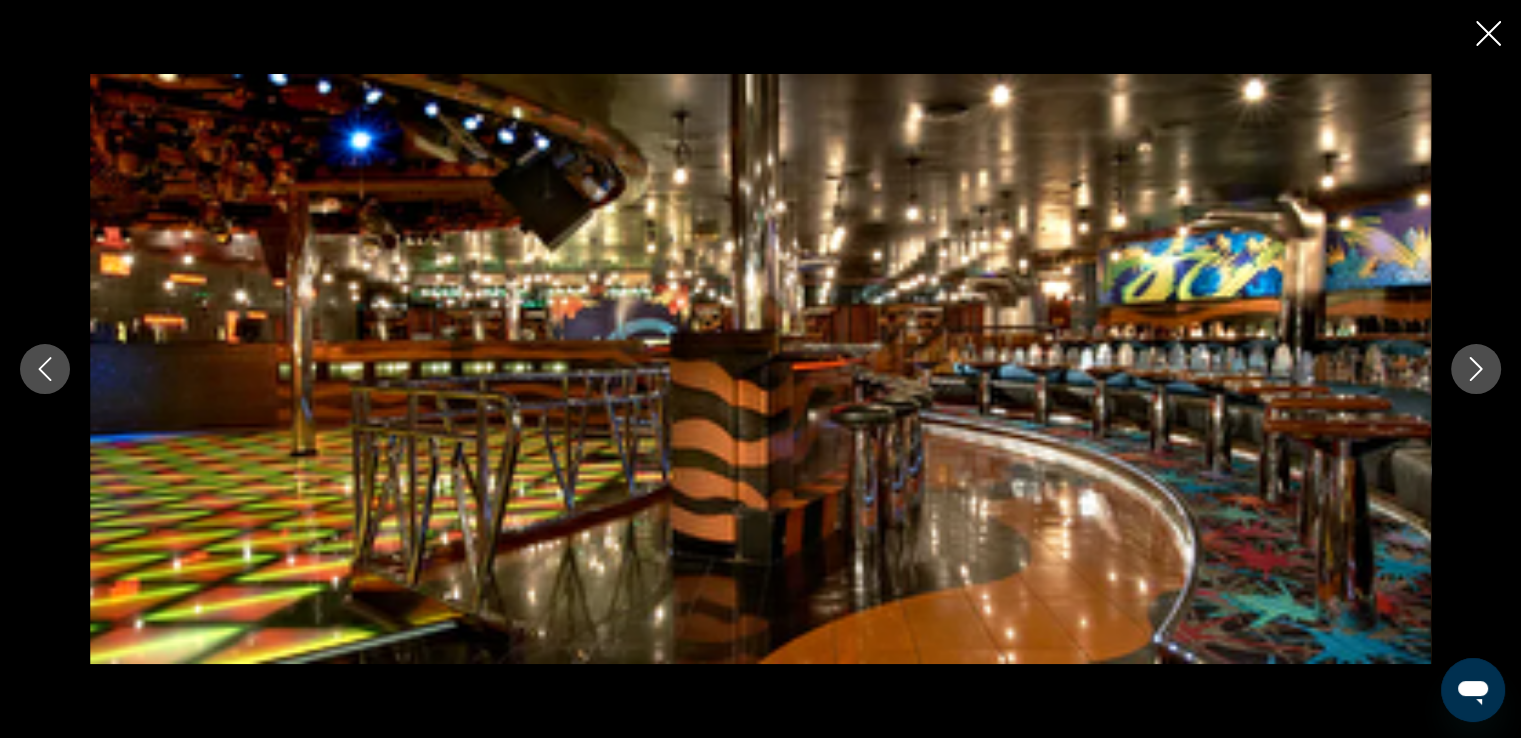 click 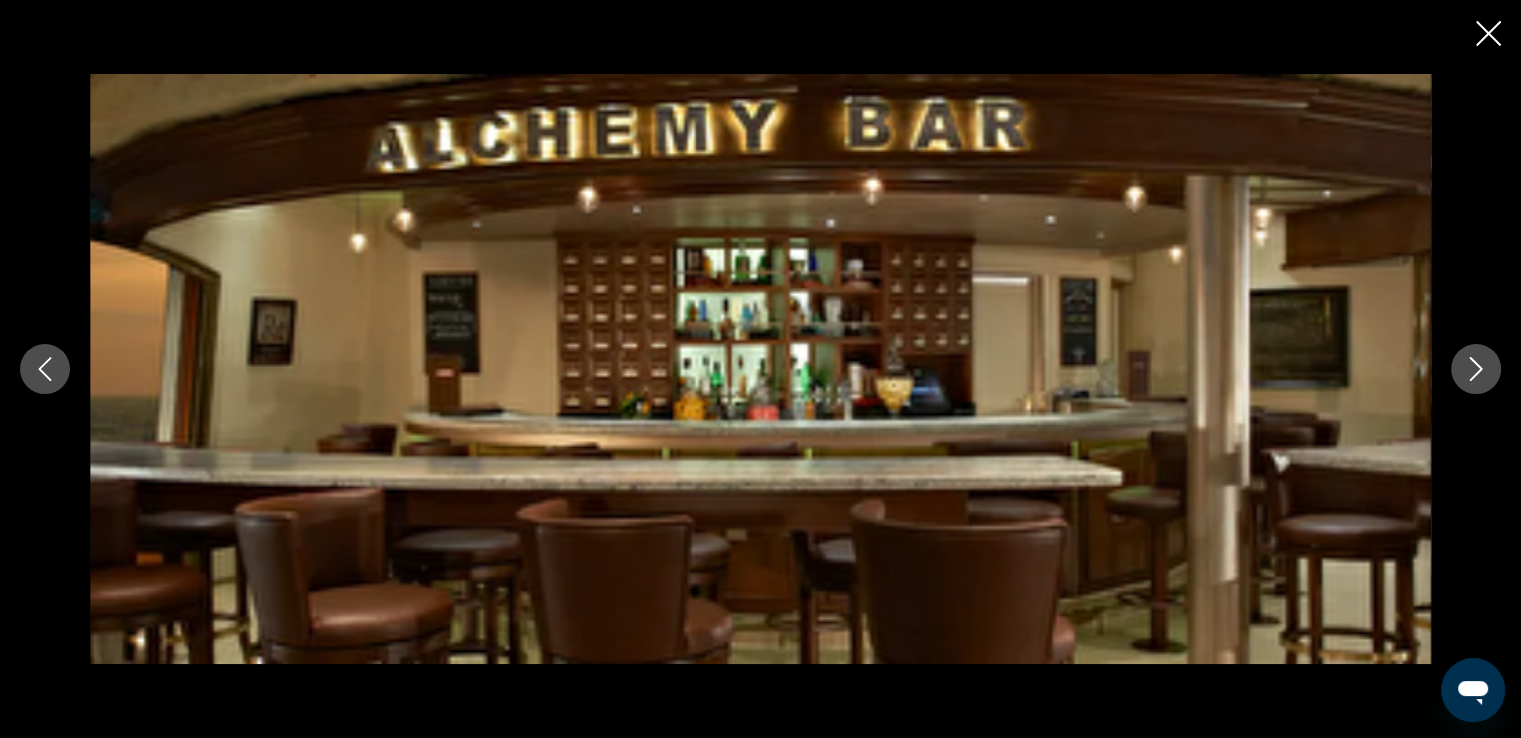 click 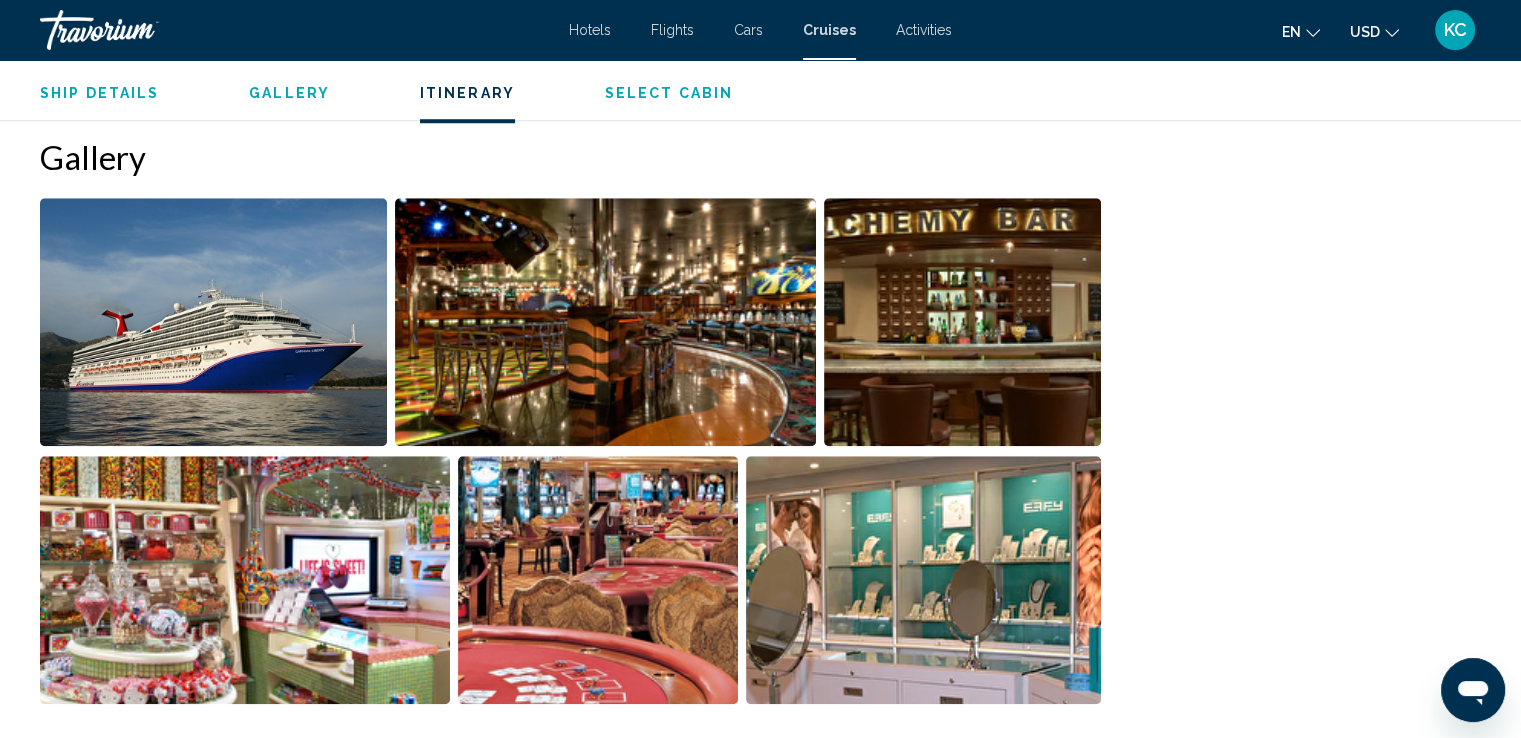 click on "Select Cabin" at bounding box center (669, 93) 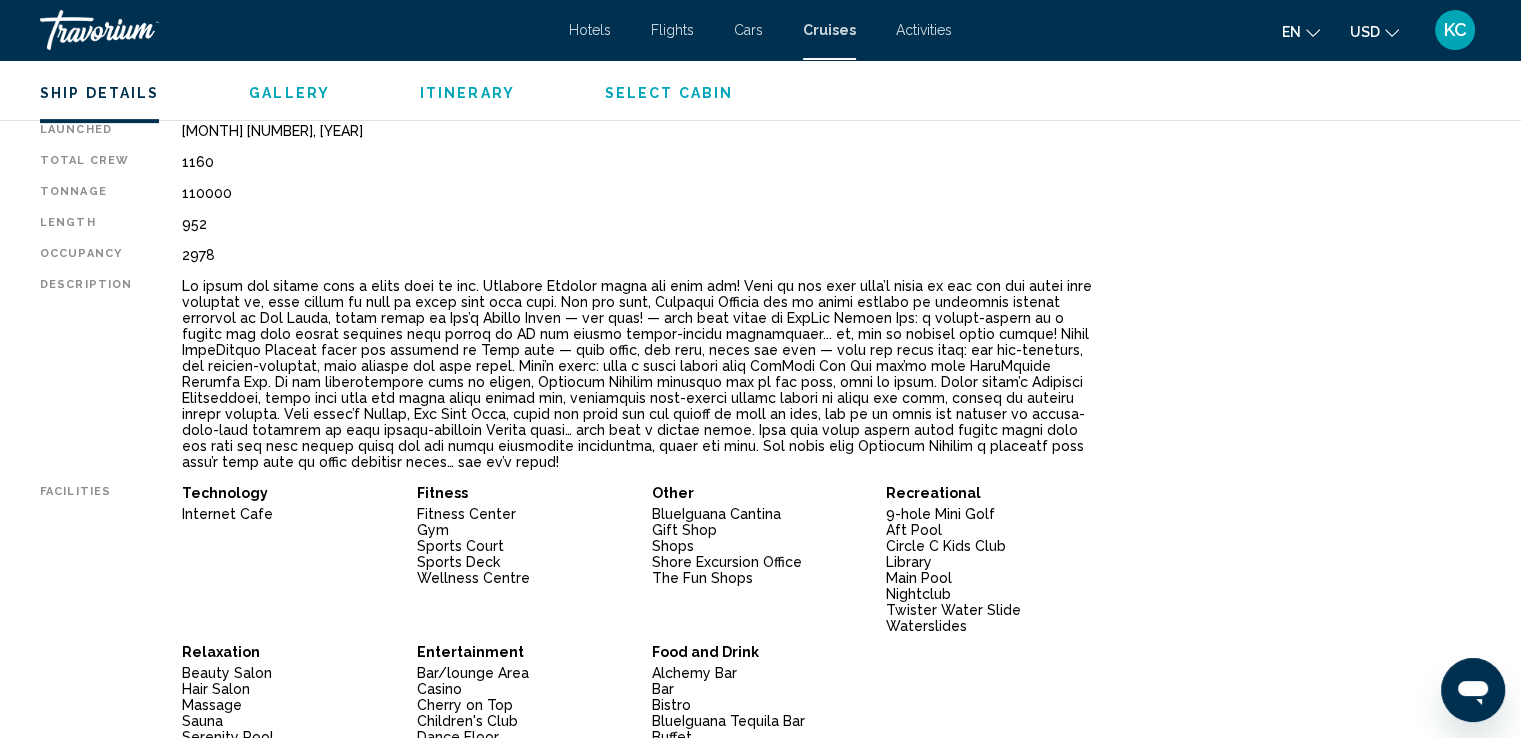 scroll, scrollTop: 616, scrollLeft: 0, axis: vertical 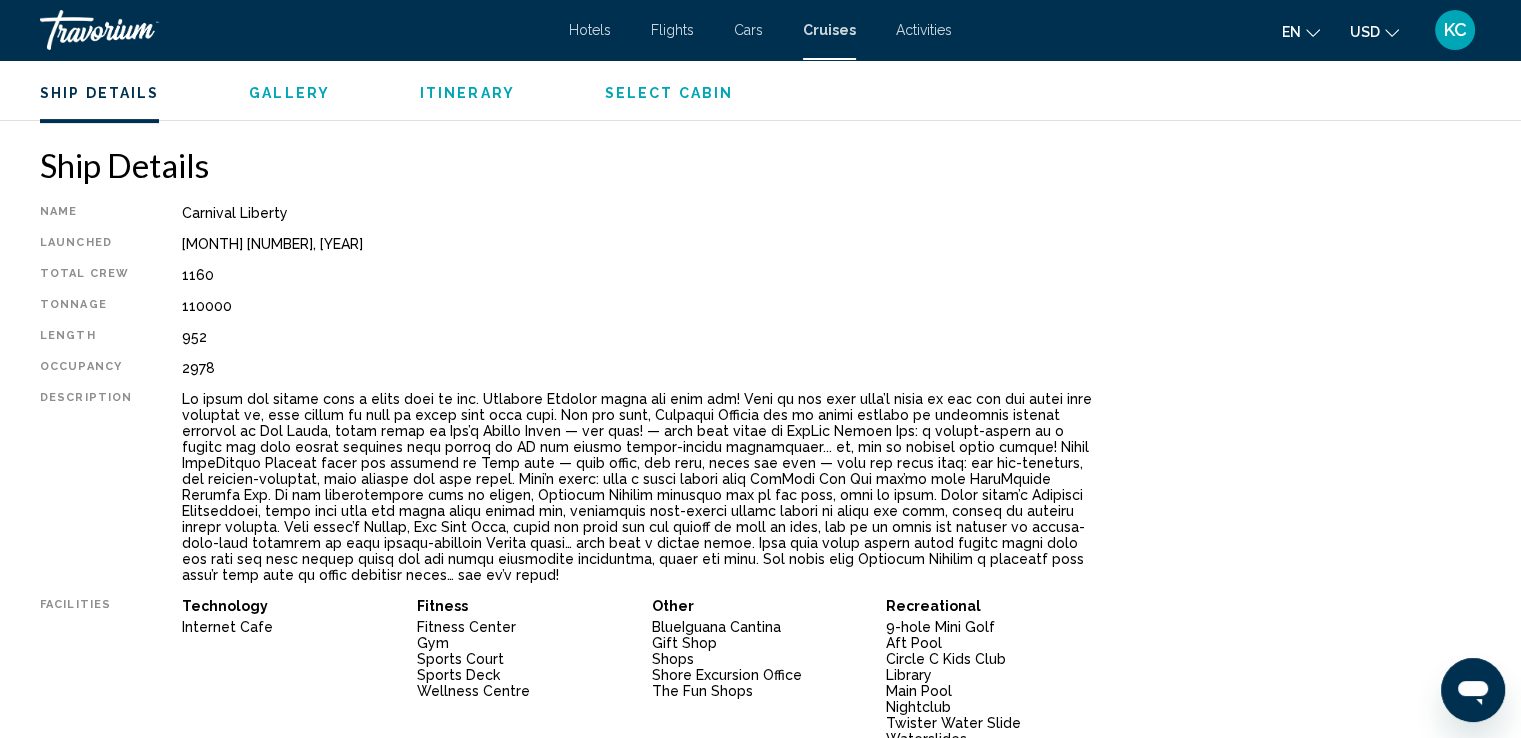 click on "Ship Details
Gallery
Itinerary
Select Cabin" 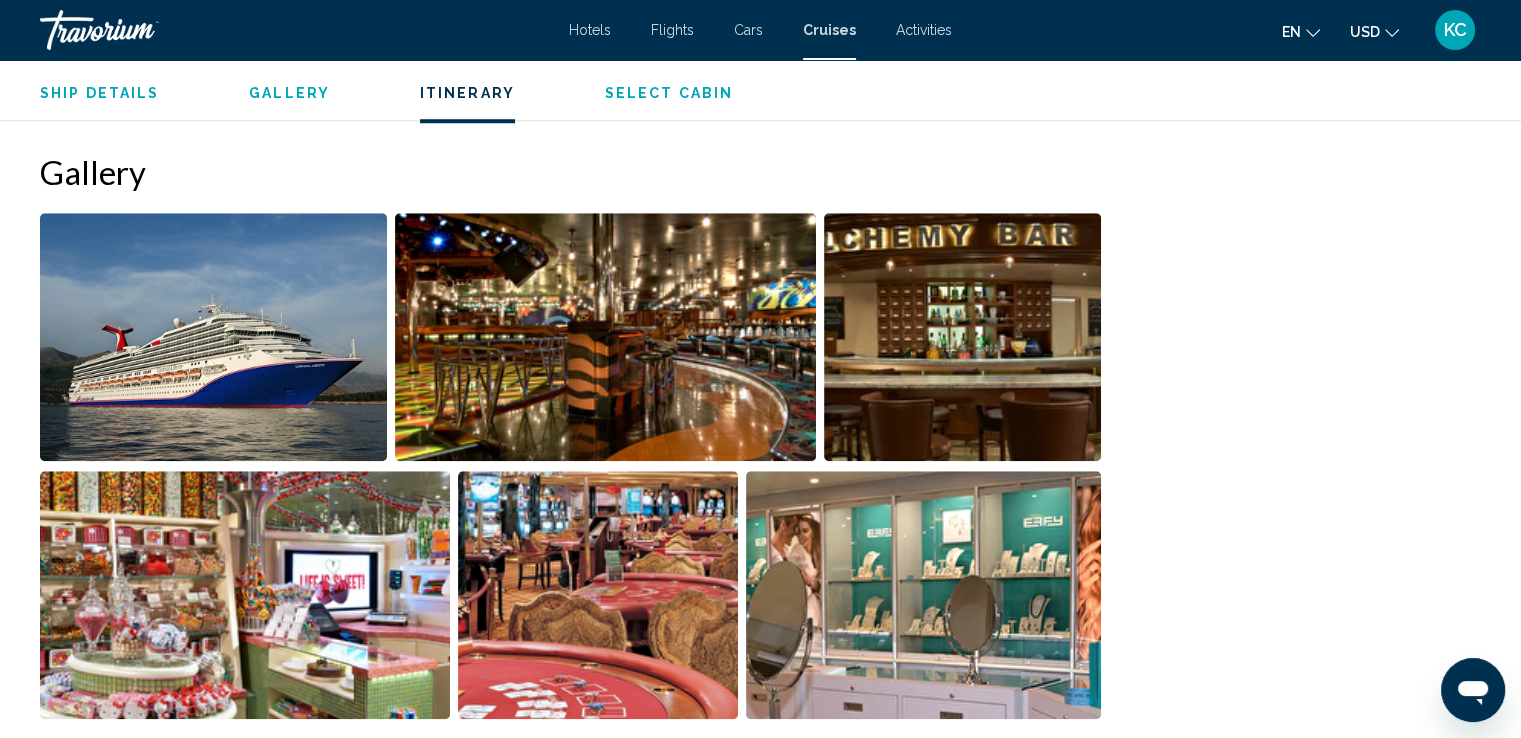 scroll, scrollTop: 1660, scrollLeft: 0, axis: vertical 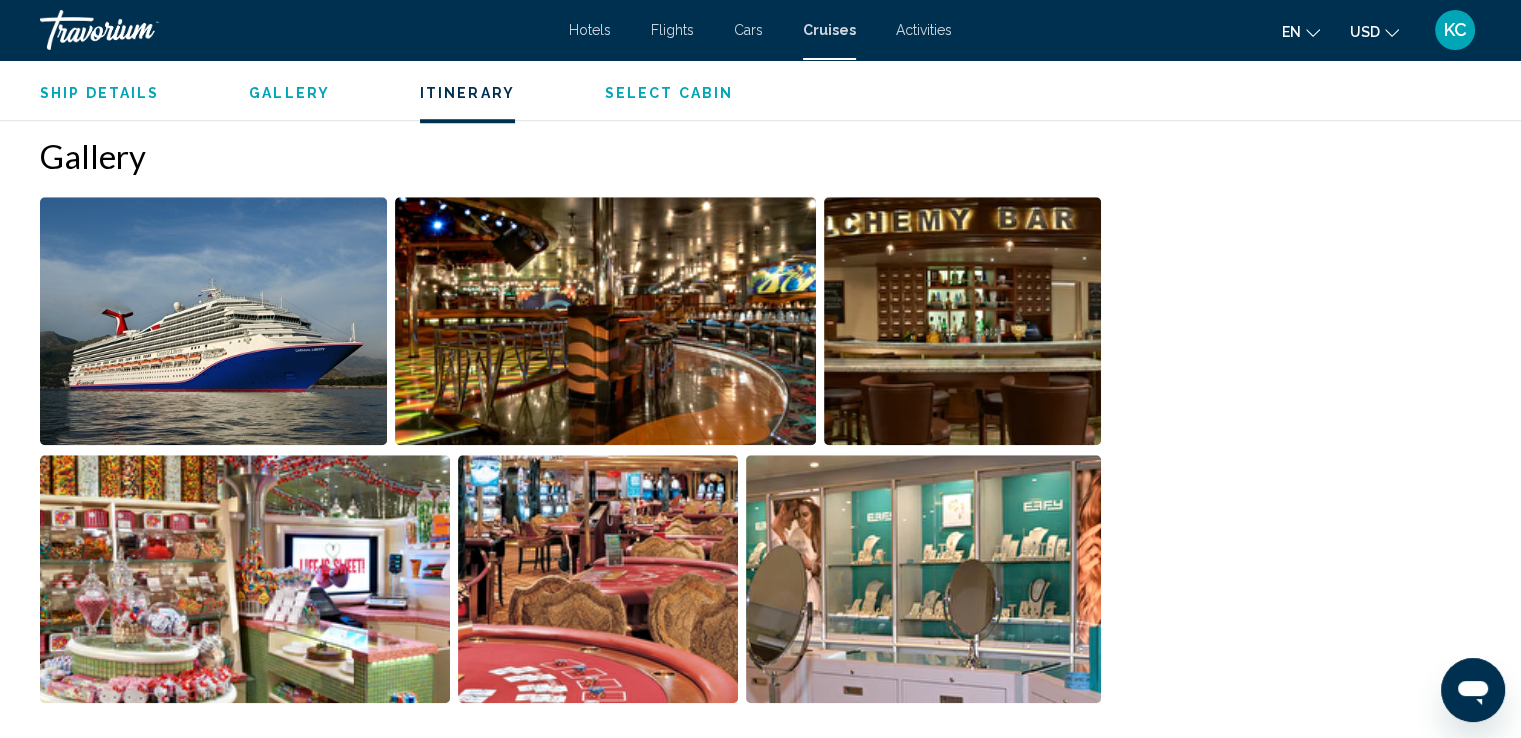 click on "Itinerary" at bounding box center (467, 93) 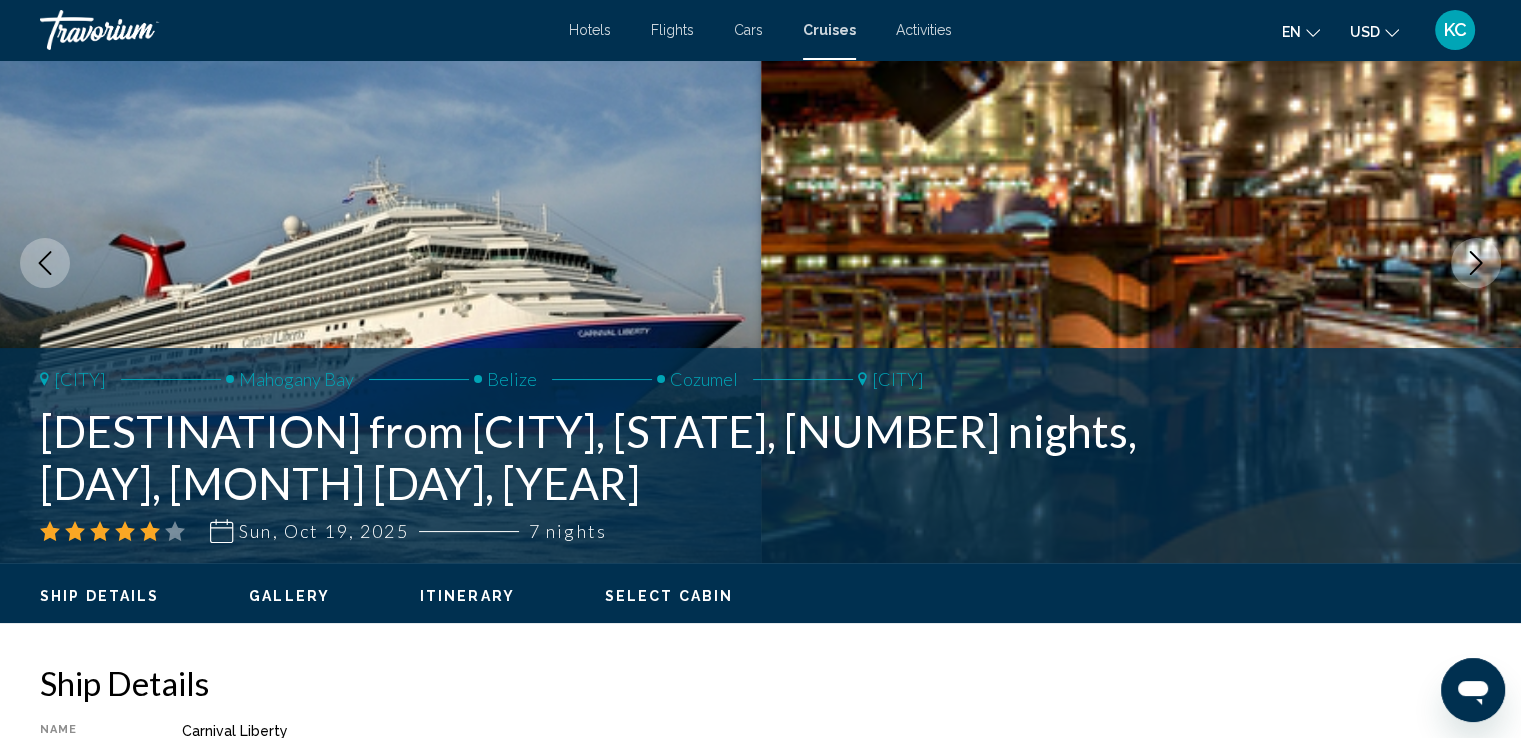 scroll, scrollTop: 0, scrollLeft: 0, axis: both 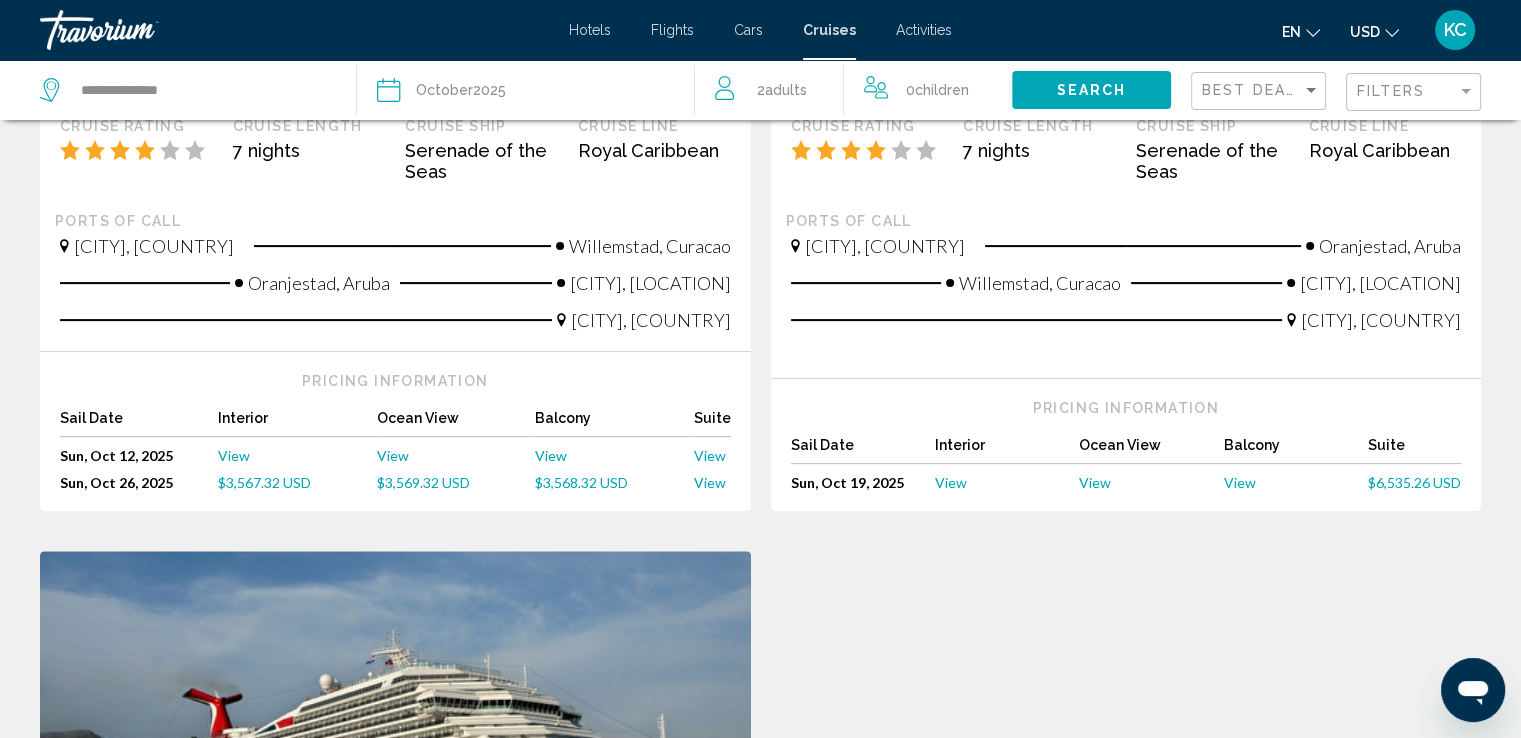 click on "View" at bounding box center (1240, 482) 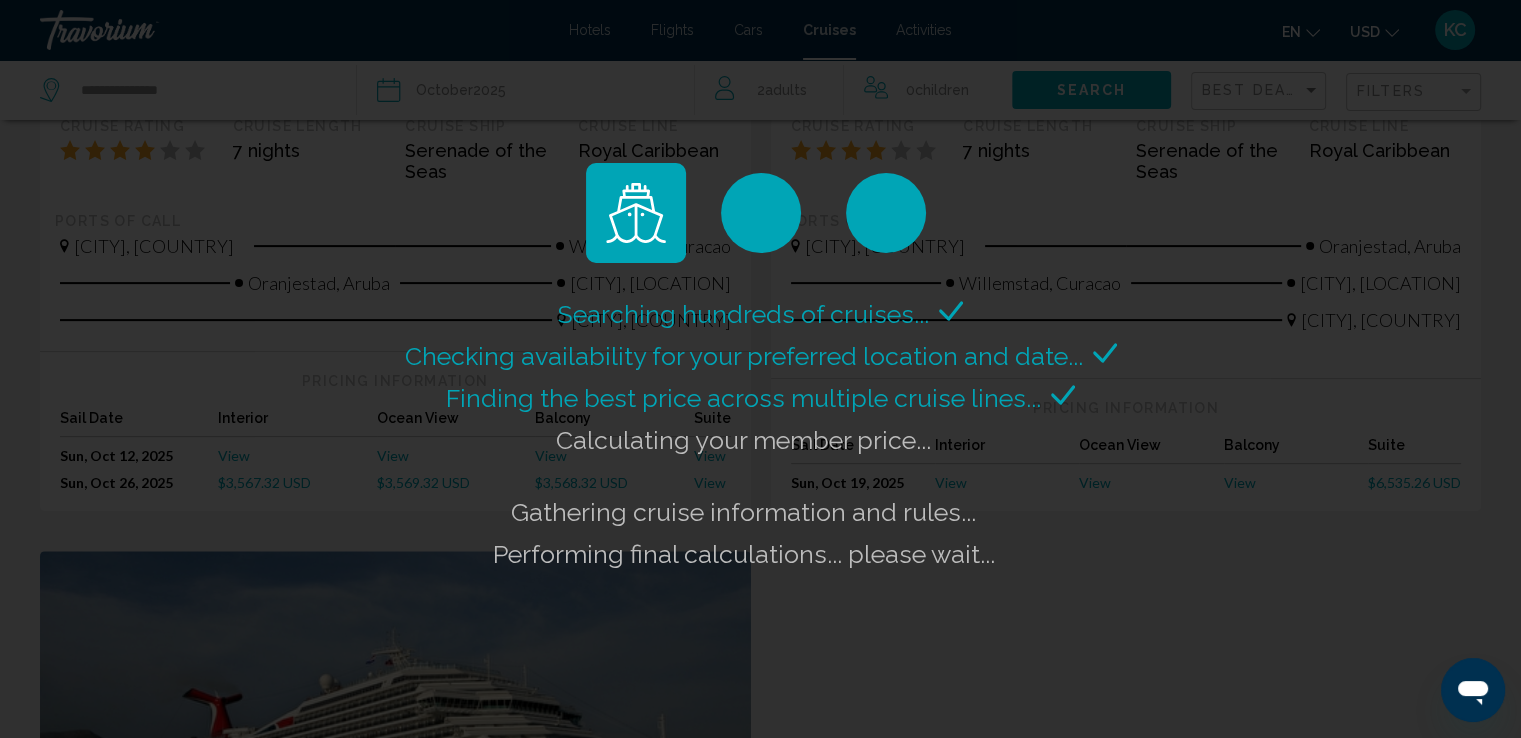 scroll, scrollTop: 0, scrollLeft: 0, axis: both 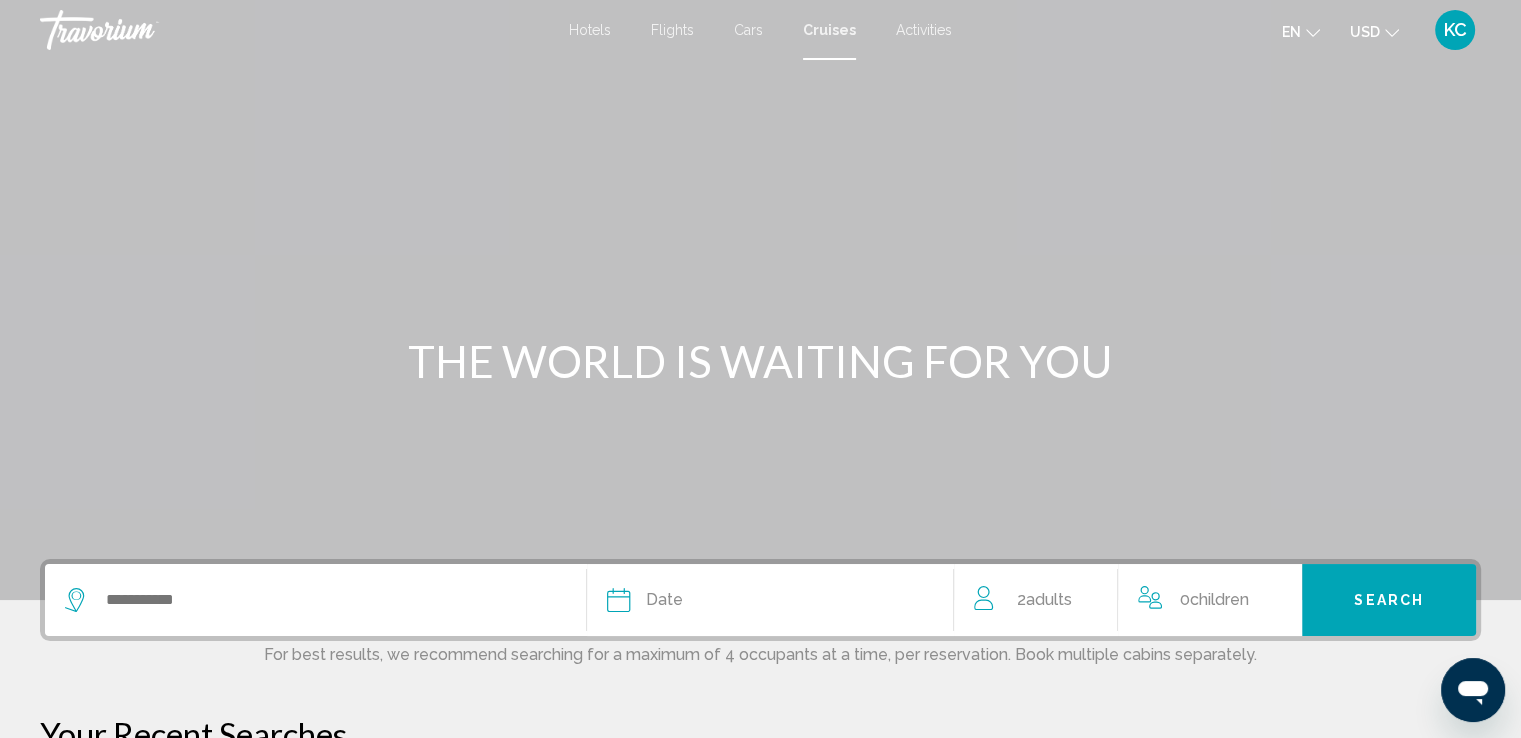 click on "Hotels" at bounding box center [590, 30] 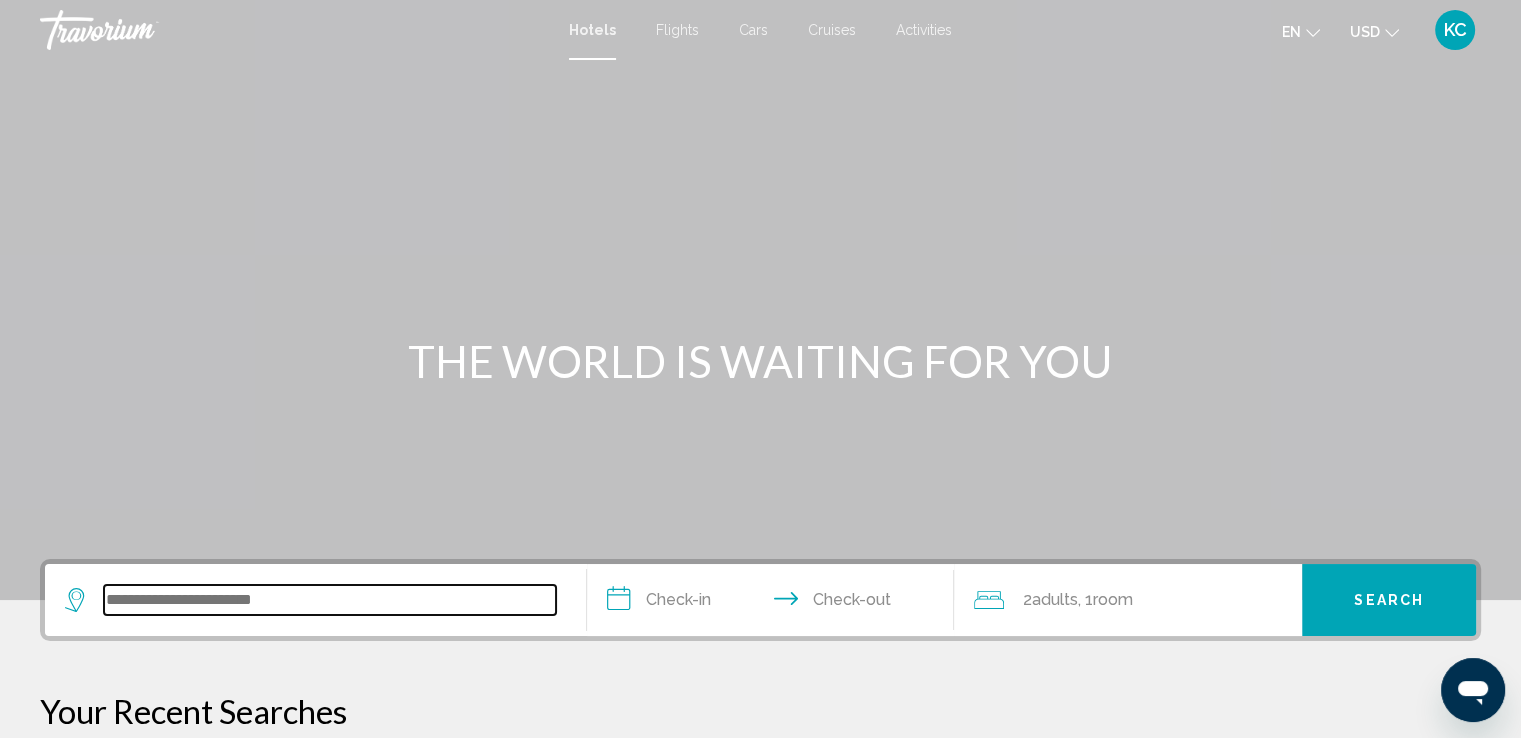 click at bounding box center [330, 600] 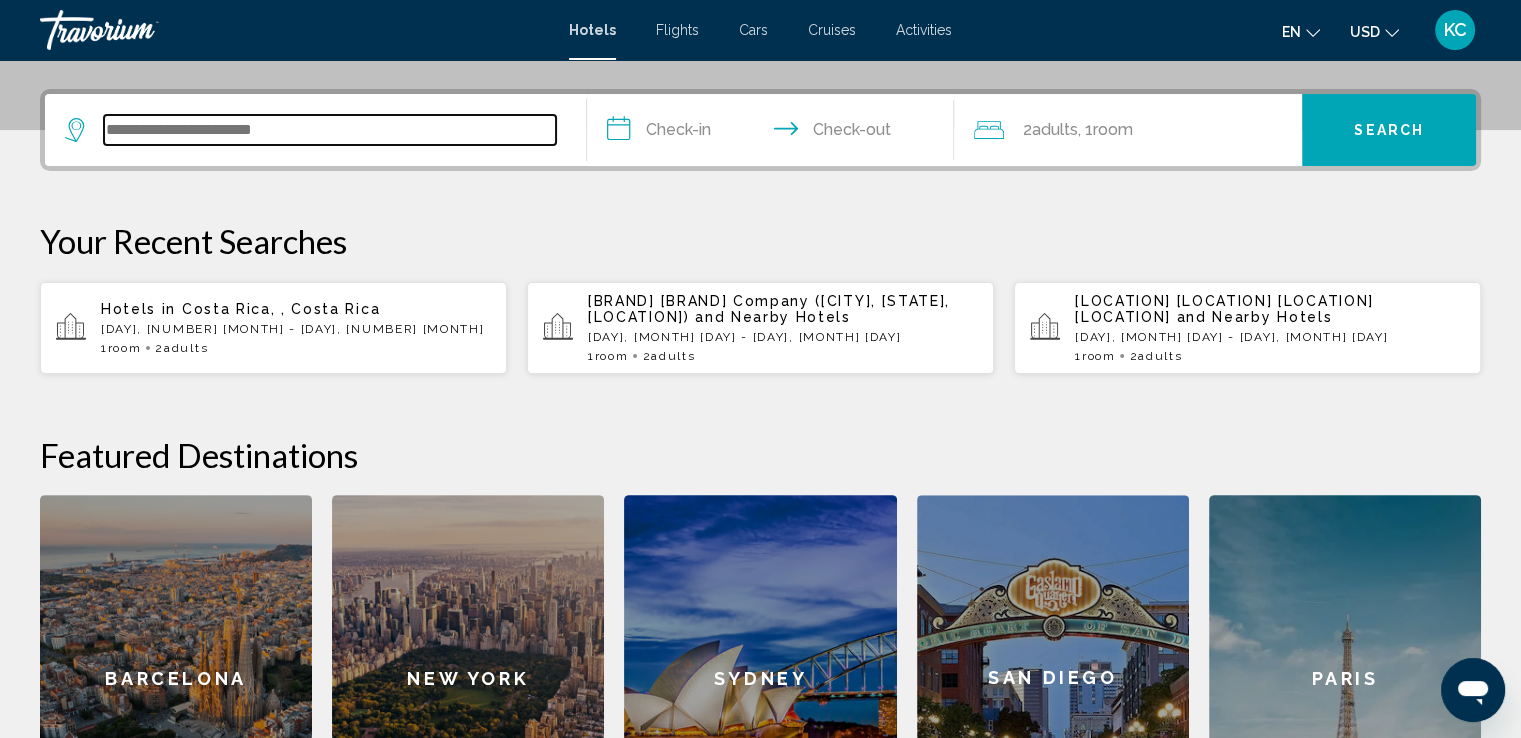 scroll, scrollTop: 493, scrollLeft: 0, axis: vertical 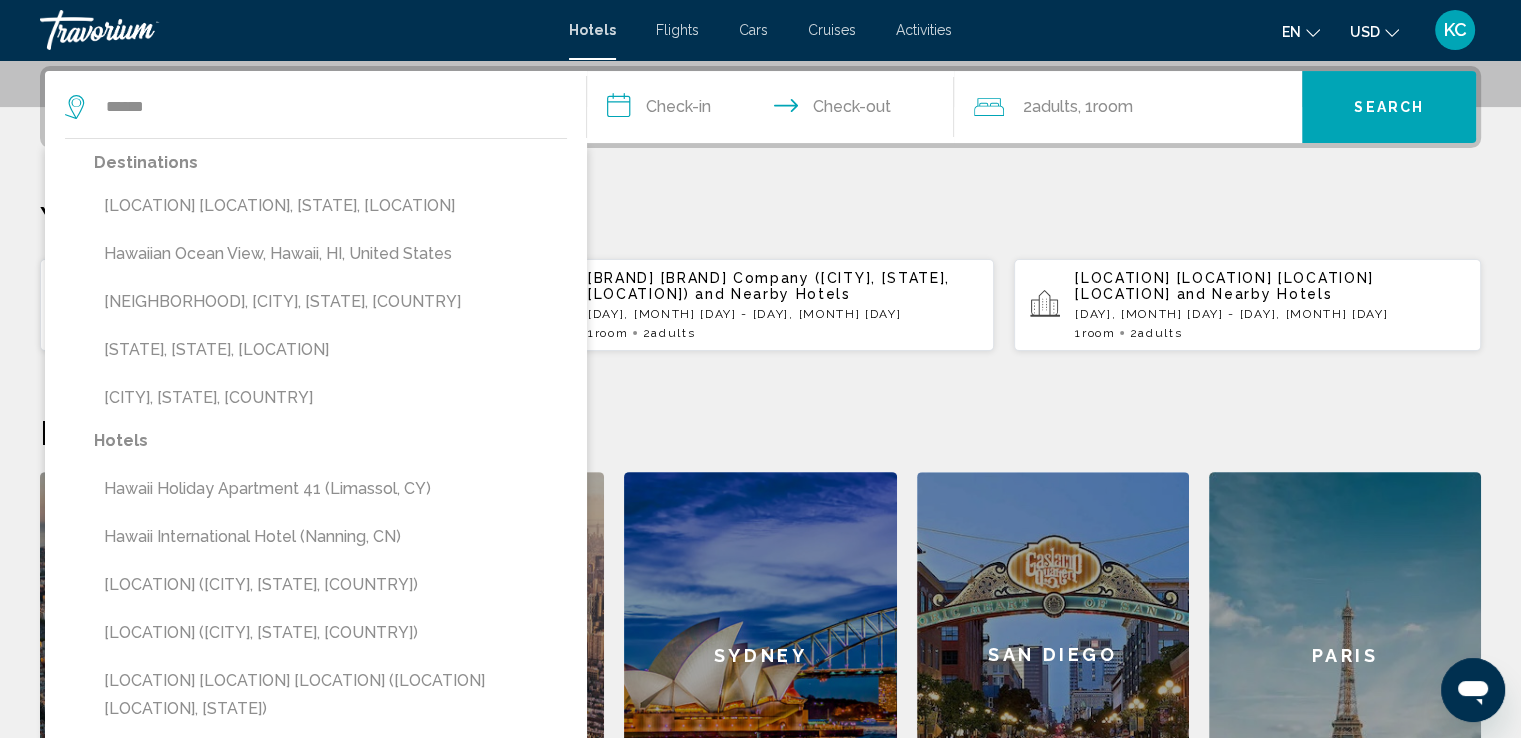 click on "[STATE], [STATE], [LOCATION]" at bounding box center (330, 350) 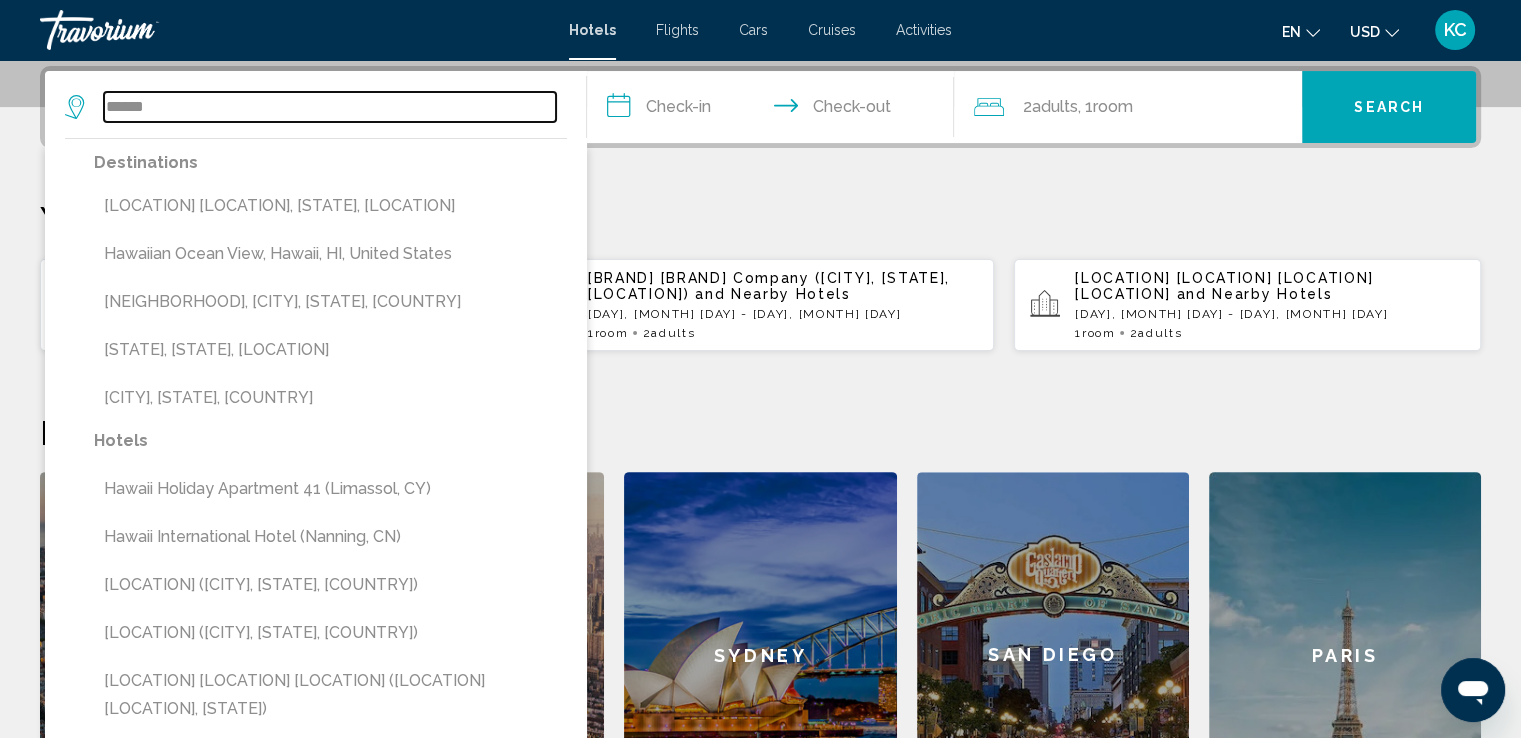 type on "**********" 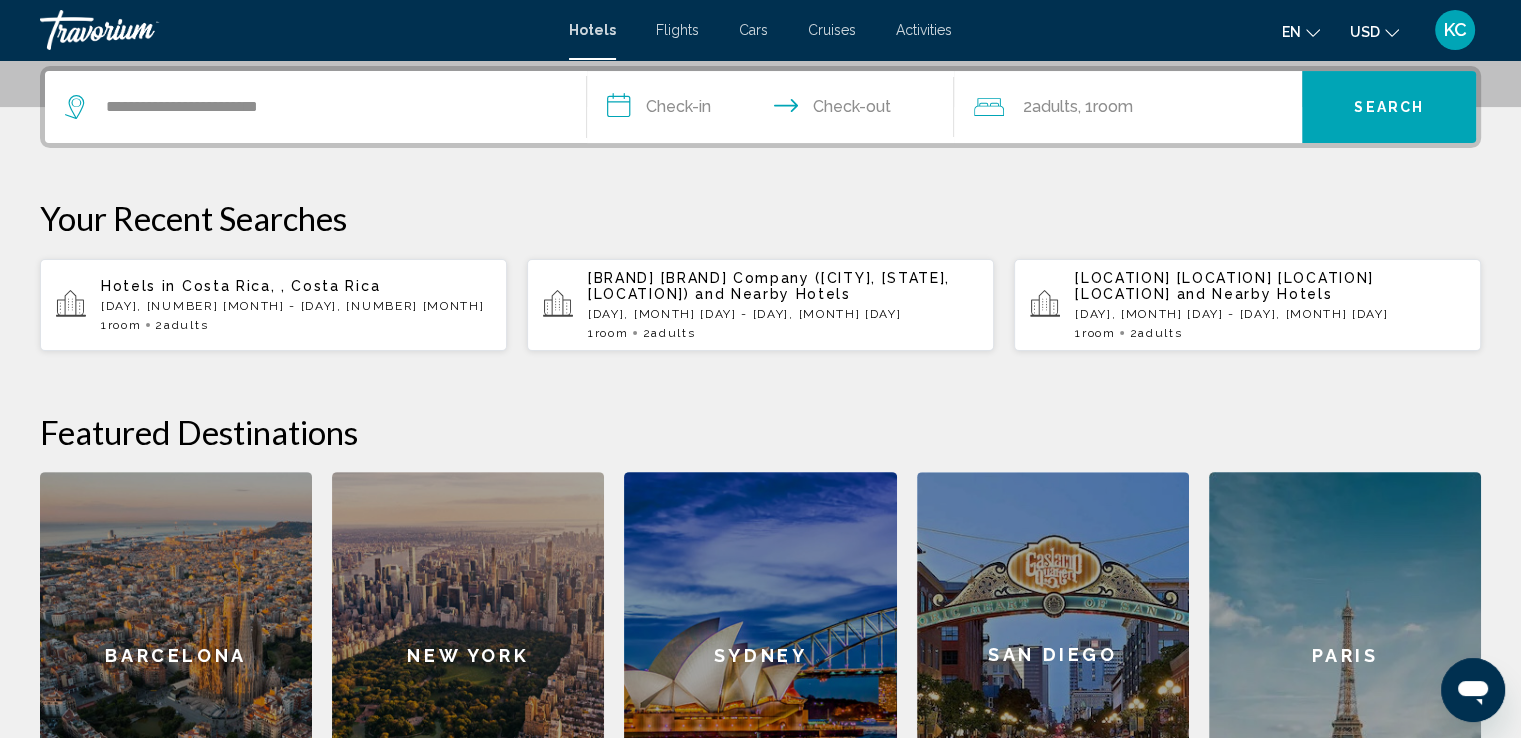 click on "**********" at bounding box center [775, 110] 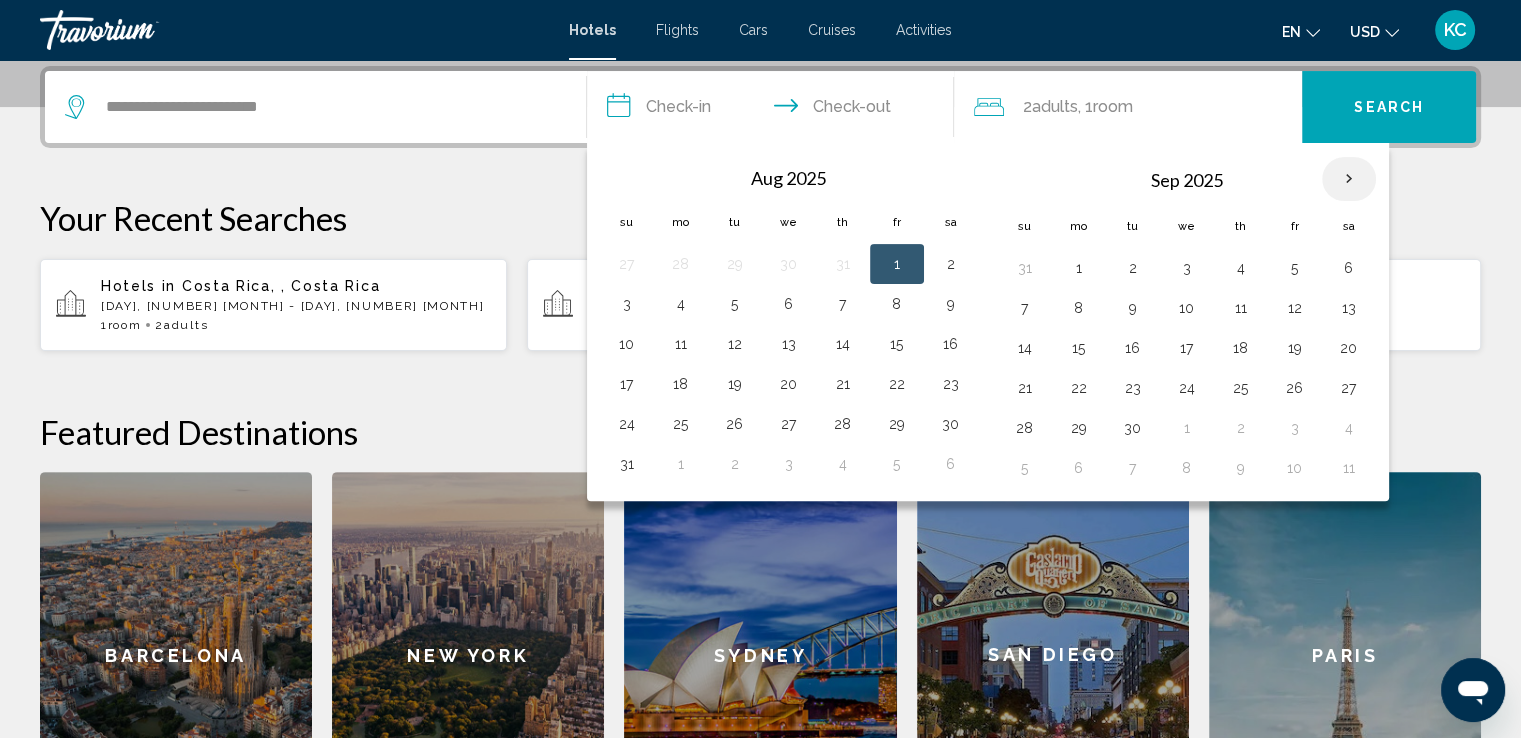 click at bounding box center [1349, 179] 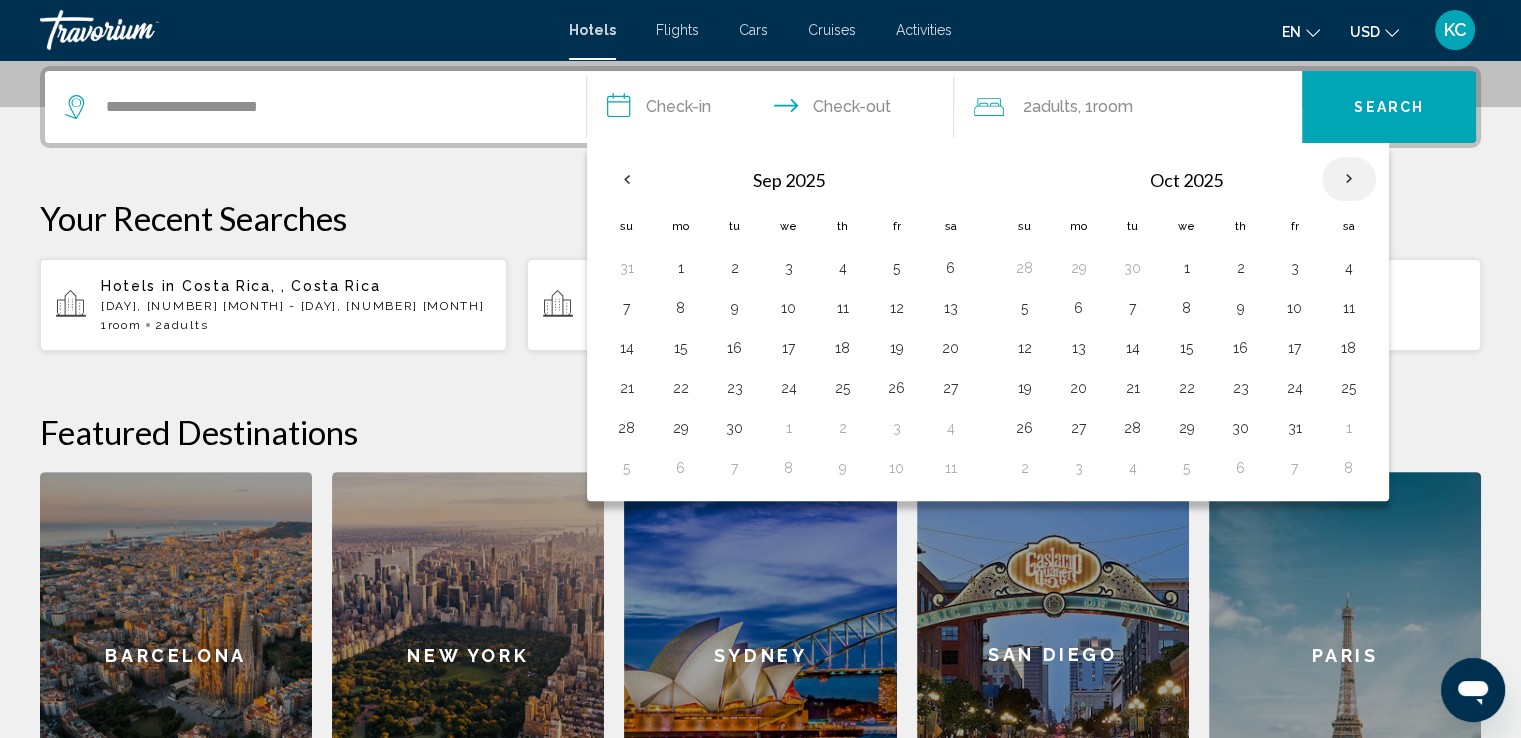 click at bounding box center (1349, 179) 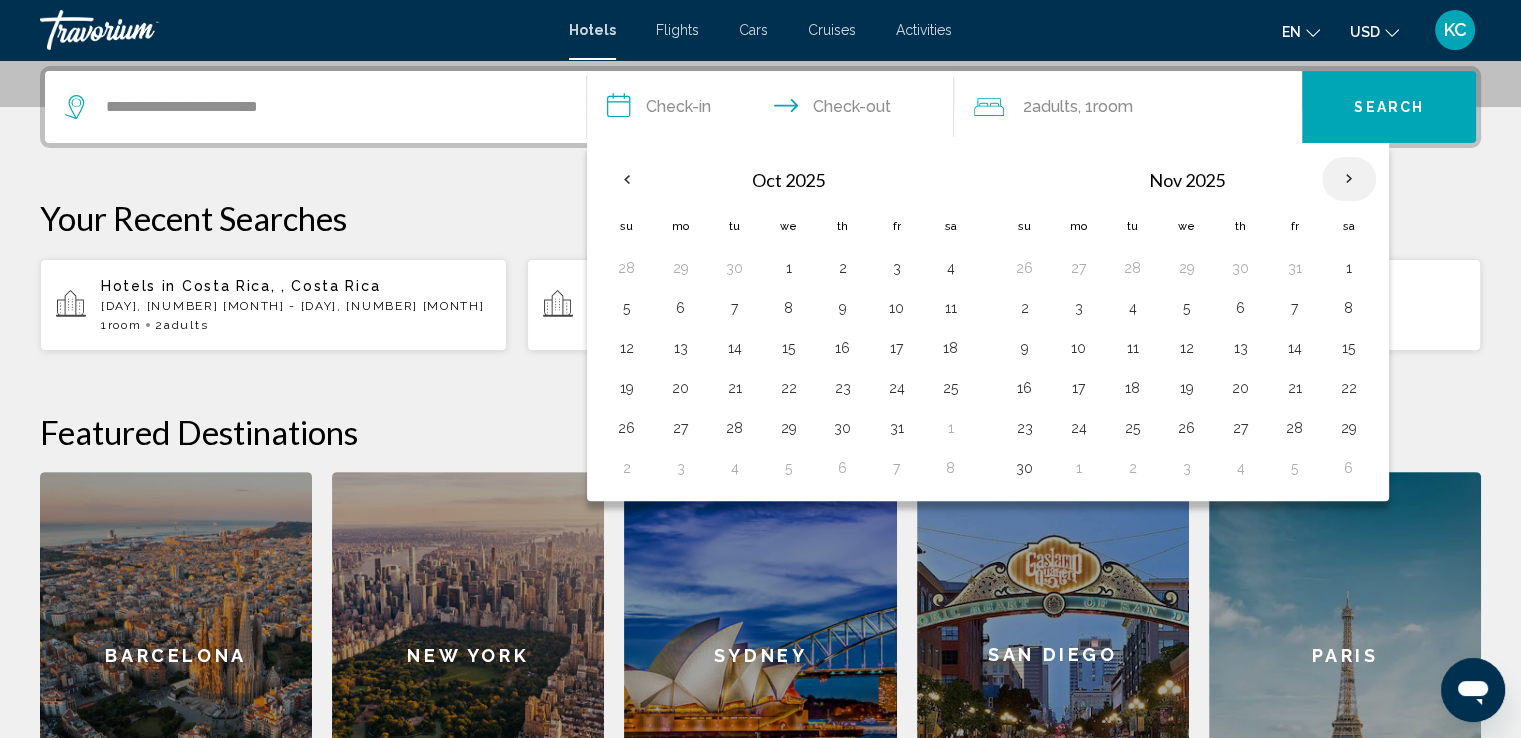 click at bounding box center (1349, 179) 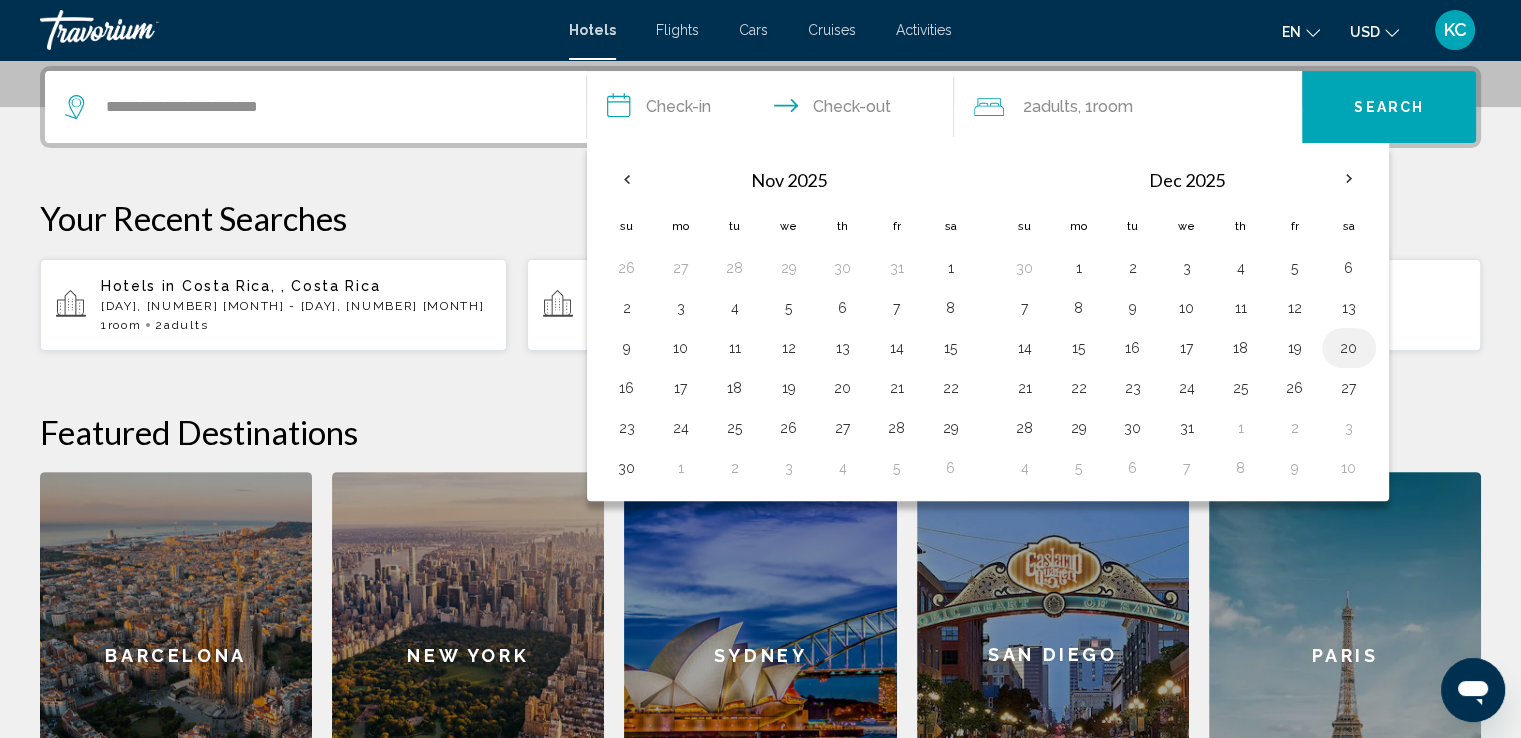click on "20" at bounding box center (1349, 348) 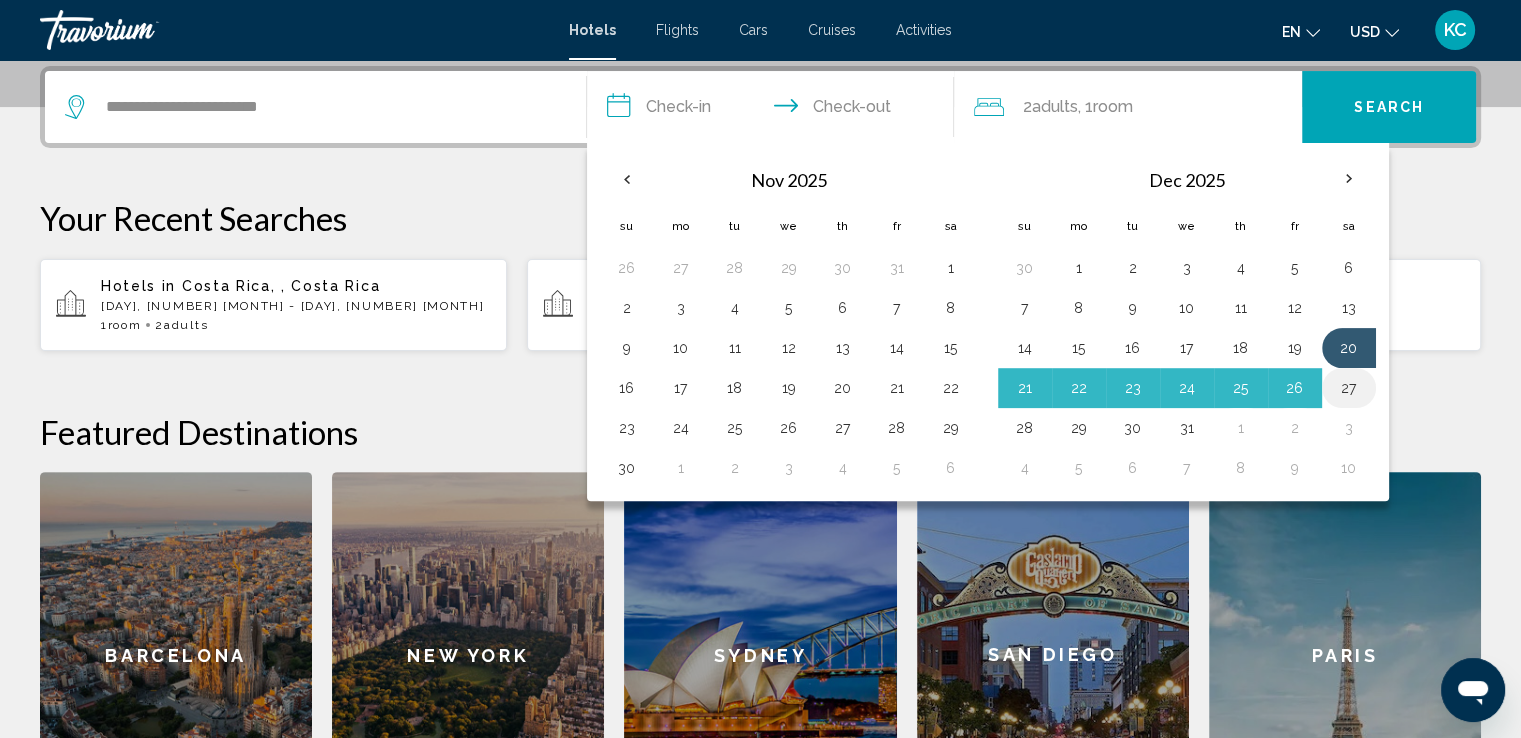click on "27" at bounding box center (1349, 388) 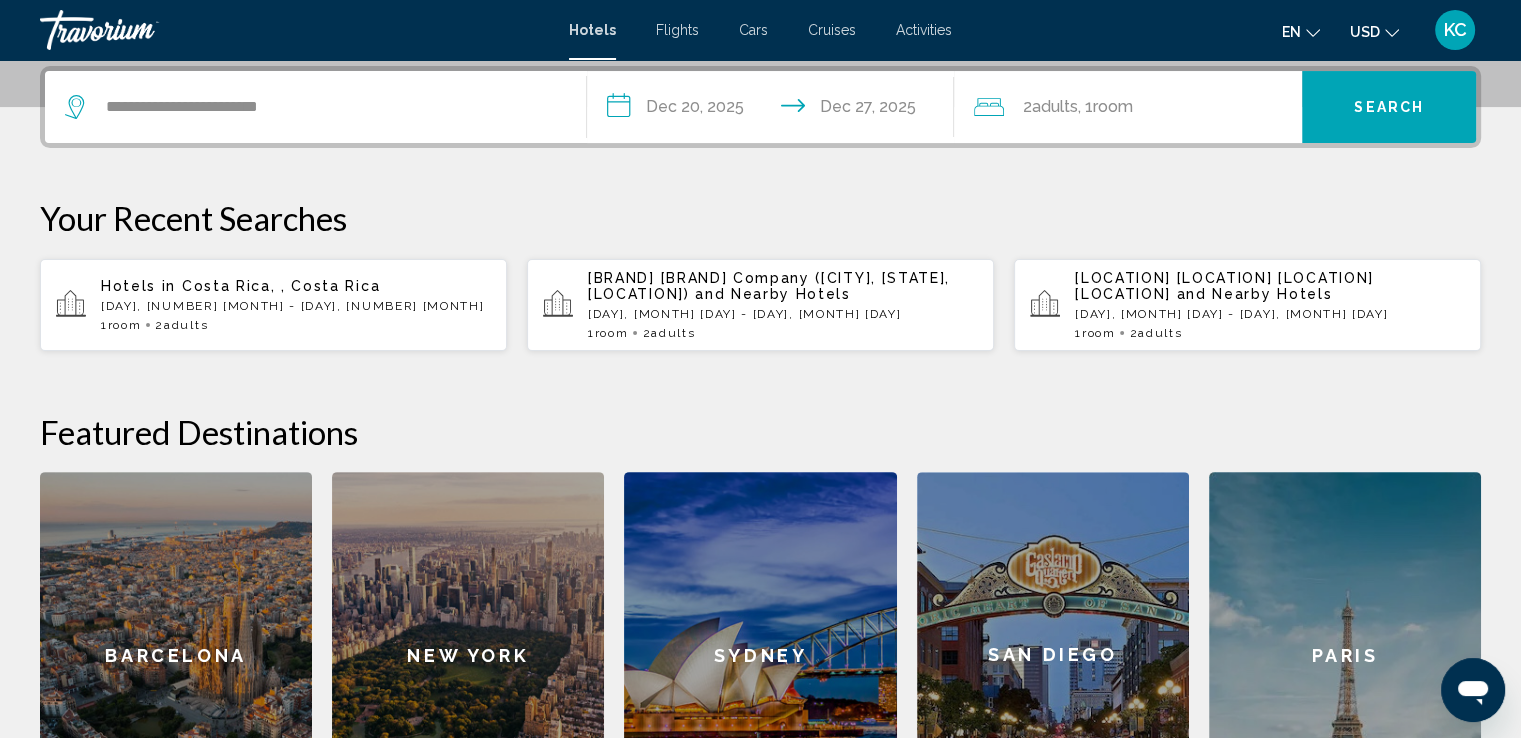 click on "Search" at bounding box center (1389, 108) 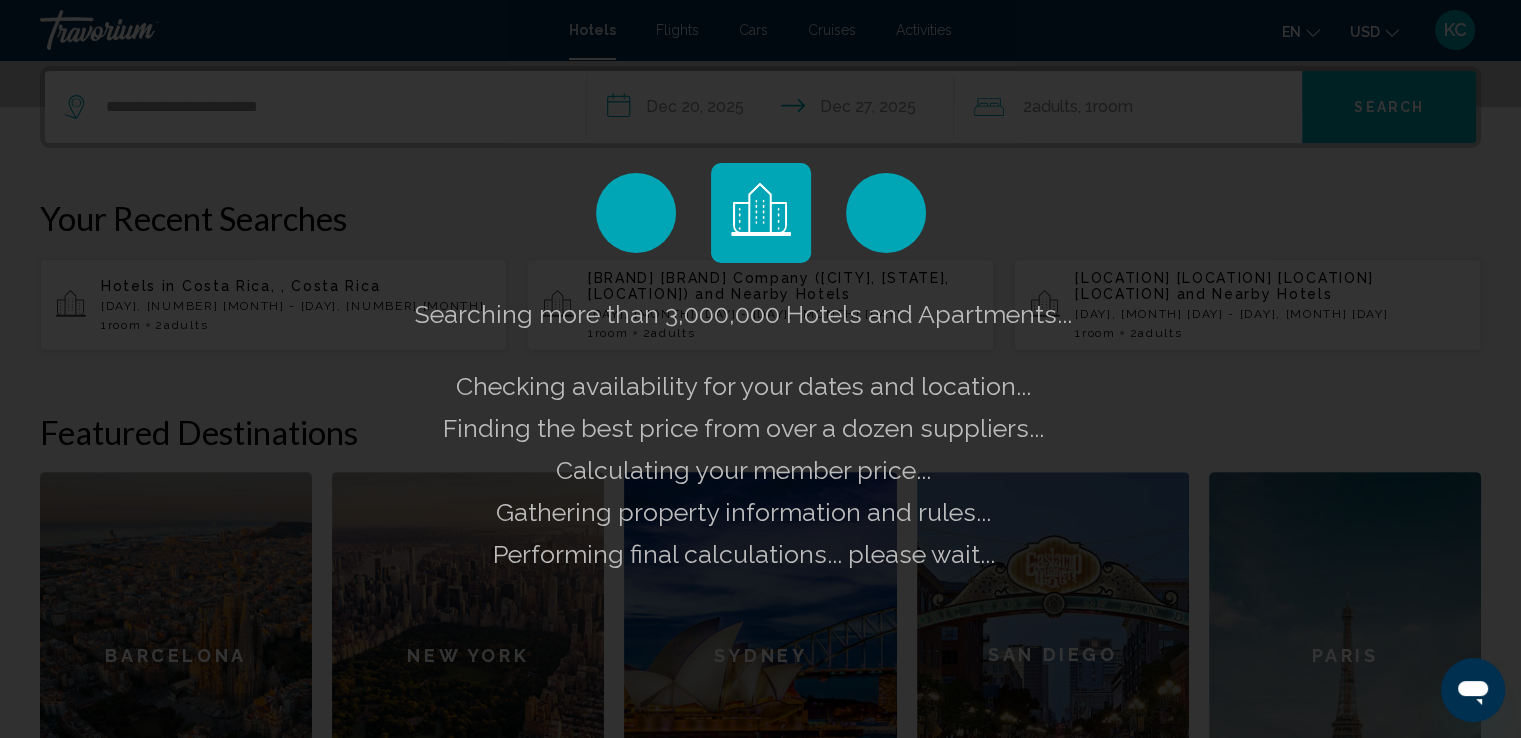 click on "Searching more than 3,000,000 Hotels and Apartments...
Checking availability for your dates and location..." 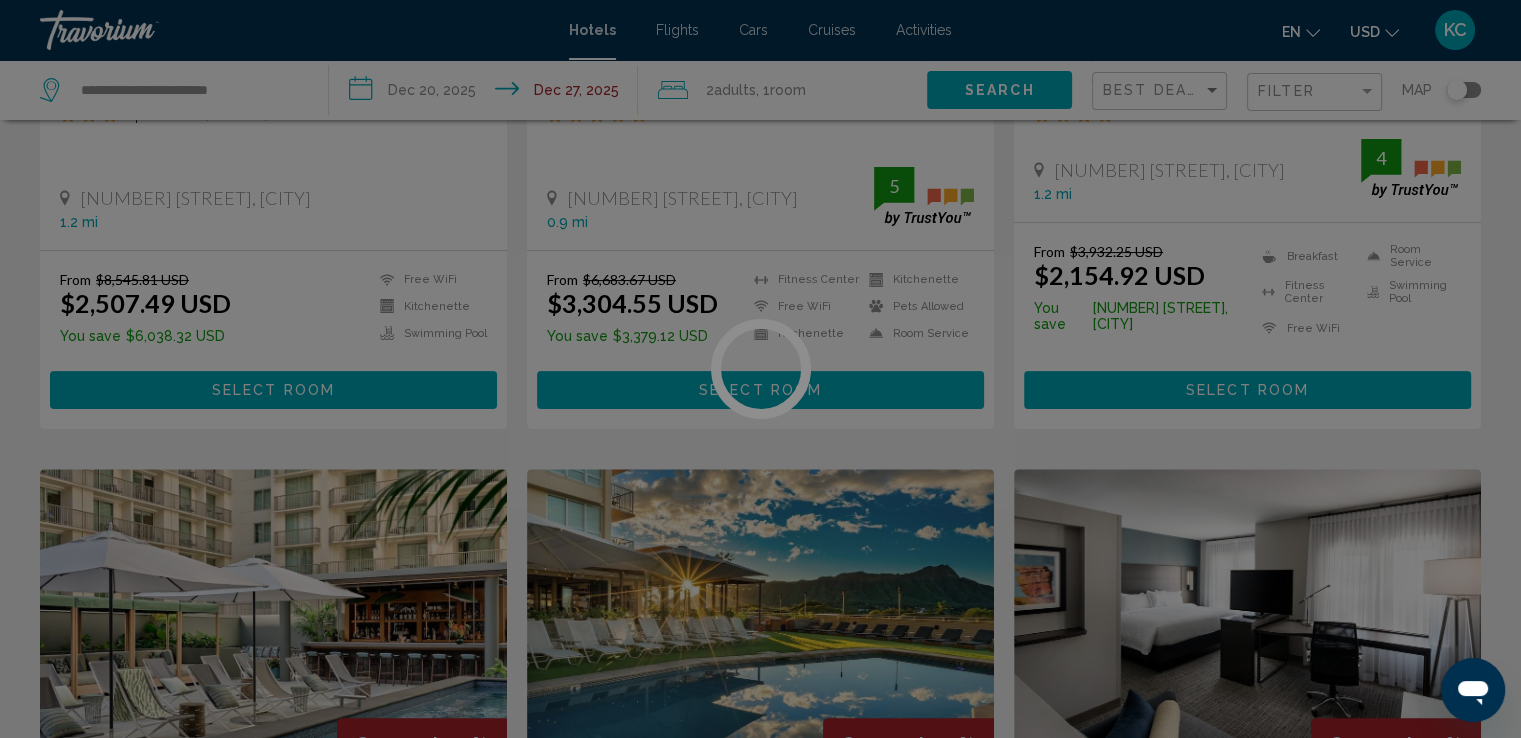 scroll, scrollTop: 0, scrollLeft: 0, axis: both 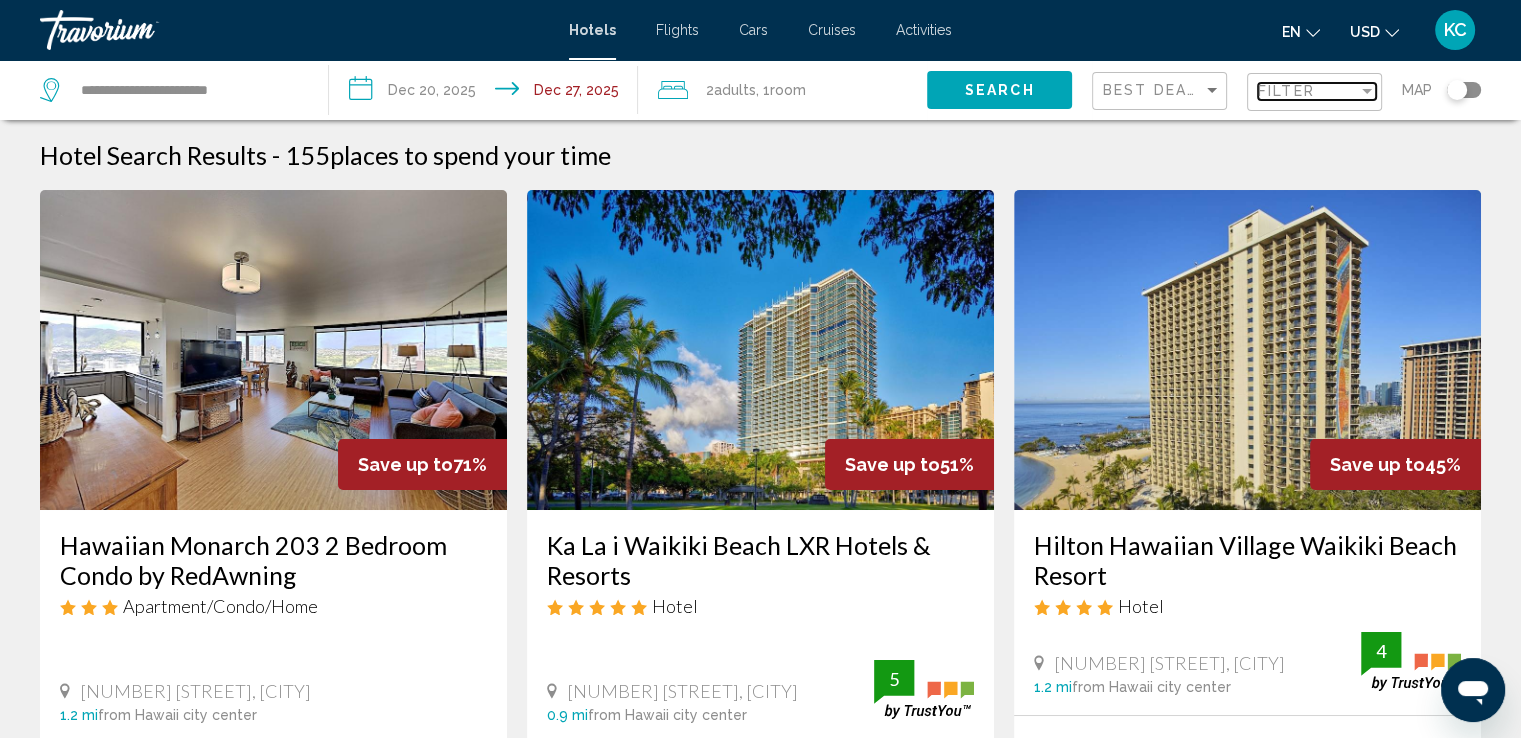 click on "Filter" at bounding box center (1308, 91) 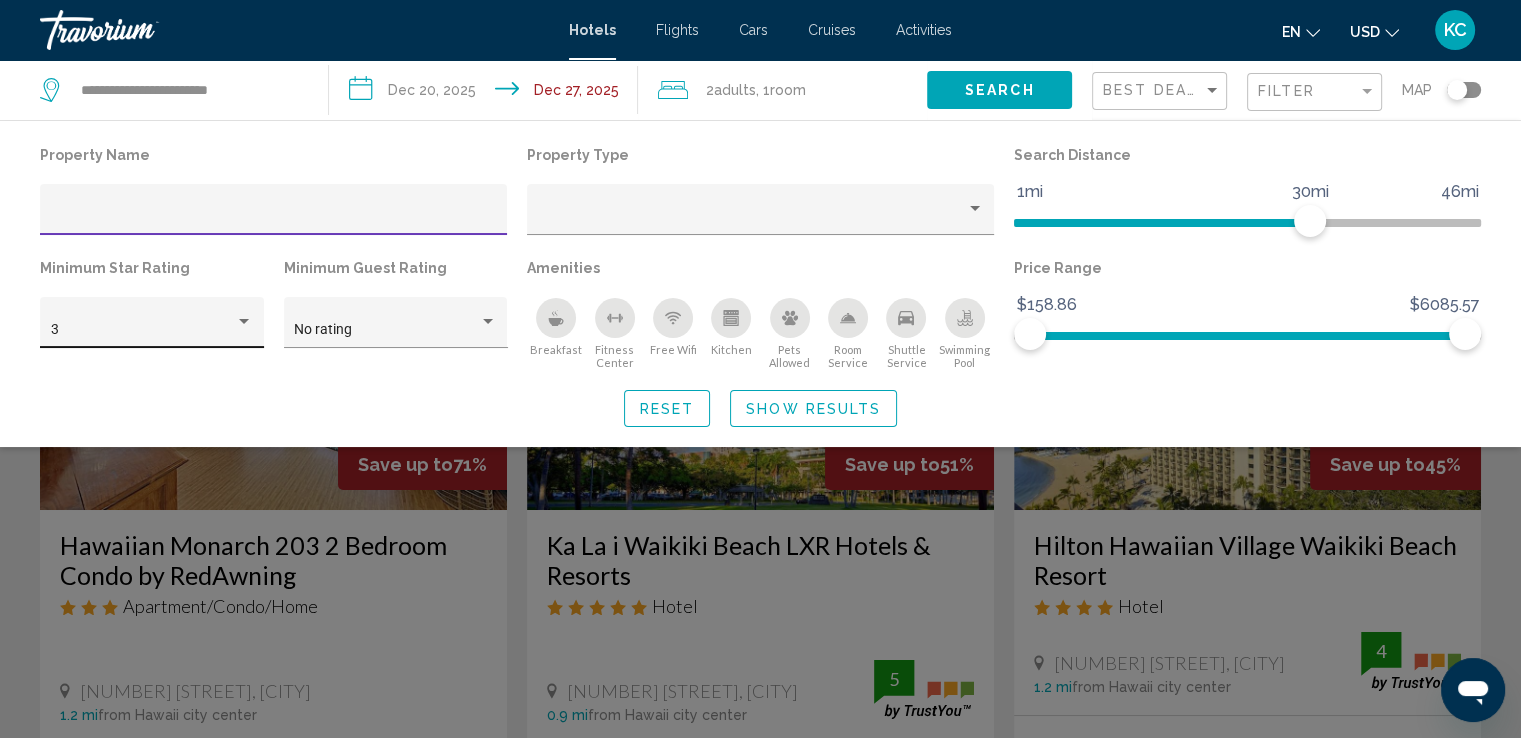 click at bounding box center (244, 322) 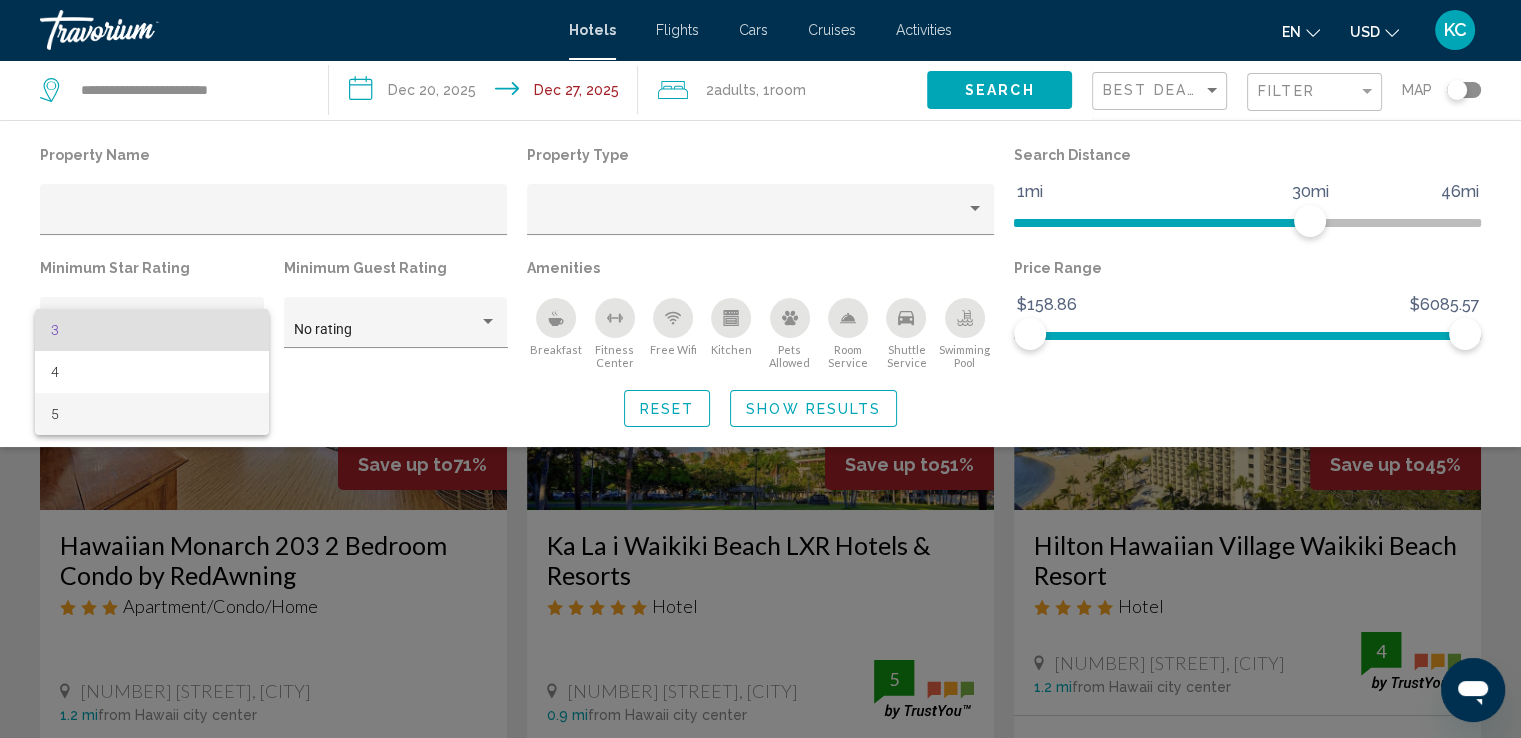 click on "5" at bounding box center (152, 414) 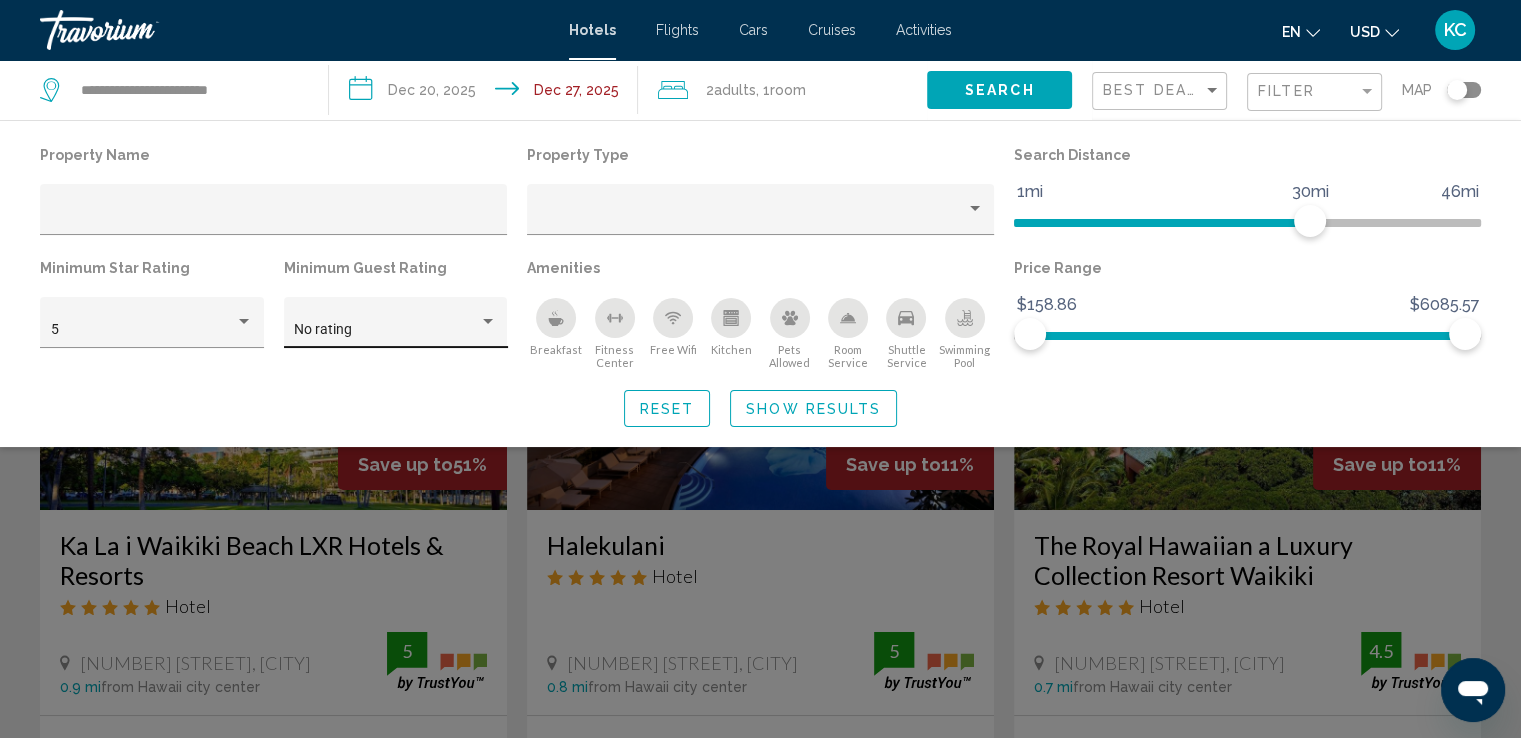 click on "No rating" 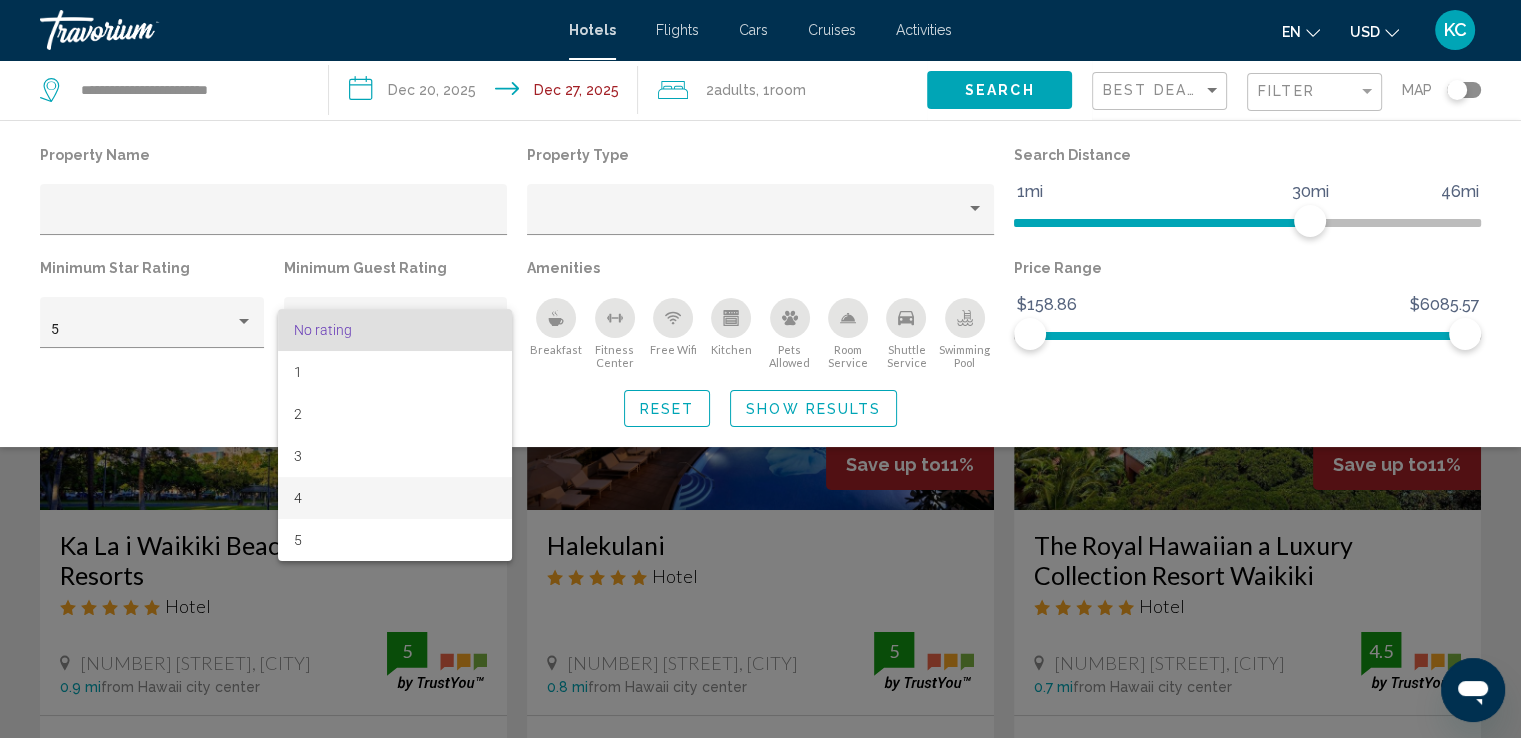 click on "4" at bounding box center [395, 498] 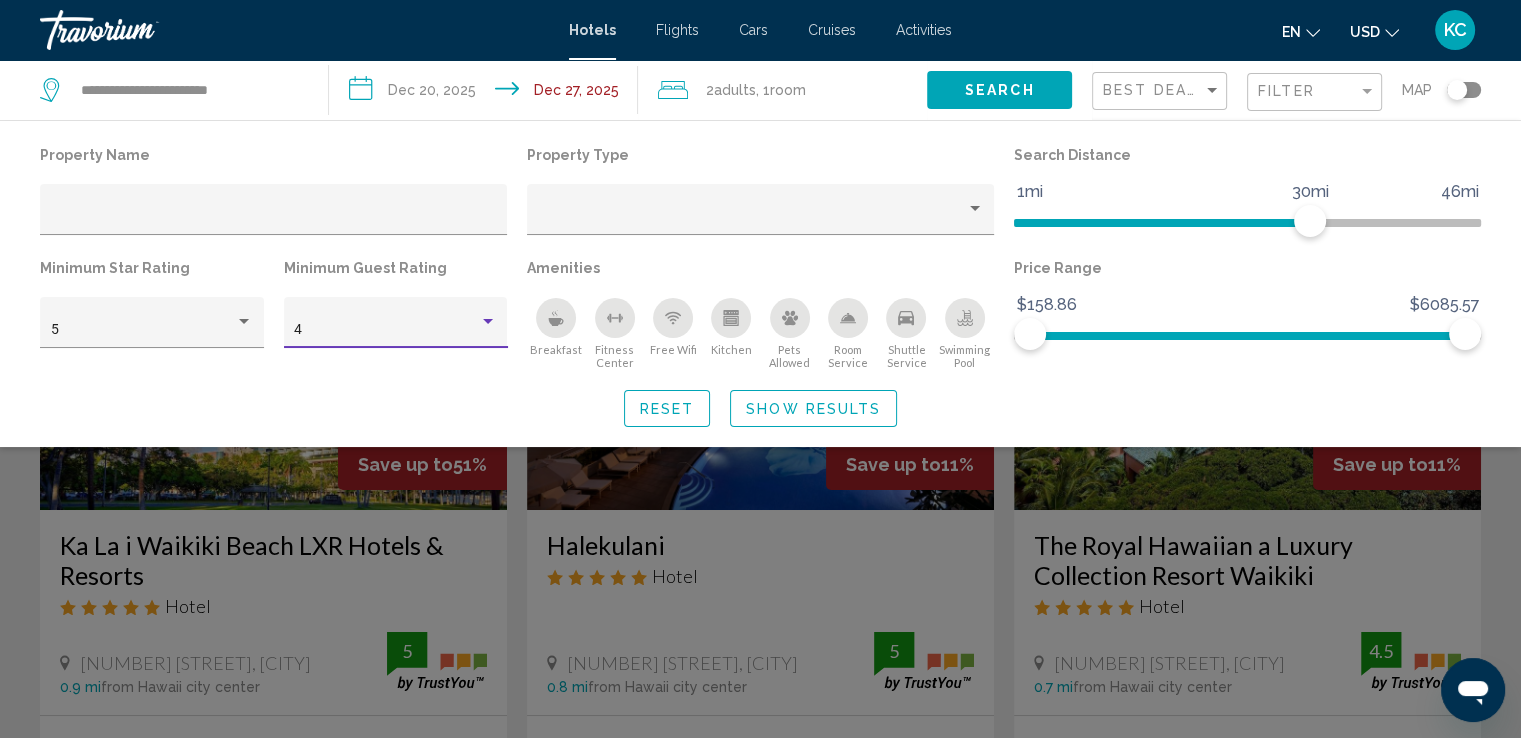 click on "Show Results" 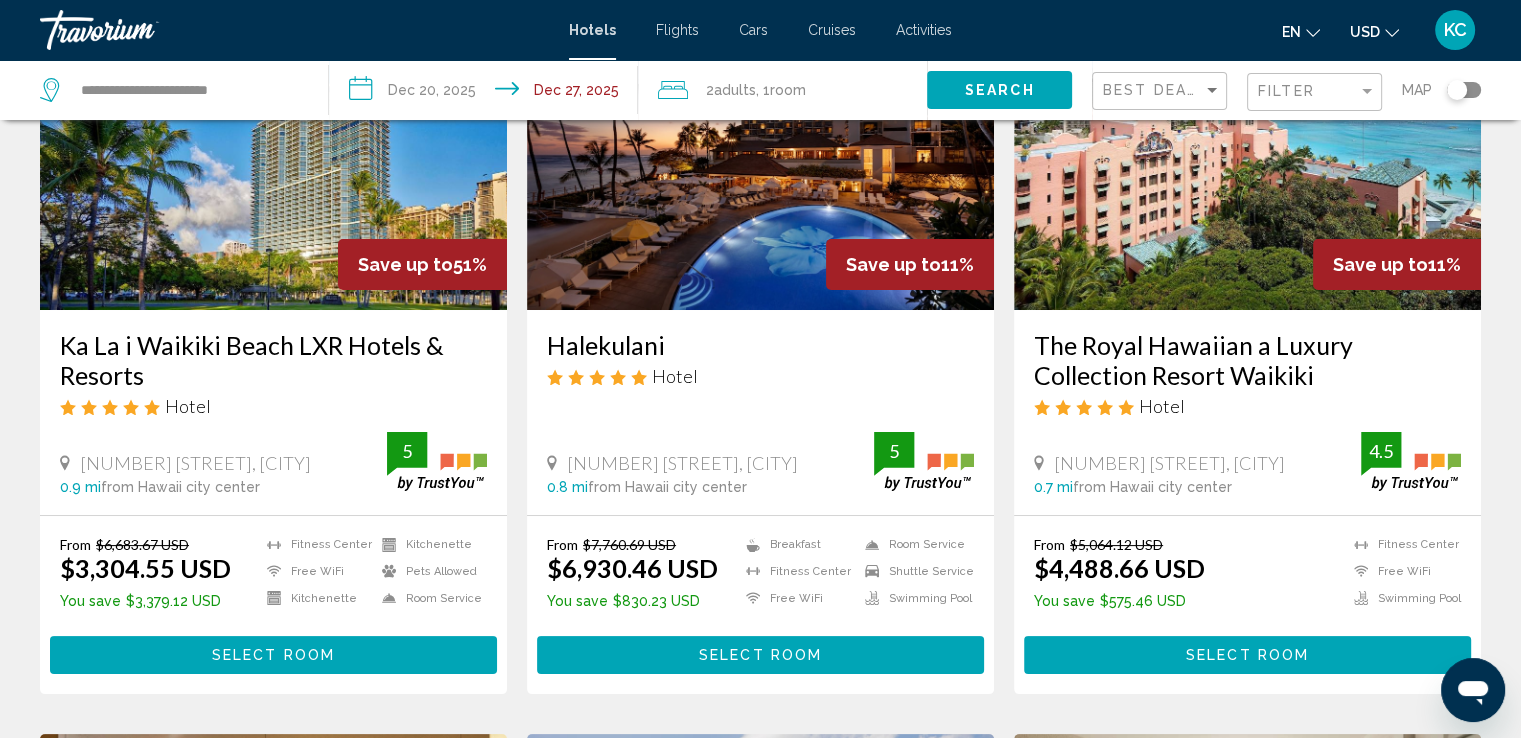 scroll, scrollTop: 0, scrollLeft: 0, axis: both 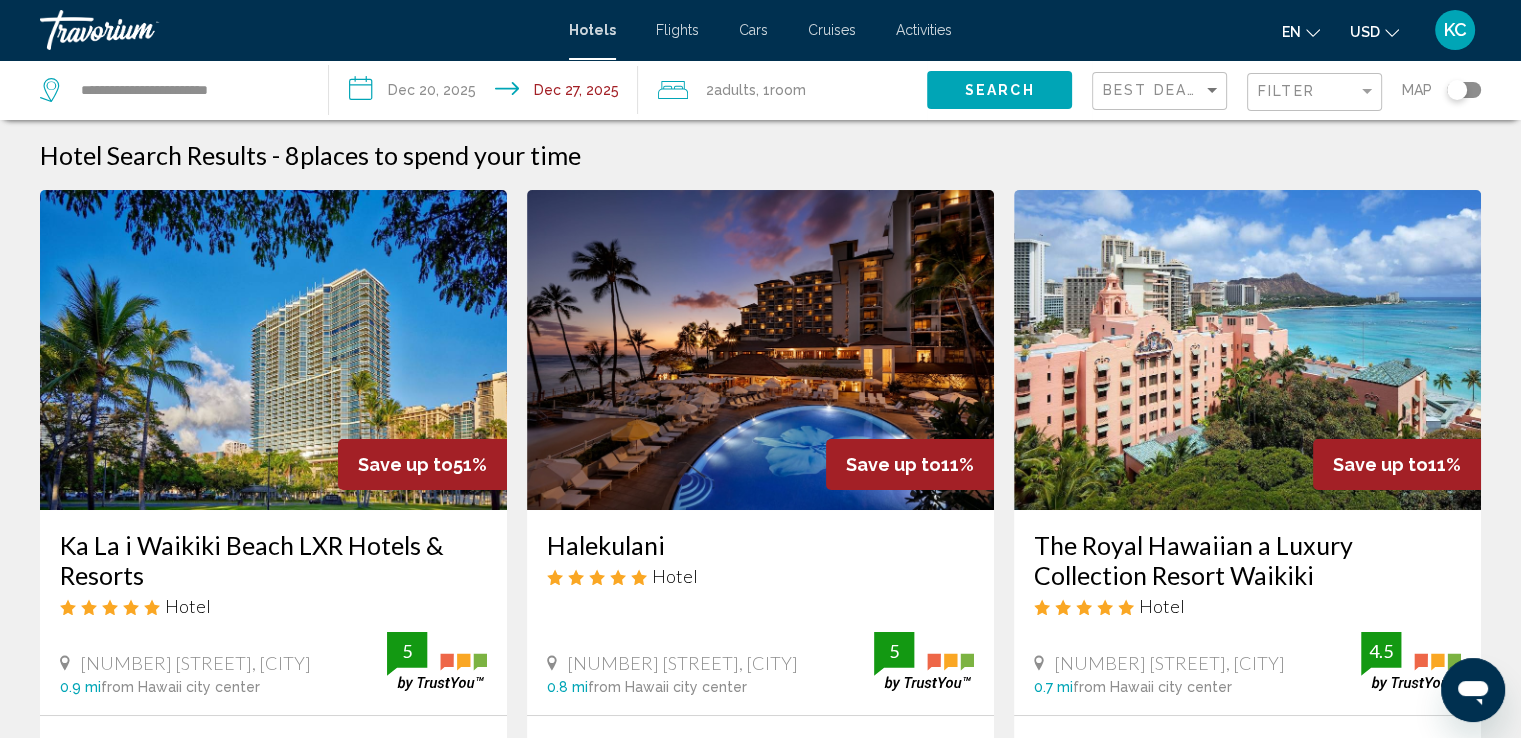 click at bounding box center (273, 350) 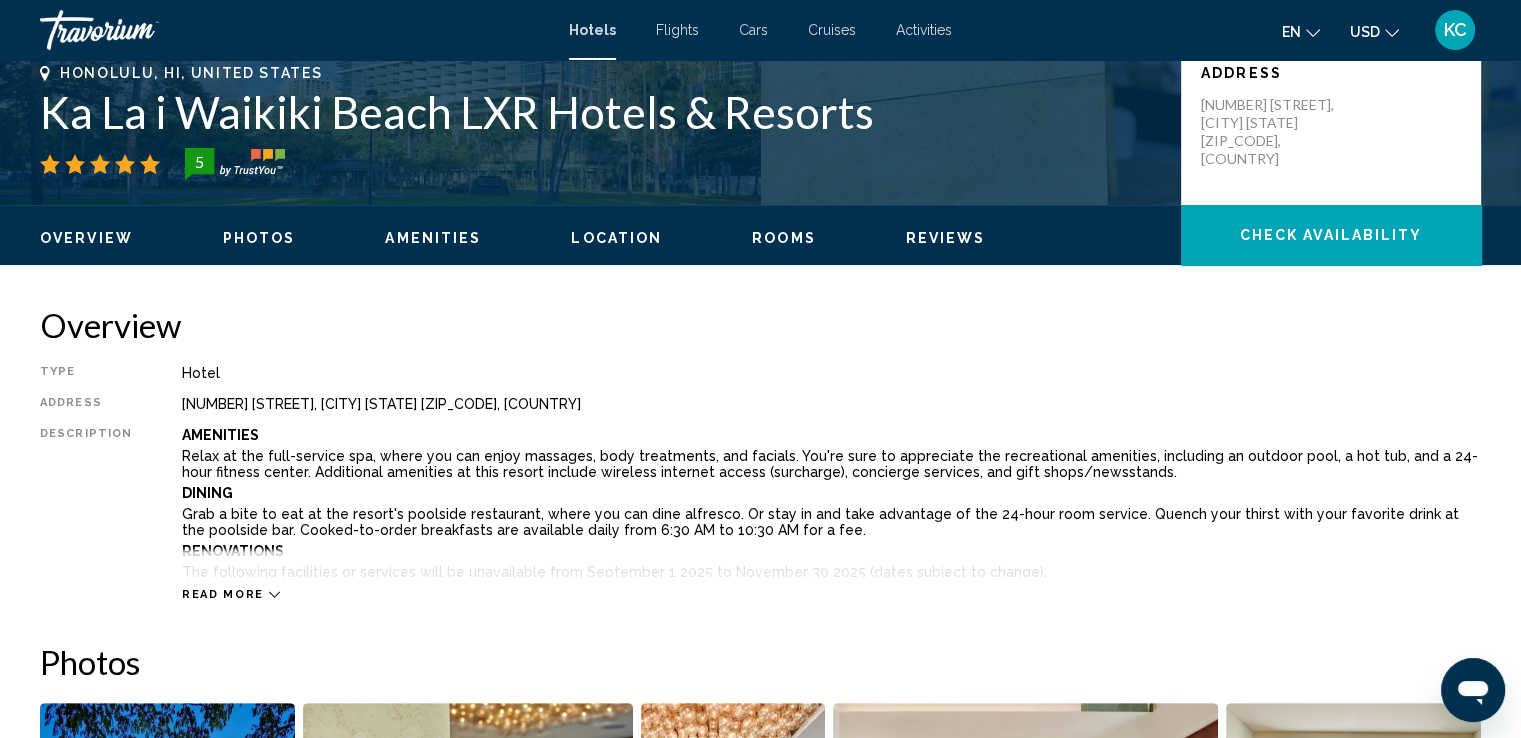 scroll, scrollTop: 582, scrollLeft: 0, axis: vertical 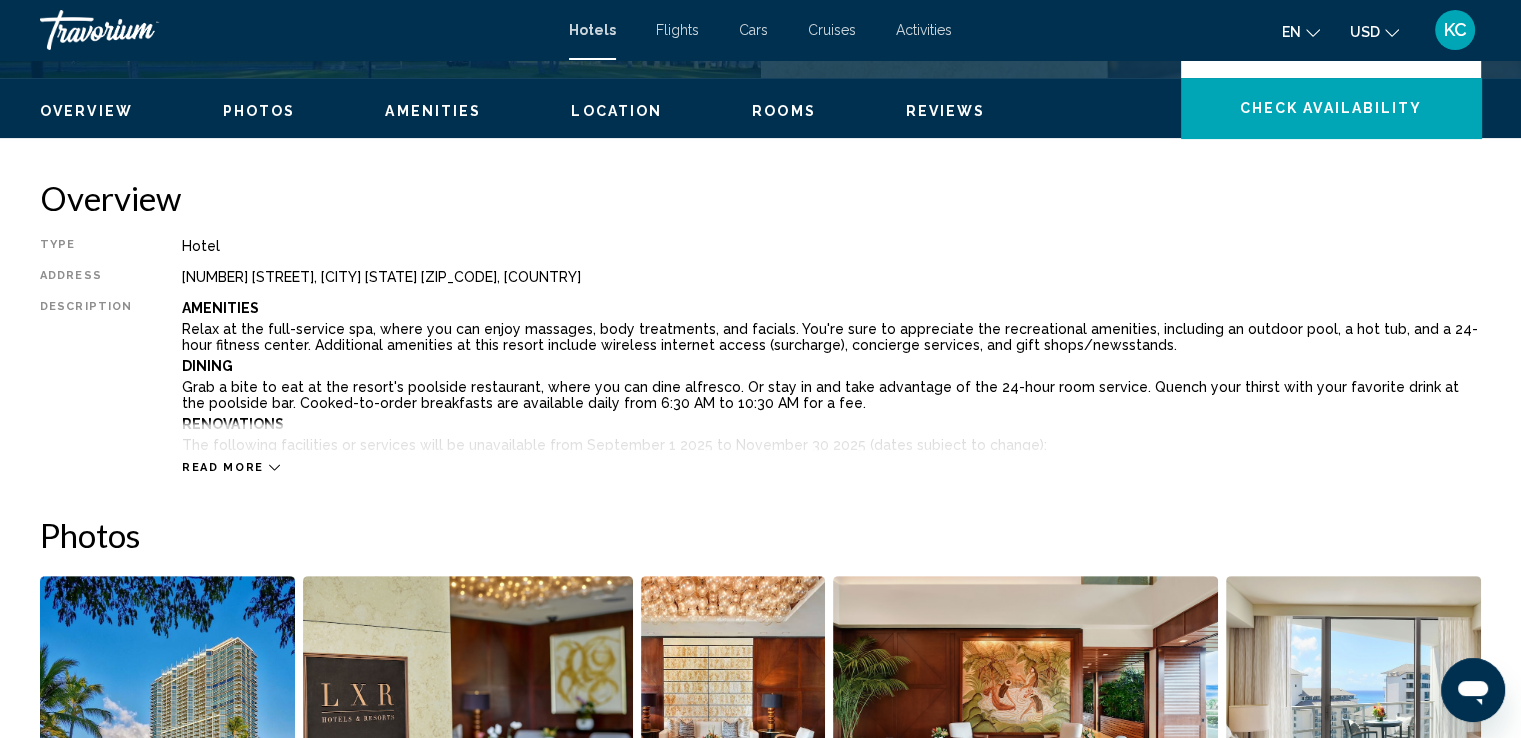 click on "Read more" at bounding box center [223, 467] 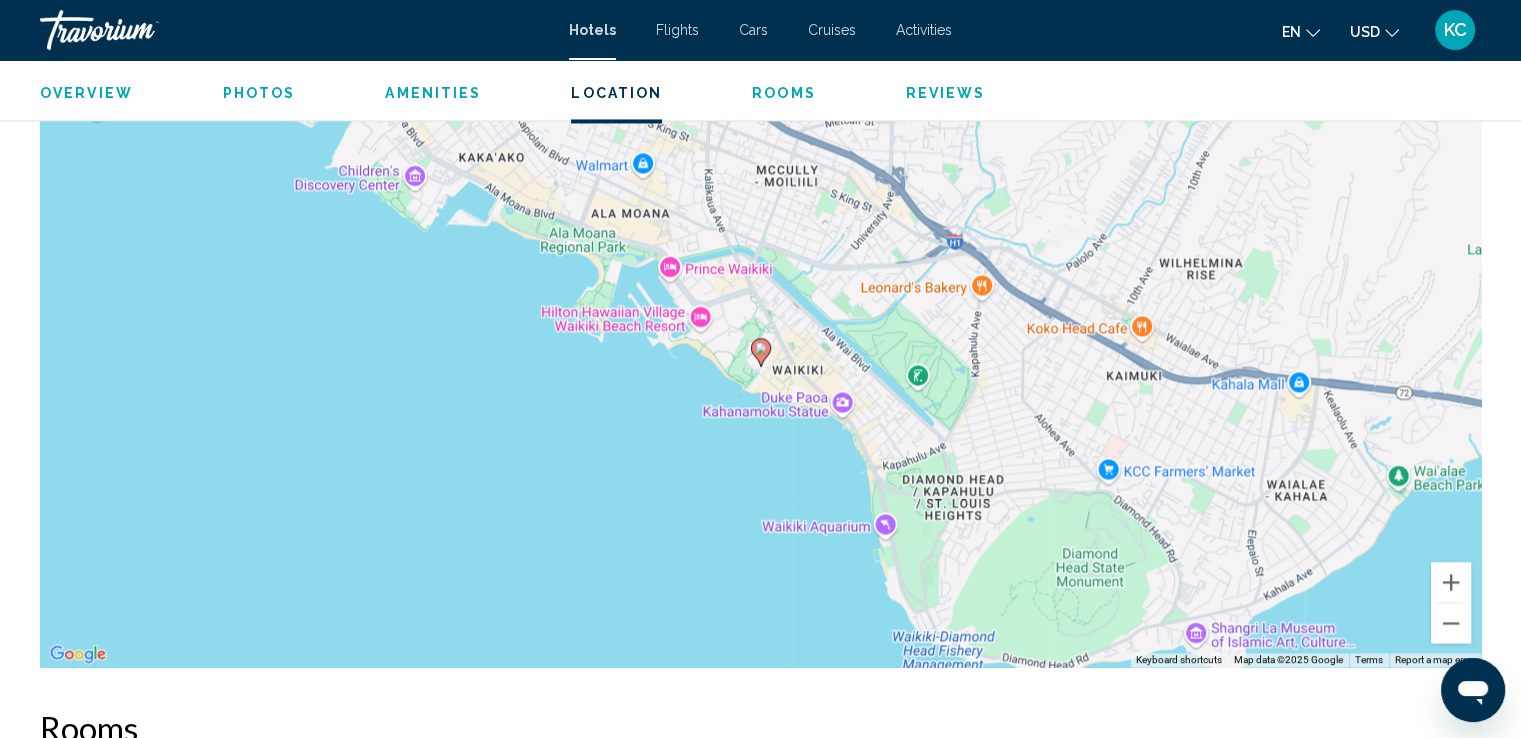 scroll, scrollTop: 582, scrollLeft: 0, axis: vertical 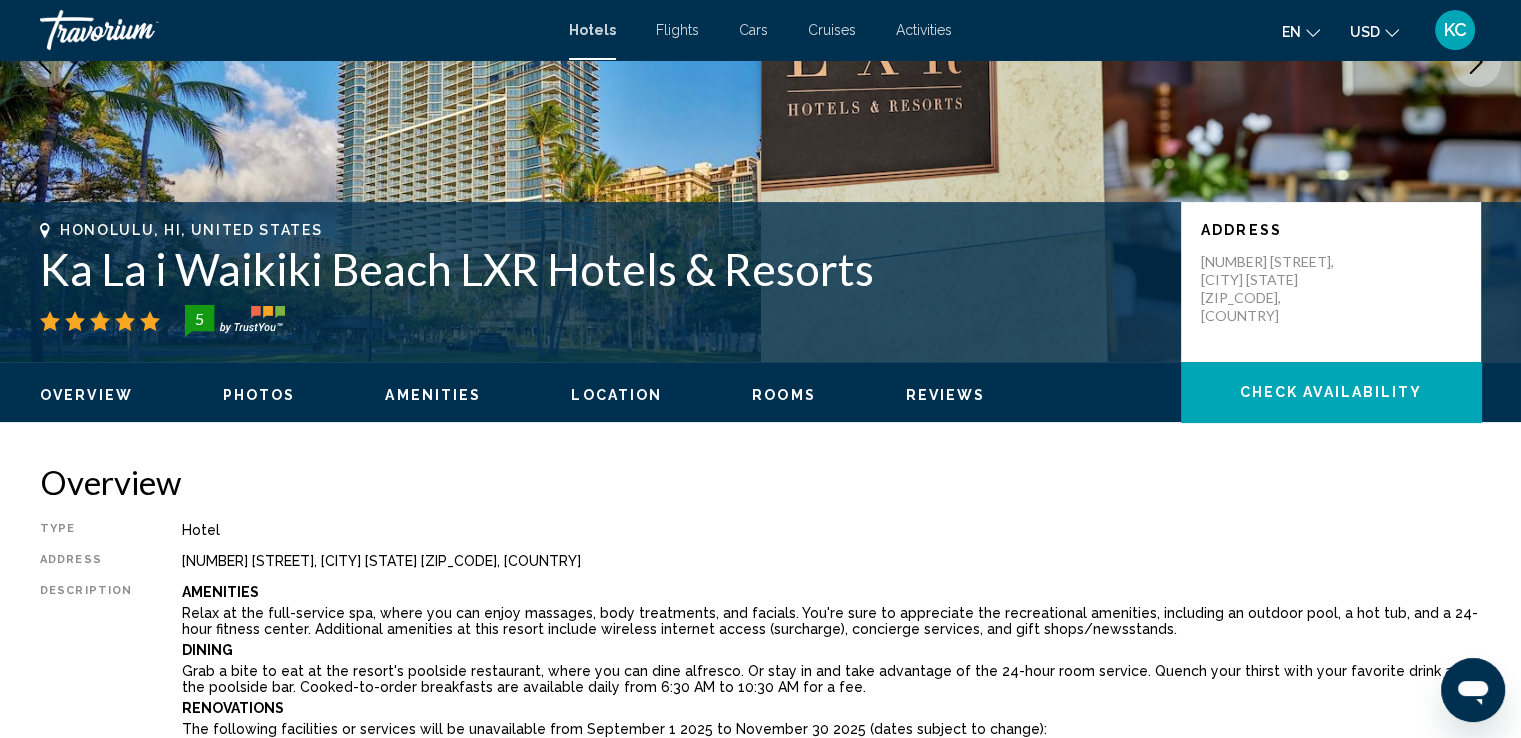 click on "Photos" at bounding box center [259, 395] 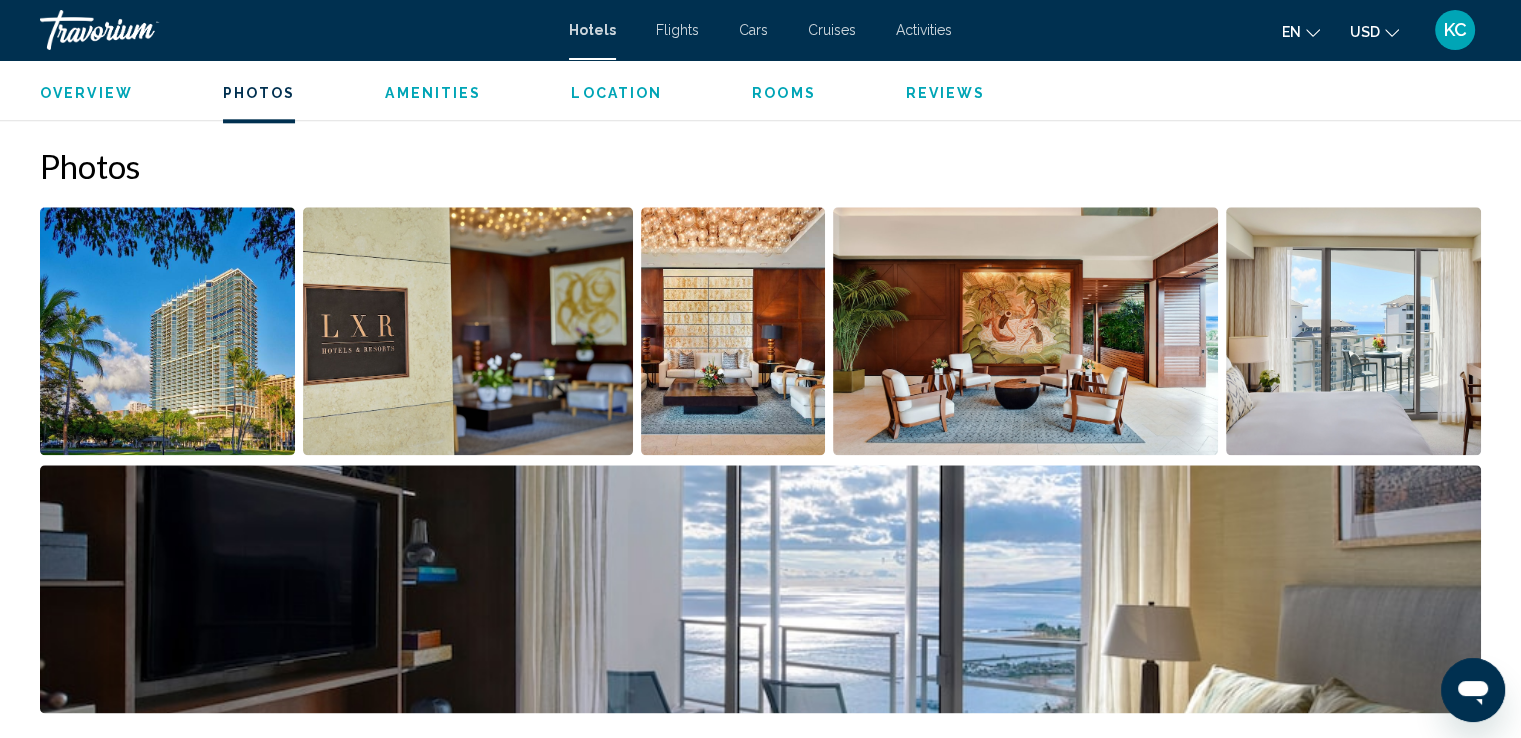 scroll, scrollTop: 2288, scrollLeft: 0, axis: vertical 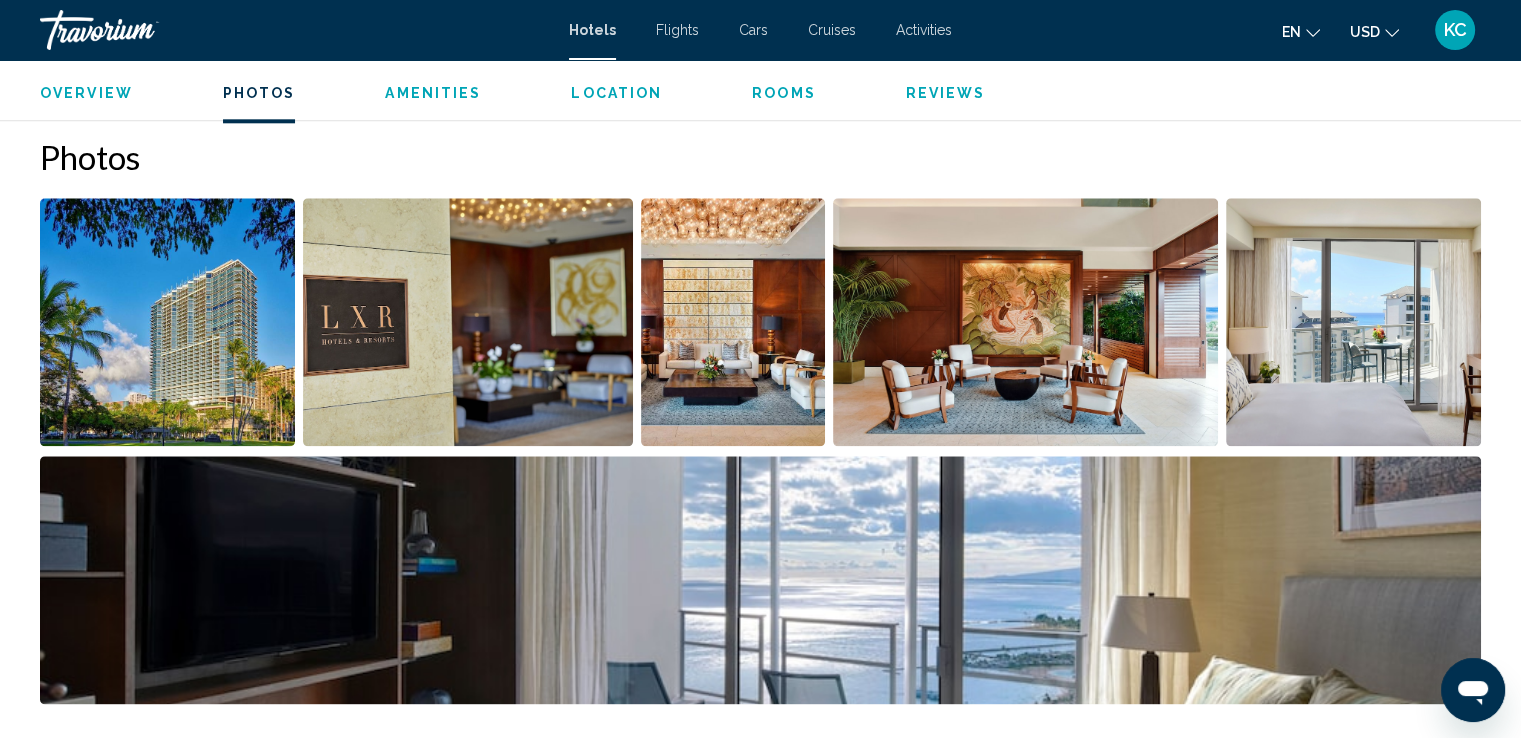 click at bounding box center (167, 322) 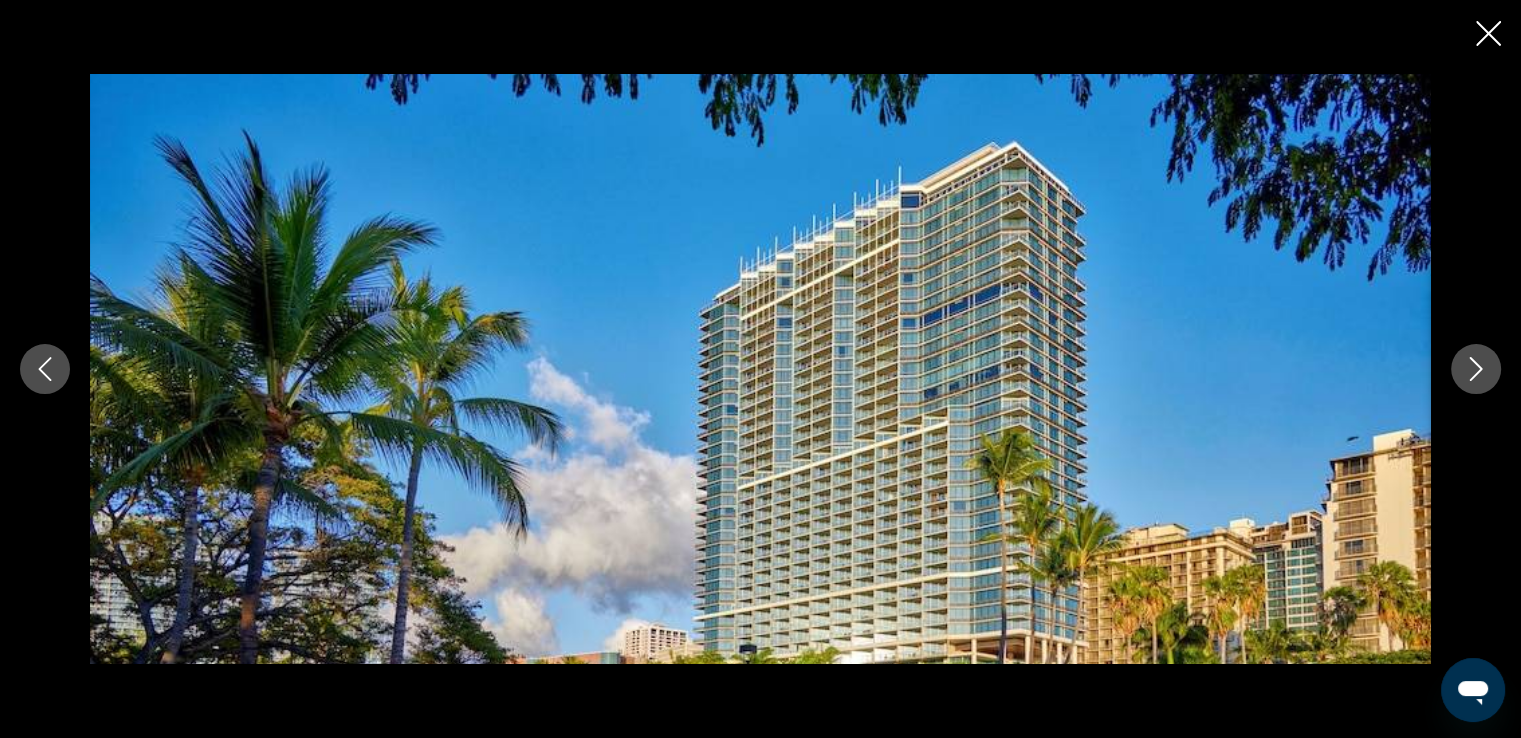 click 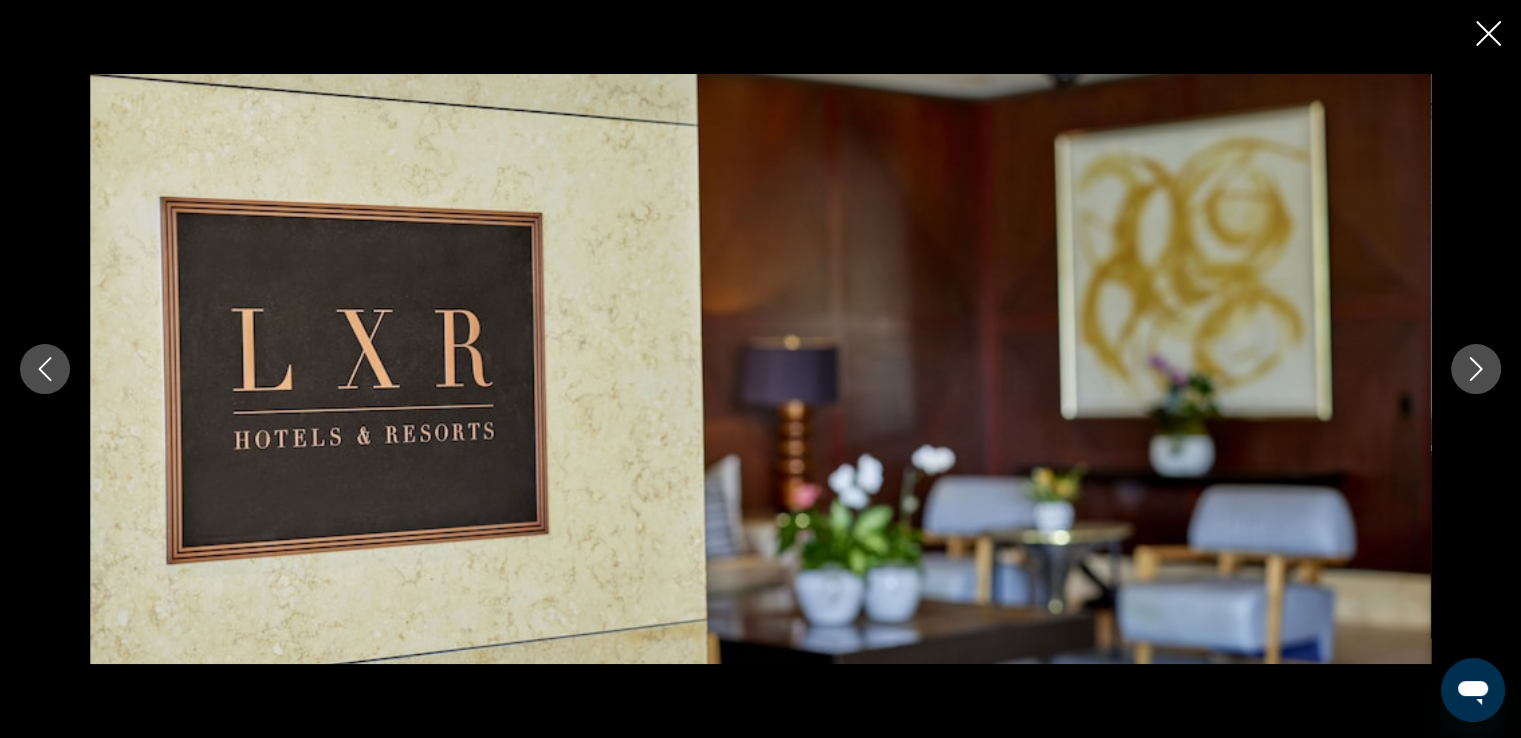 click 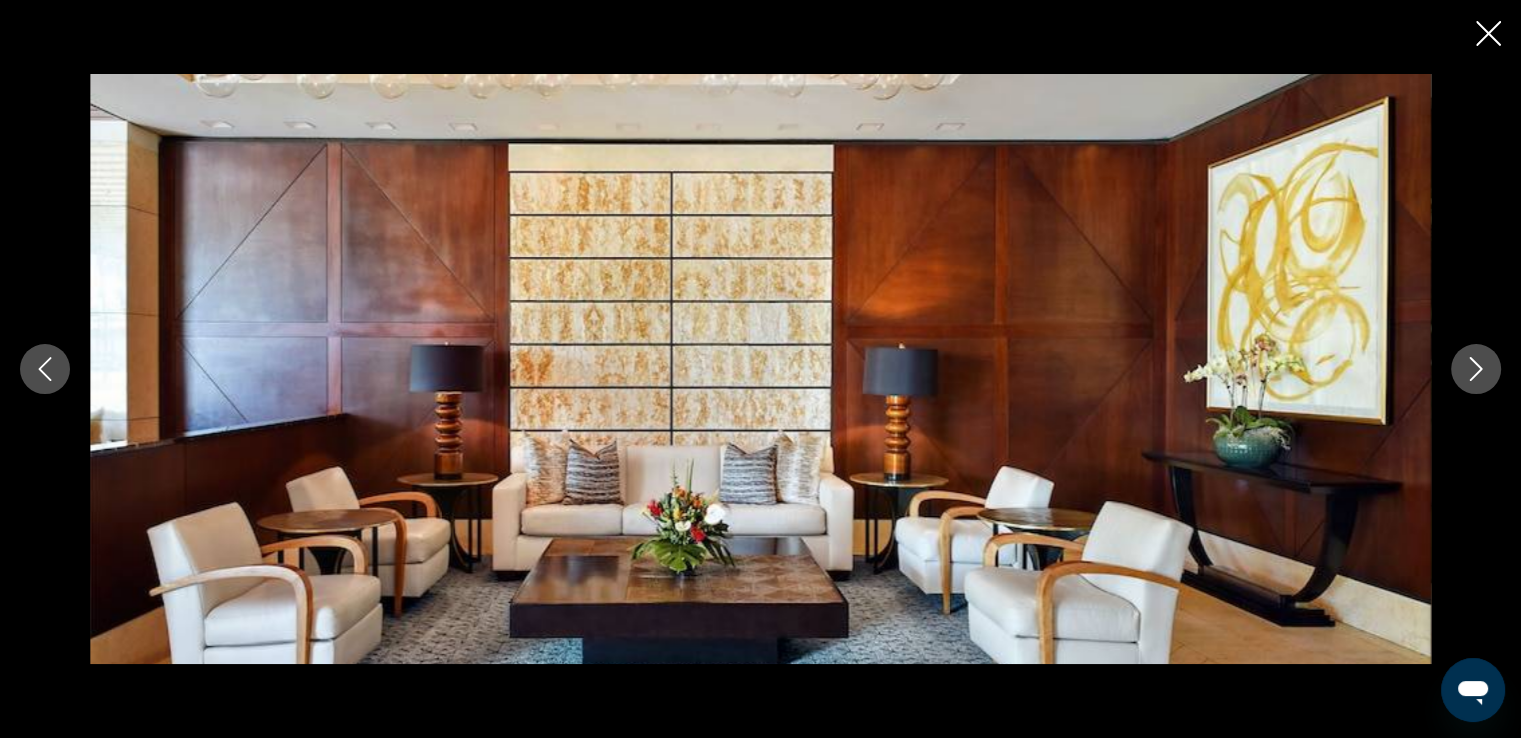 click 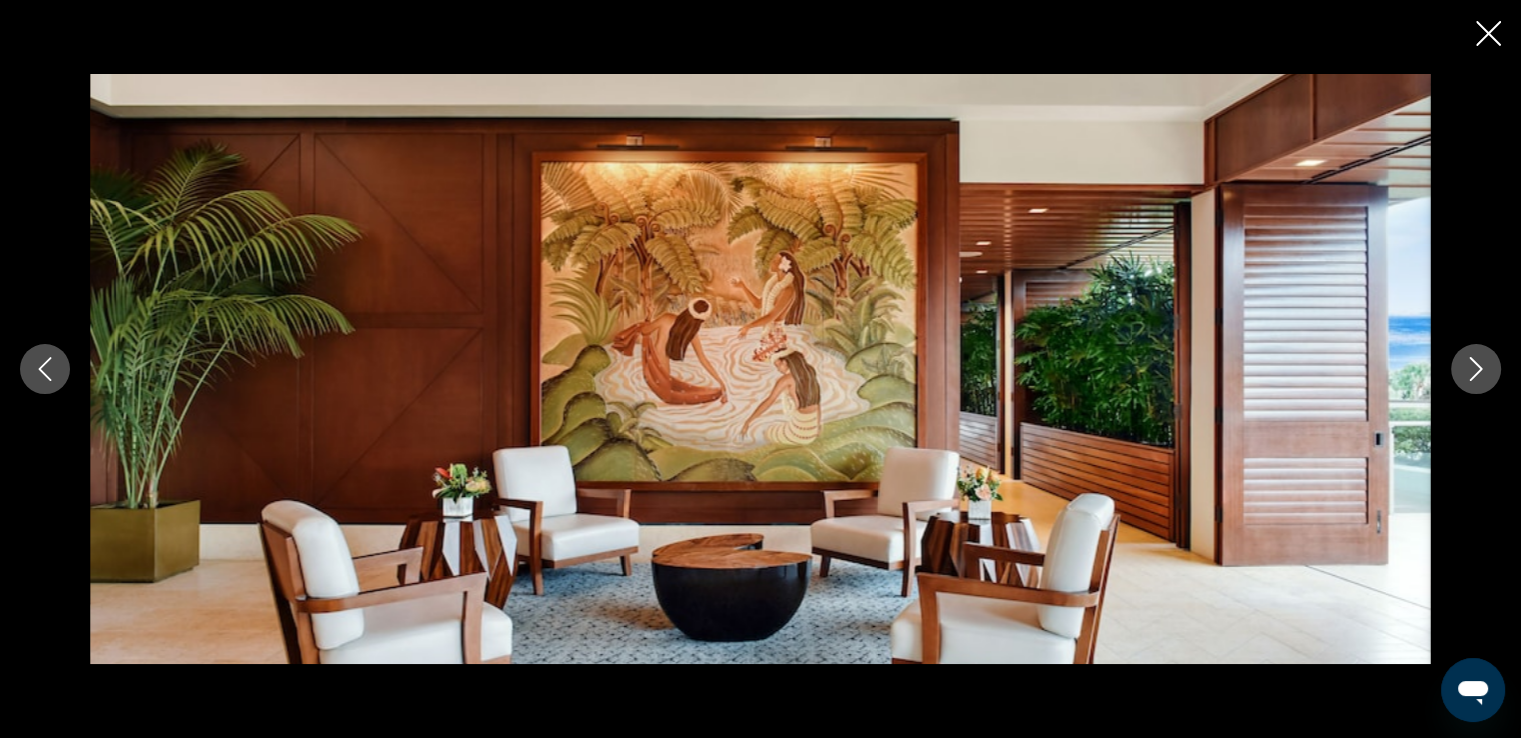 click 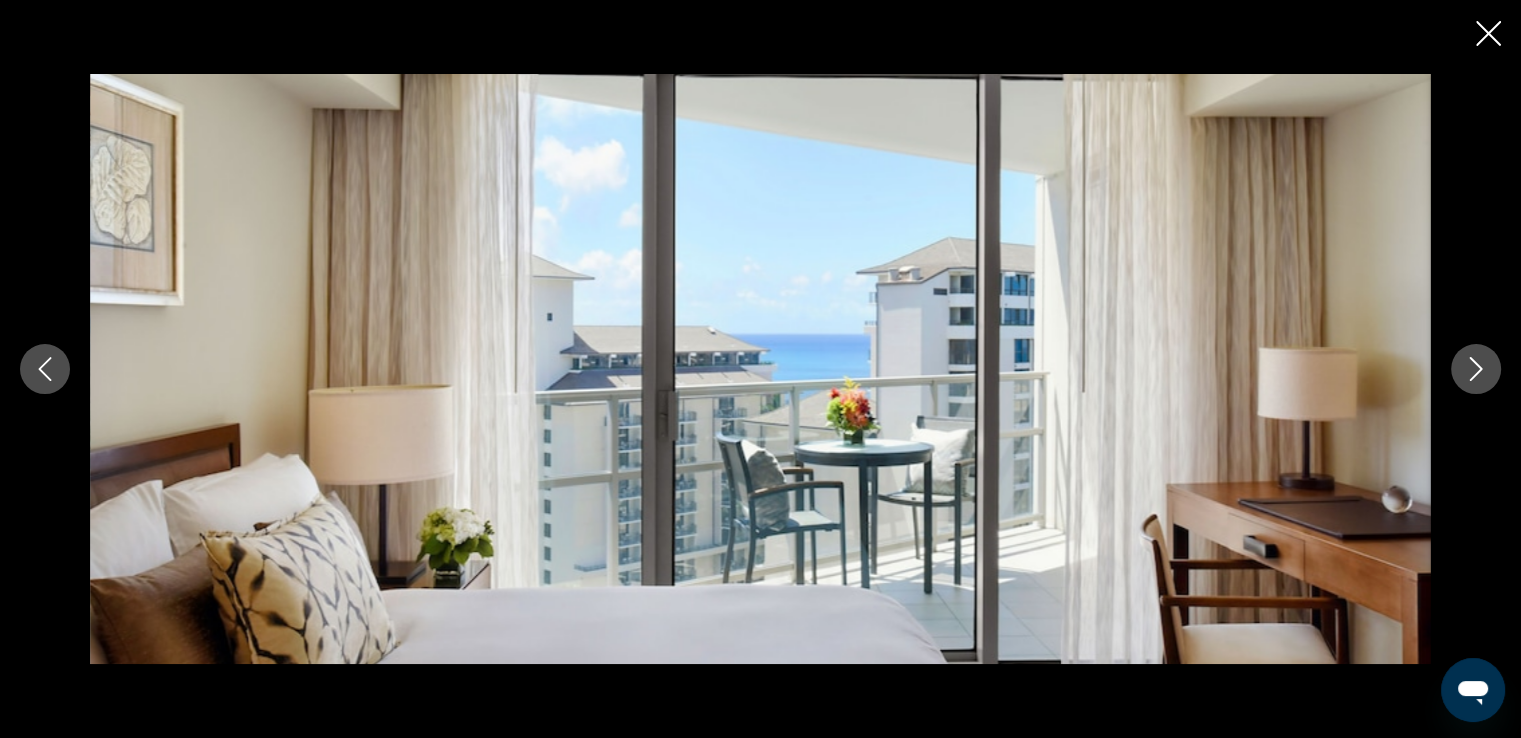click 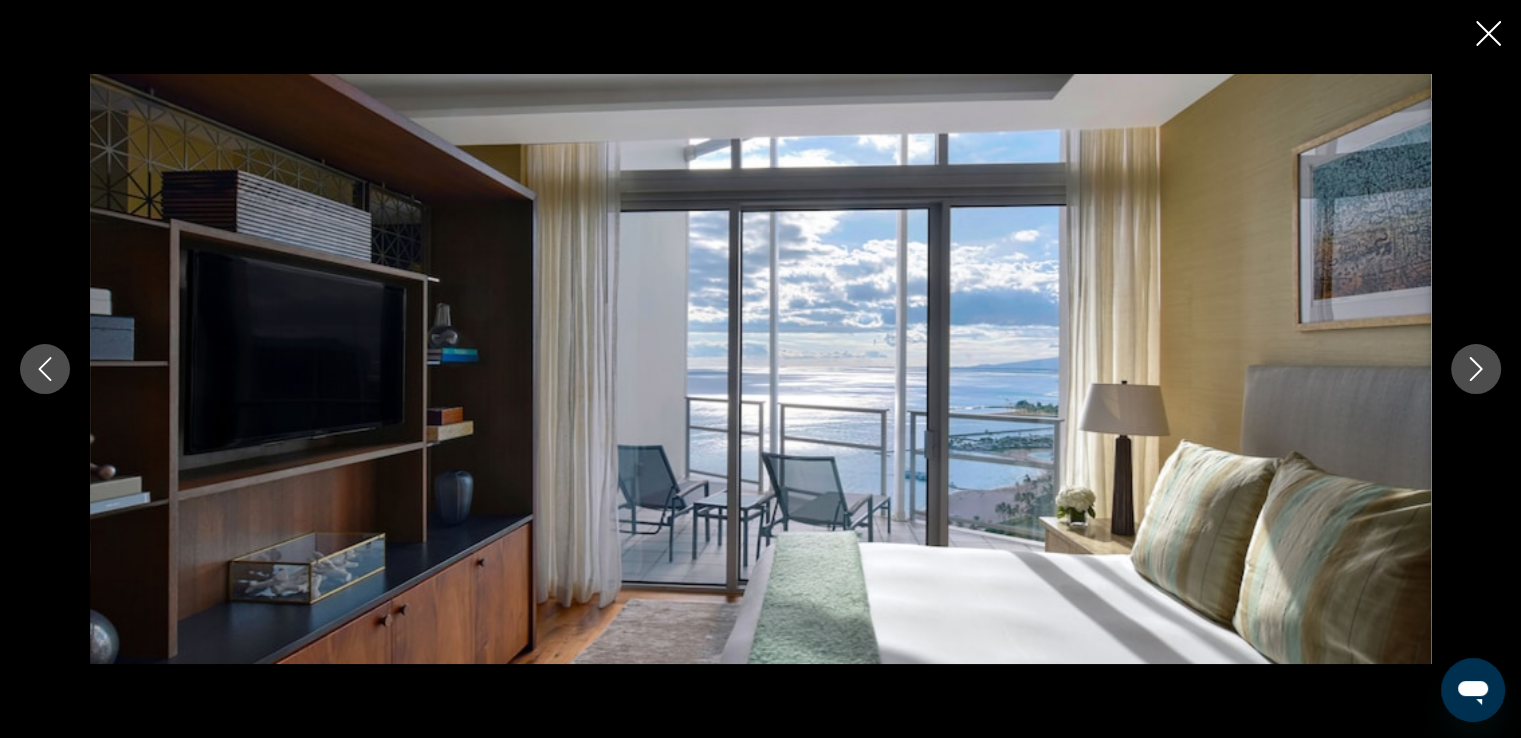 click 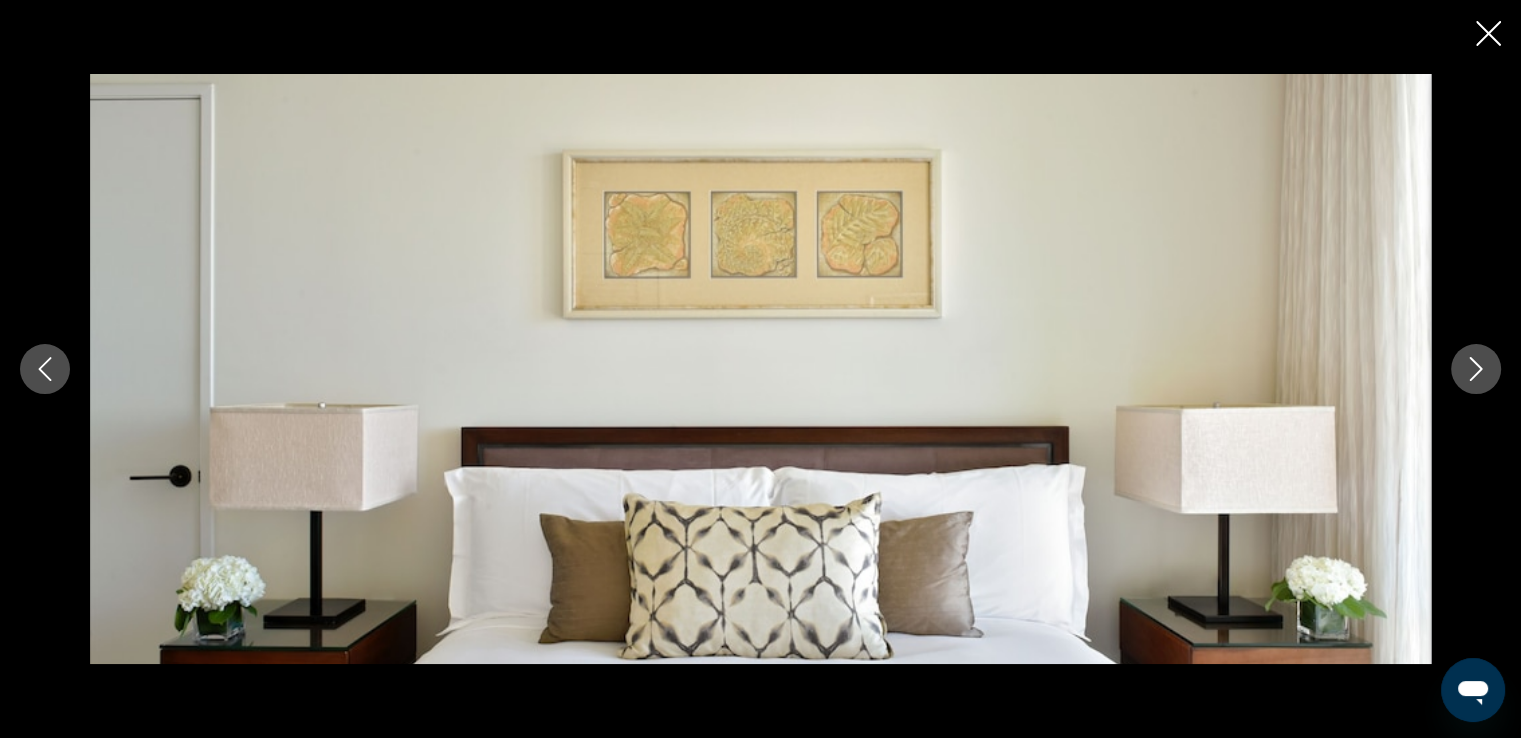 click 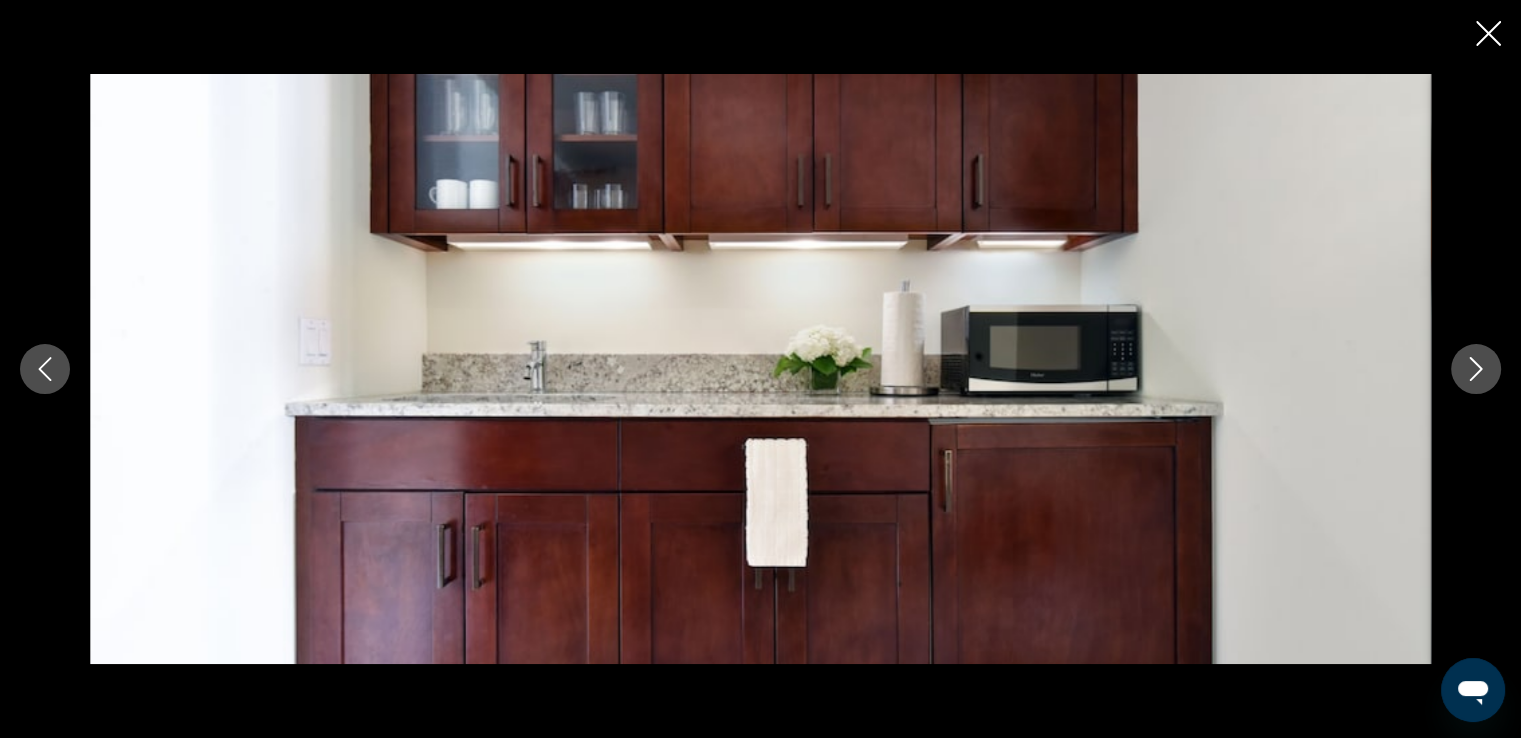 click 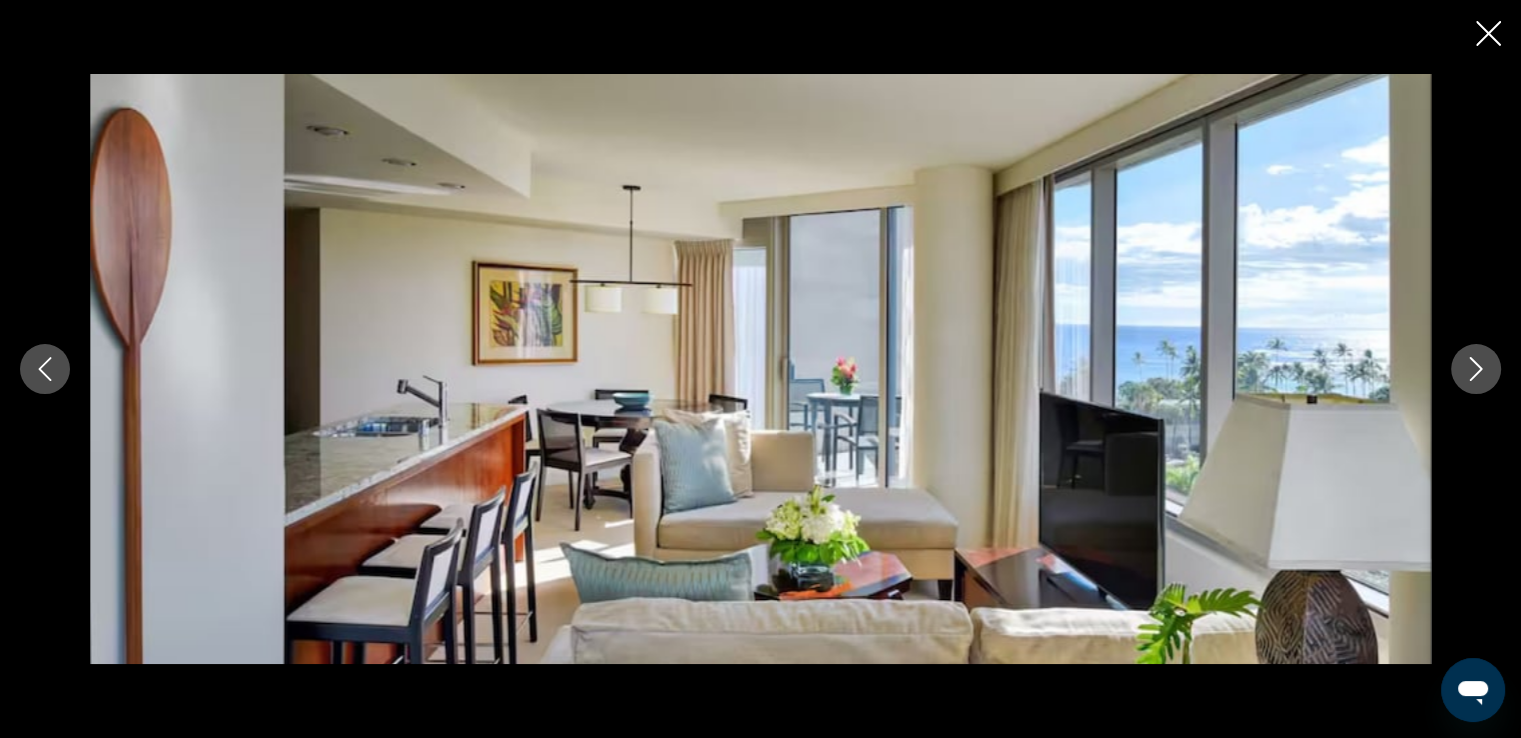click 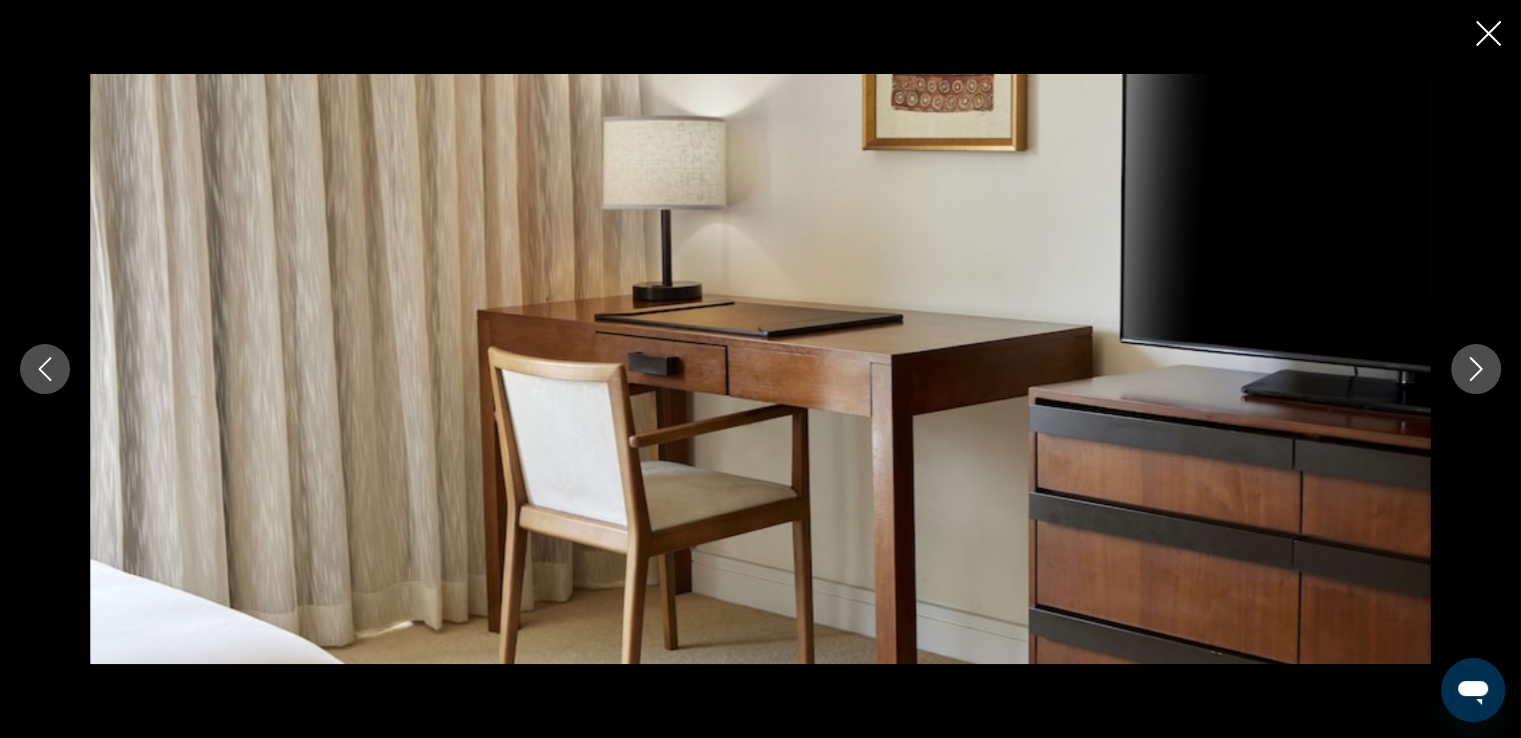 click 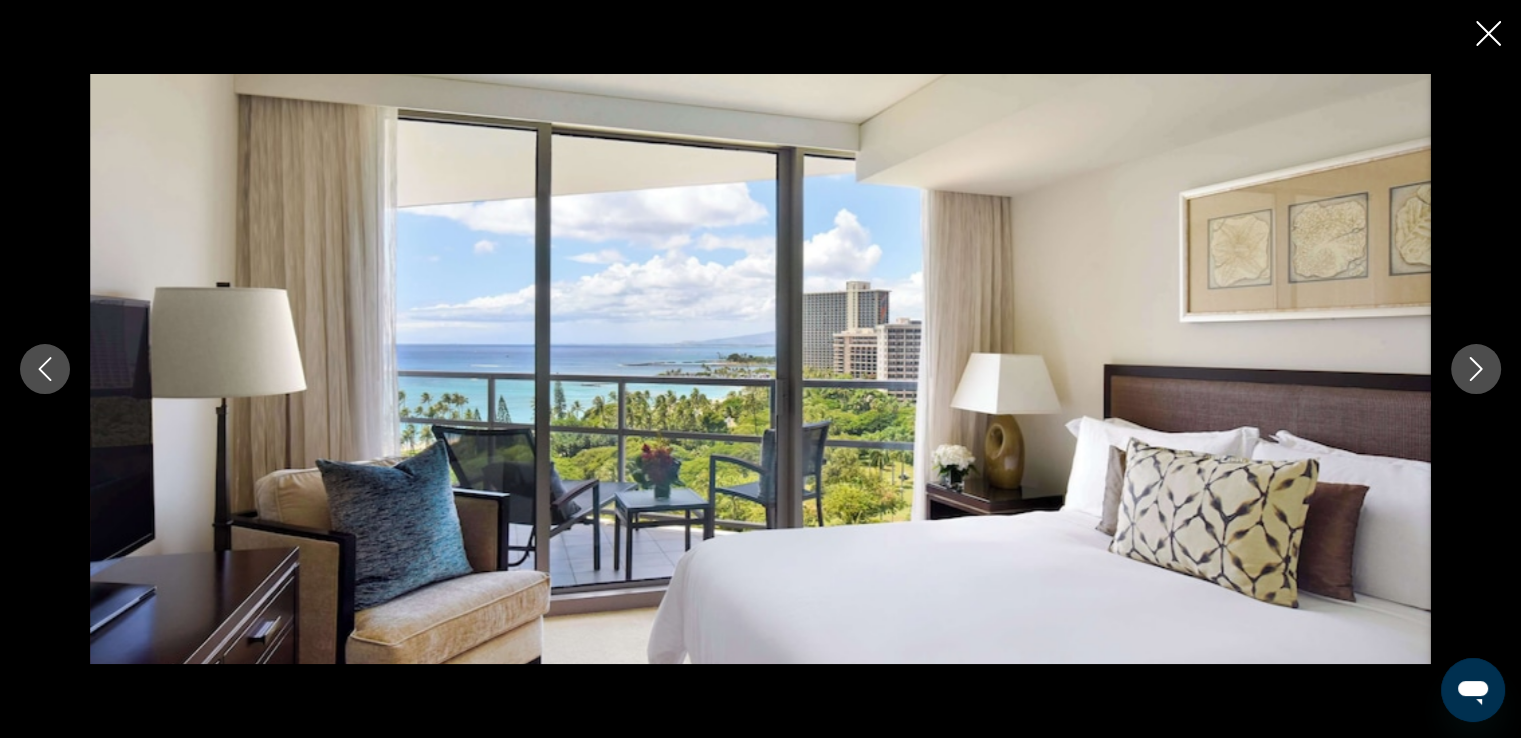 click 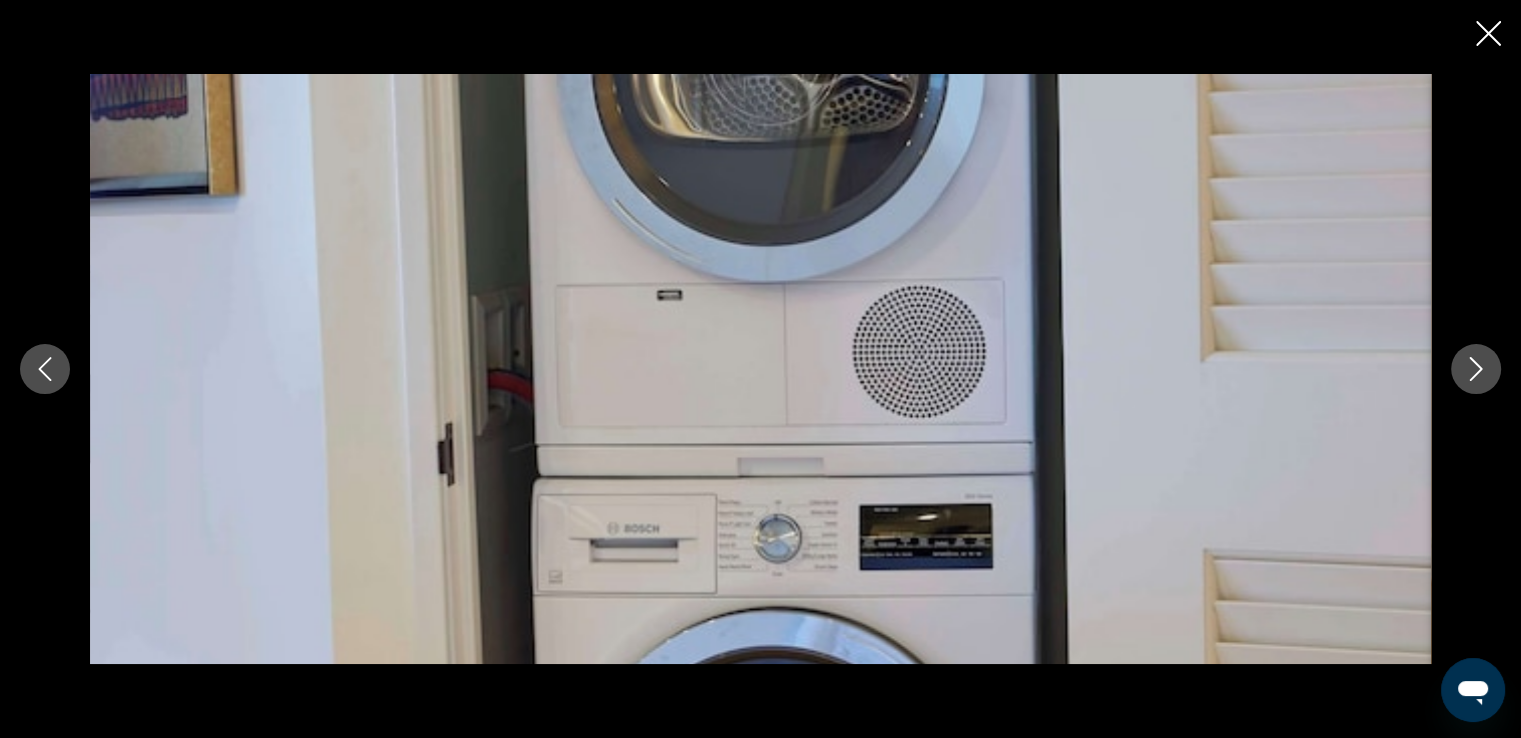 click 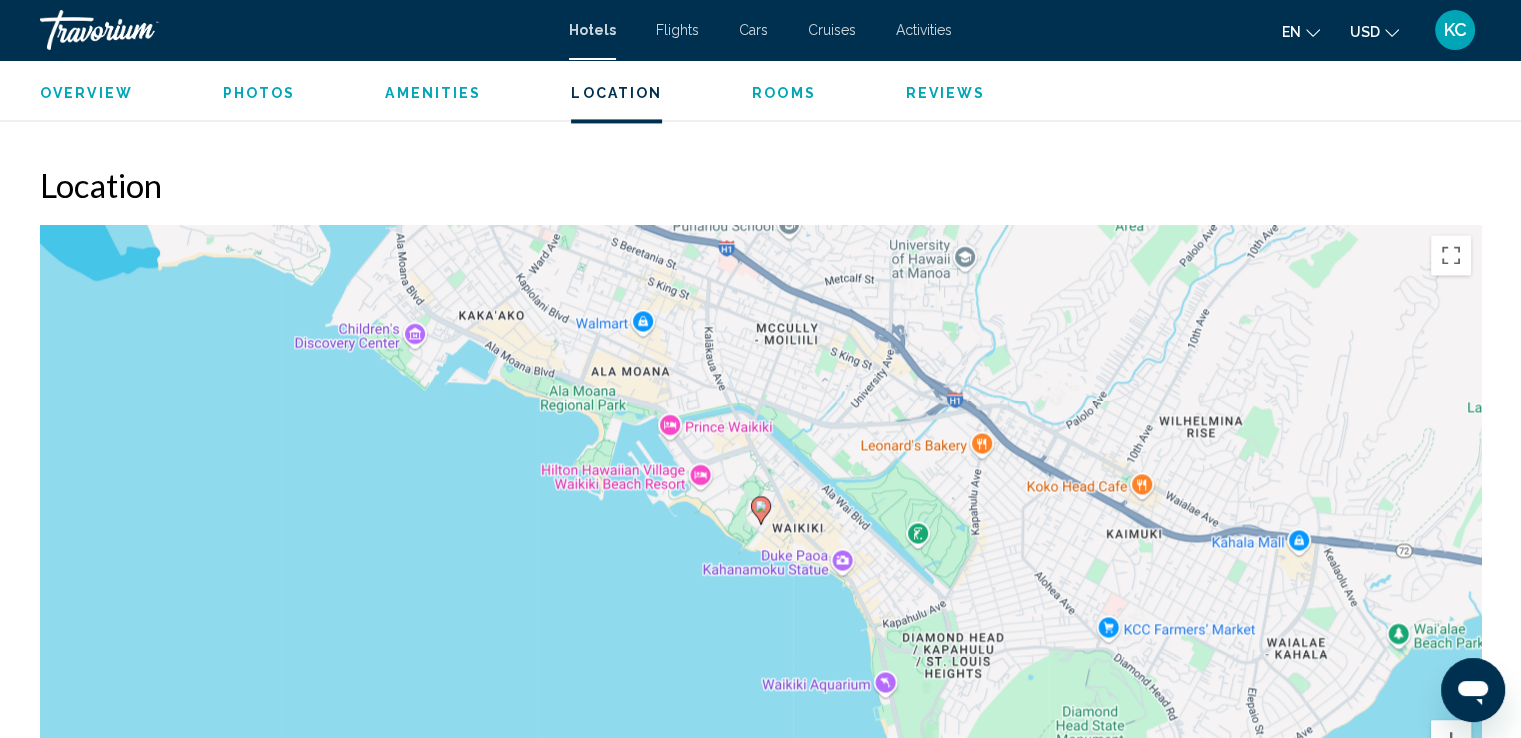 scroll, scrollTop: 3132, scrollLeft: 0, axis: vertical 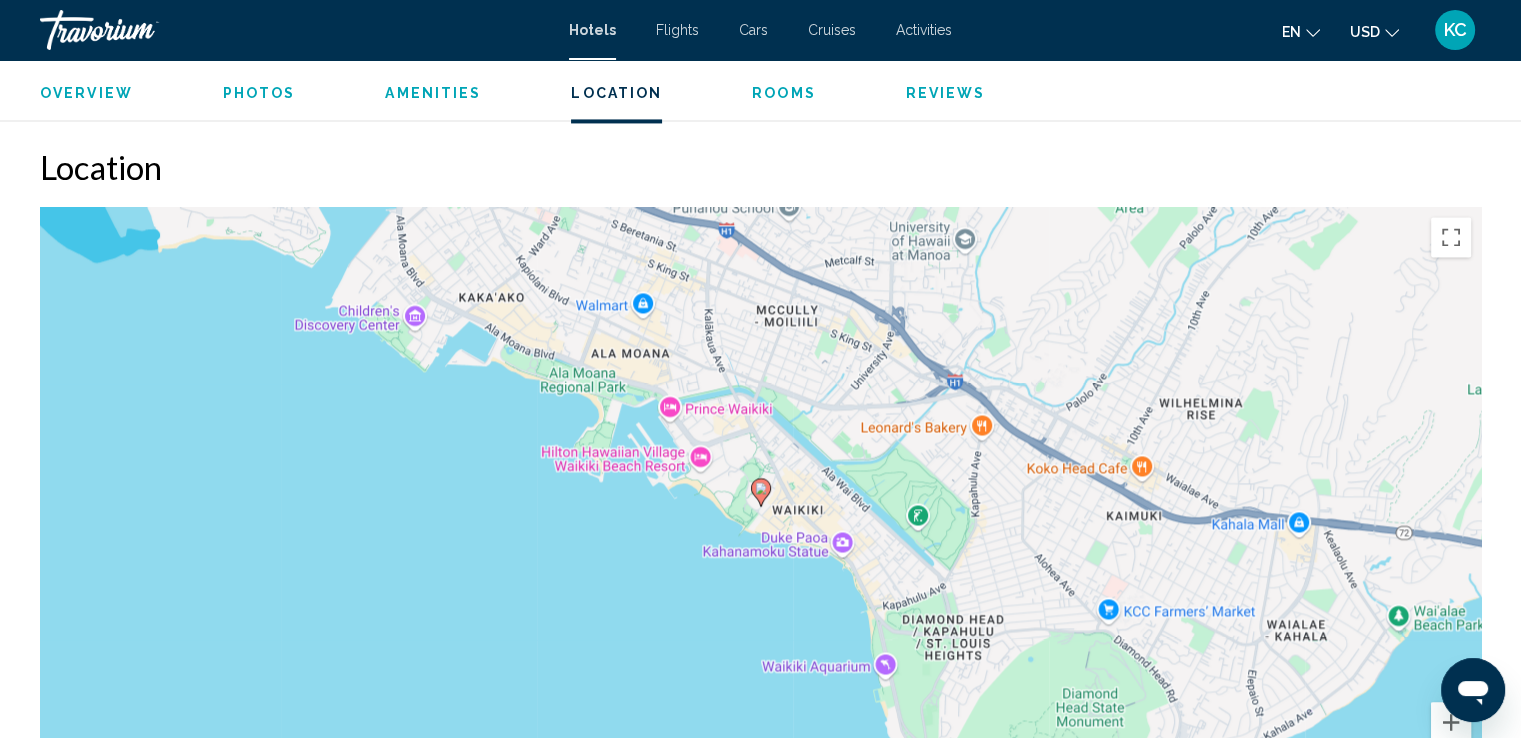 click 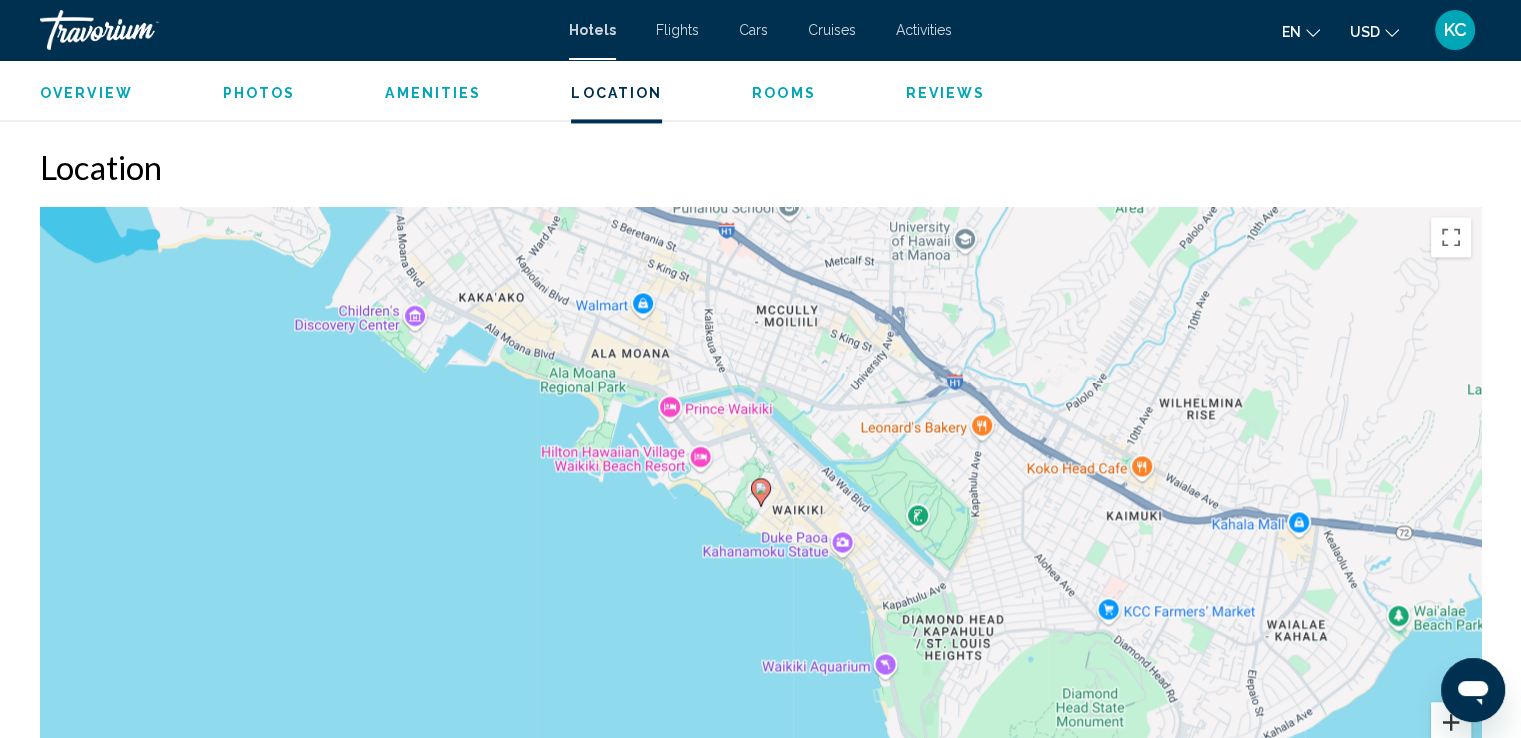 click at bounding box center (1451, 722) 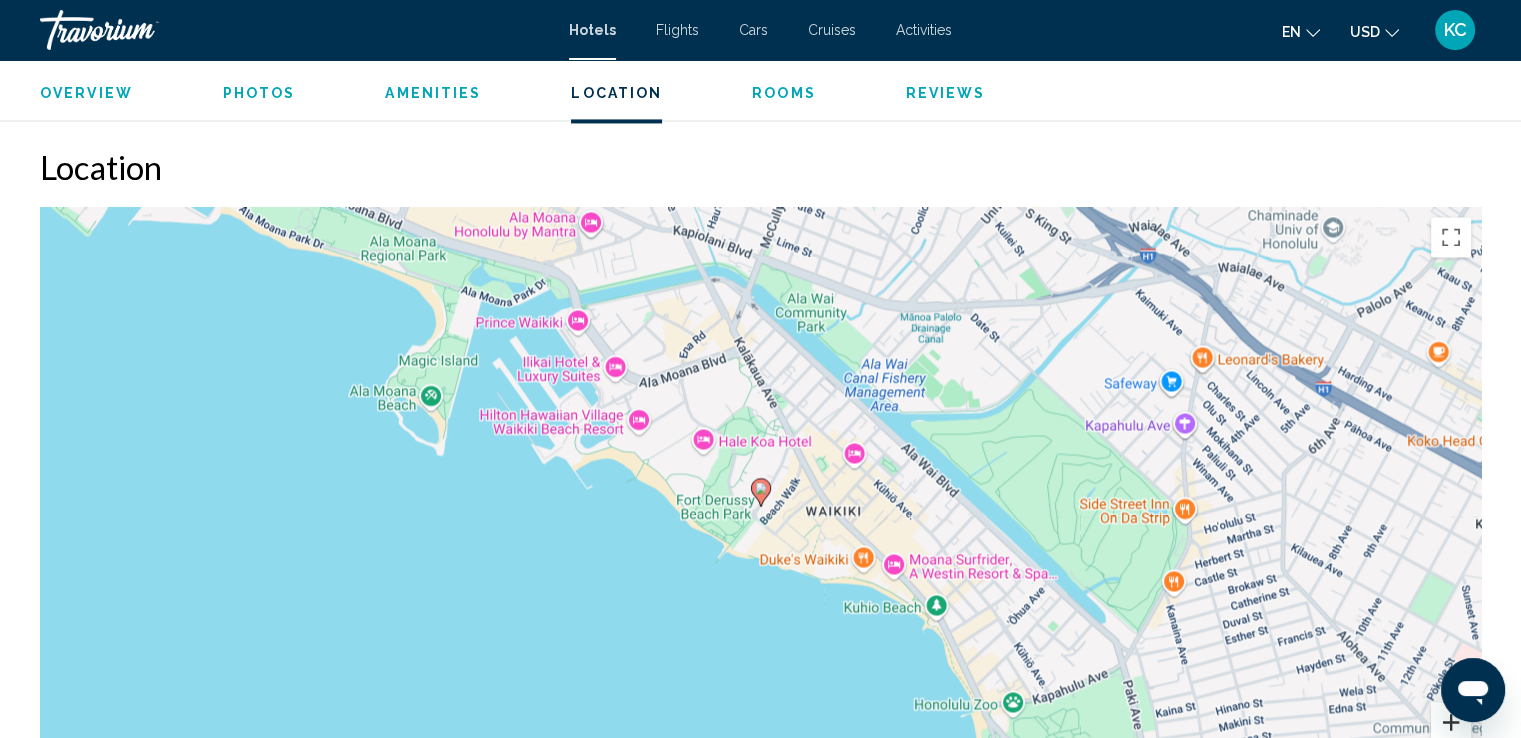 click at bounding box center (1451, 722) 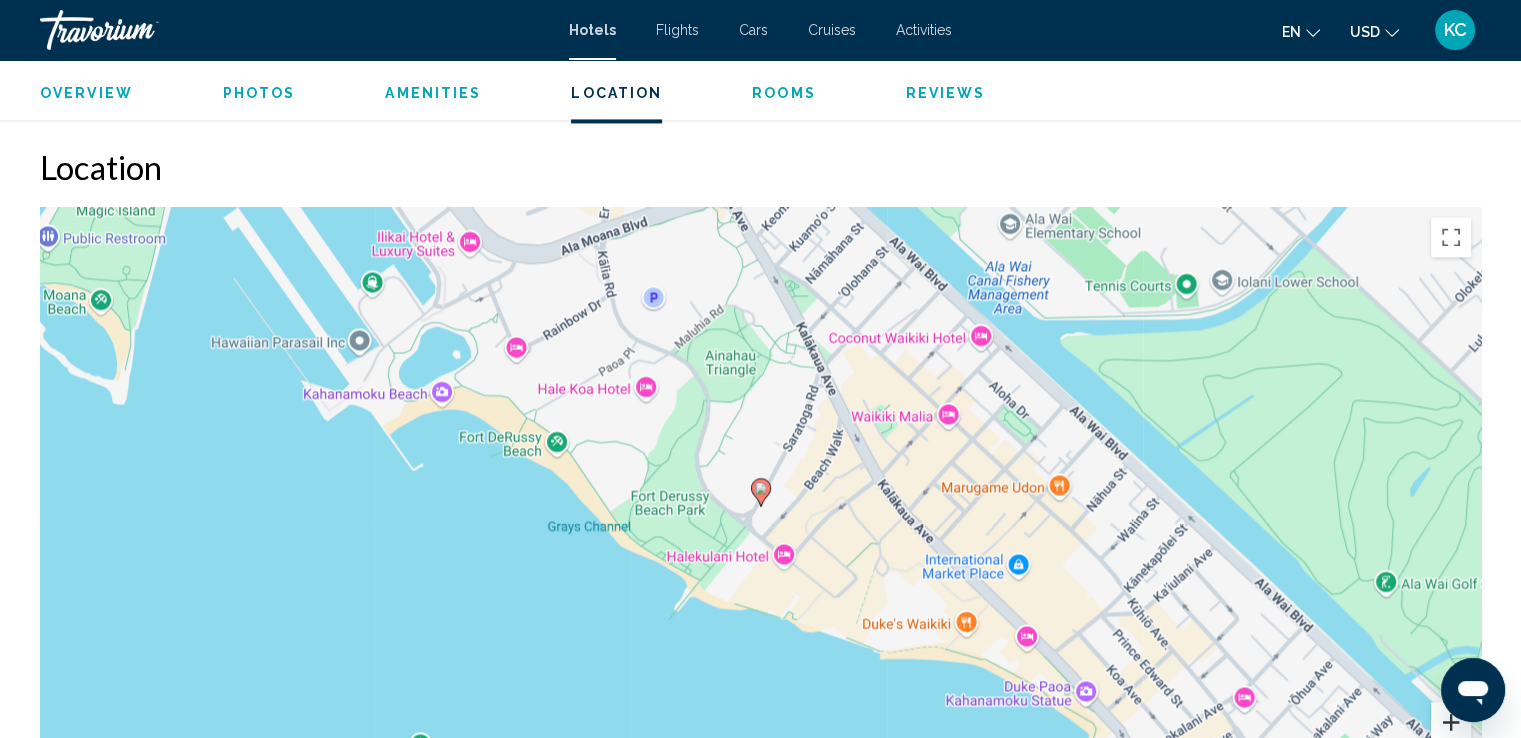 click at bounding box center [1451, 722] 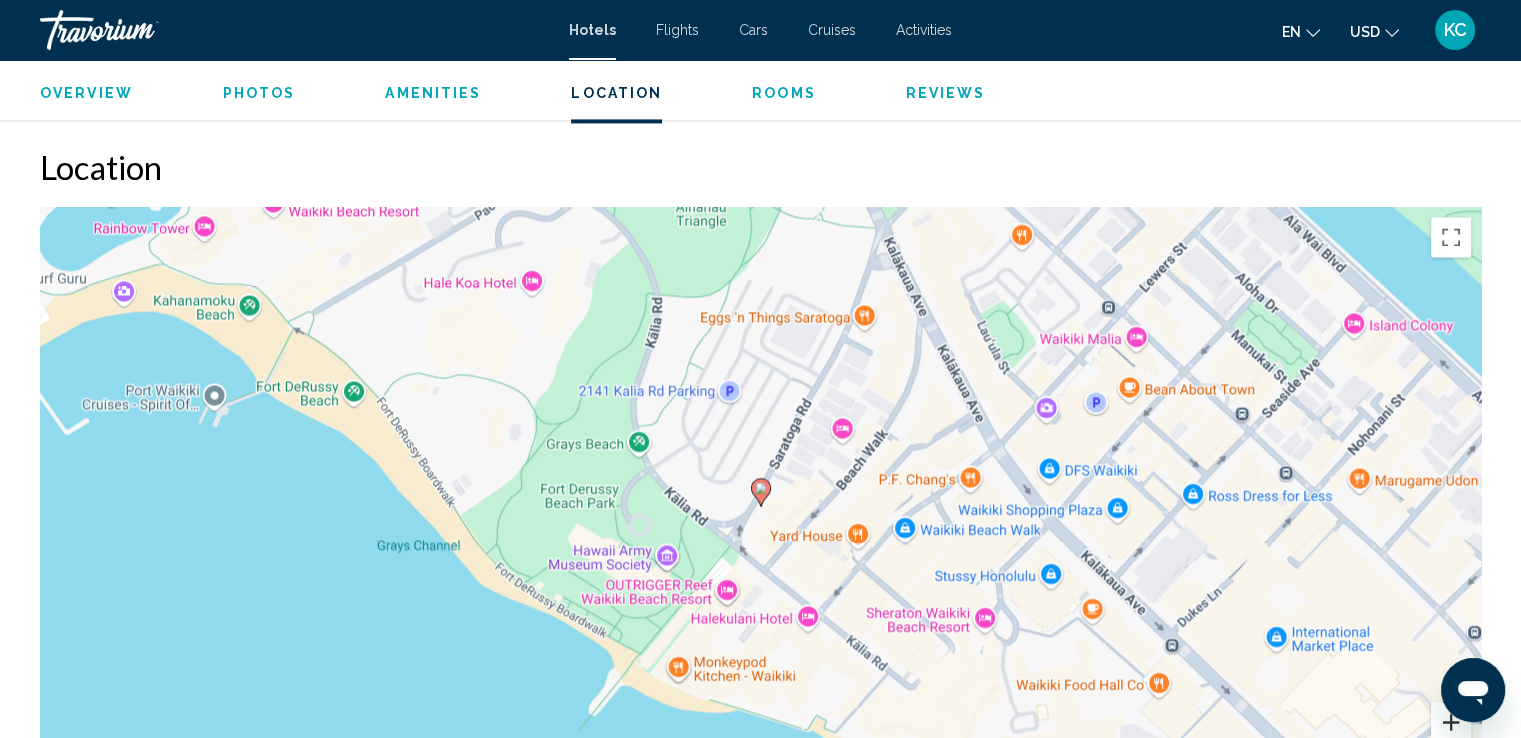 click at bounding box center [1451, 722] 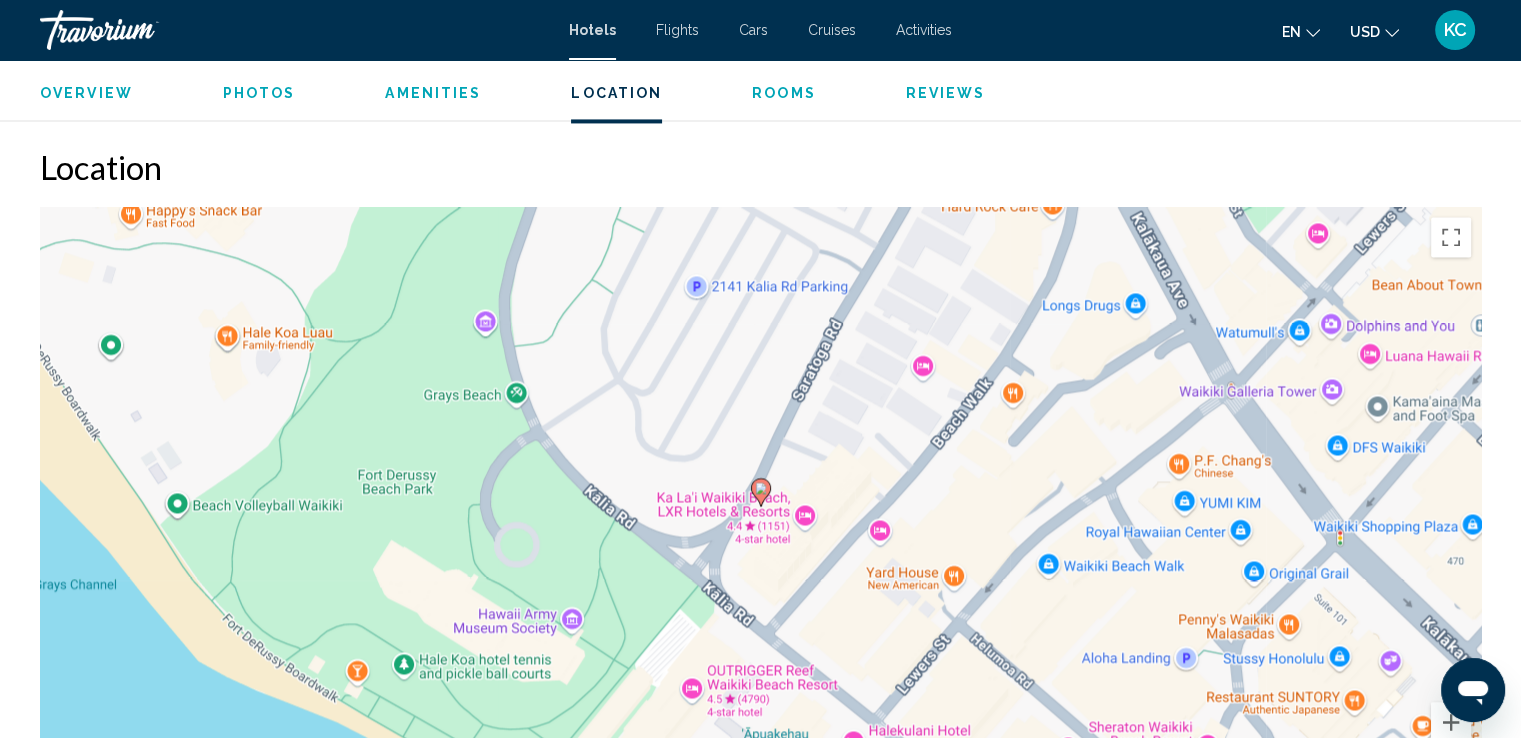 click on "To activate drag with keyboard, press Alt + Enter. Once in keyboard drag state, use the arrow keys to move the marker. To complete the drag, press the Enter key. To cancel, press Escape." at bounding box center [760, 507] 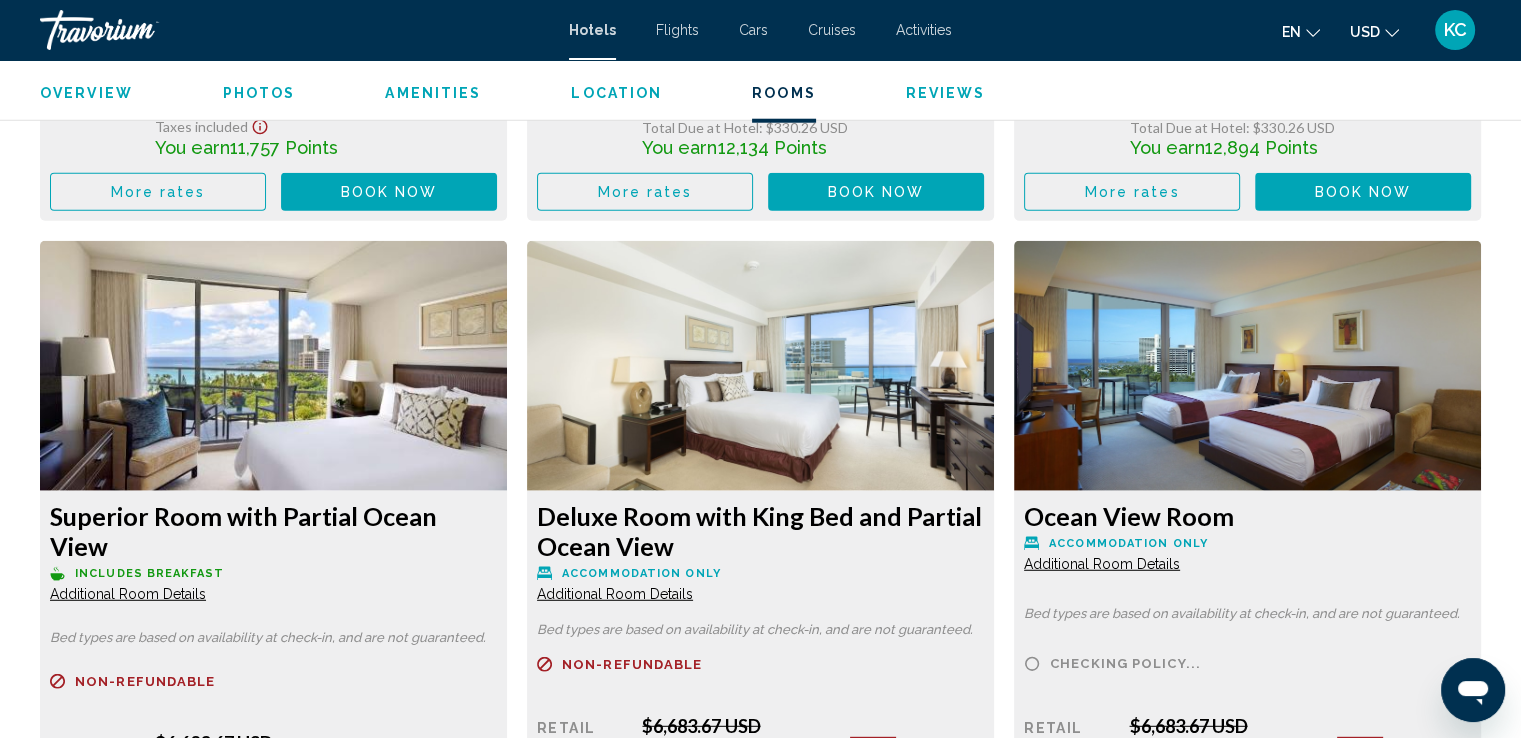 scroll, scrollTop: 5326, scrollLeft: 0, axis: vertical 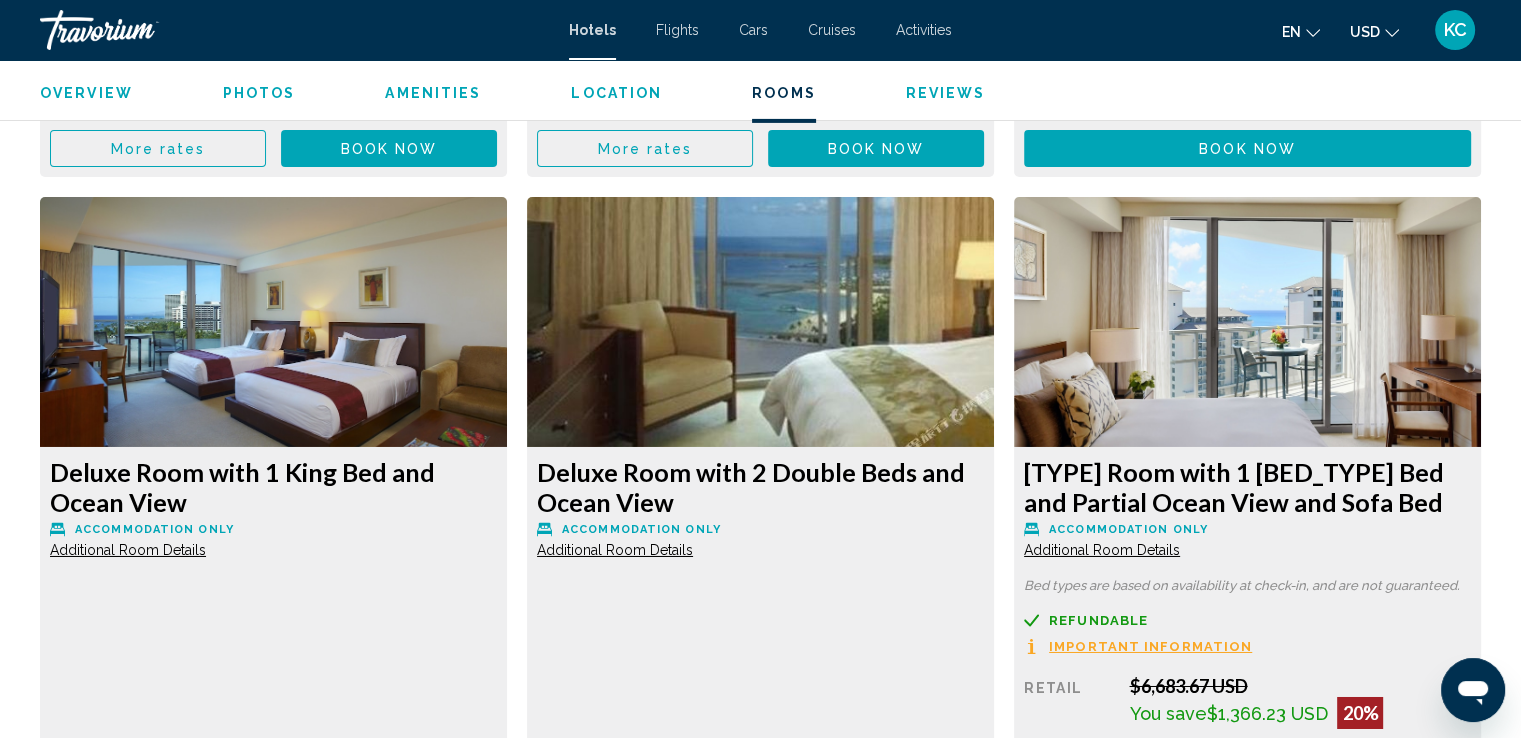 click on "Hotels" at bounding box center (592, 30) 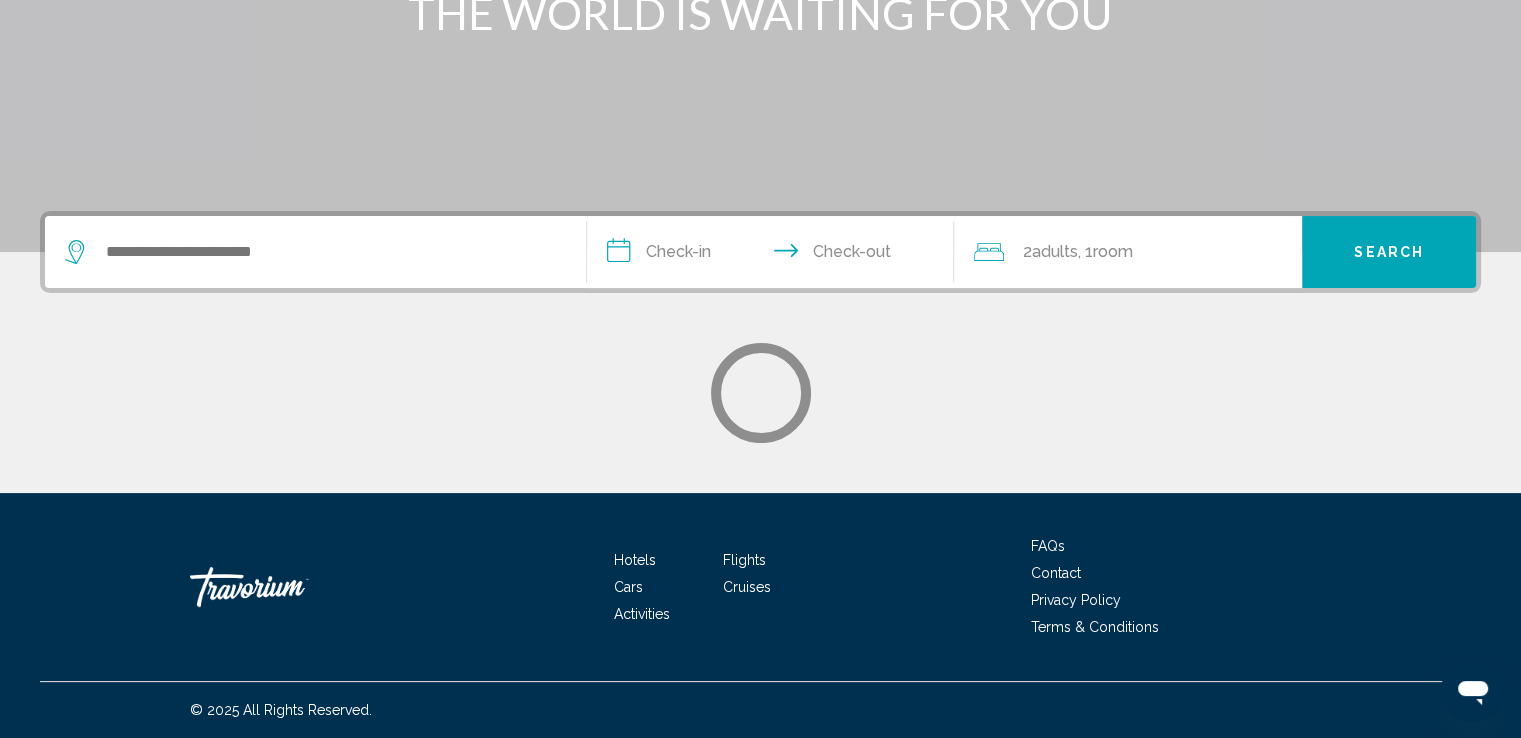 scroll, scrollTop: 0, scrollLeft: 0, axis: both 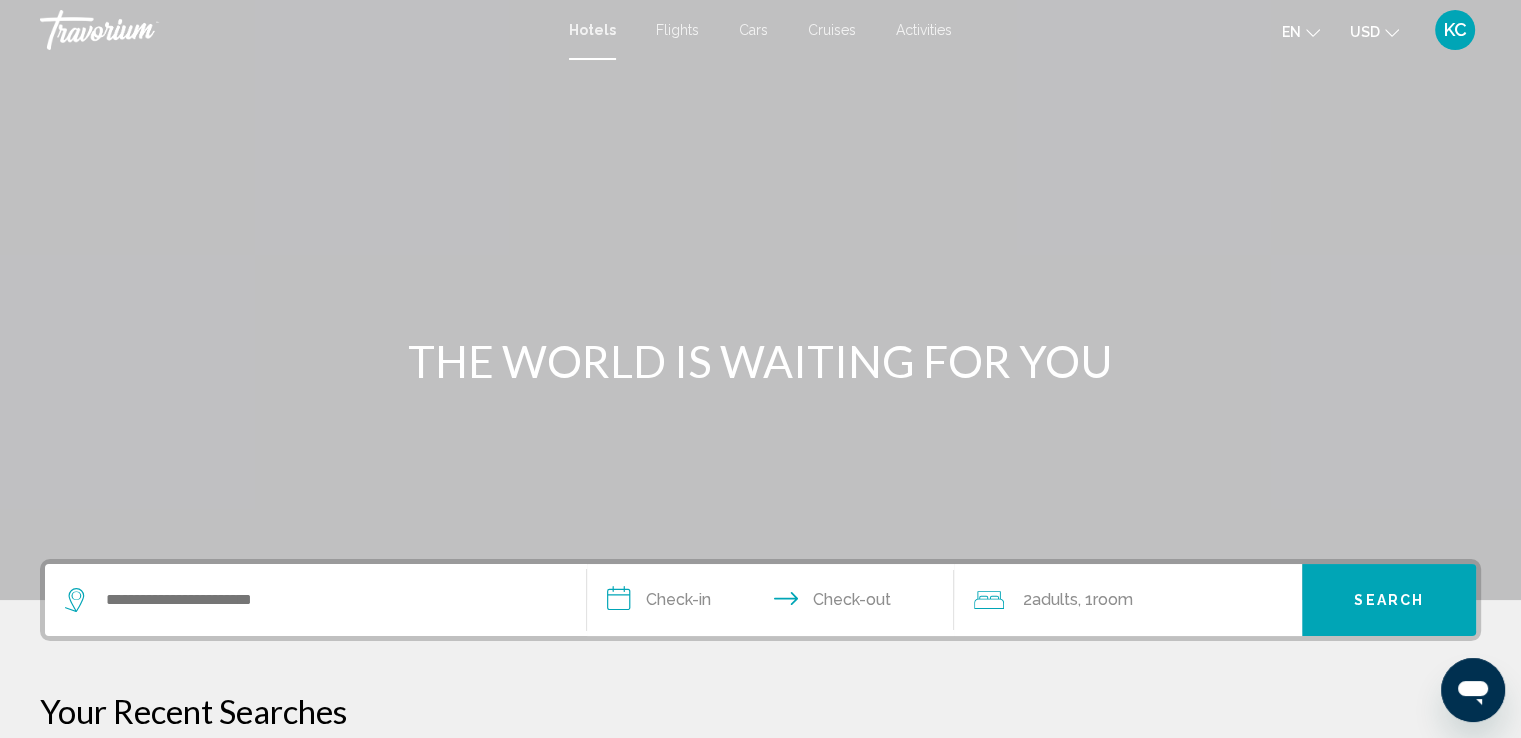 click at bounding box center [315, 600] 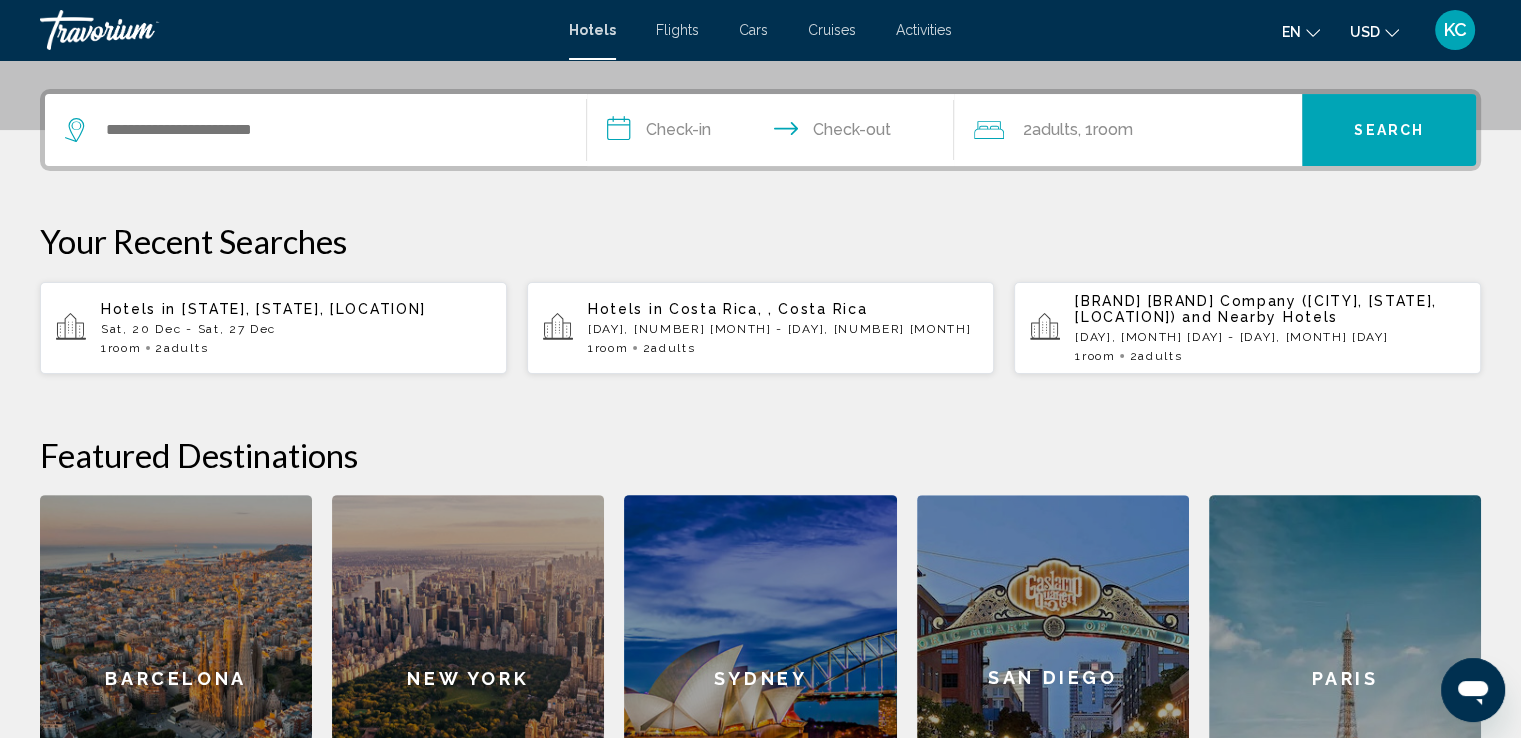 scroll, scrollTop: 493, scrollLeft: 0, axis: vertical 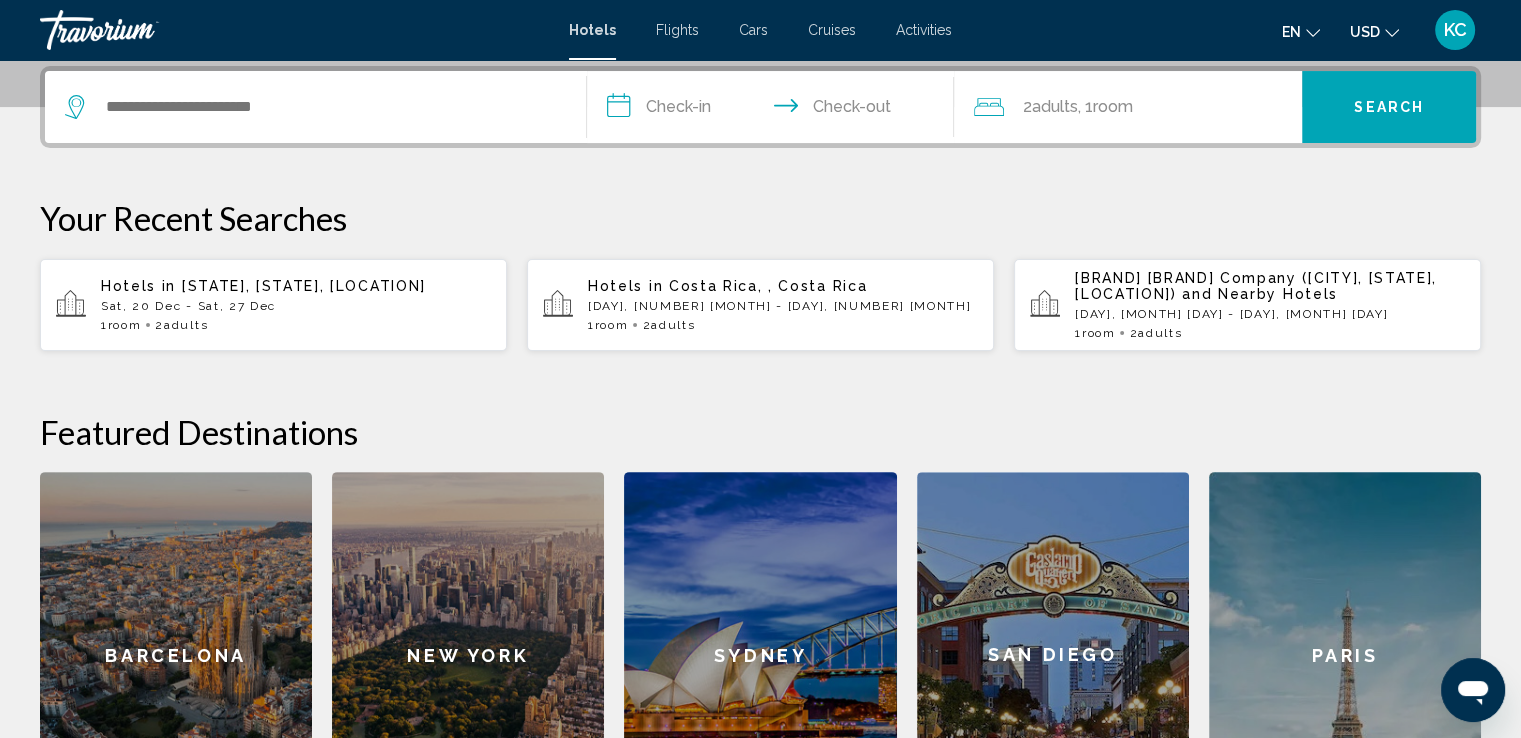 click on "[STATE], [STATE], [LOCATION]" at bounding box center [304, 286] 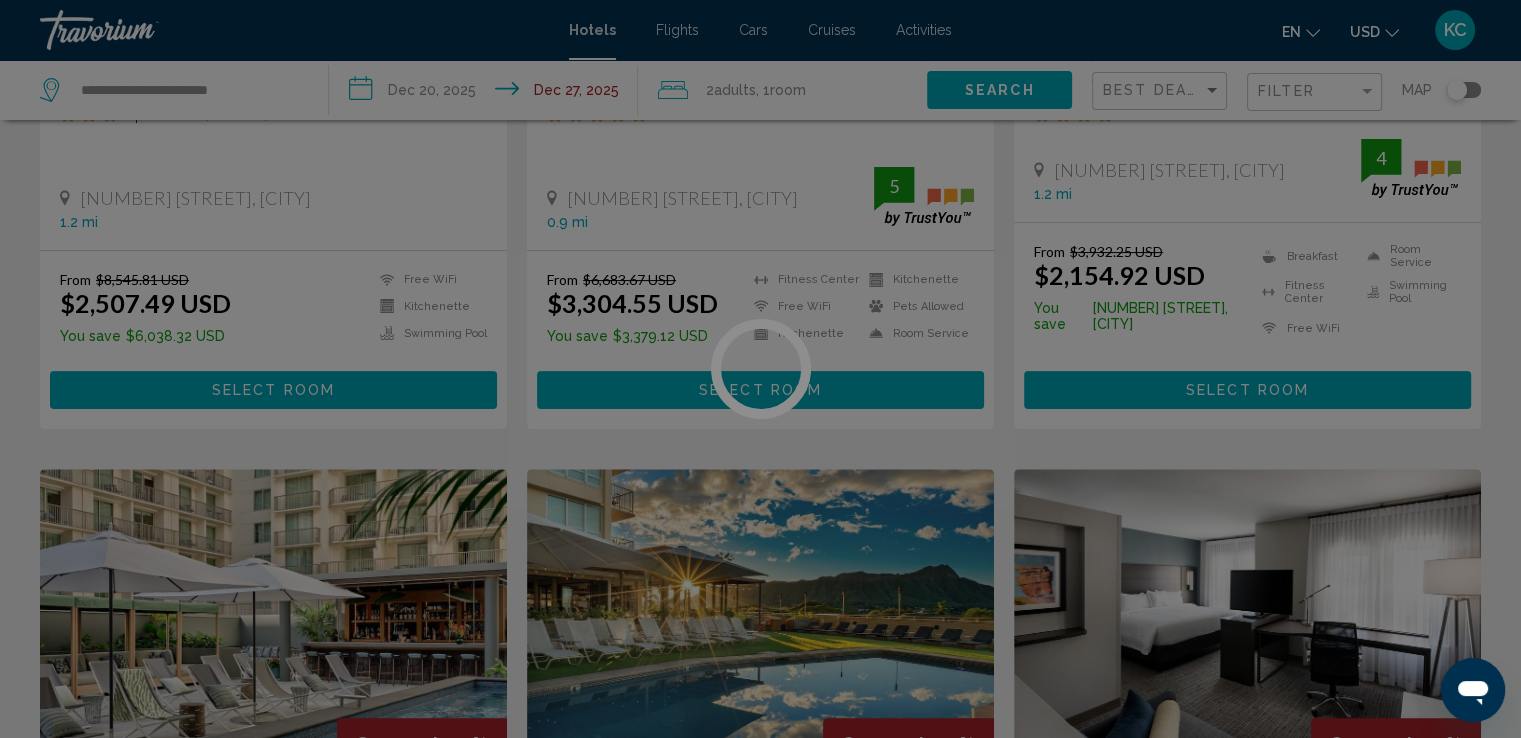scroll, scrollTop: 0, scrollLeft: 0, axis: both 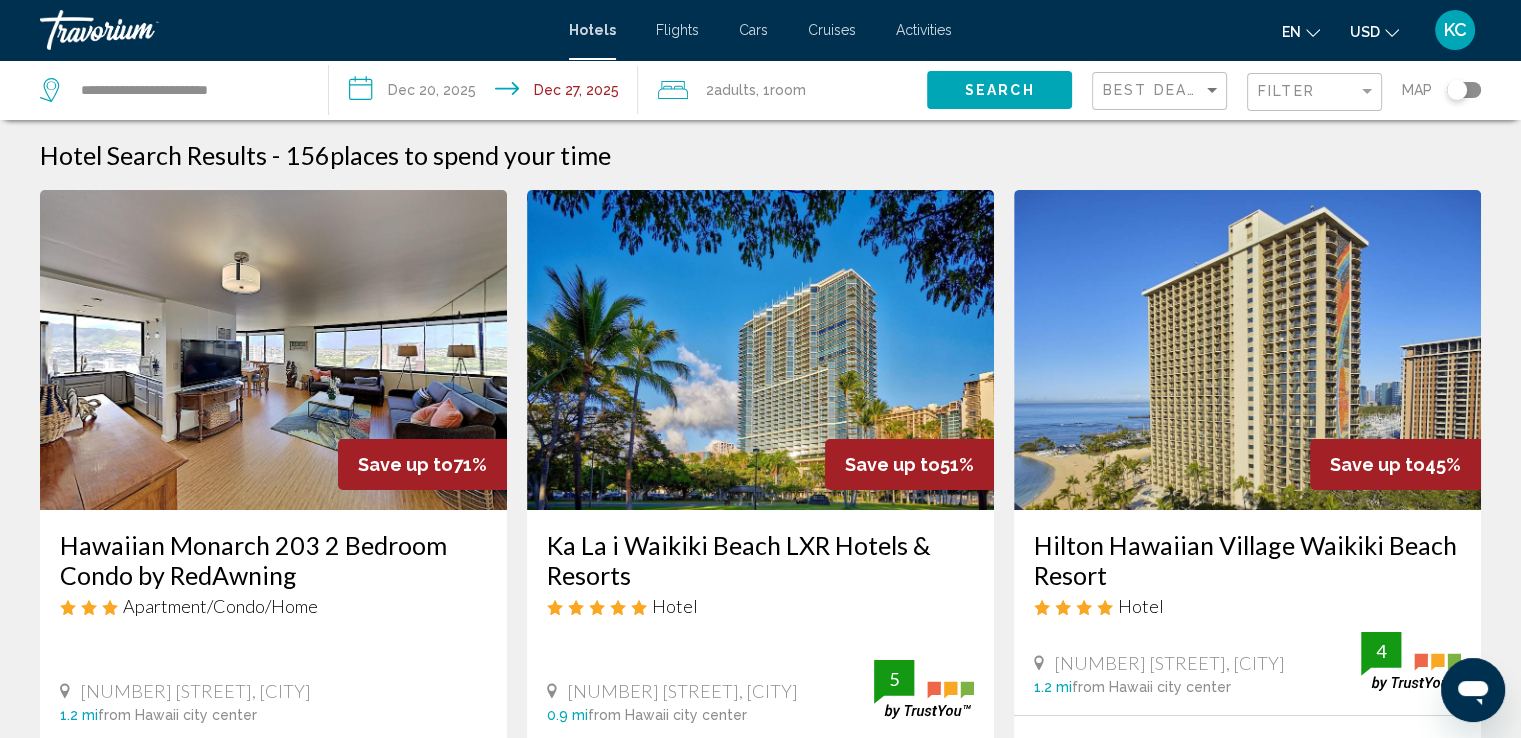 click on "**********" at bounding box center (487, 93) 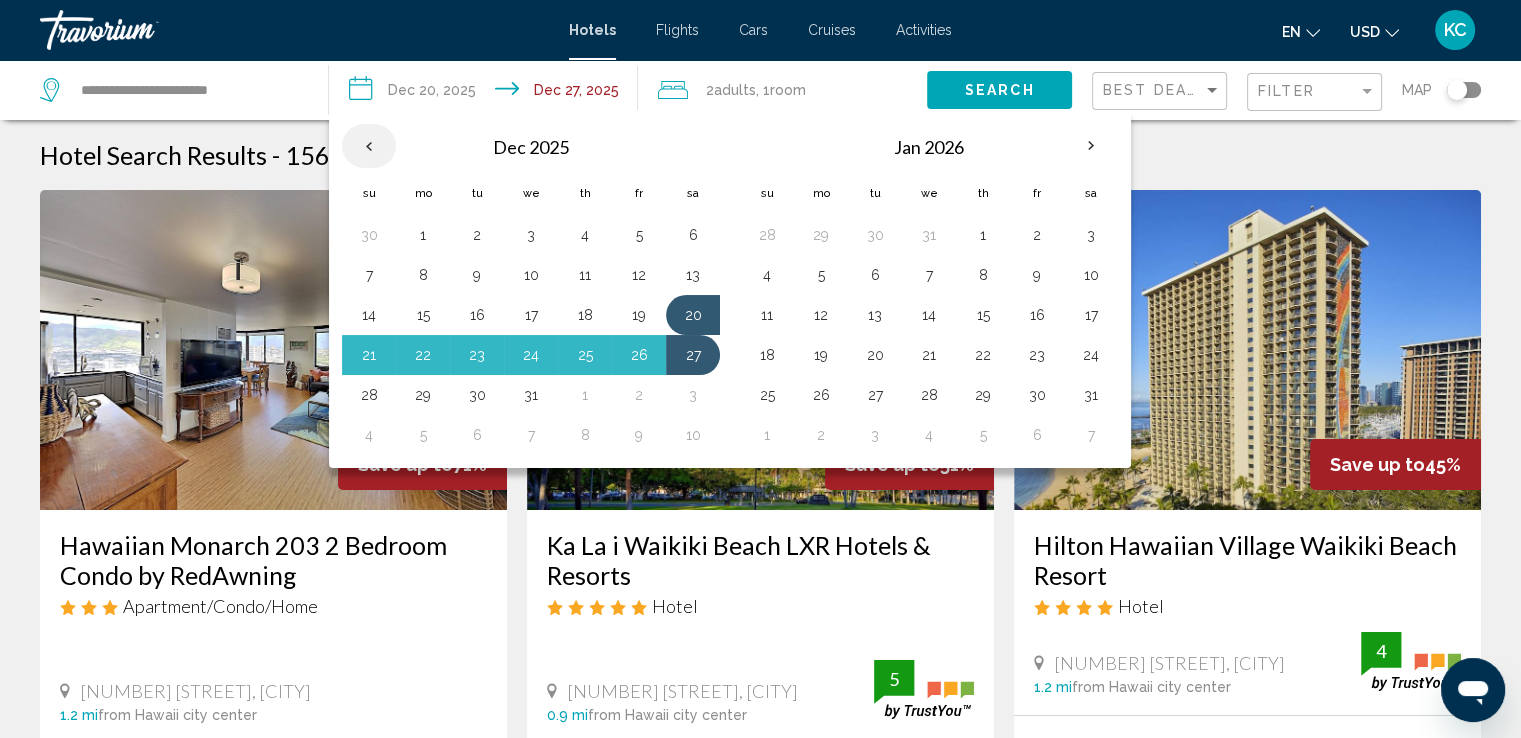 click at bounding box center [369, 146] 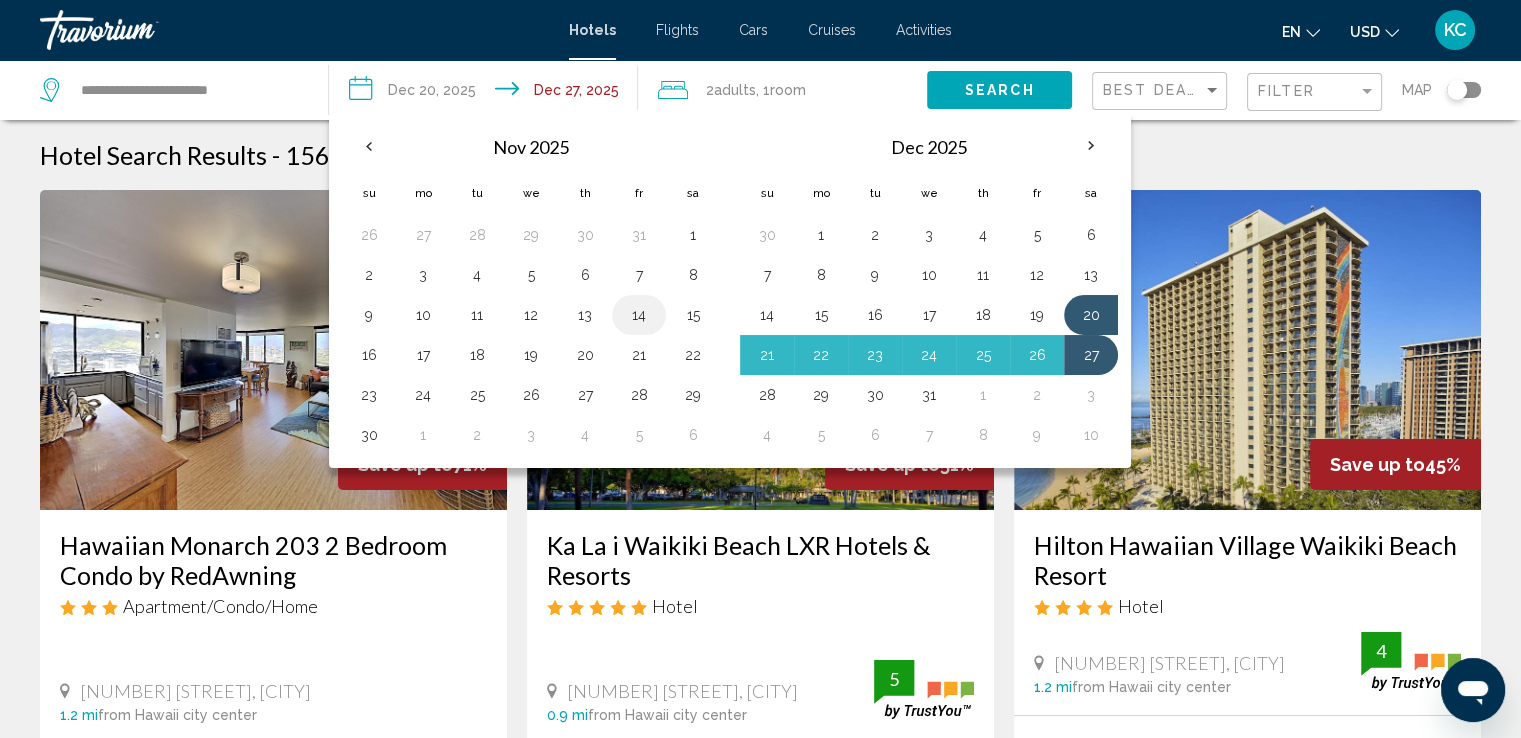 click on "14" at bounding box center (639, 315) 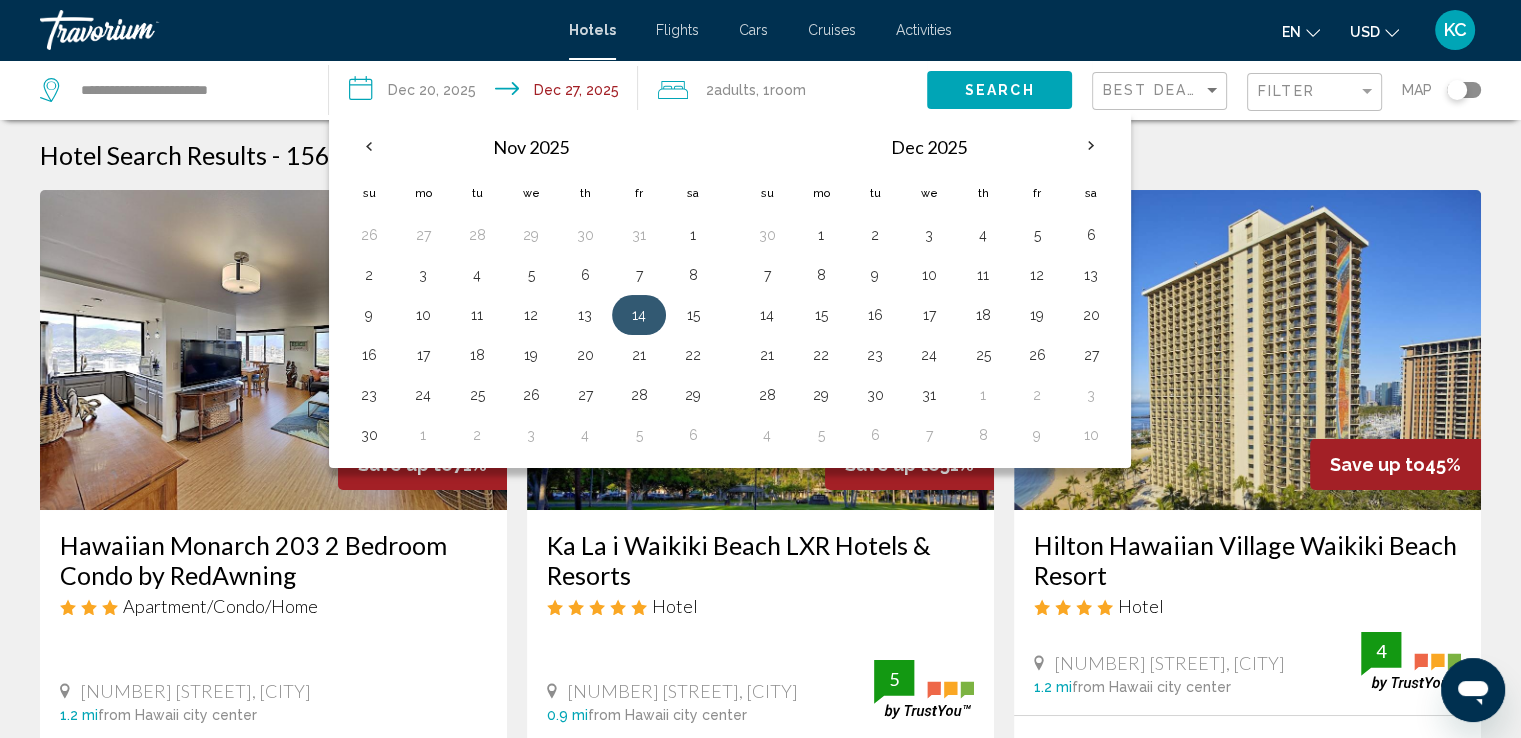 click on "14" at bounding box center [639, 315] 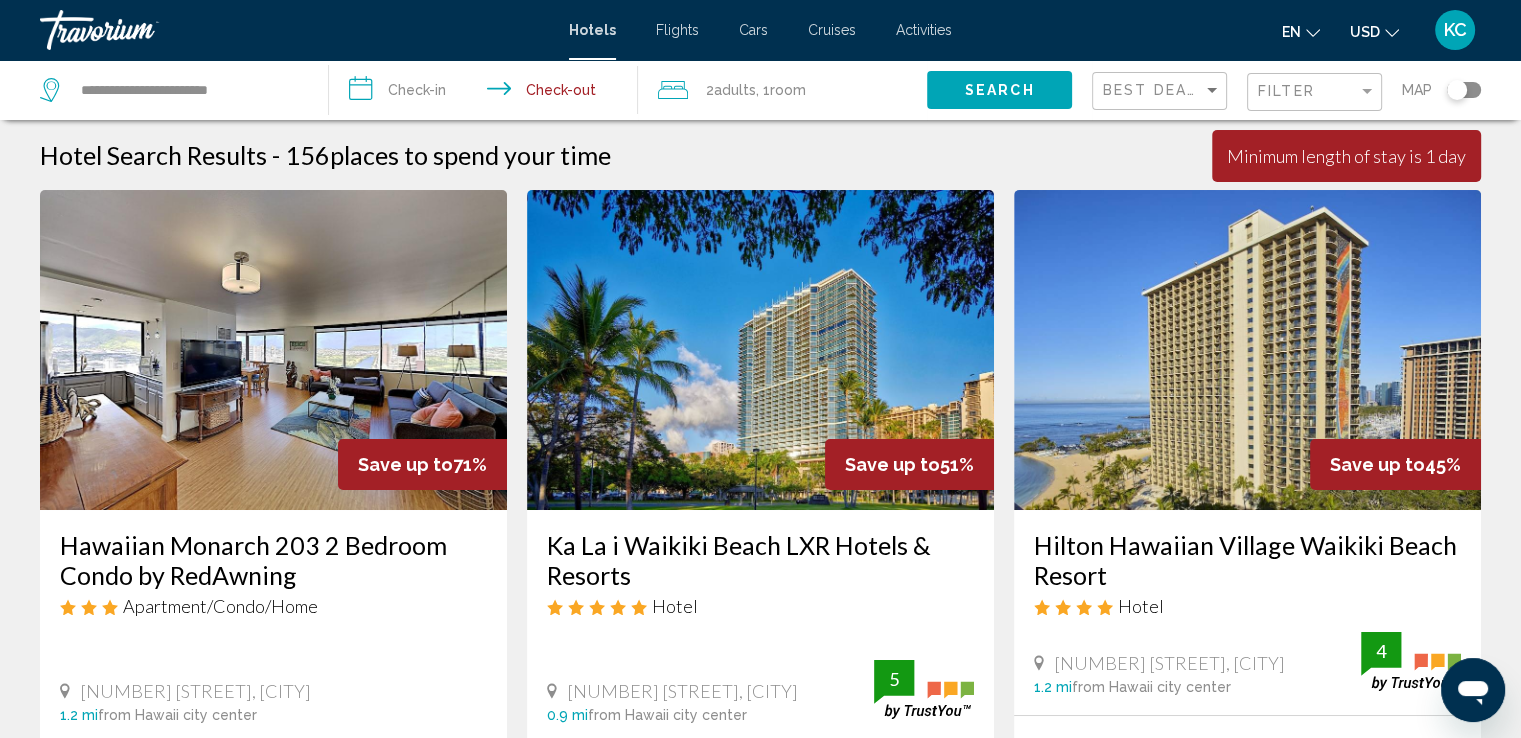 click at bounding box center (760, 350) 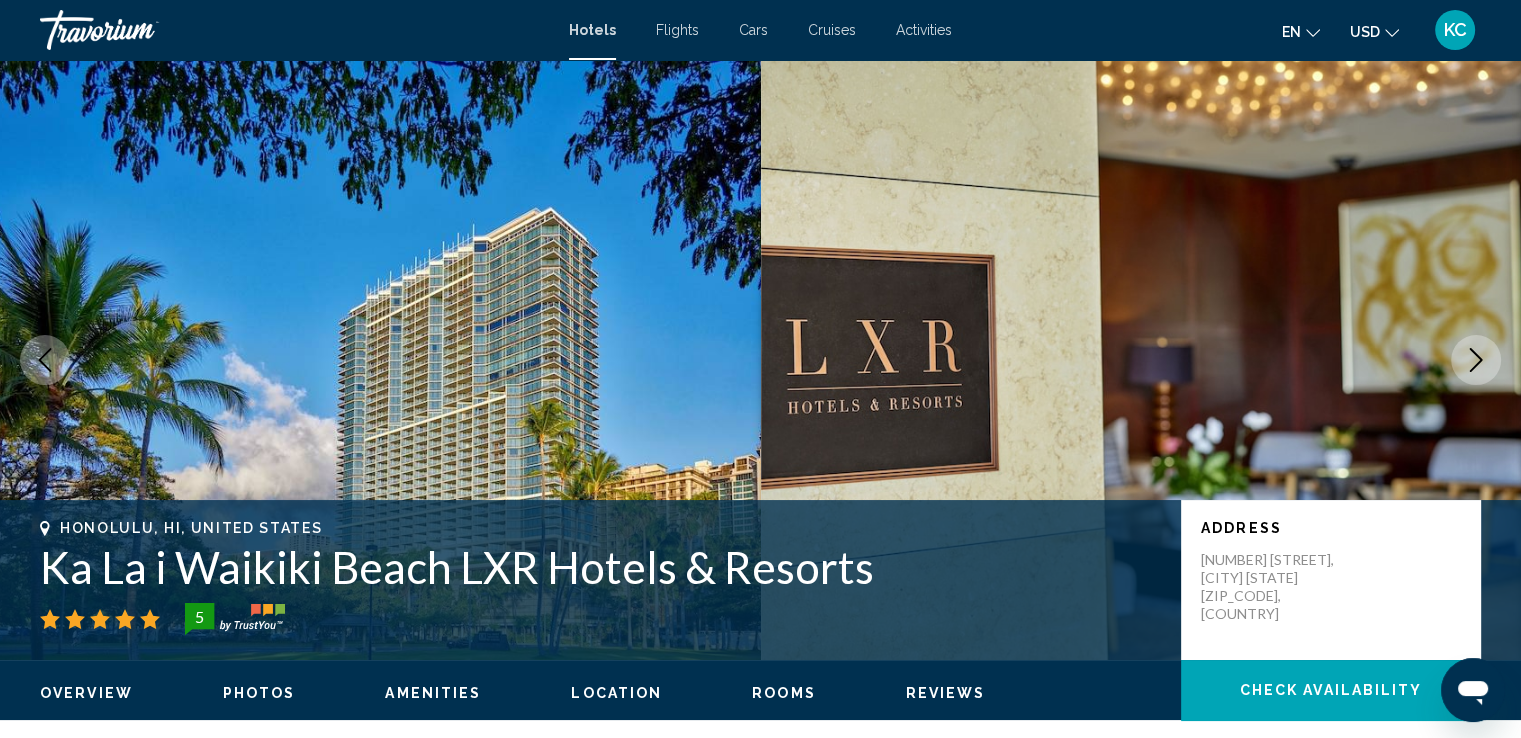 click on "Hotels" at bounding box center (592, 30) 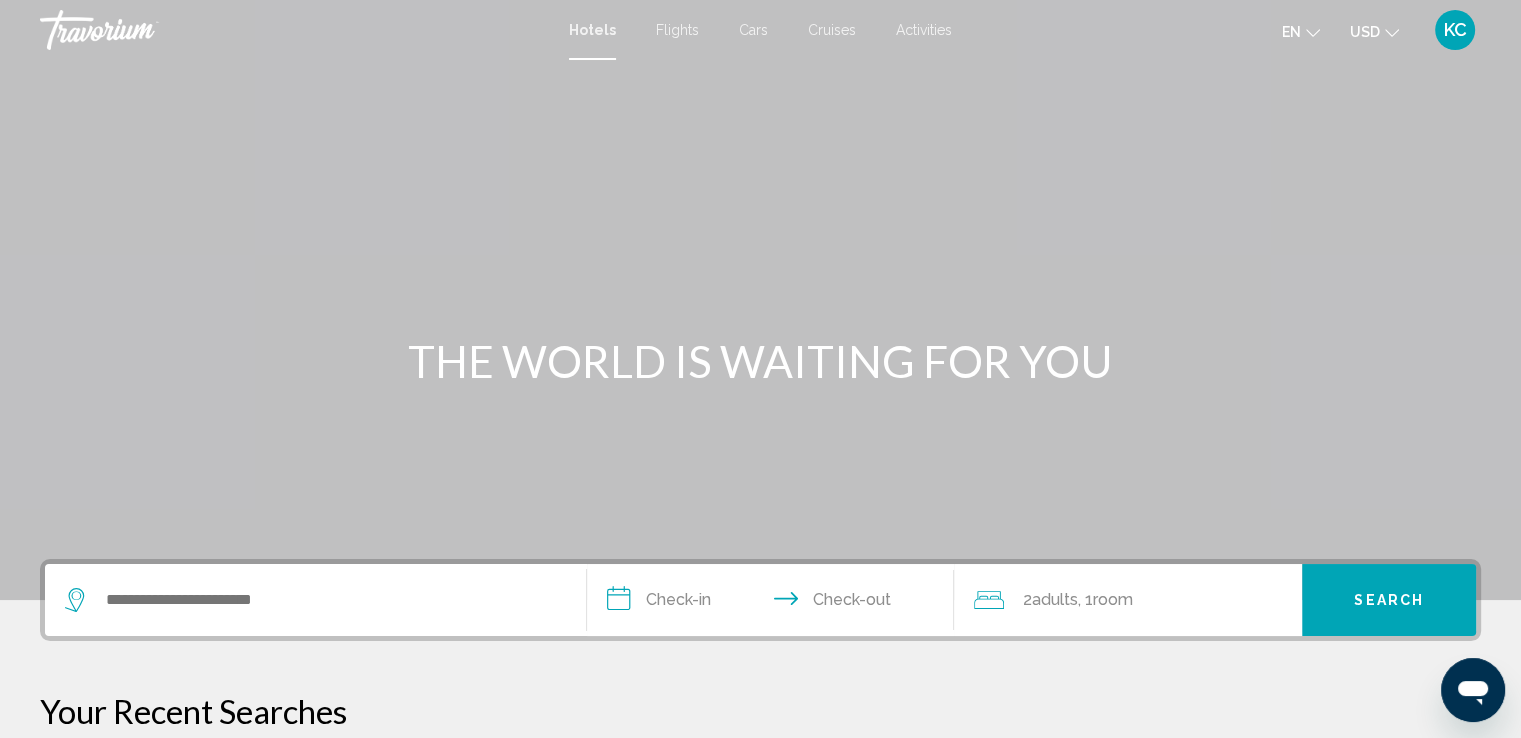 drag, startPoint x: 209, startPoint y: 623, endPoint x: 235, endPoint y: 602, distance: 33.42155 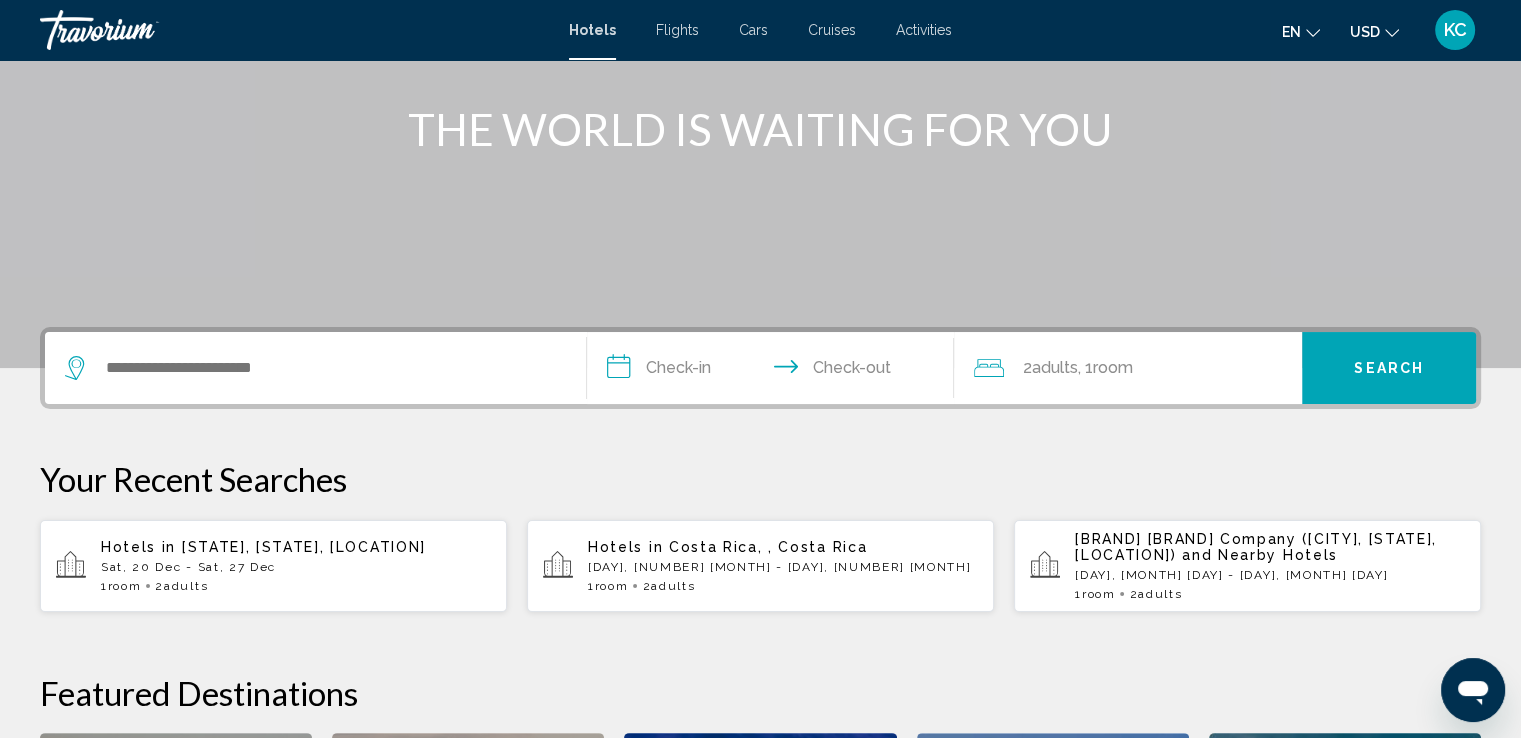 scroll, scrollTop: 493, scrollLeft: 0, axis: vertical 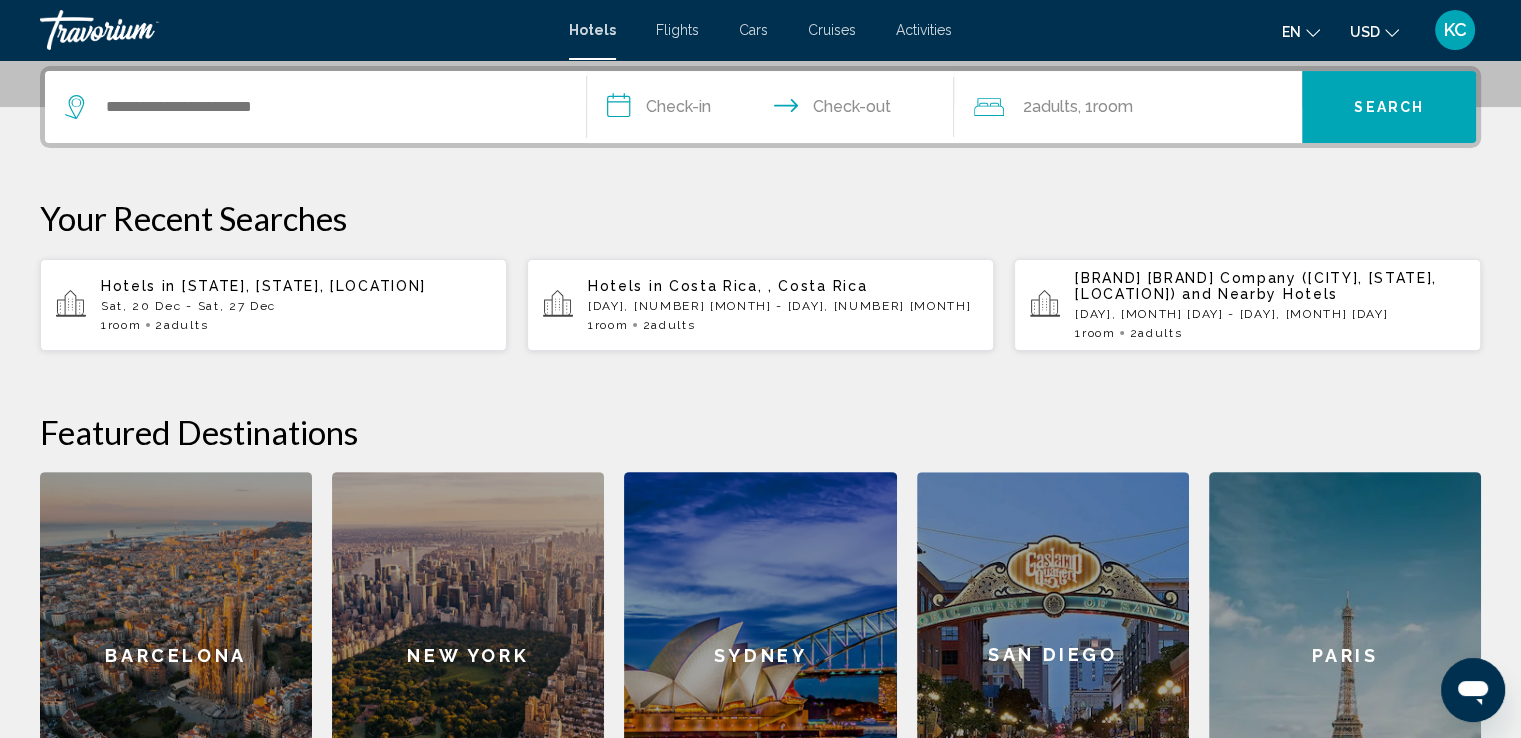 click on "Sat, 20 Dec - Sat, 27 Dec" at bounding box center (296, 306) 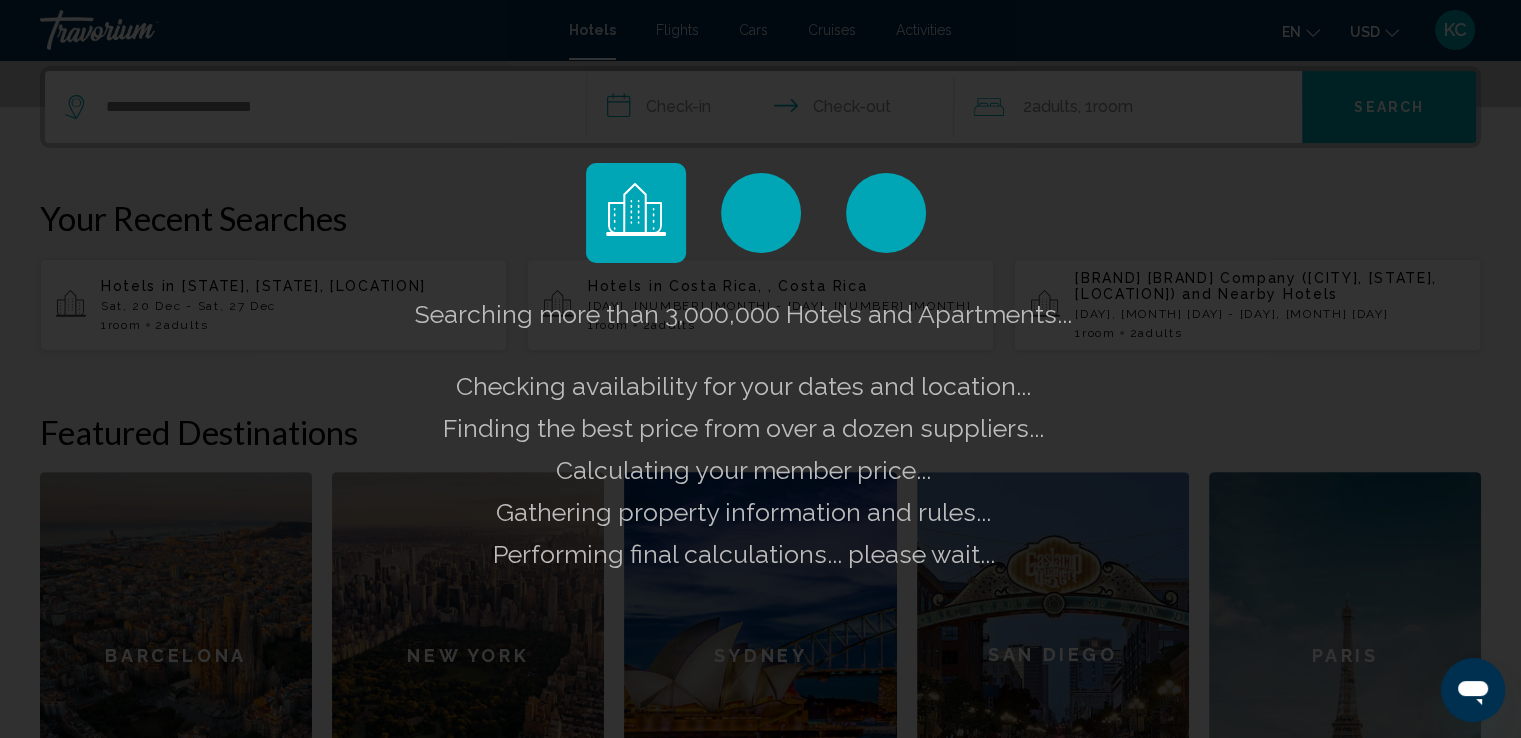 click on "Searching more than 3,000,000 Hotels and Apartments...
Checking availability for your dates and location..." 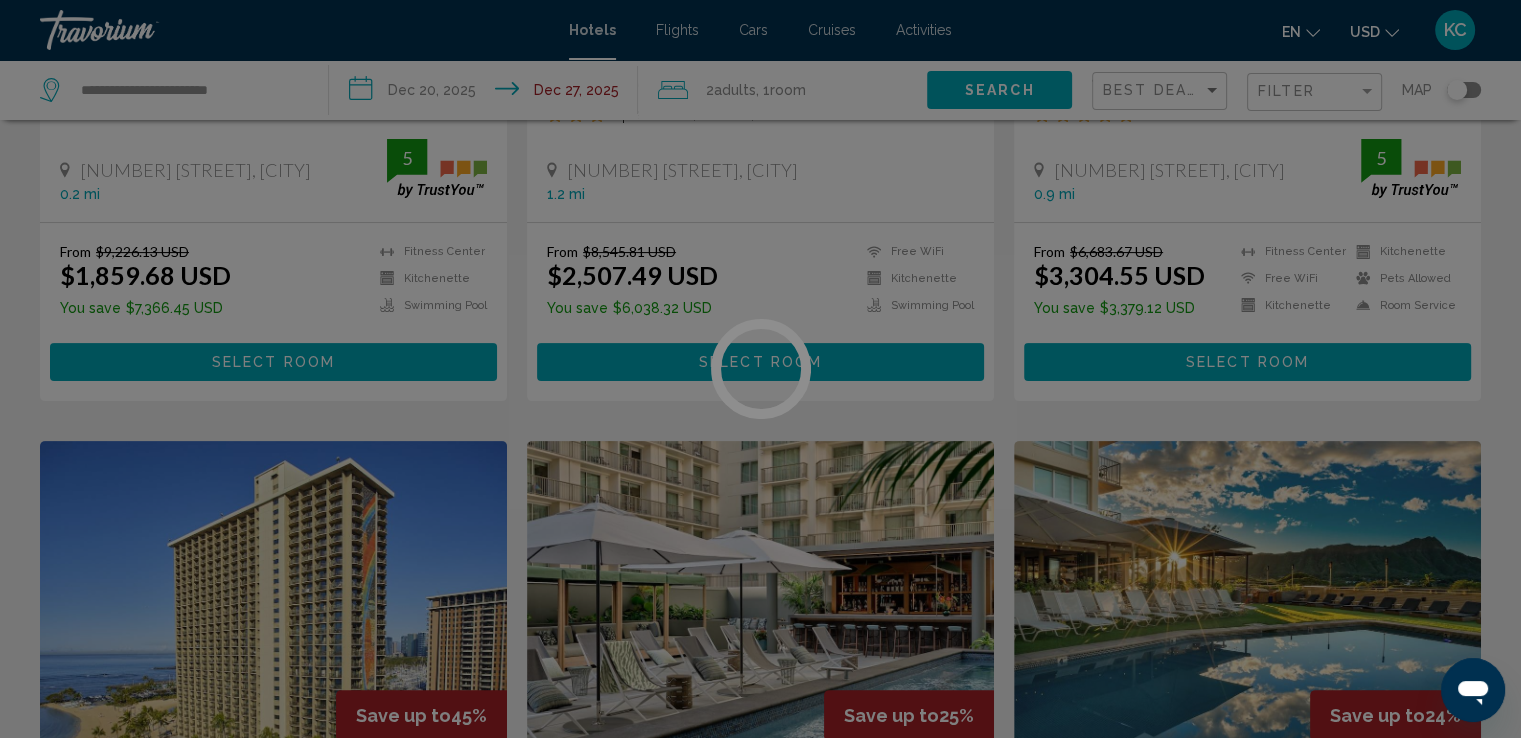 scroll, scrollTop: 0, scrollLeft: 0, axis: both 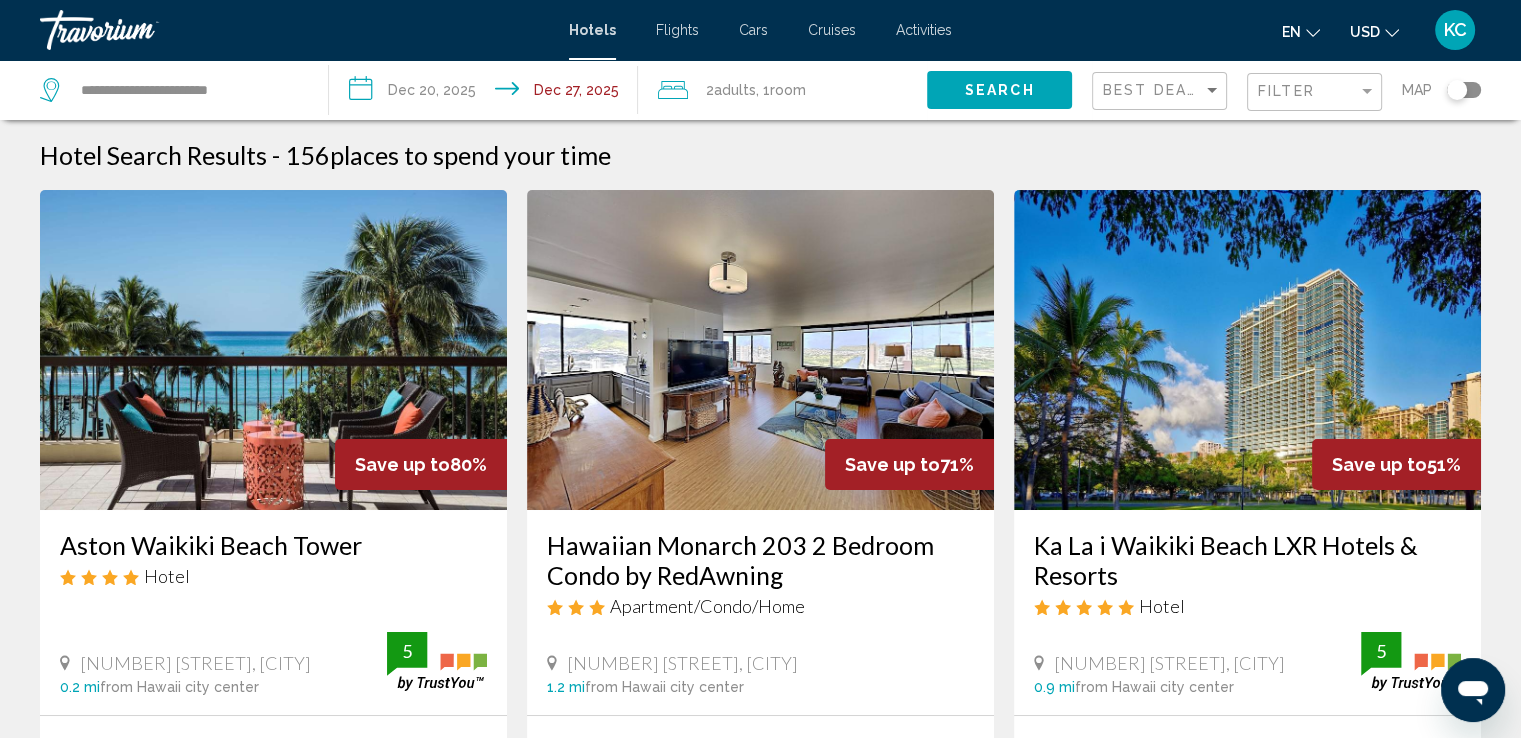 click on "**********" at bounding box center [487, 93] 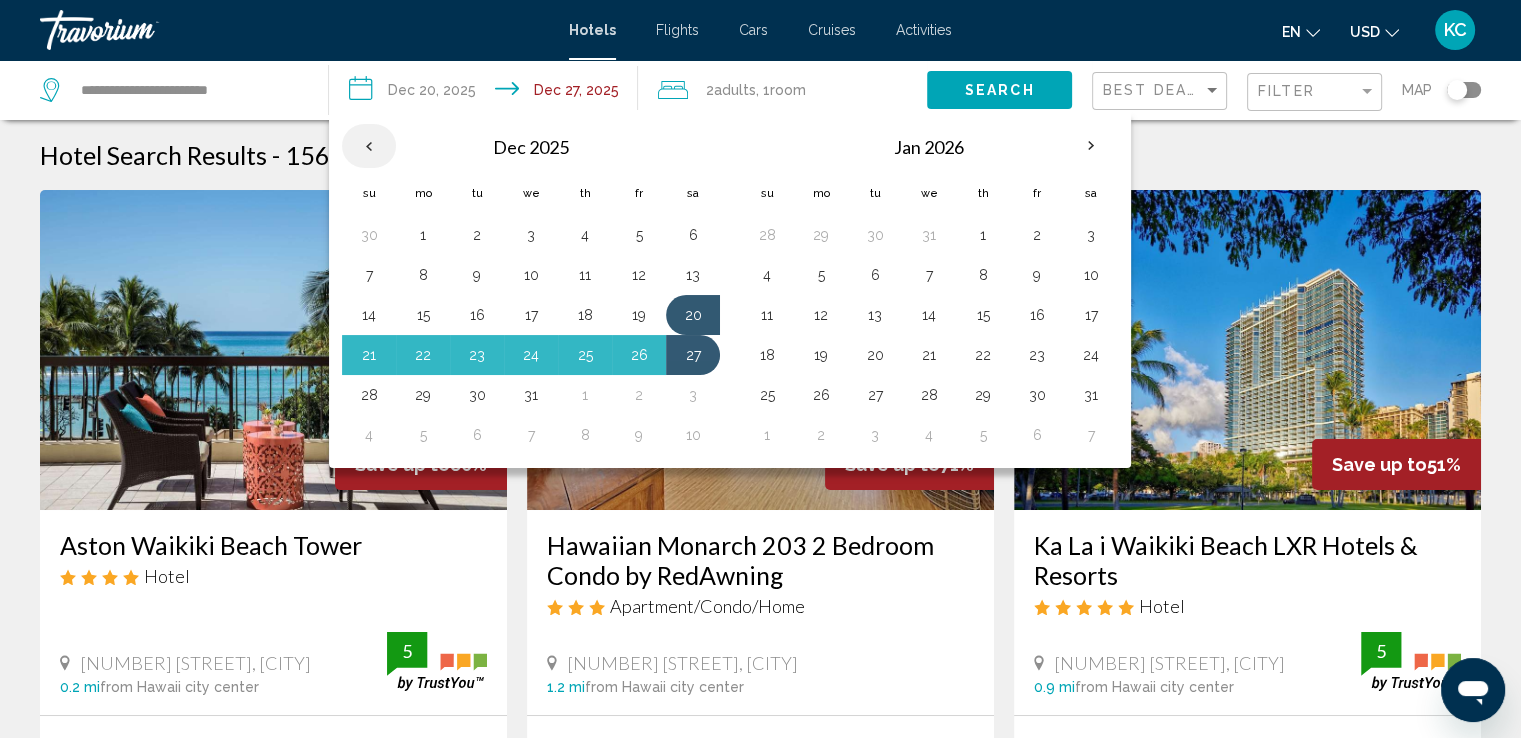 click at bounding box center [369, 146] 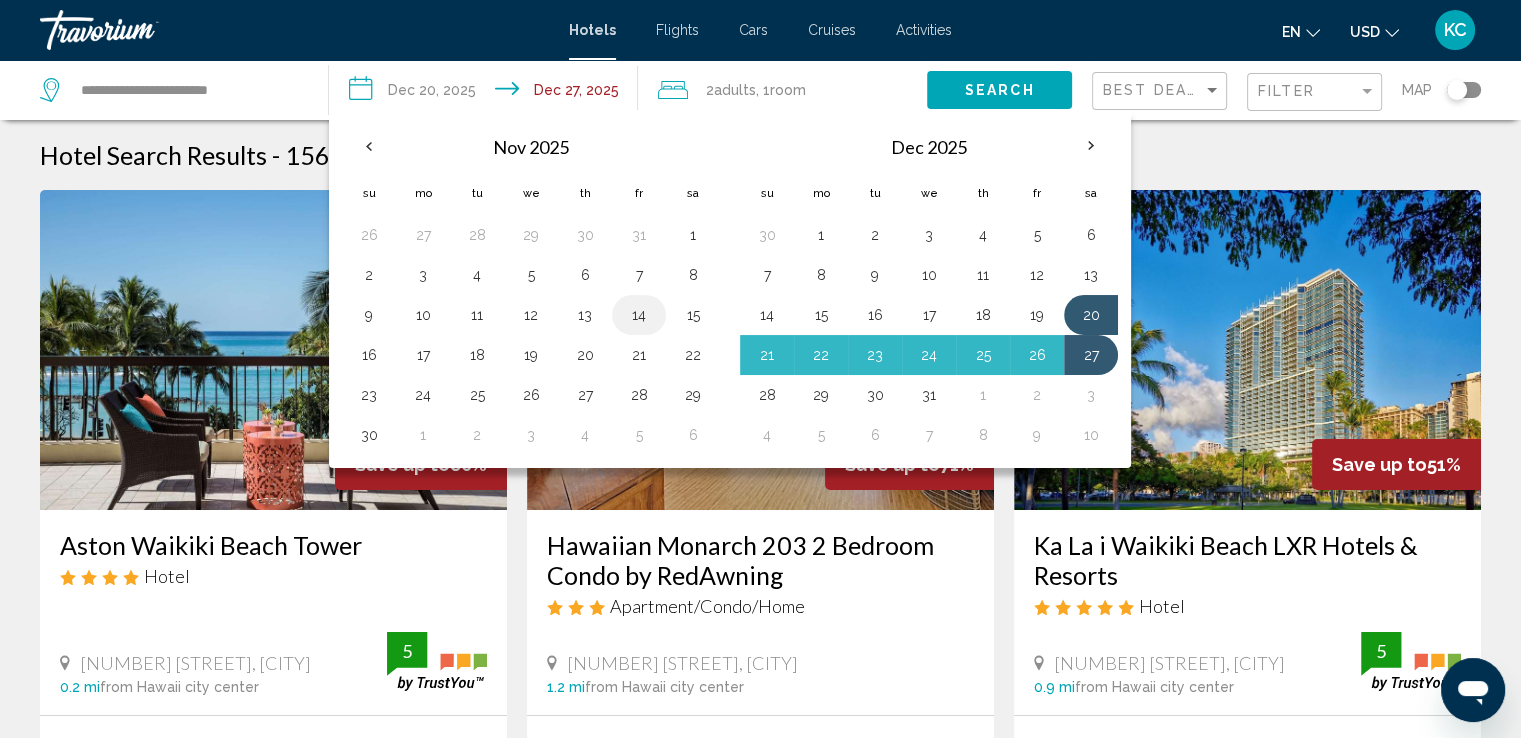 click on "14" at bounding box center [639, 315] 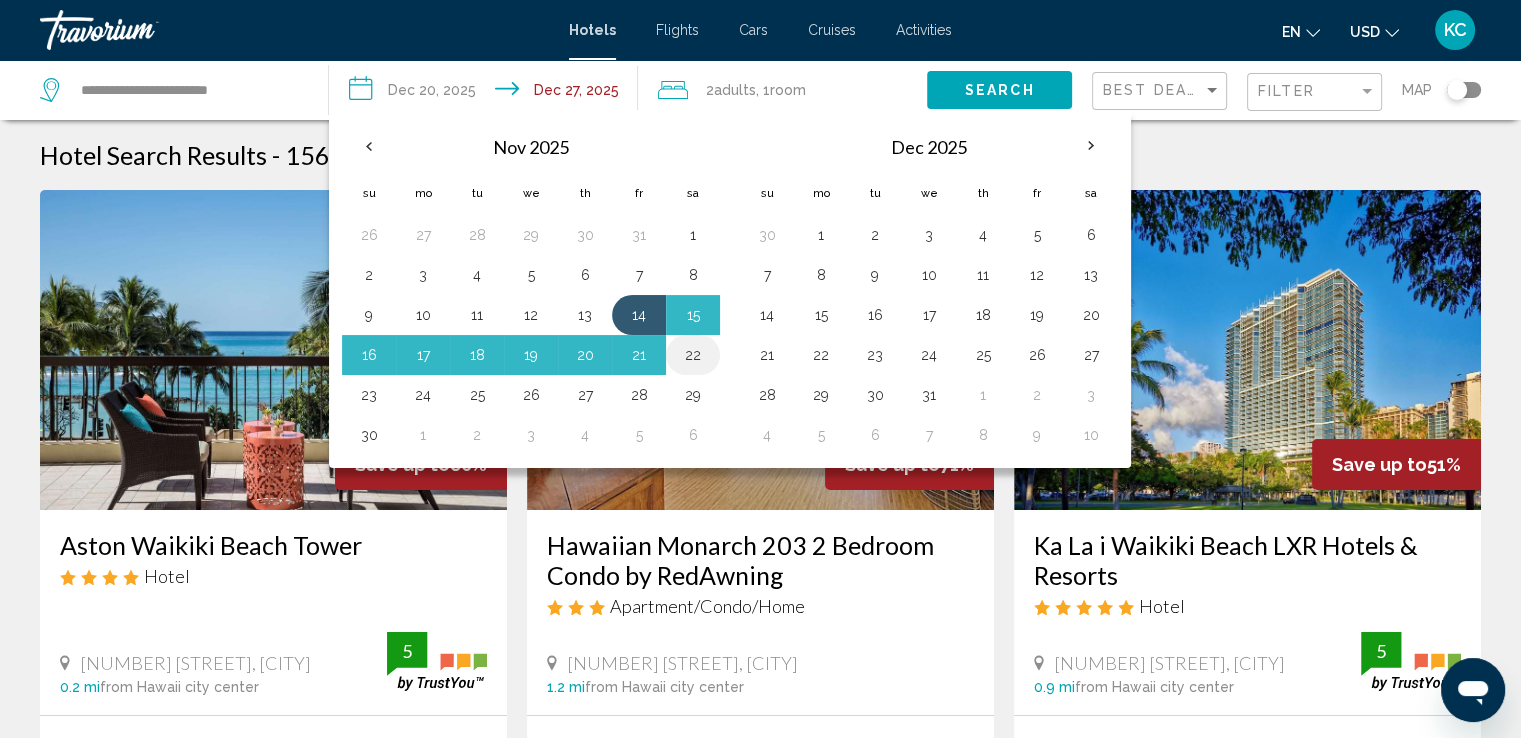 click on "22" at bounding box center [693, 355] 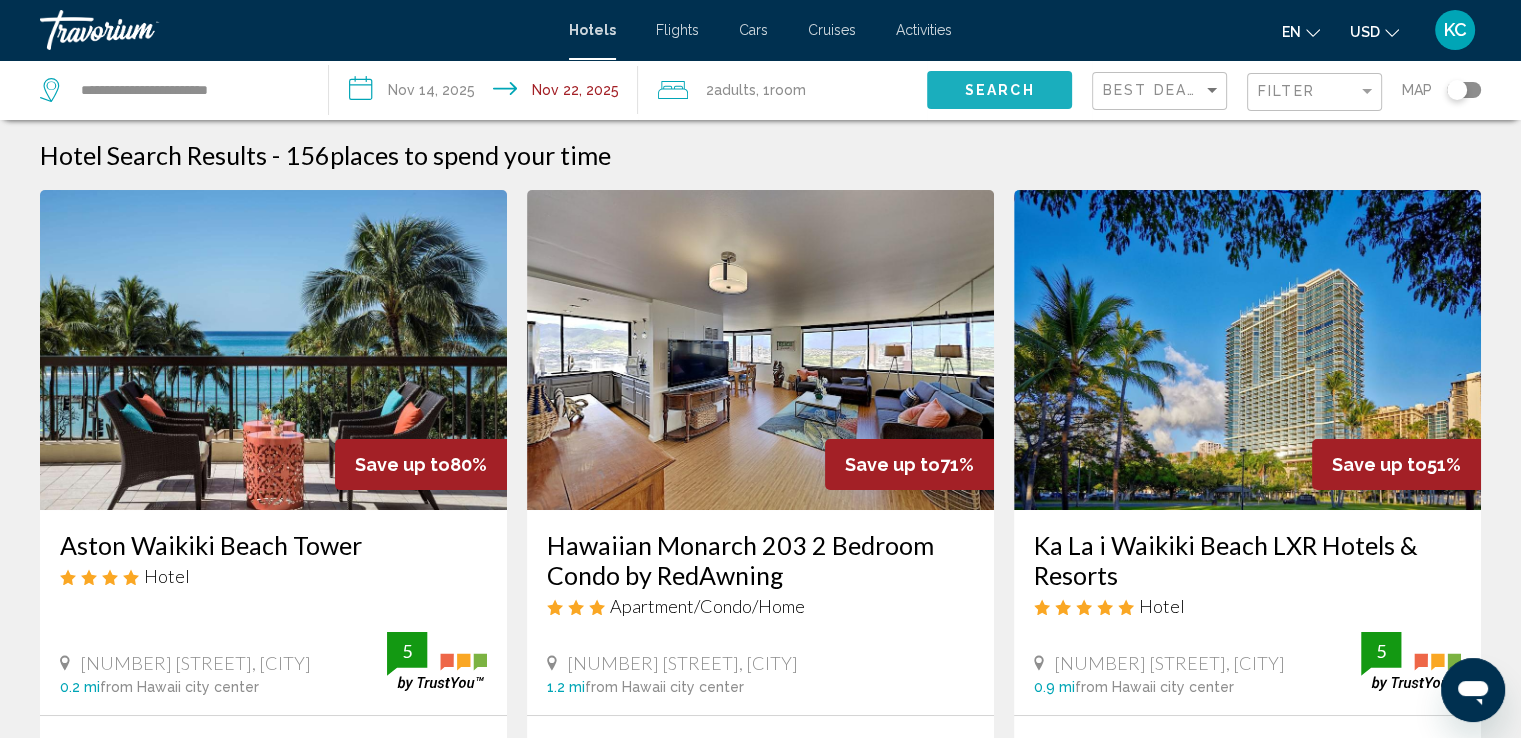 click on "Search" 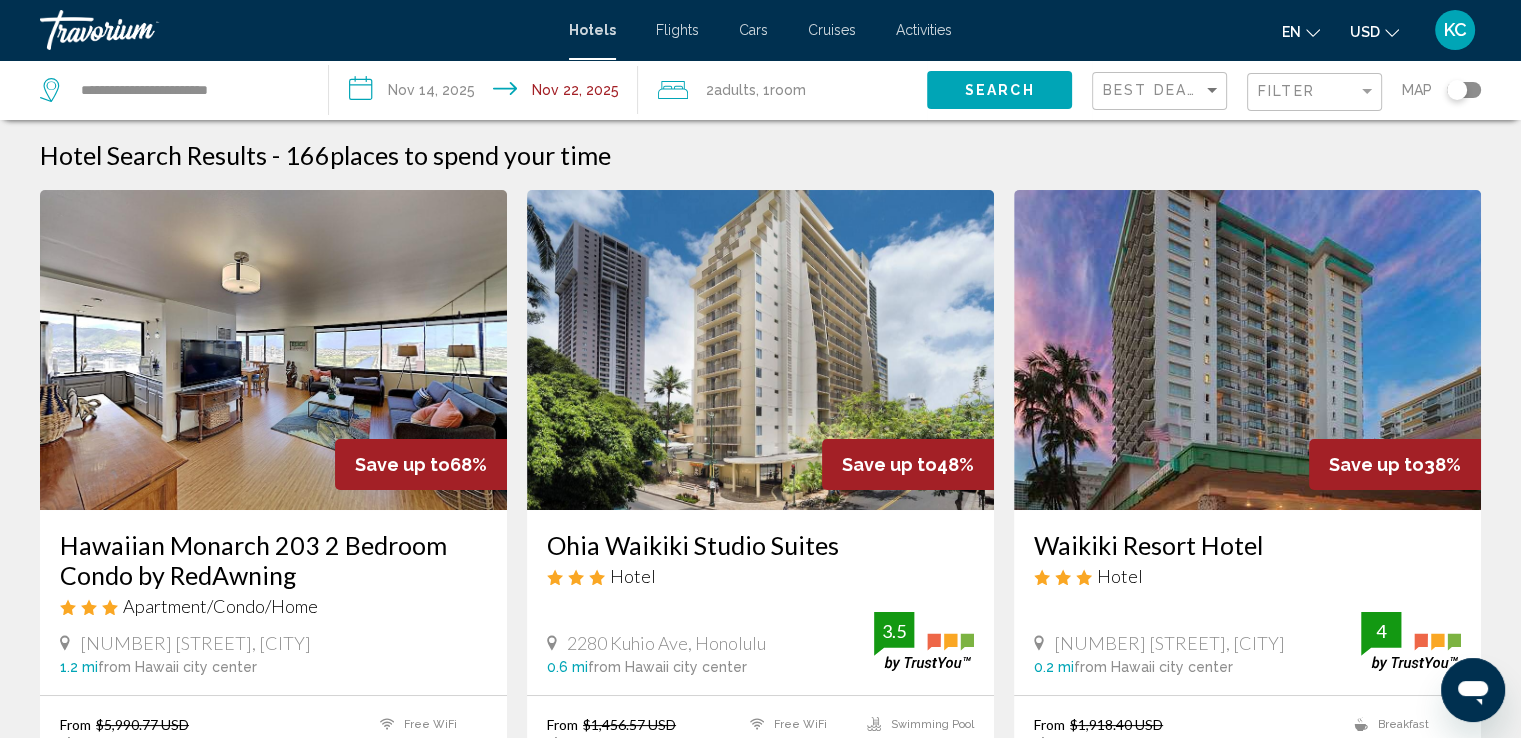 click at bounding box center (273, 350) 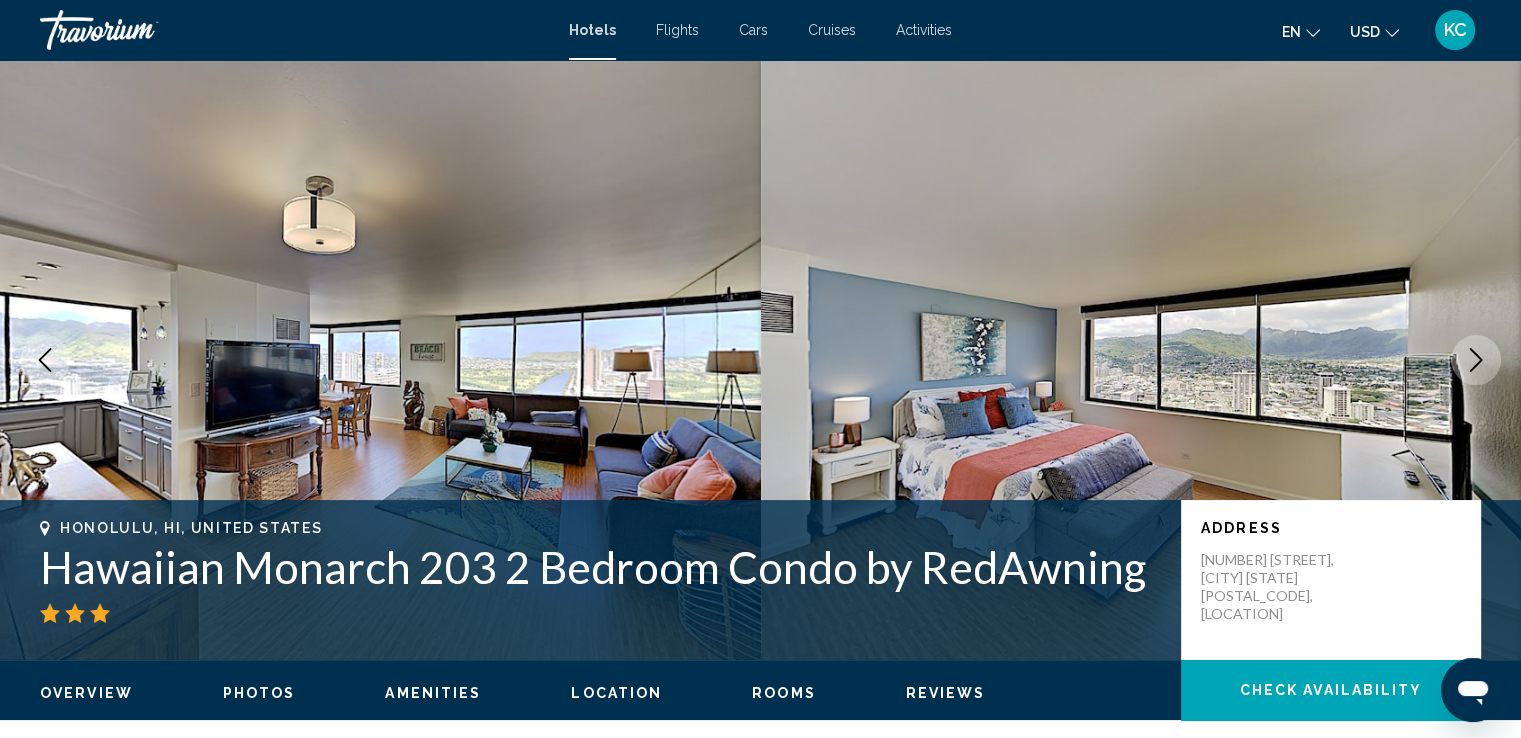 click at bounding box center (1476, 360) 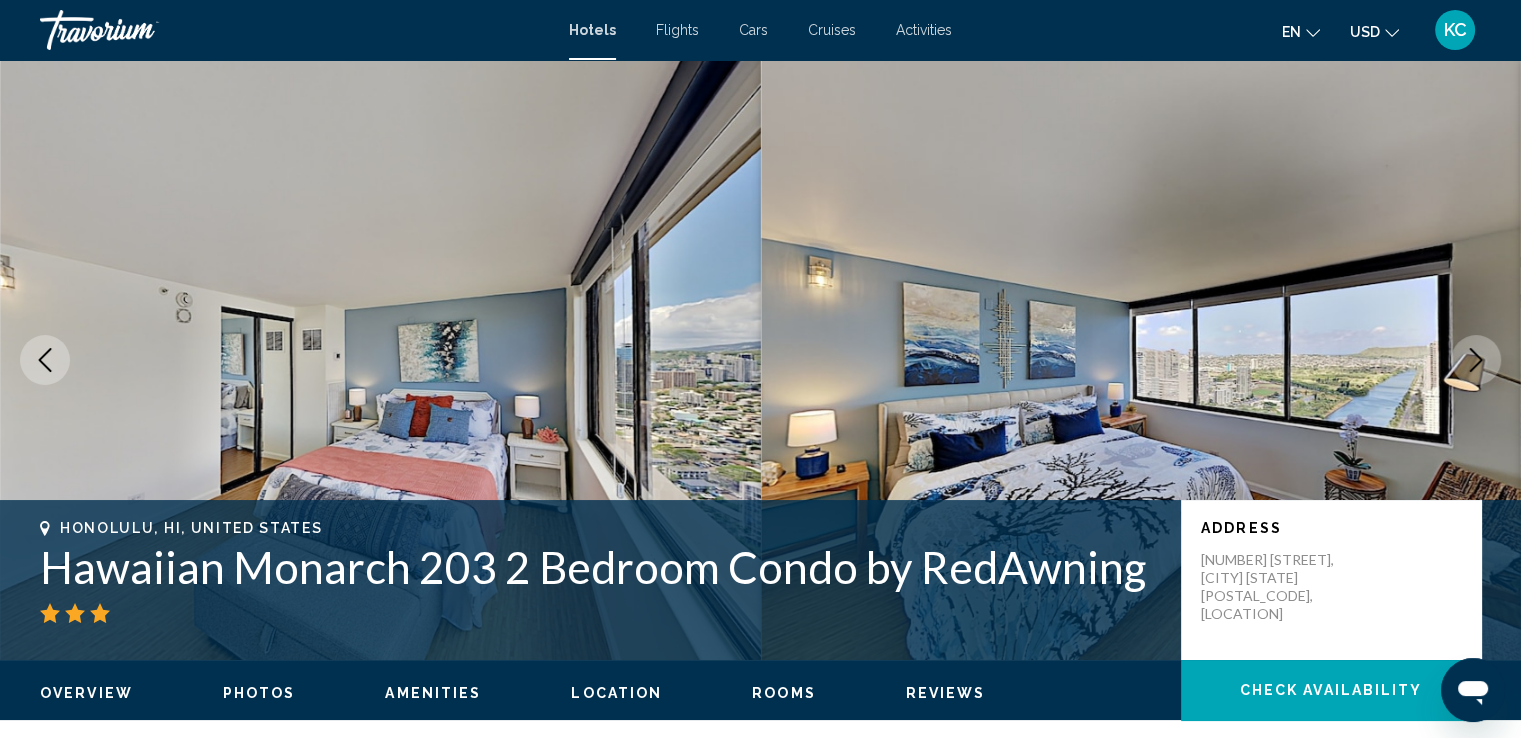 click at bounding box center [1476, 360] 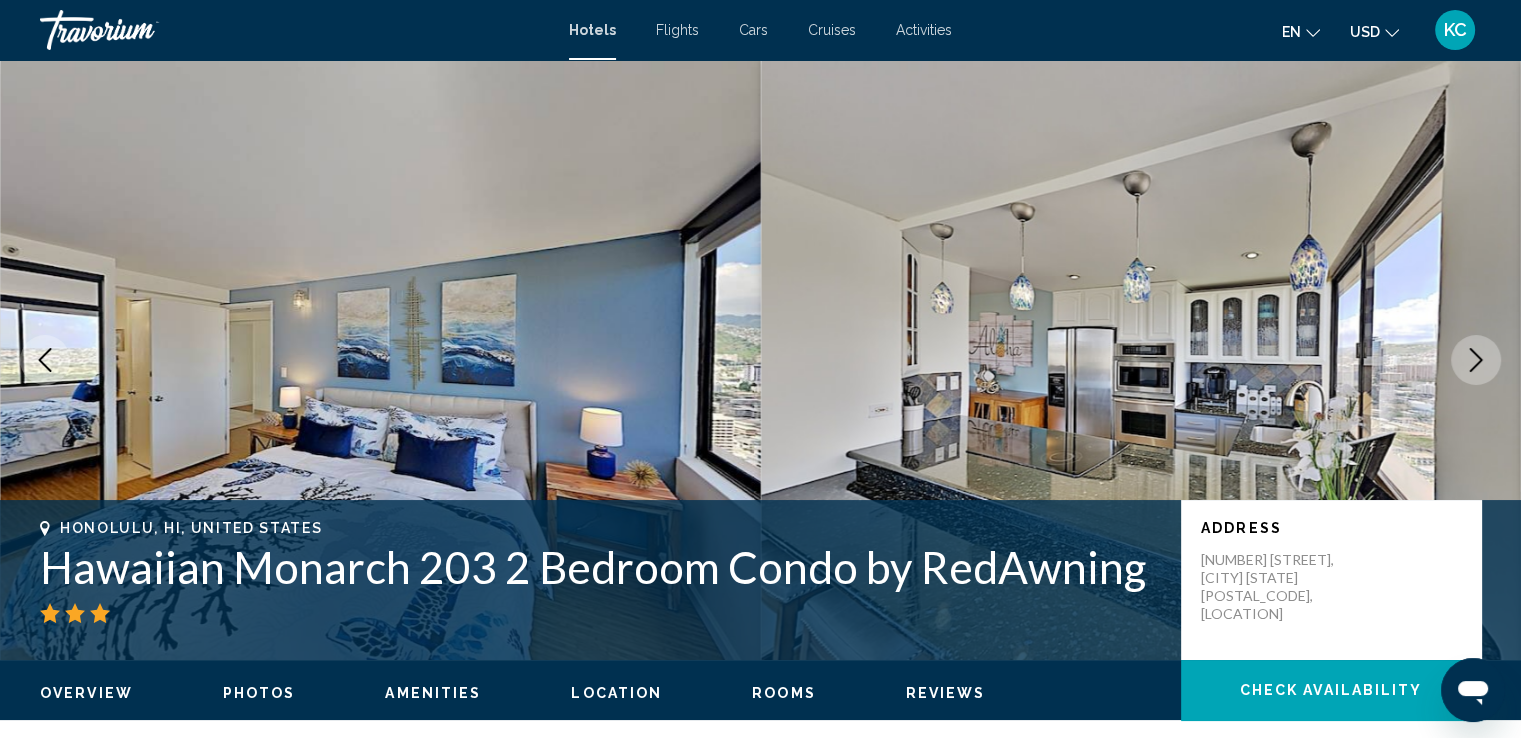 click at bounding box center (1476, 360) 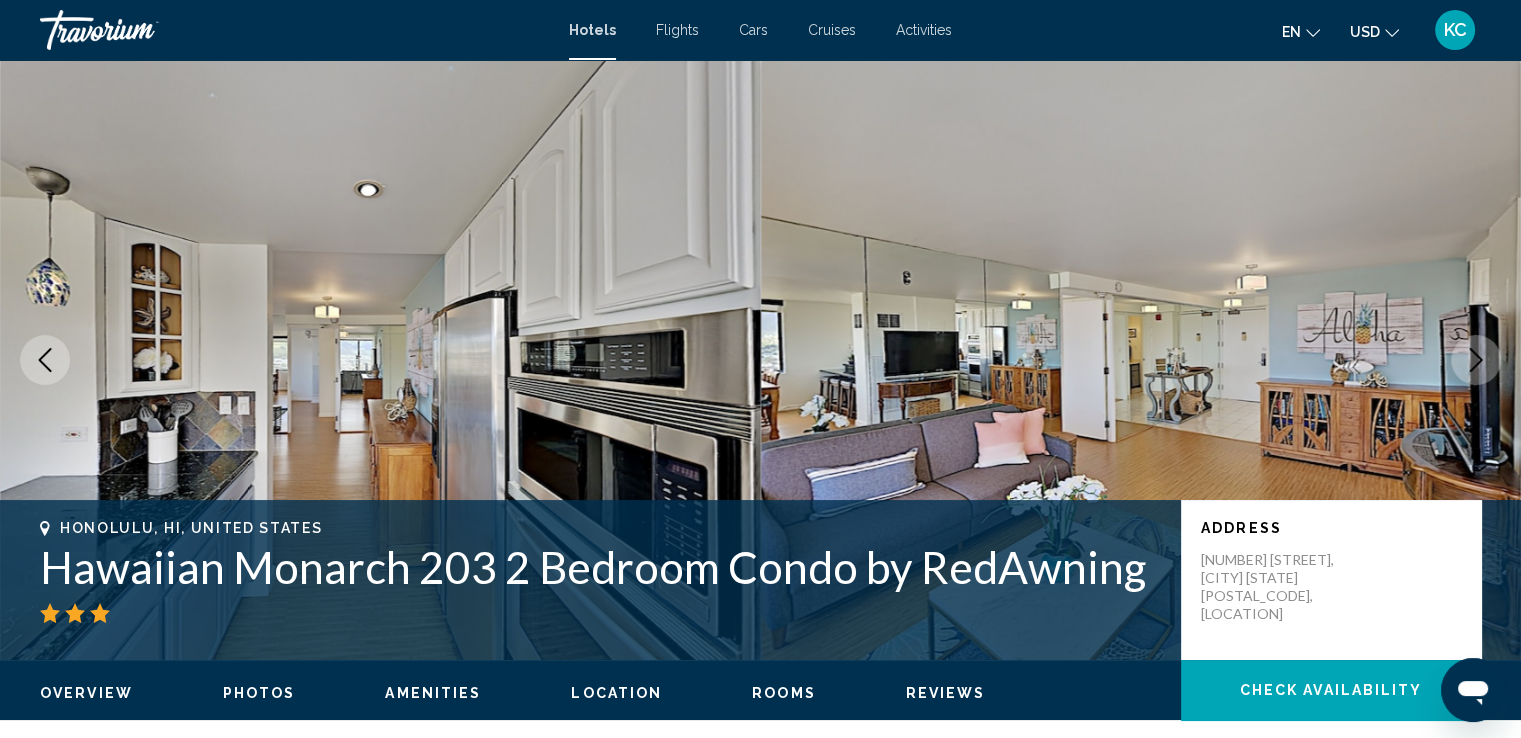click at bounding box center [1476, 360] 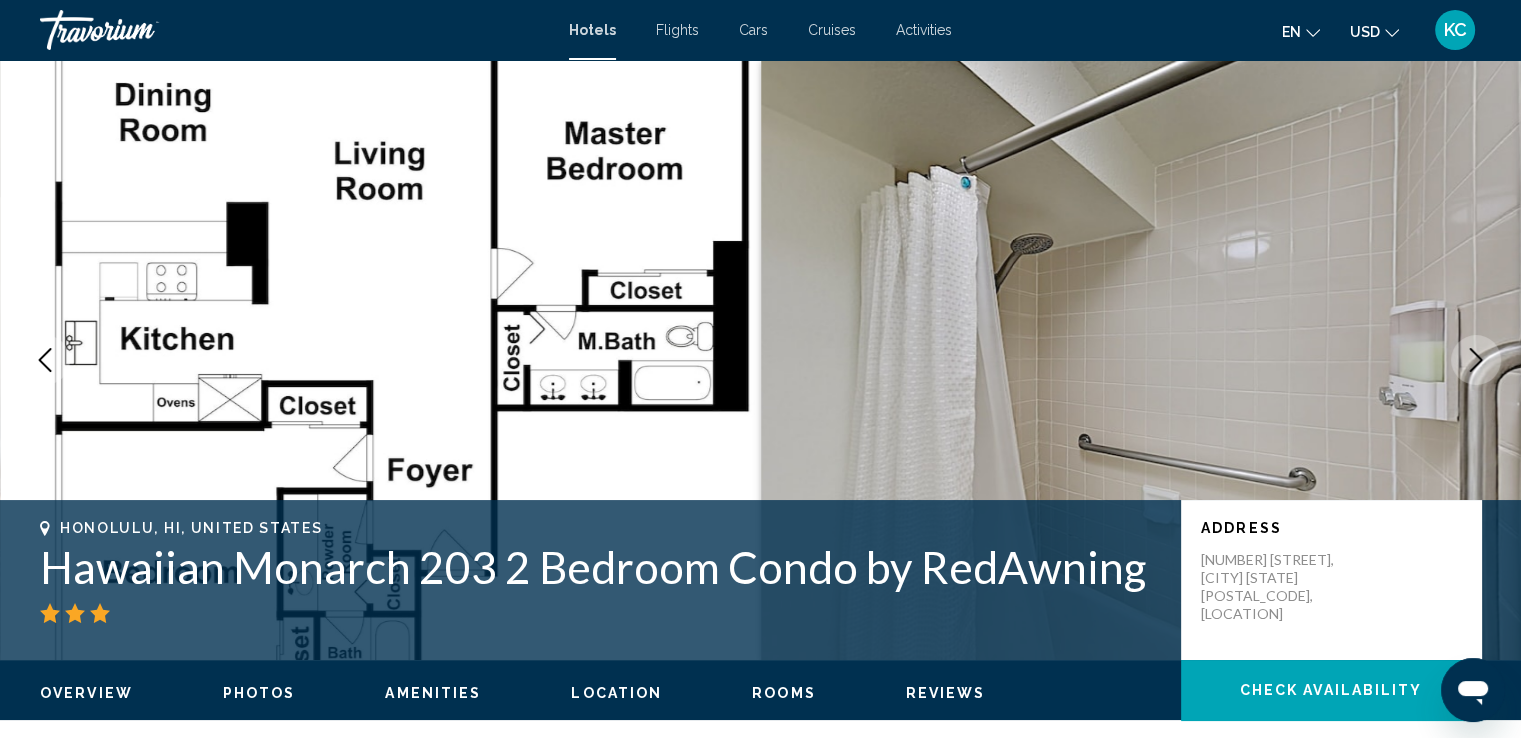 click at bounding box center [1476, 360] 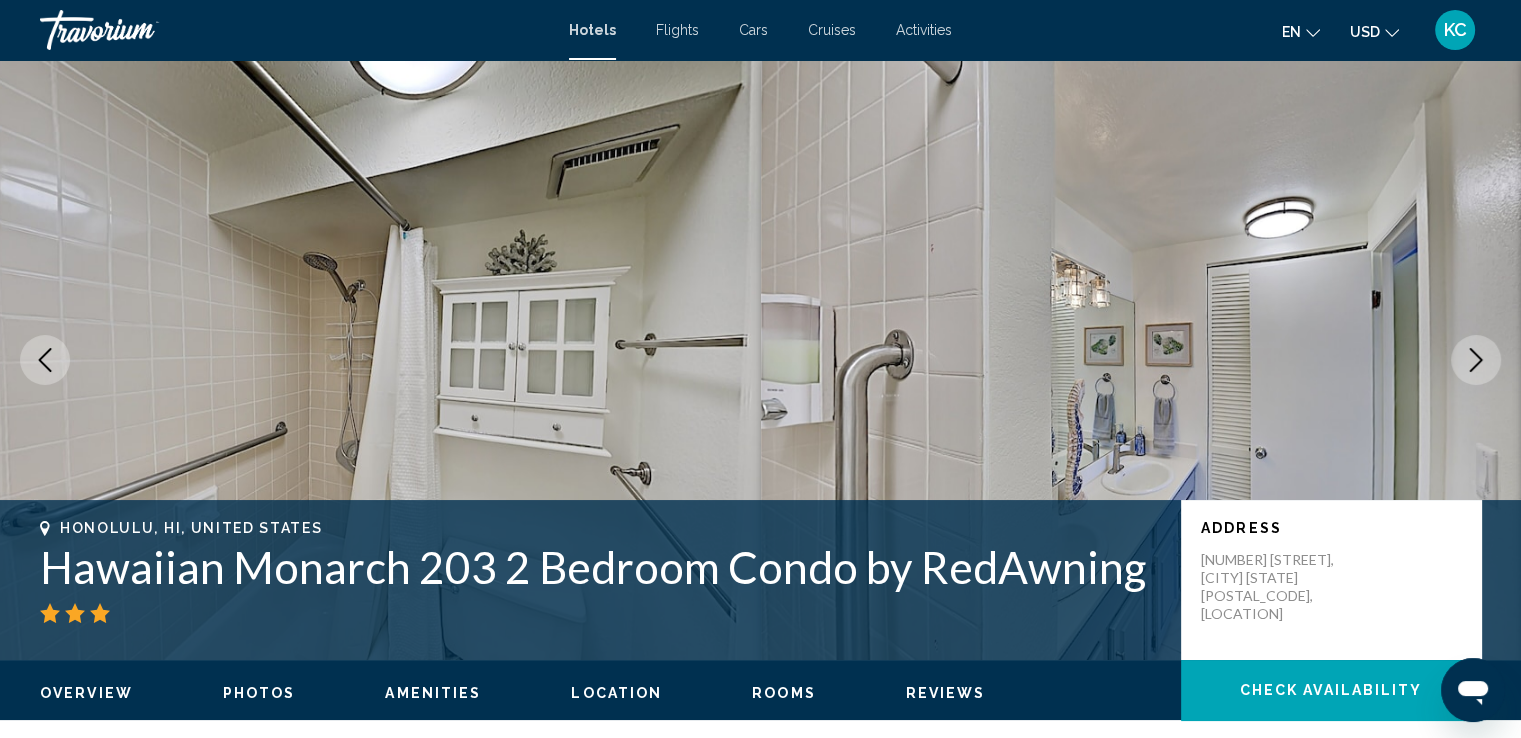 click at bounding box center (1476, 360) 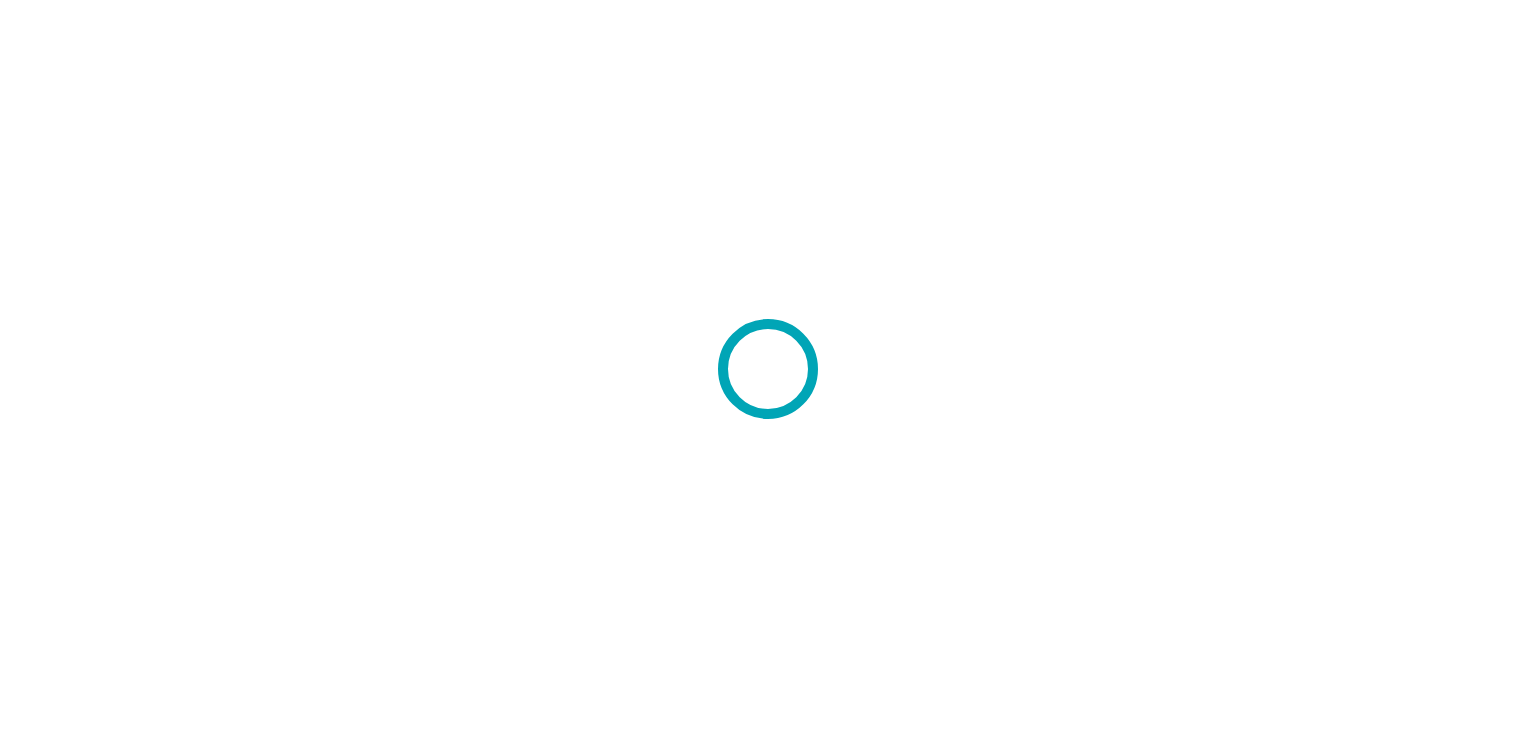 scroll, scrollTop: 0, scrollLeft: 0, axis: both 